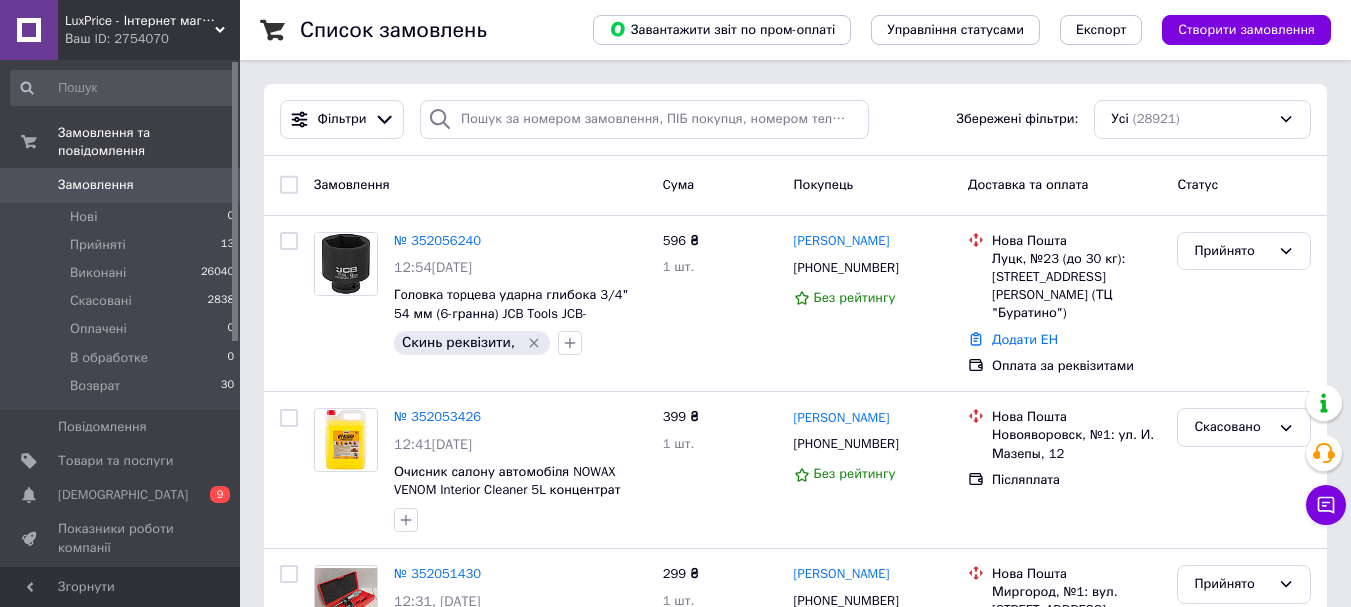 scroll, scrollTop: 0, scrollLeft: 0, axis: both 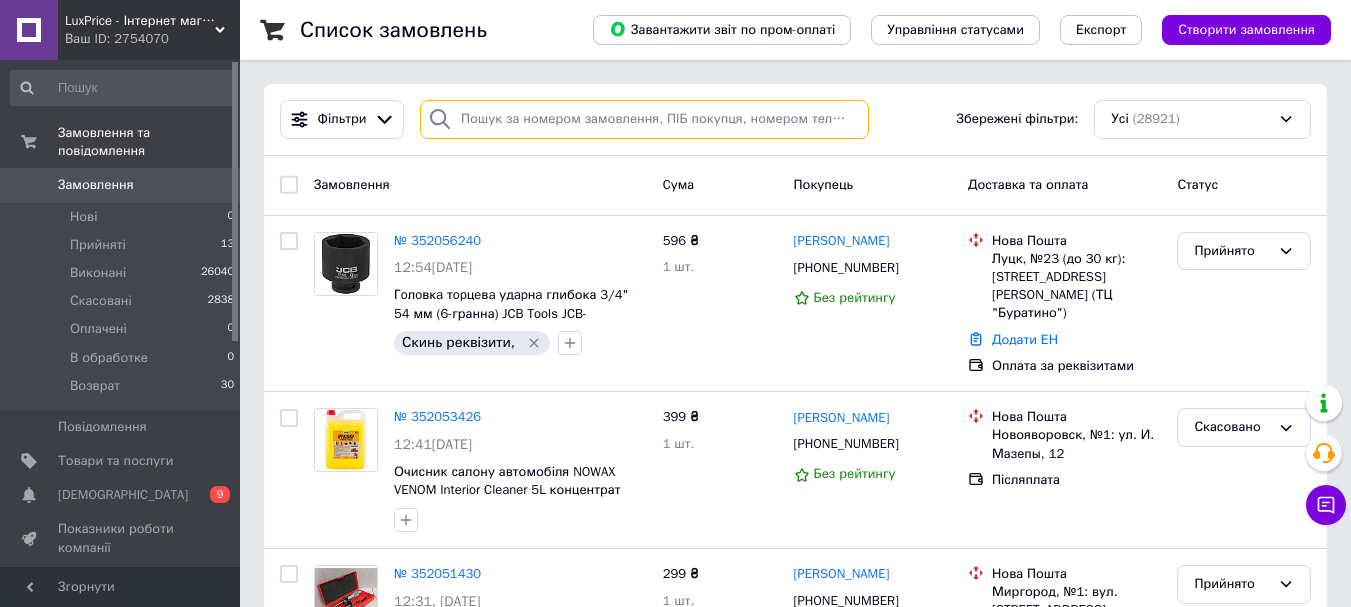 click at bounding box center [644, 119] 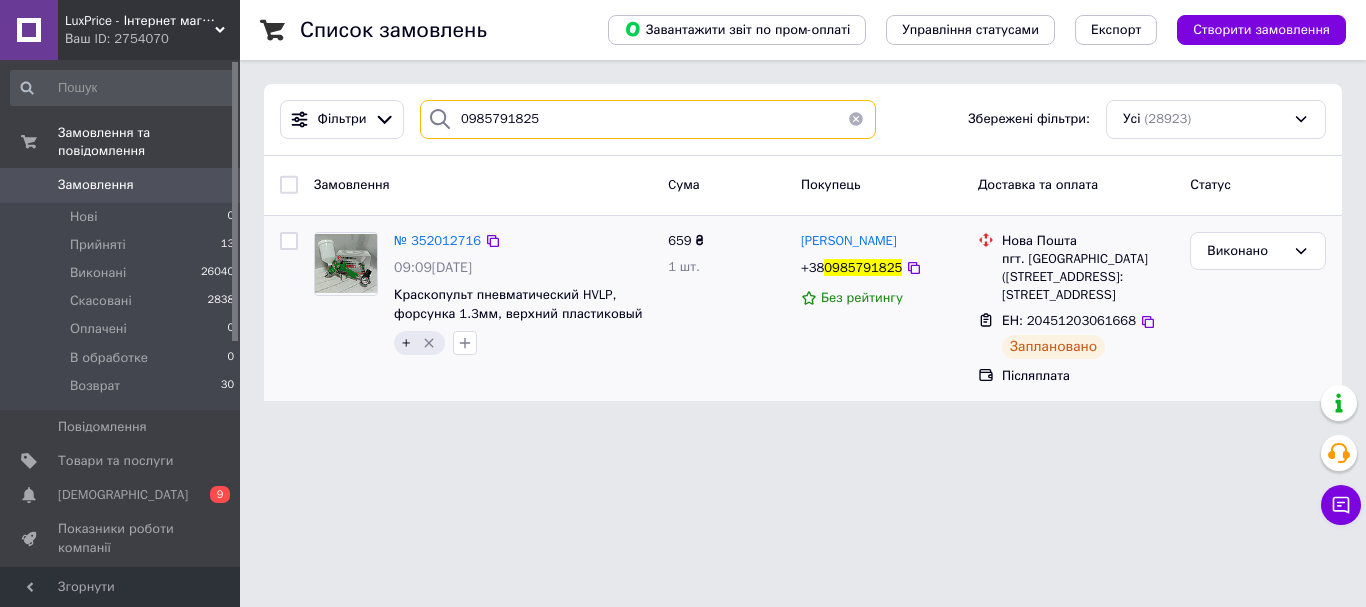type on "0985791825" 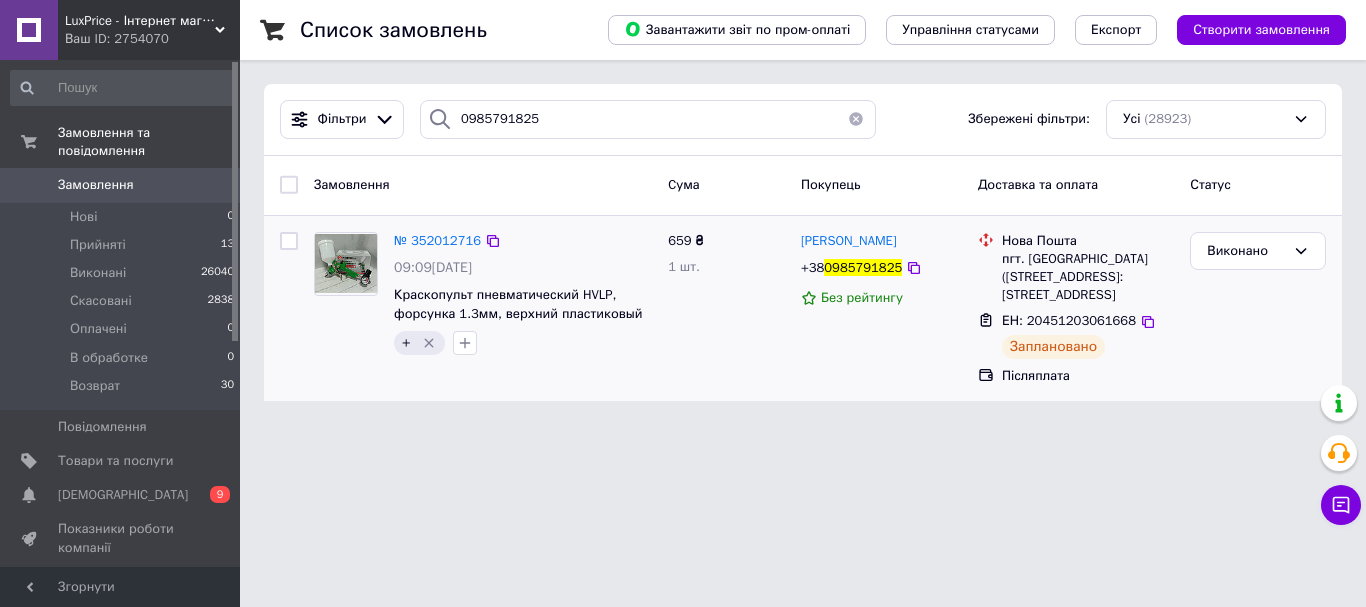 click on "№ 352012716" at bounding box center (437, 241) 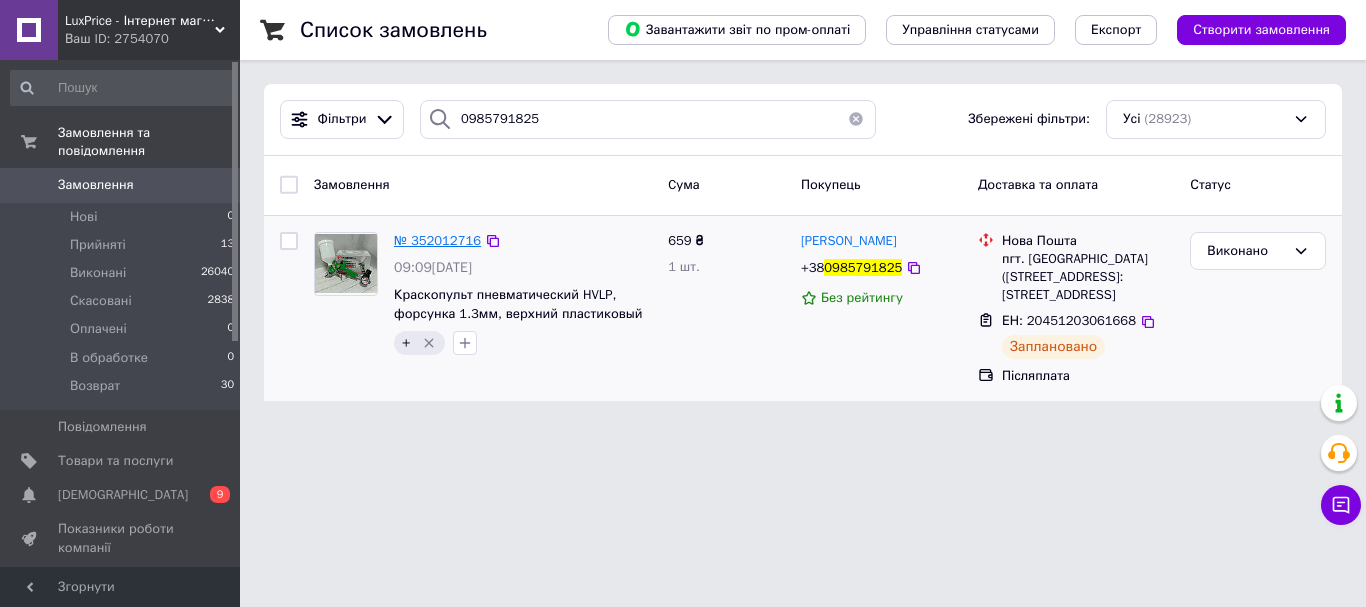 click on "№ 352012716" at bounding box center [437, 240] 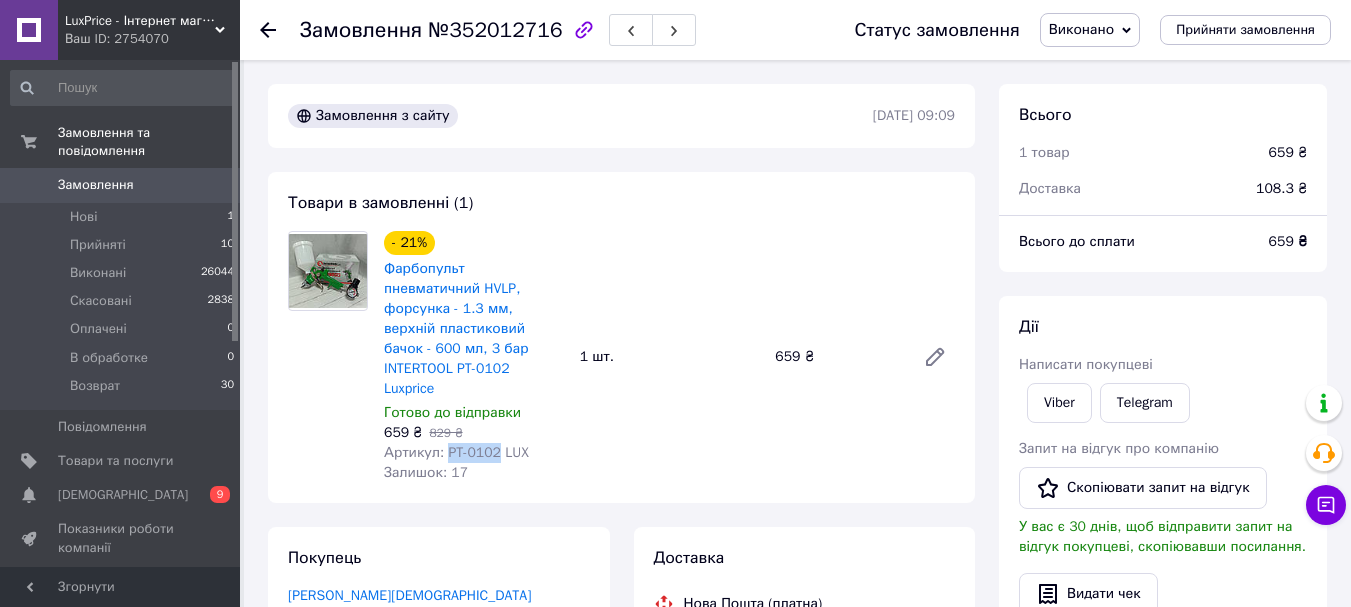 drag, startPoint x: 494, startPoint y: 408, endPoint x: 444, endPoint y: 408, distance: 50 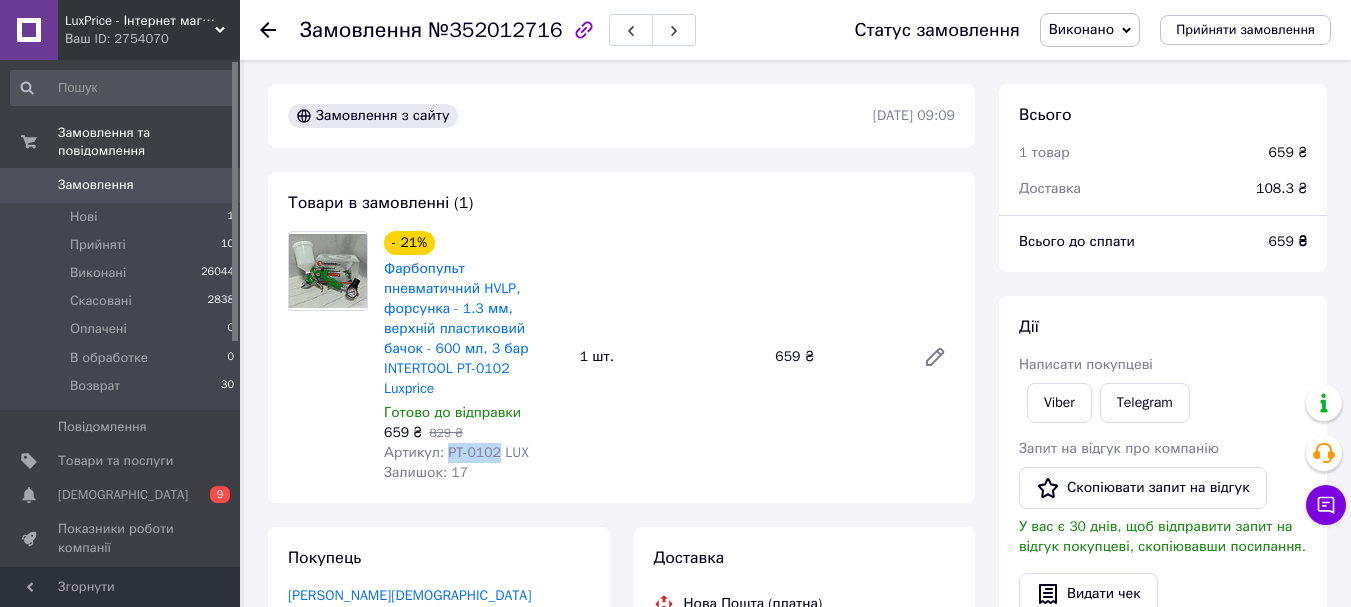 copy on "PT-0102" 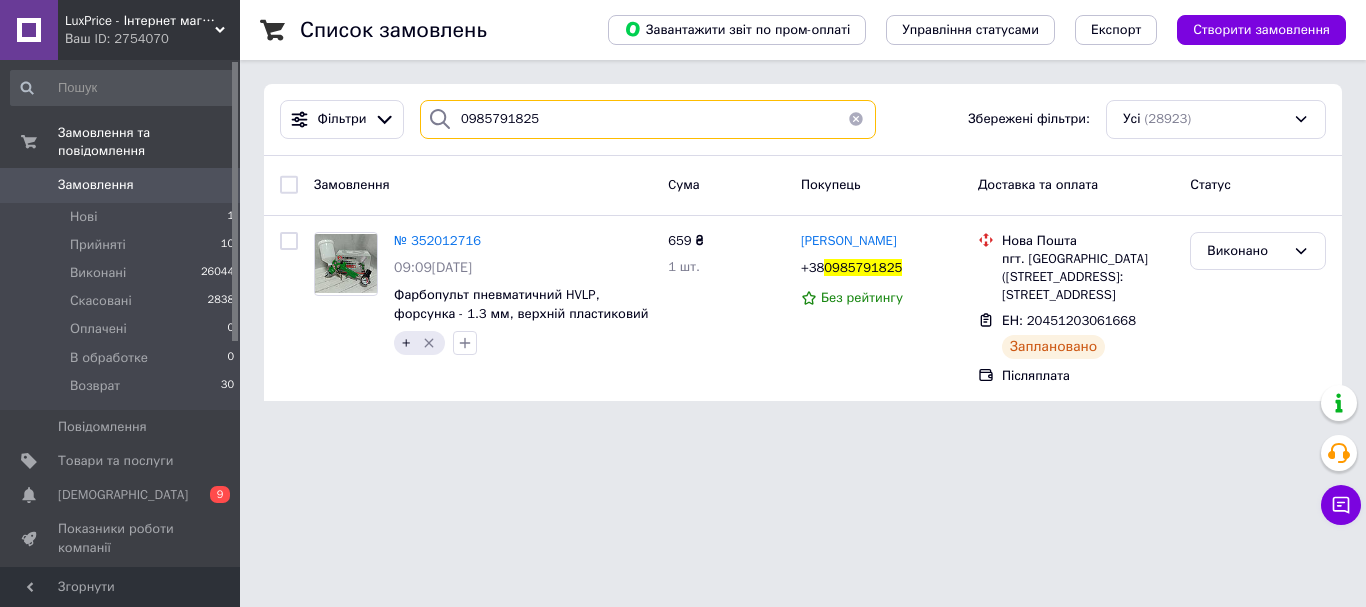 drag, startPoint x: 641, startPoint y: 128, endPoint x: 394, endPoint y: 164, distance: 249.6097 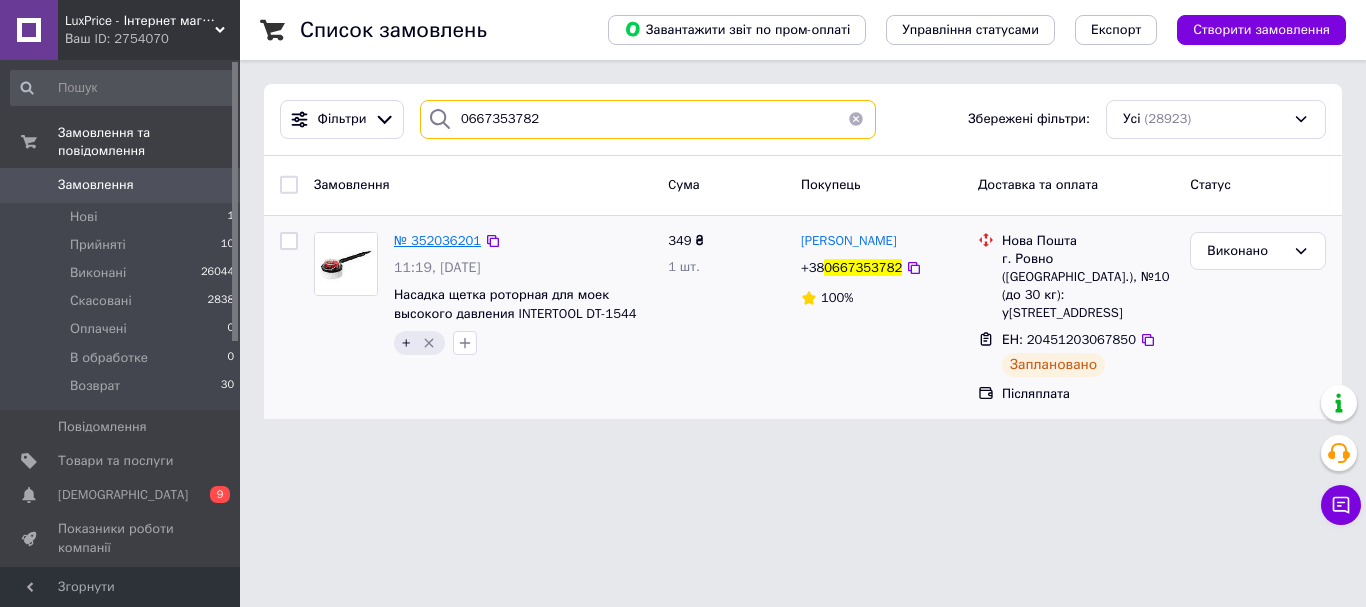 type on "0667353782" 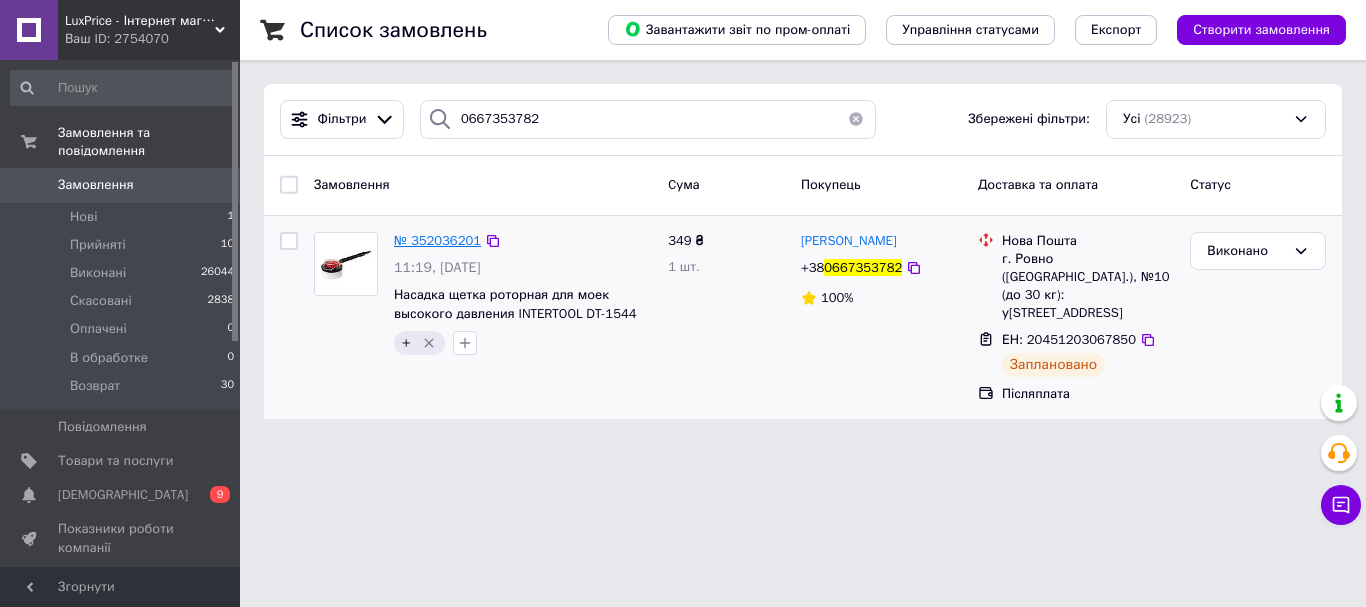 click on "№ 352036201" at bounding box center (437, 240) 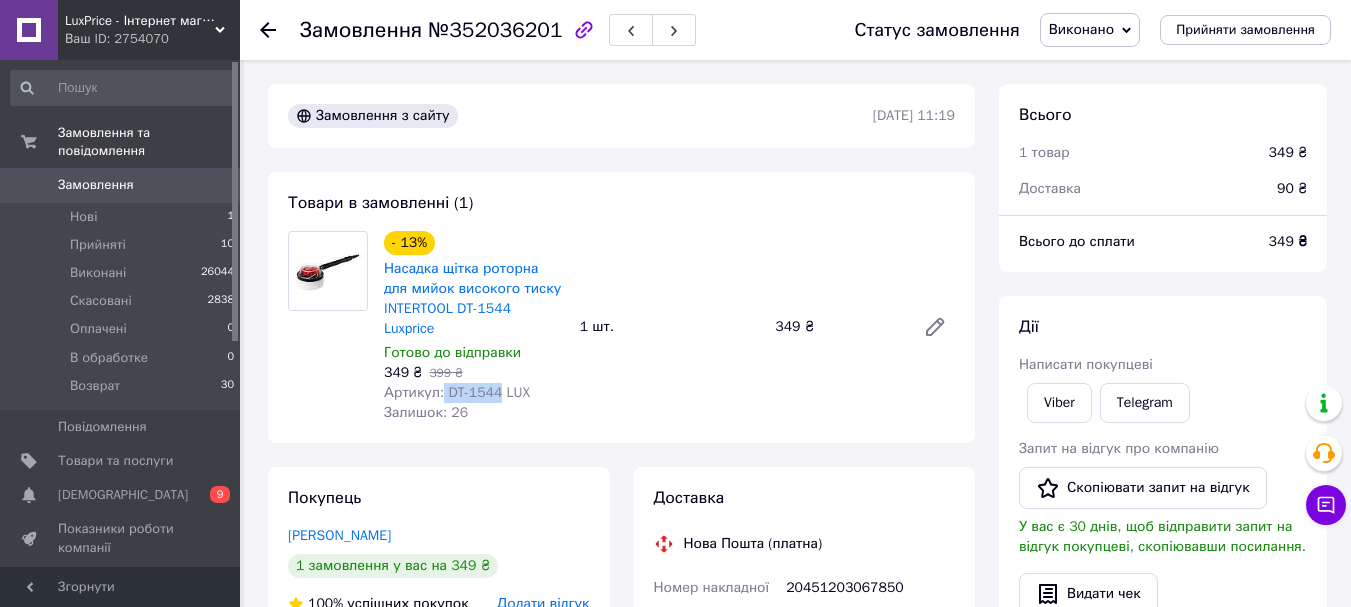 drag, startPoint x: 496, startPoint y: 393, endPoint x: 440, endPoint y: 395, distance: 56.0357 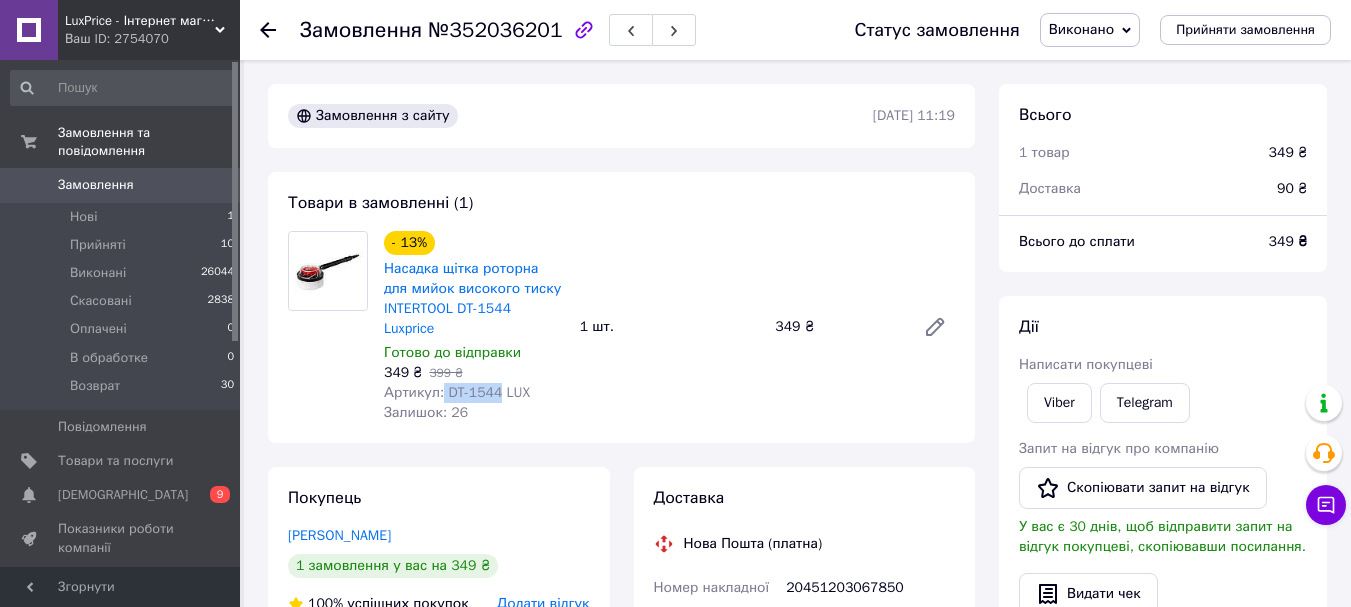 copy on "DT-1544" 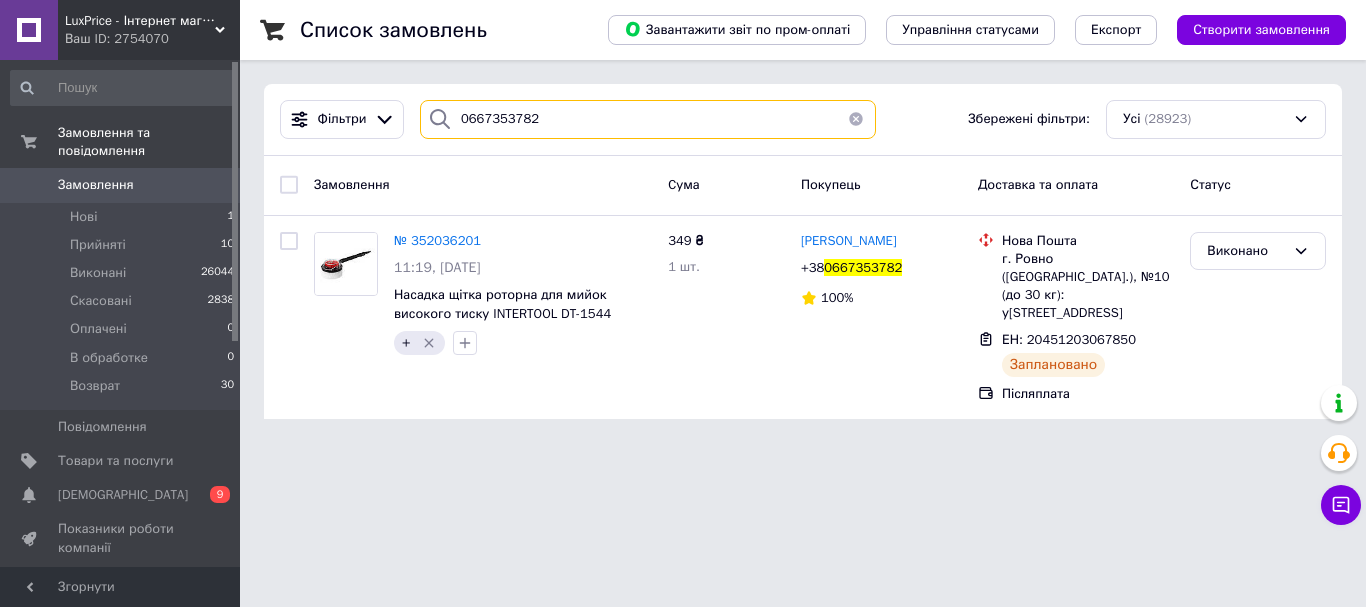 drag, startPoint x: 574, startPoint y: 116, endPoint x: 442, endPoint y: 122, distance: 132.13629 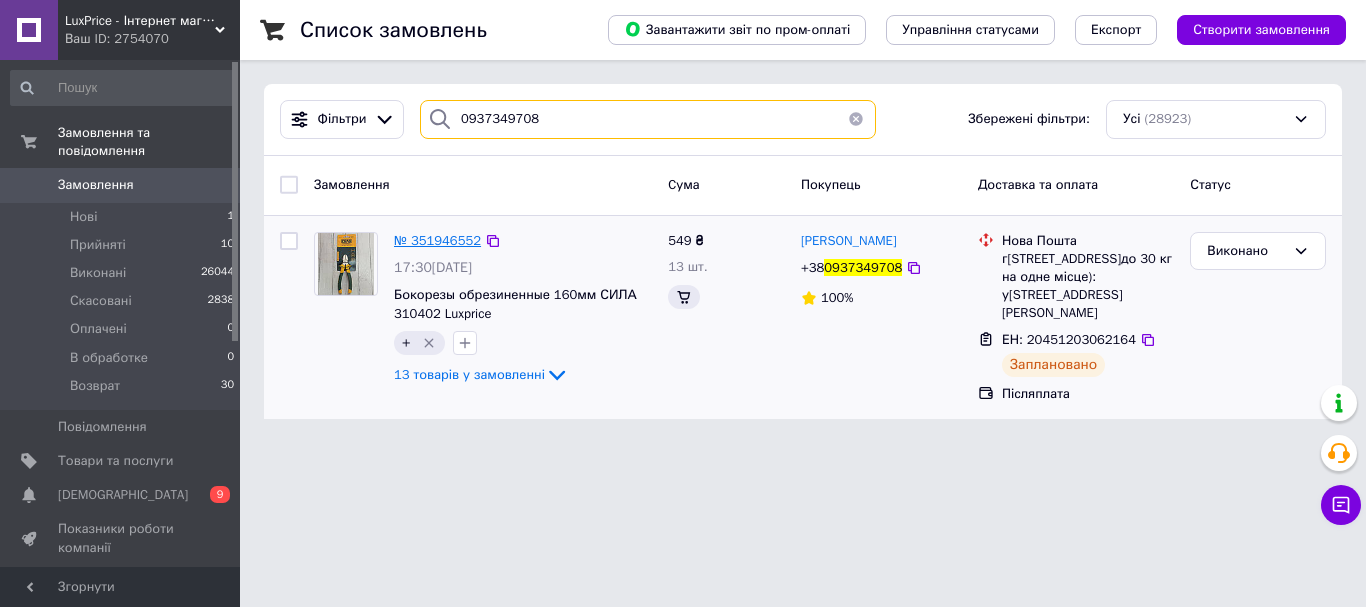 type on "0937349708" 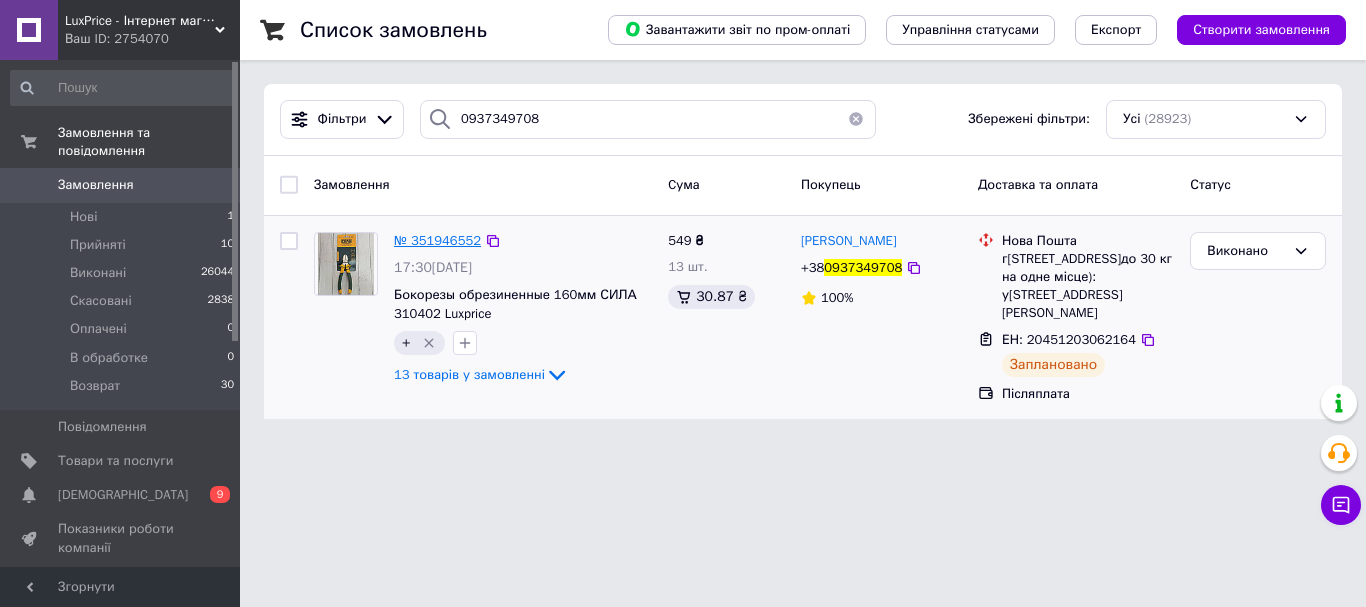 click on "№ 351946552" at bounding box center (437, 240) 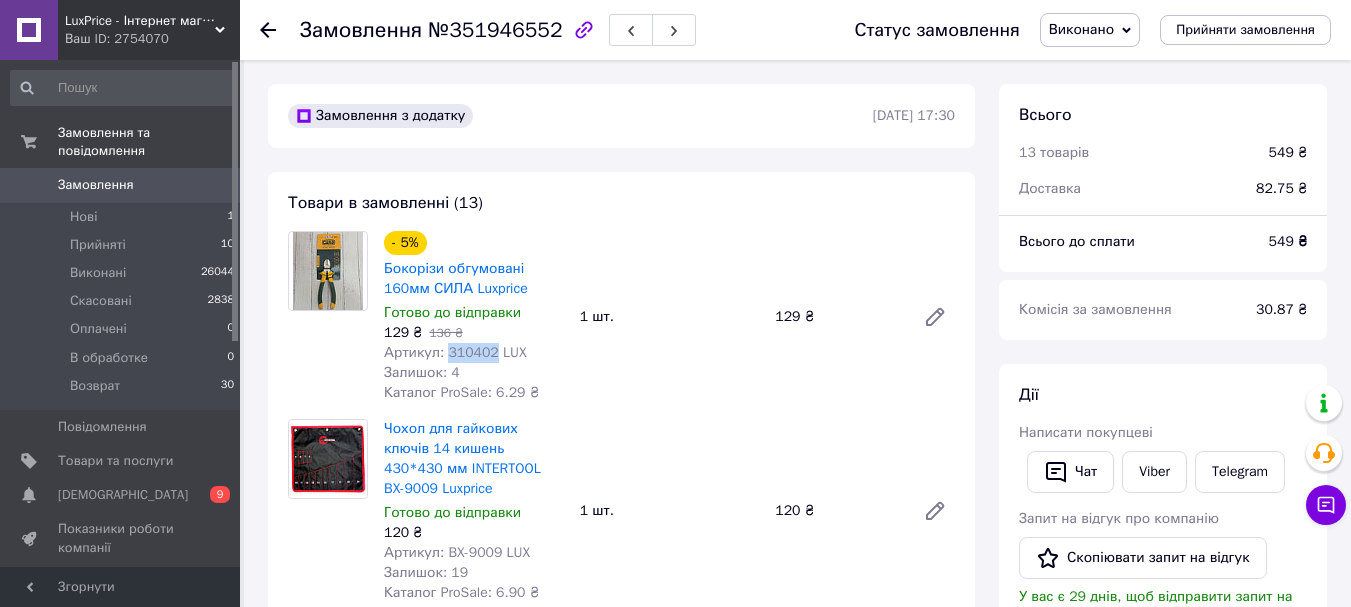 drag, startPoint x: 488, startPoint y: 349, endPoint x: 443, endPoint y: 351, distance: 45.044422 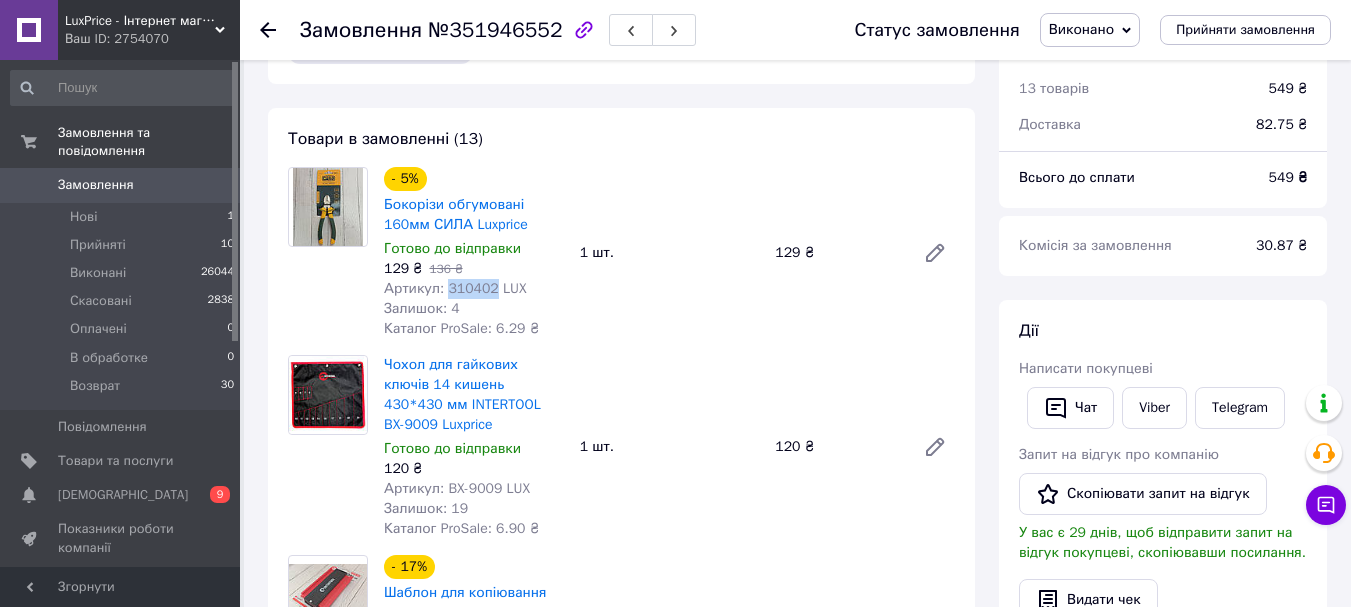 scroll, scrollTop: 200, scrollLeft: 0, axis: vertical 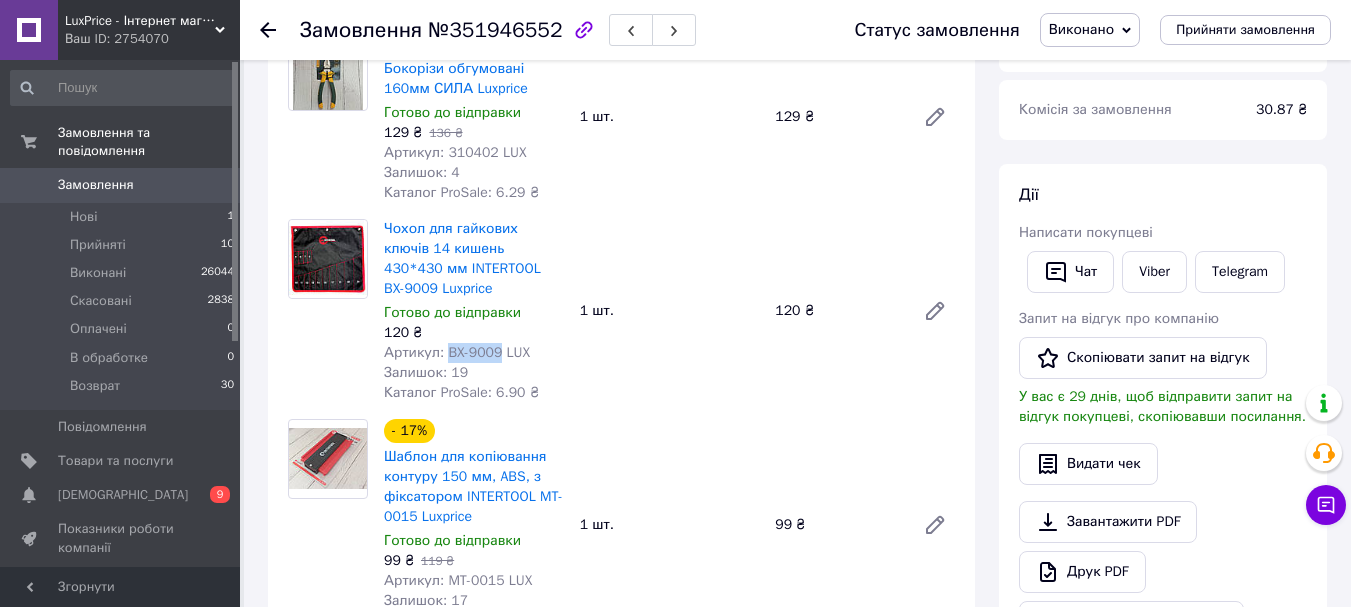 drag, startPoint x: 497, startPoint y: 350, endPoint x: 445, endPoint y: 351, distance: 52.009613 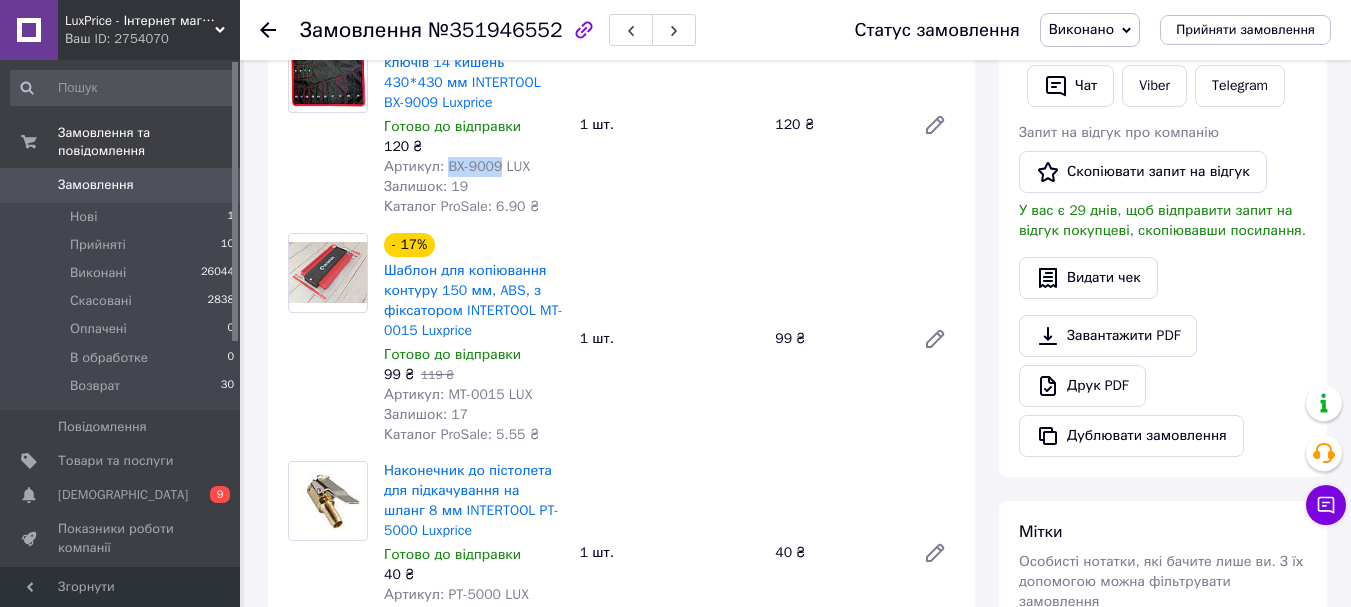scroll, scrollTop: 400, scrollLeft: 0, axis: vertical 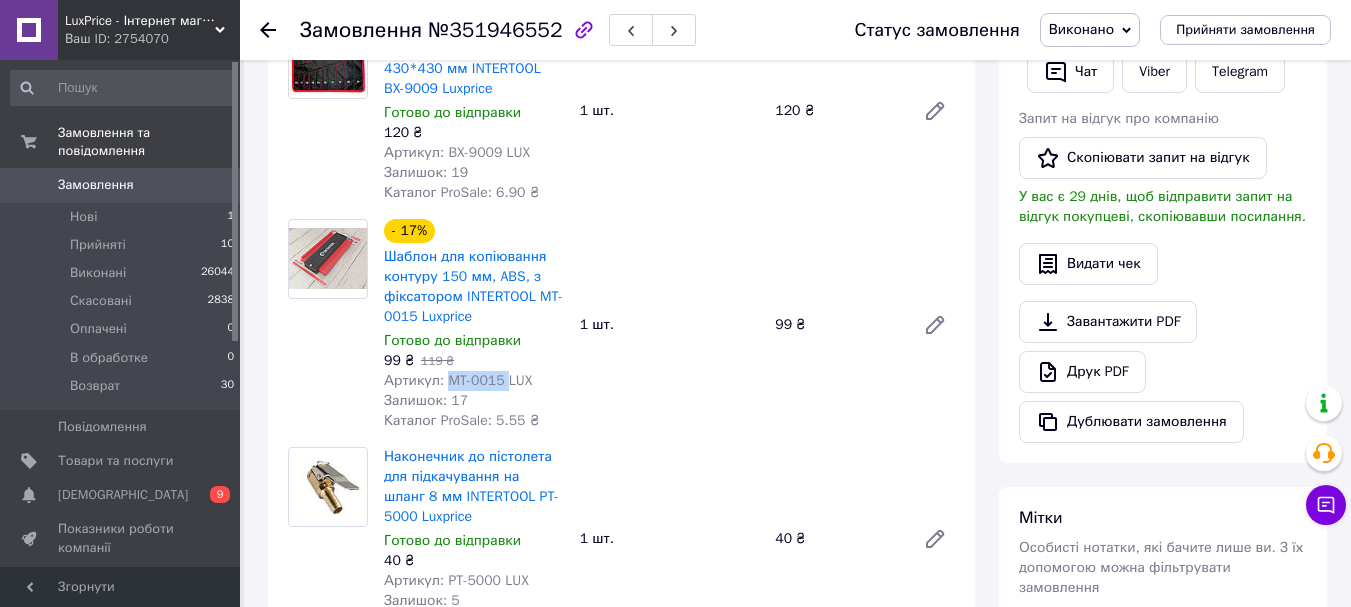 drag, startPoint x: 504, startPoint y: 384, endPoint x: 448, endPoint y: 383, distance: 56.008926 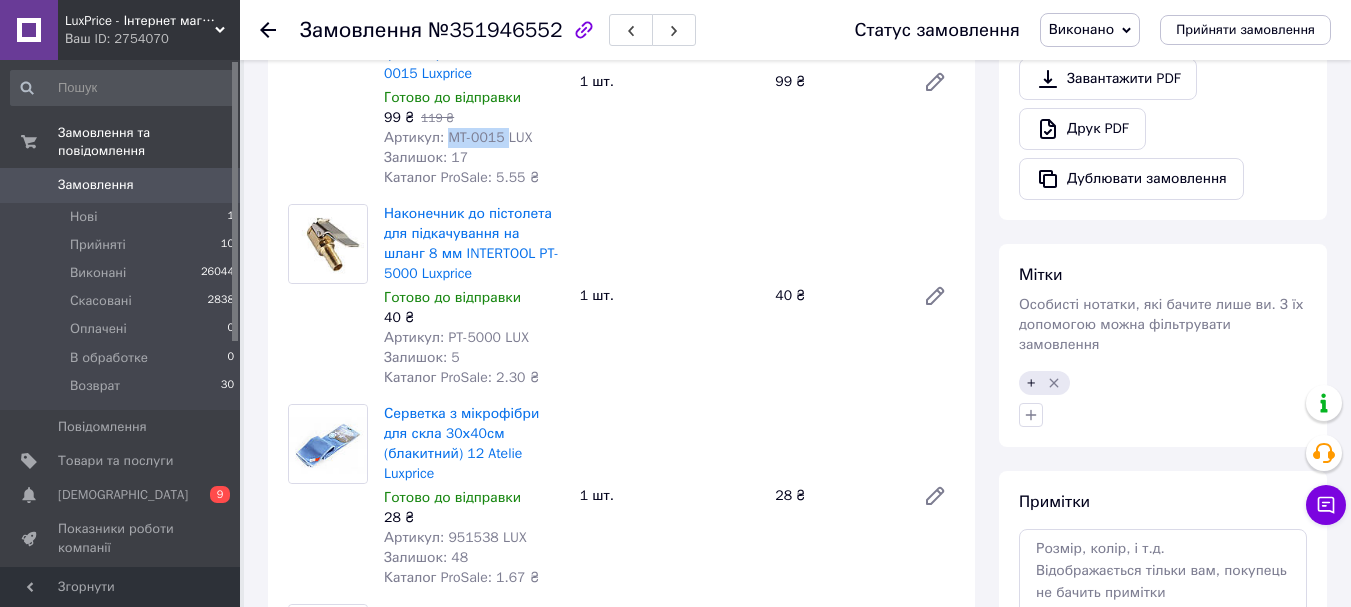 scroll, scrollTop: 700, scrollLeft: 0, axis: vertical 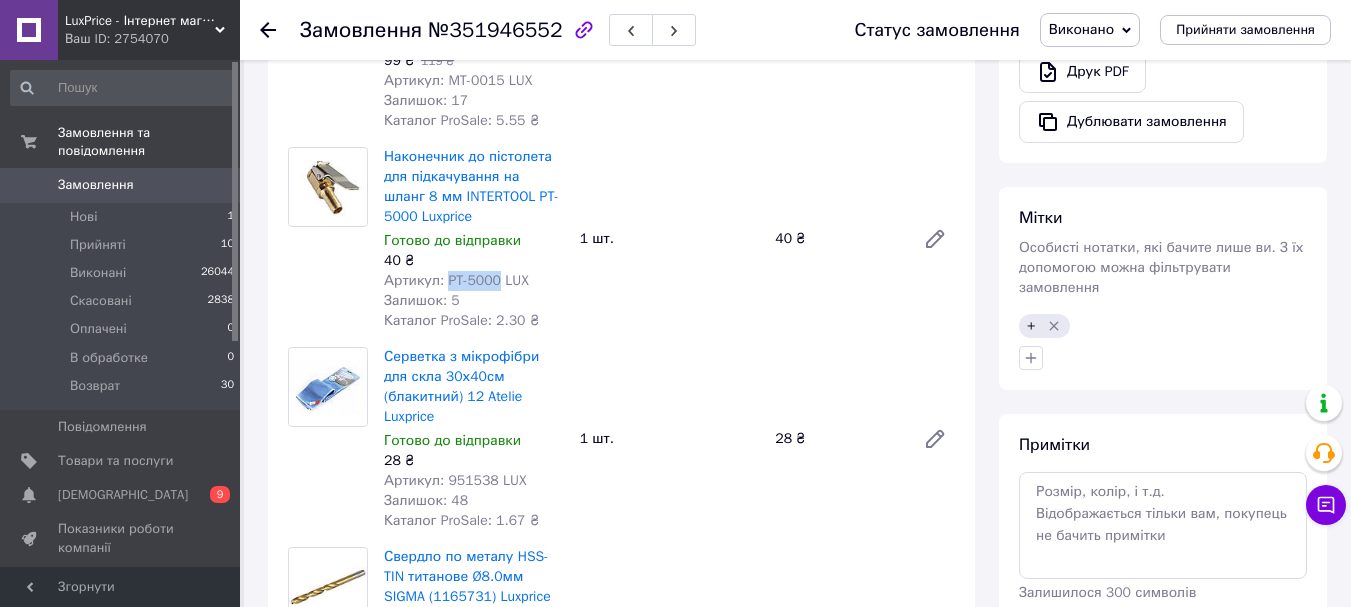 drag, startPoint x: 491, startPoint y: 279, endPoint x: 444, endPoint y: 286, distance: 47.518417 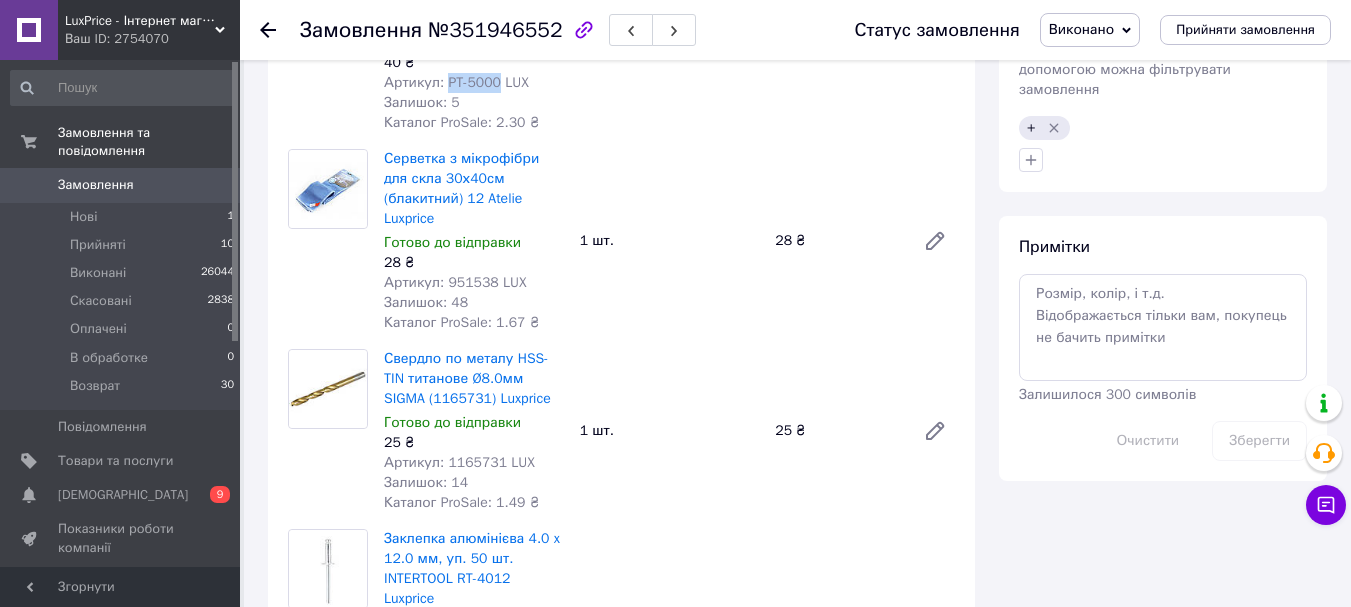 scroll, scrollTop: 900, scrollLeft: 0, axis: vertical 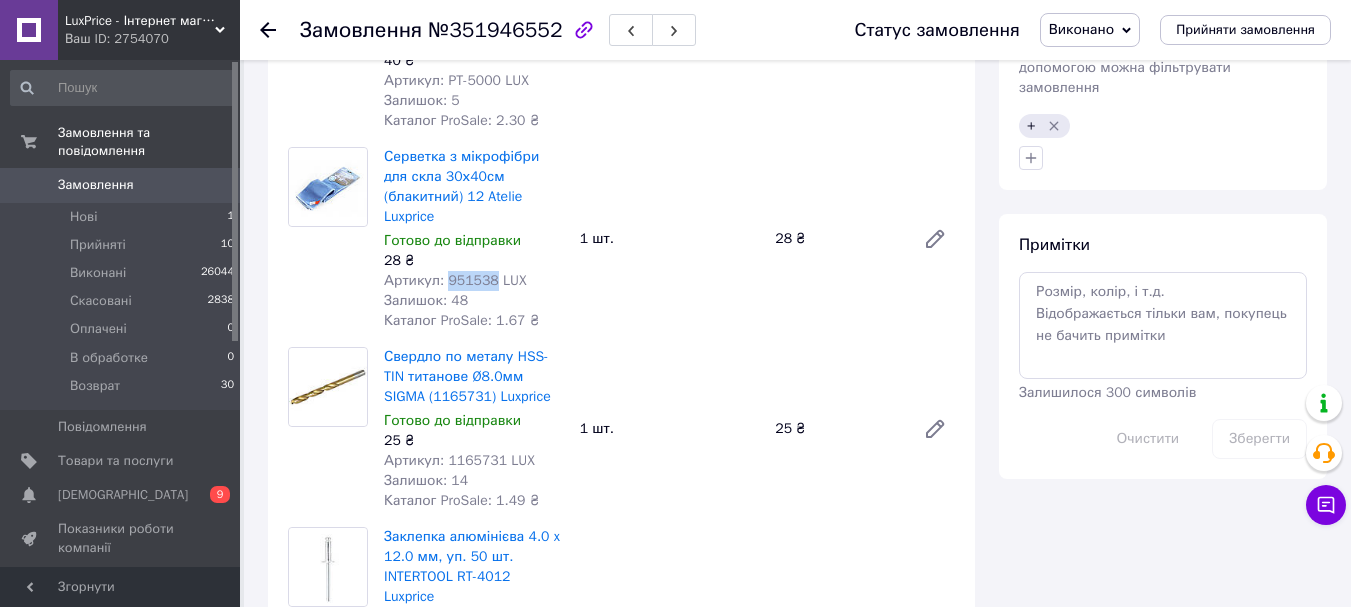 drag, startPoint x: 488, startPoint y: 267, endPoint x: 445, endPoint y: 250, distance: 46.238514 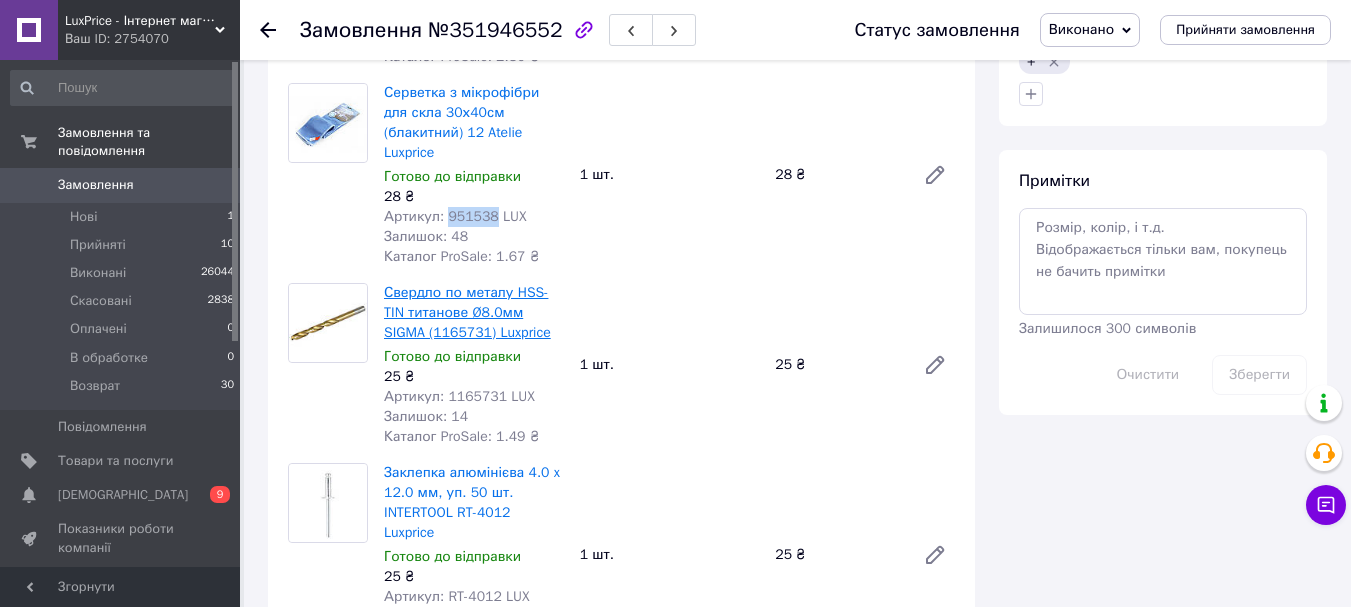 scroll, scrollTop: 1000, scrollLeft: 0, axis: vertical 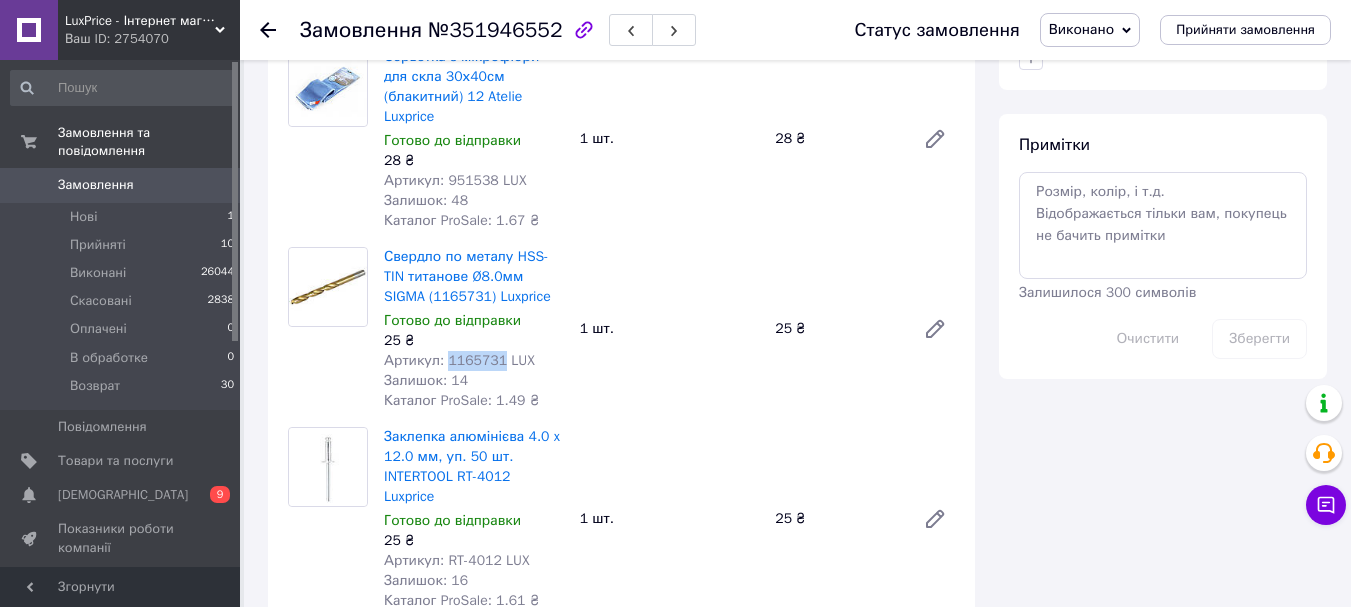 drag, startPoint x: 496, startPoint y: 332, endPoint x: 444, endPoint y: 335, distance: 52.086468 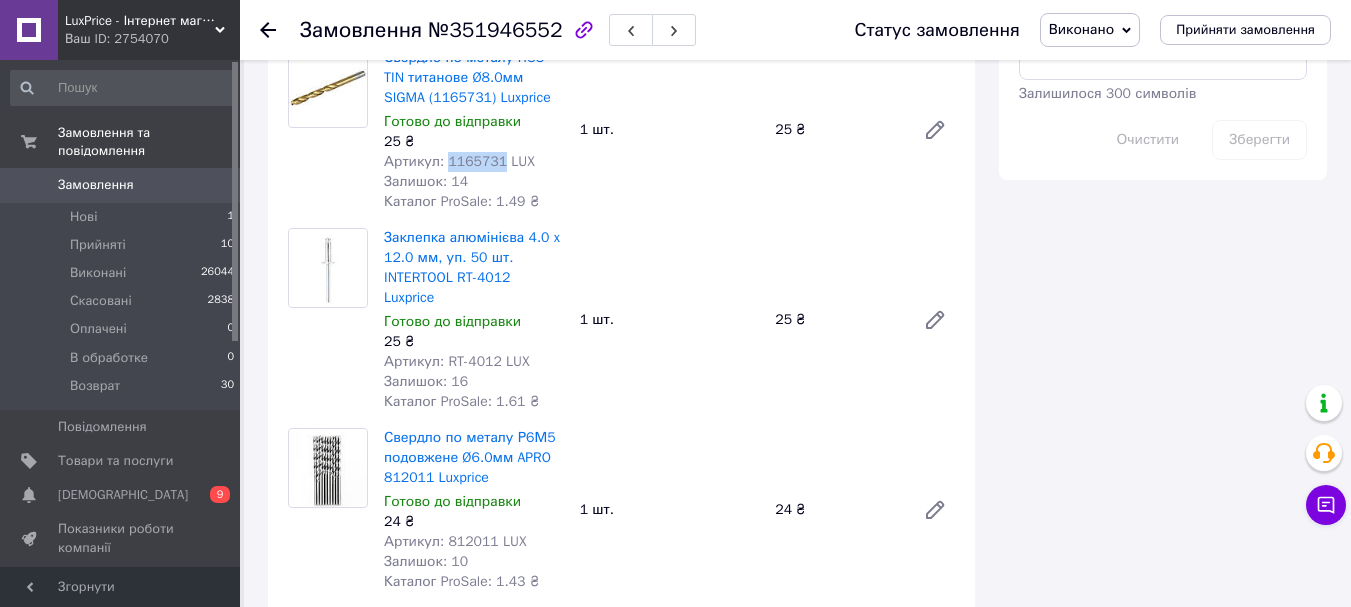 scroll, scrollTop: 1200, scrollLeft: 0, axis: vertical 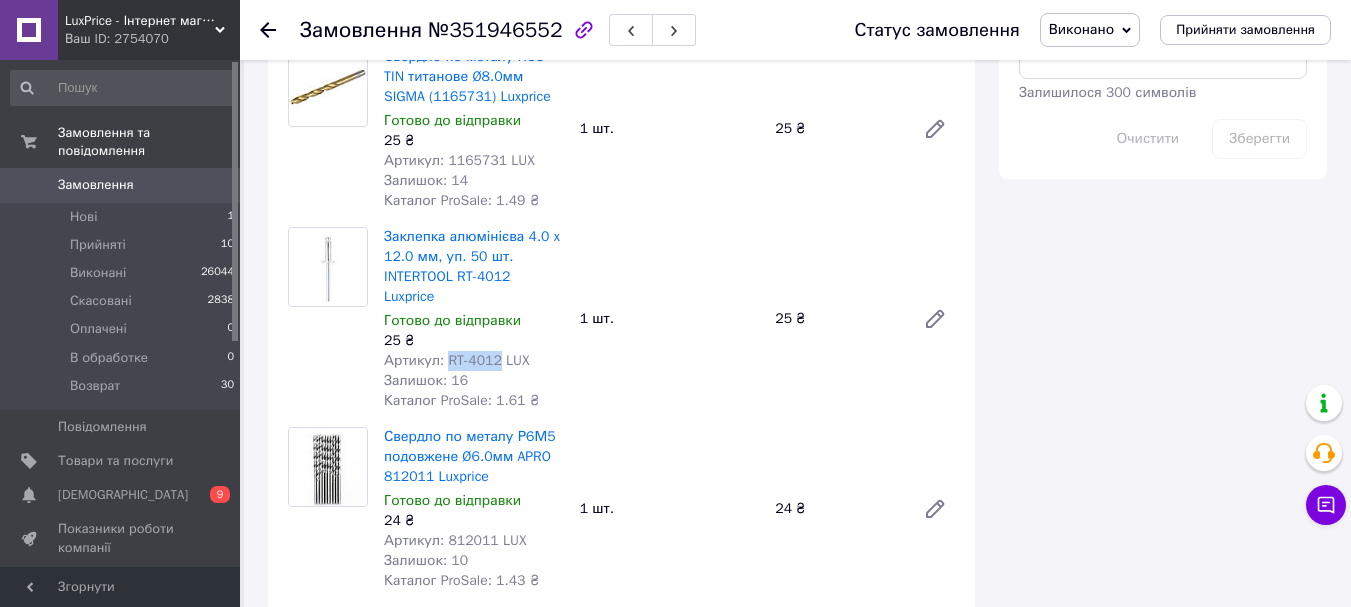 drag, startPoint x: 493, startPoint y: 342, endPoint x: 444, endPoint y: 341, distance: 49.010204 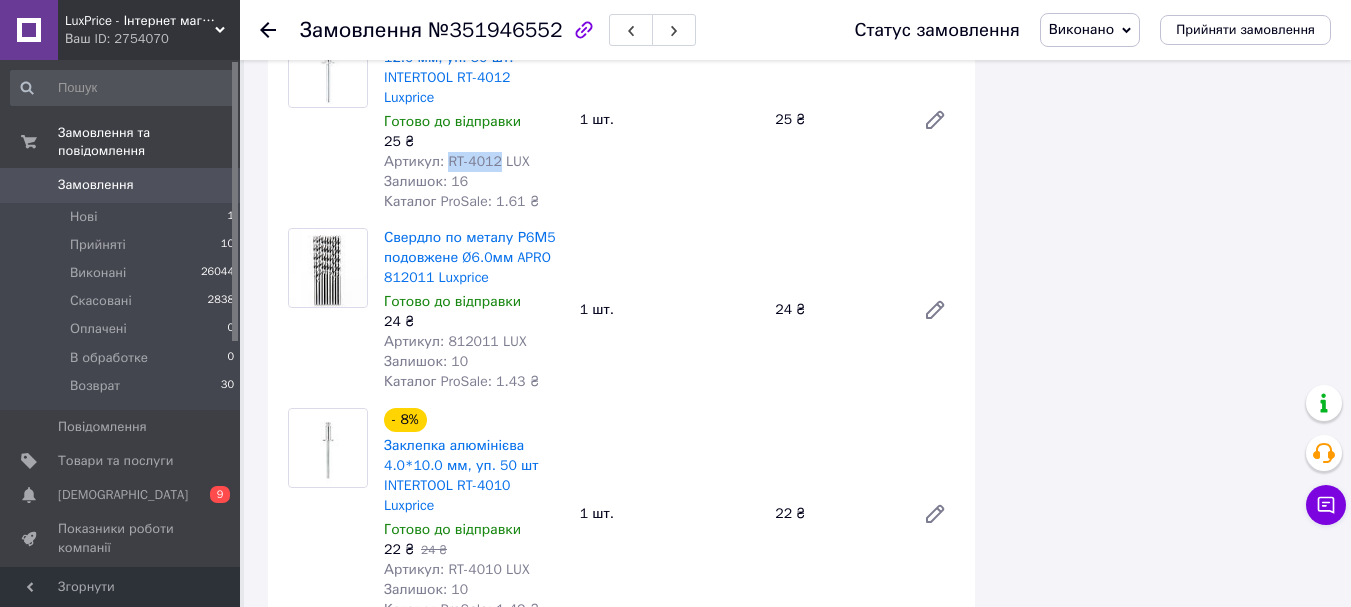 scroll, scrollTop: 1400, scrollLeft: 0, axis: vertical 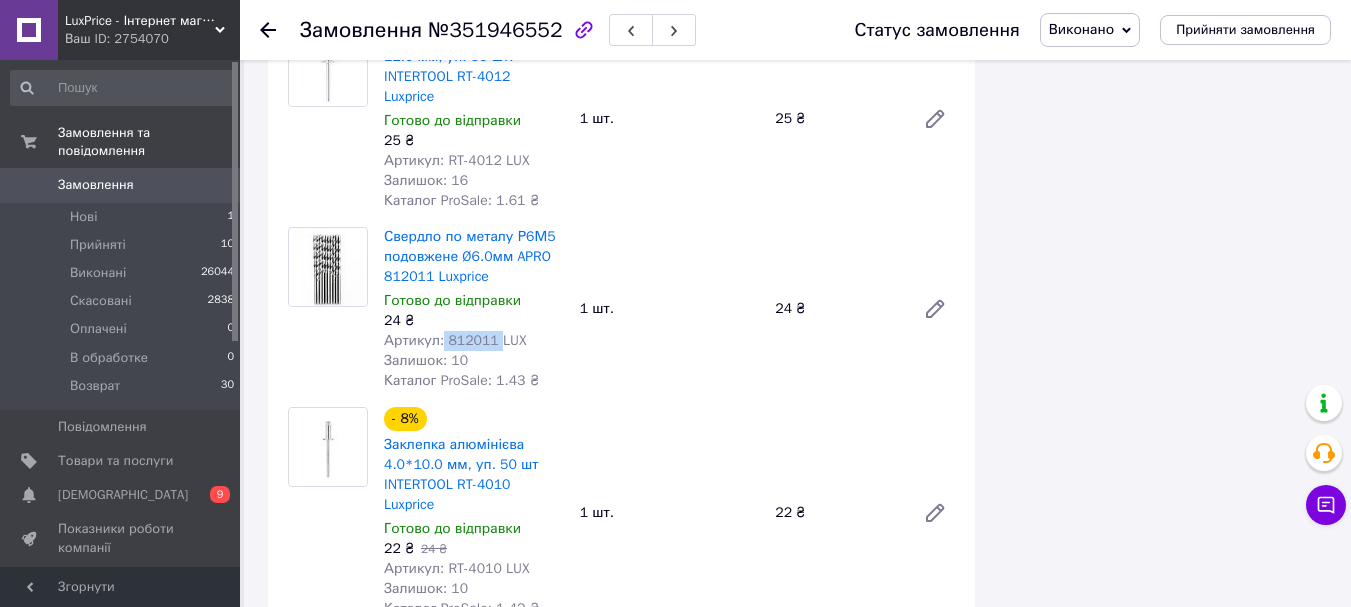 drag, startPoint x: 494, startPoint y: 313, endPoint x: 441, endPoint y: 312, distance: 53.009434 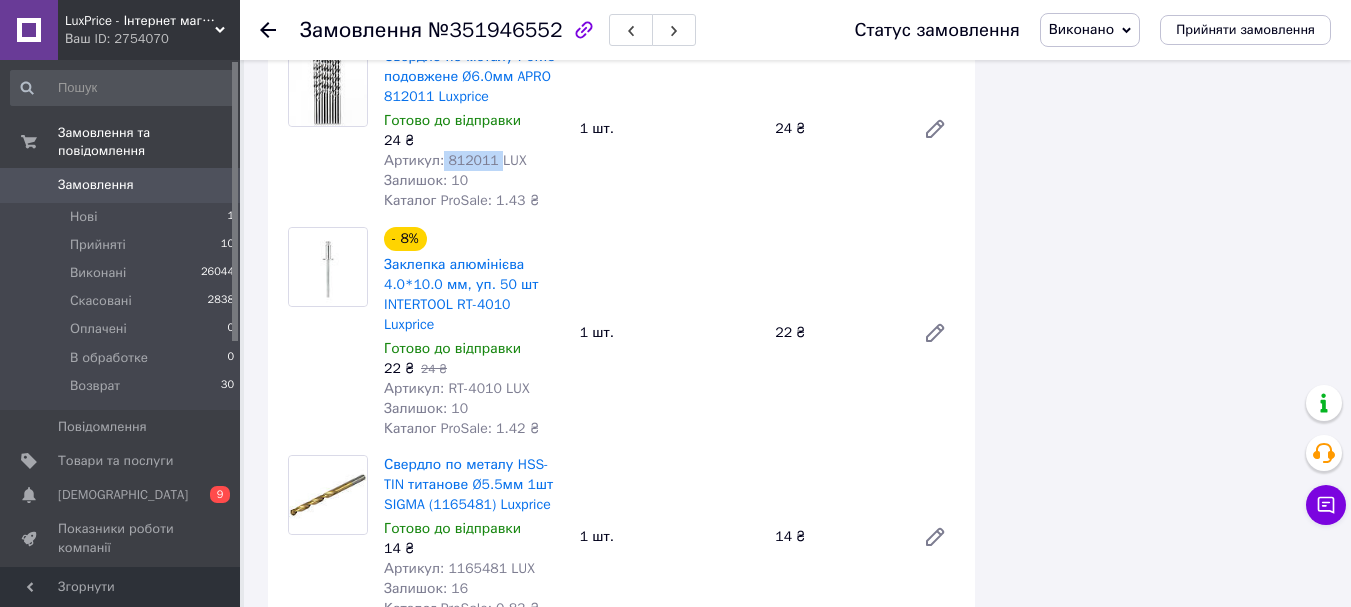 scroll, scrollTop: 1600, scrollLeft: 0, axis: vertical 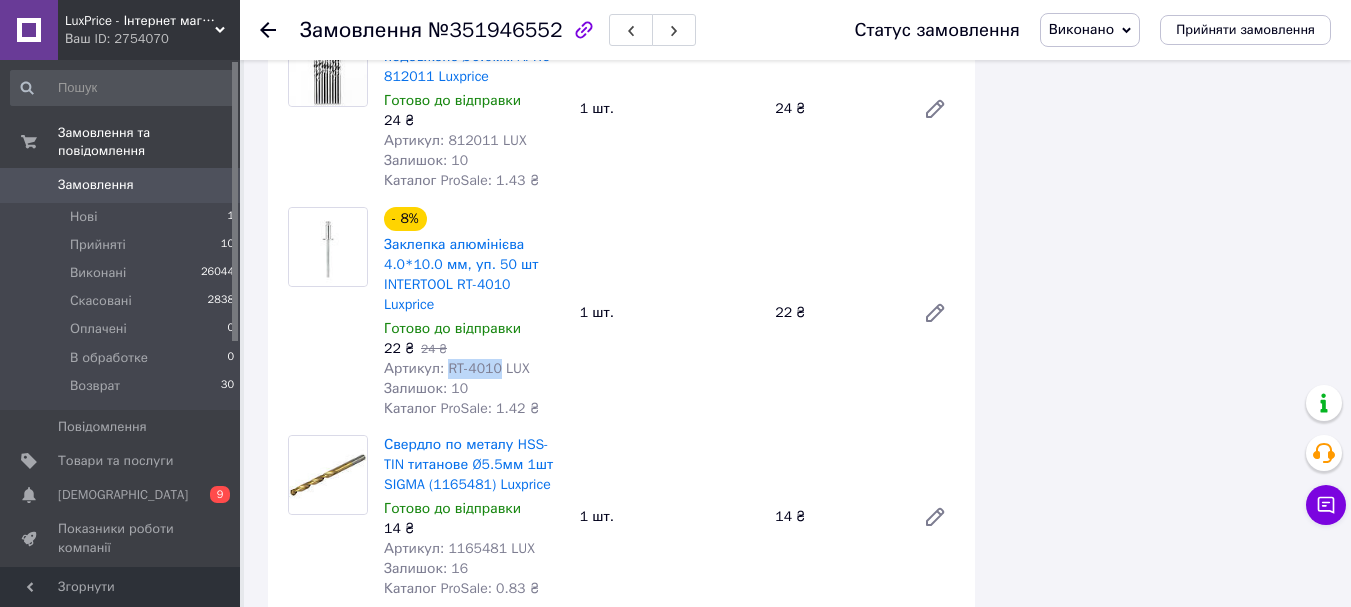 drag, startPoint x: 491, startPoint y: 351, endPoint x: 445, endPoint y: 347, distance: 46.173584 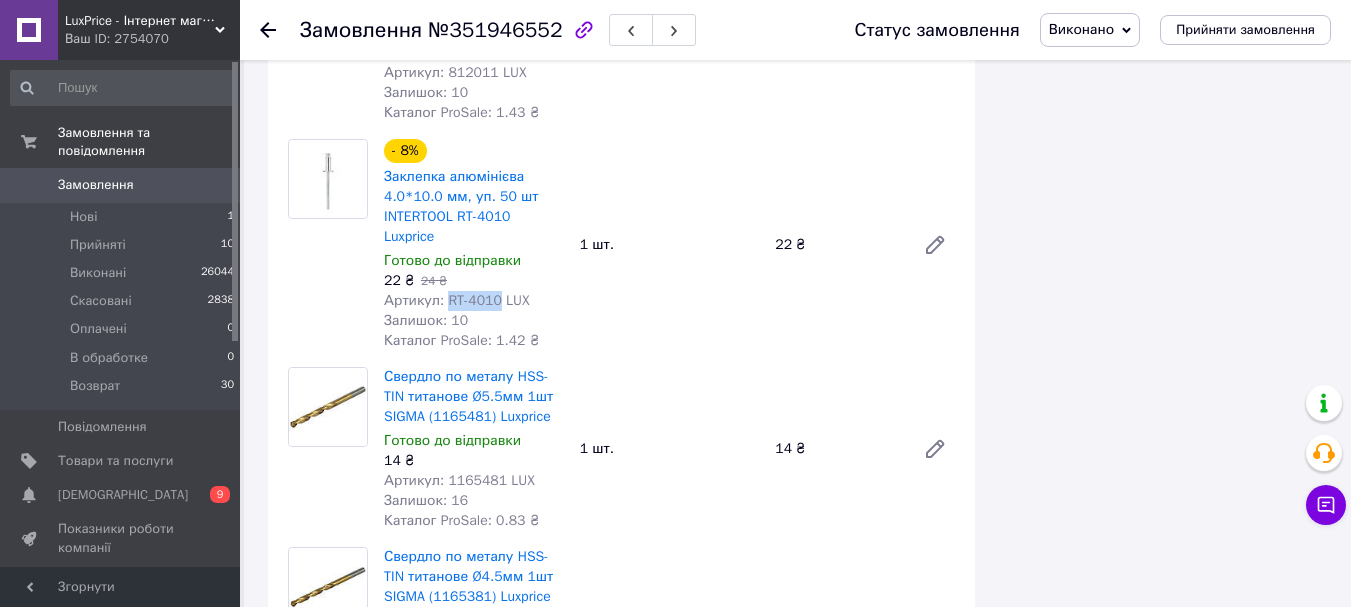 scroll, scrollTop: 1700, scrollLeft: 0, axis: vertical 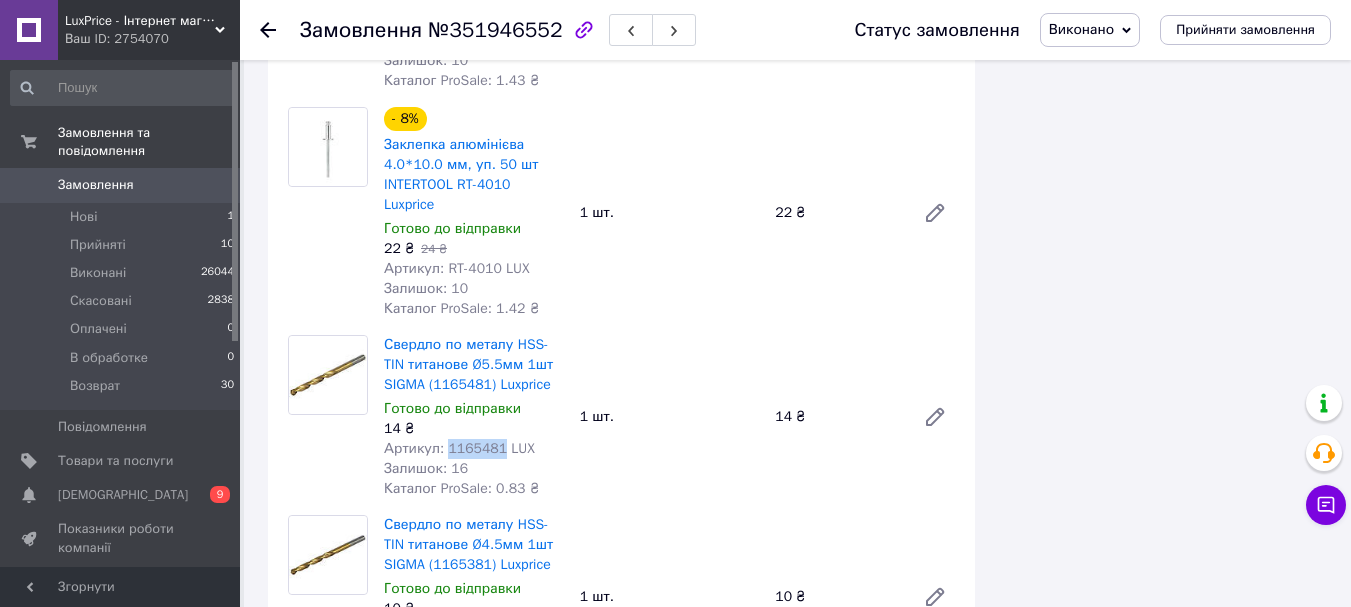 drag, startPoint x: 493, startPoint y: 424, endPoint x: 446, endPoint y: 430, distance: 47.38143 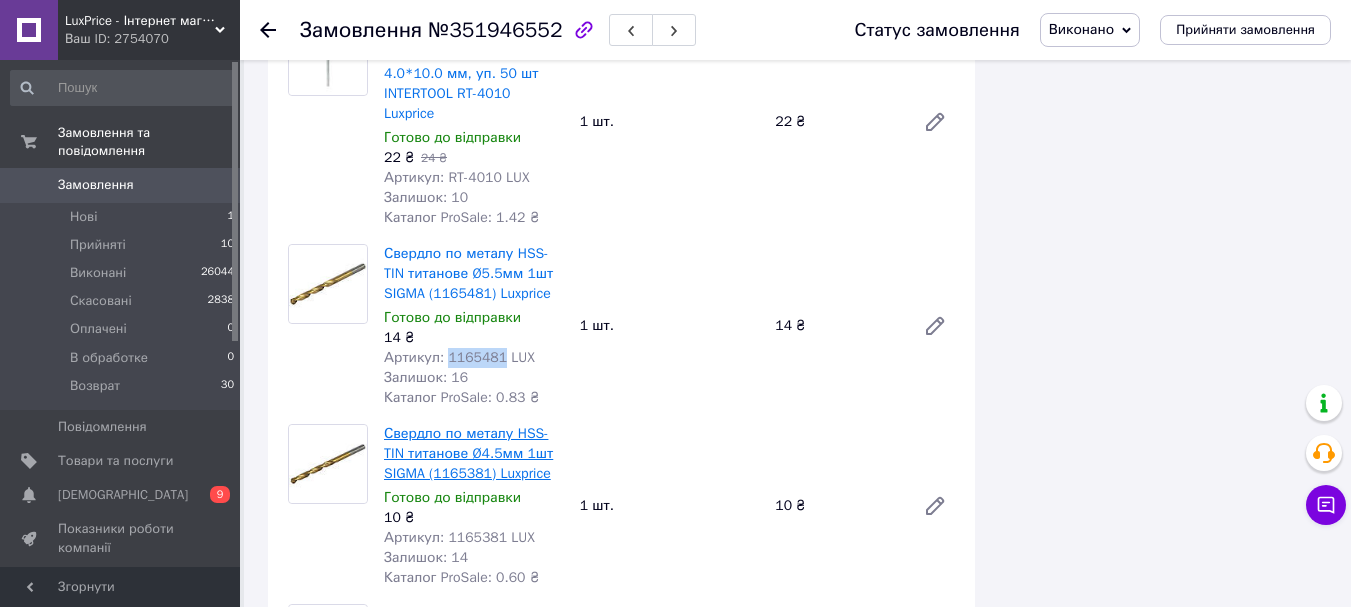 scroll, scrollTop: 1900, scrollLeft: 0, axis: vertical 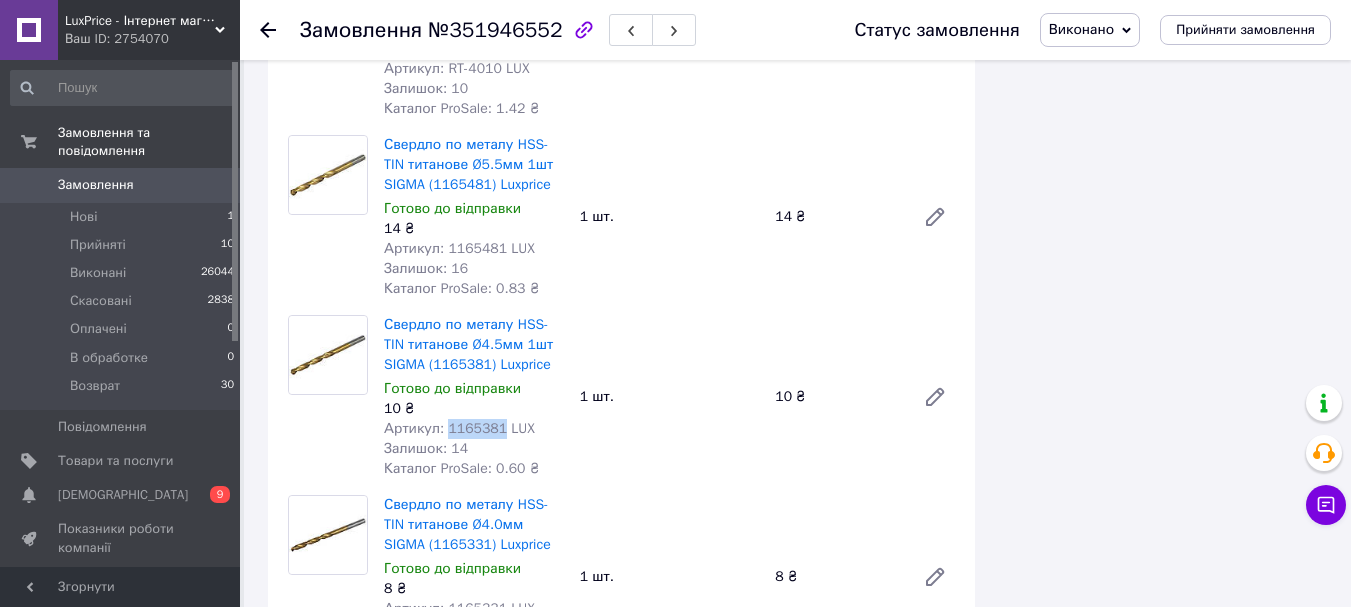 drag, startPoint x: 497, startPoint y: 406, endPoint x: 446, endPoint y: 411, distance: 51.24451 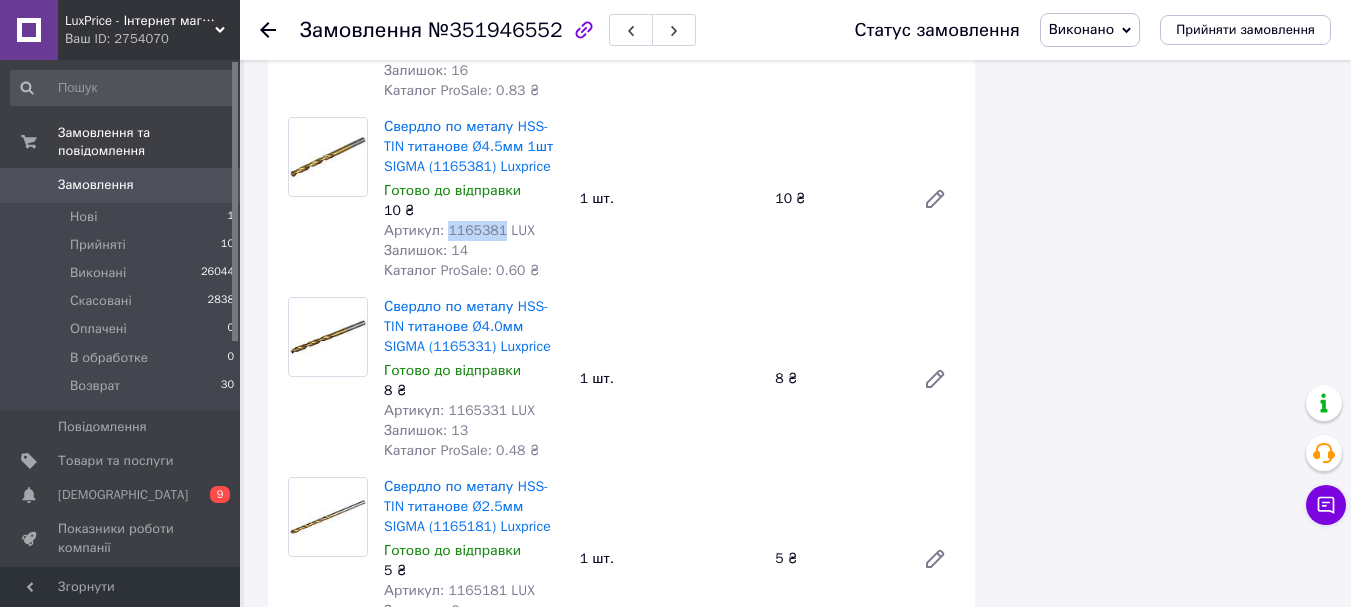 scroll, scrollTop: 2100, scrollLeft: 0, axis: vertical 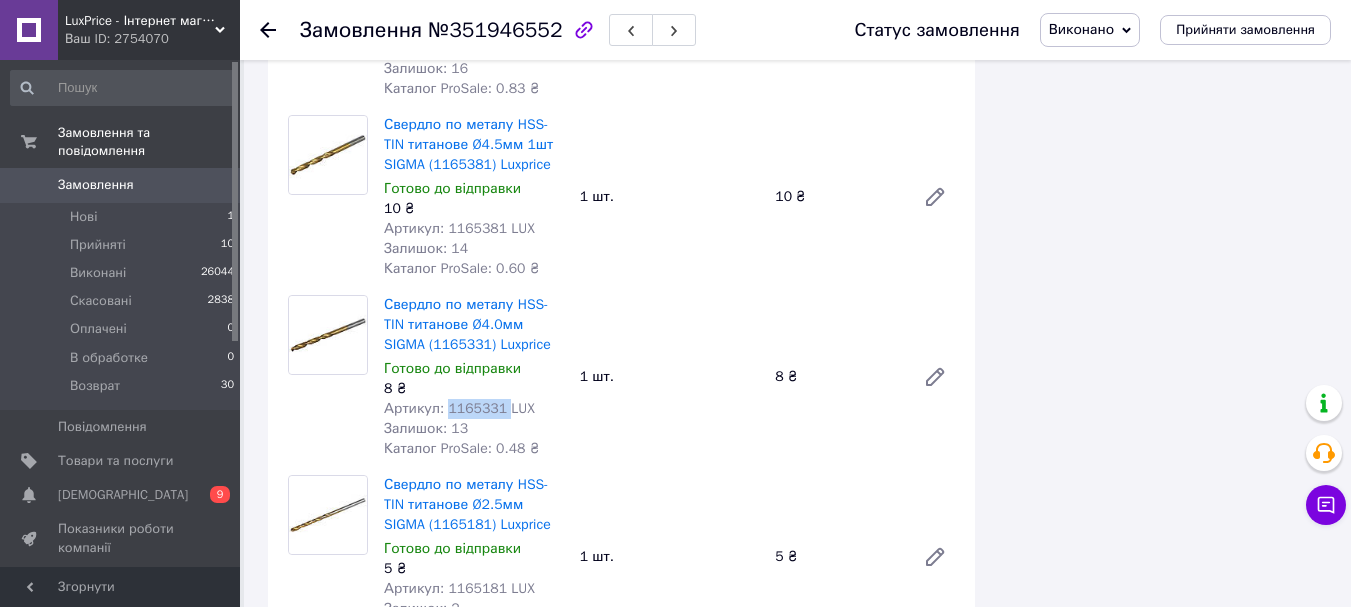 drag, startPoint x: 498, startPoint y: 385, endPoint x: 442, endPoint y: 382, distance: 56.0803 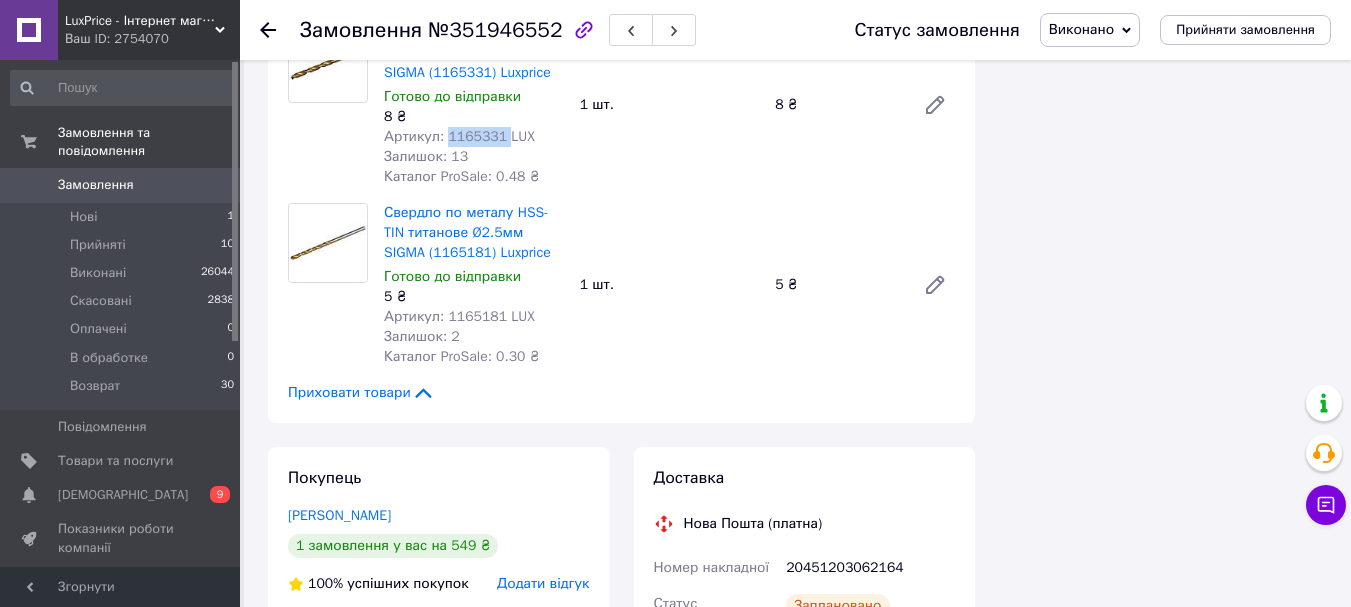 scroll, scrollTop: 2400, scrollLeft: 0, axis: vertical 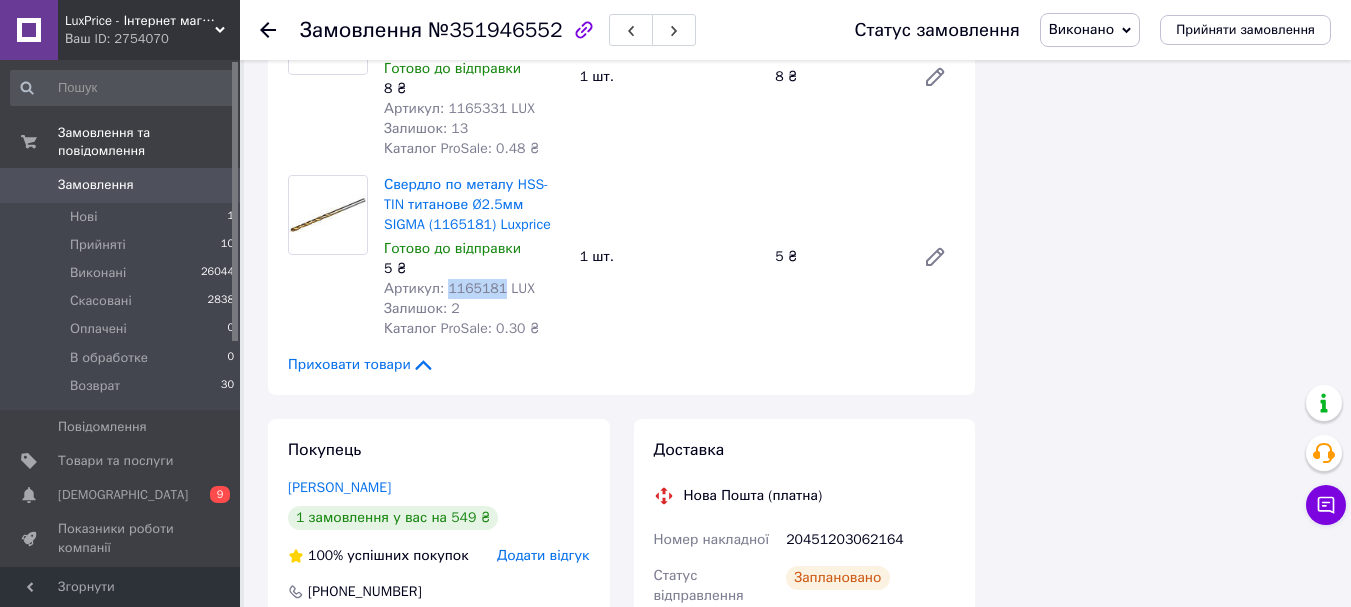 drag, startPoint x: 494, startPoint y: 265, endPoint x: 446, endPoint y: 268, distance: 48.09366 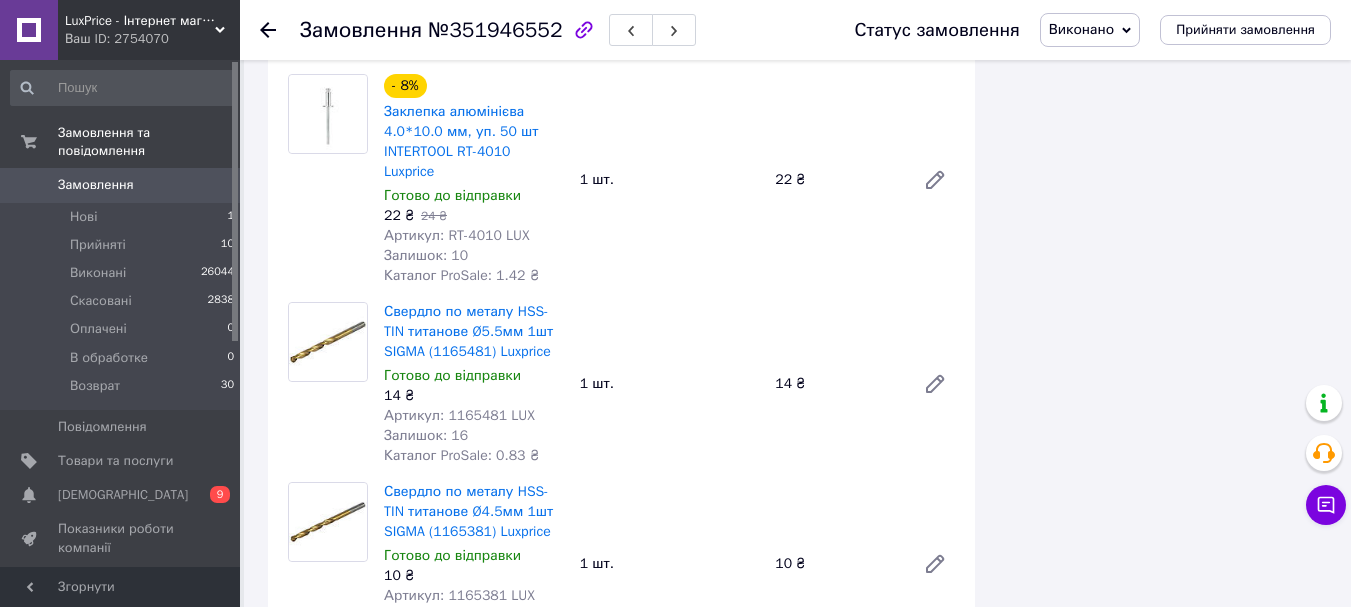 scroll, scrollTop: 1500, scrollLeft: 0, axis: vertical 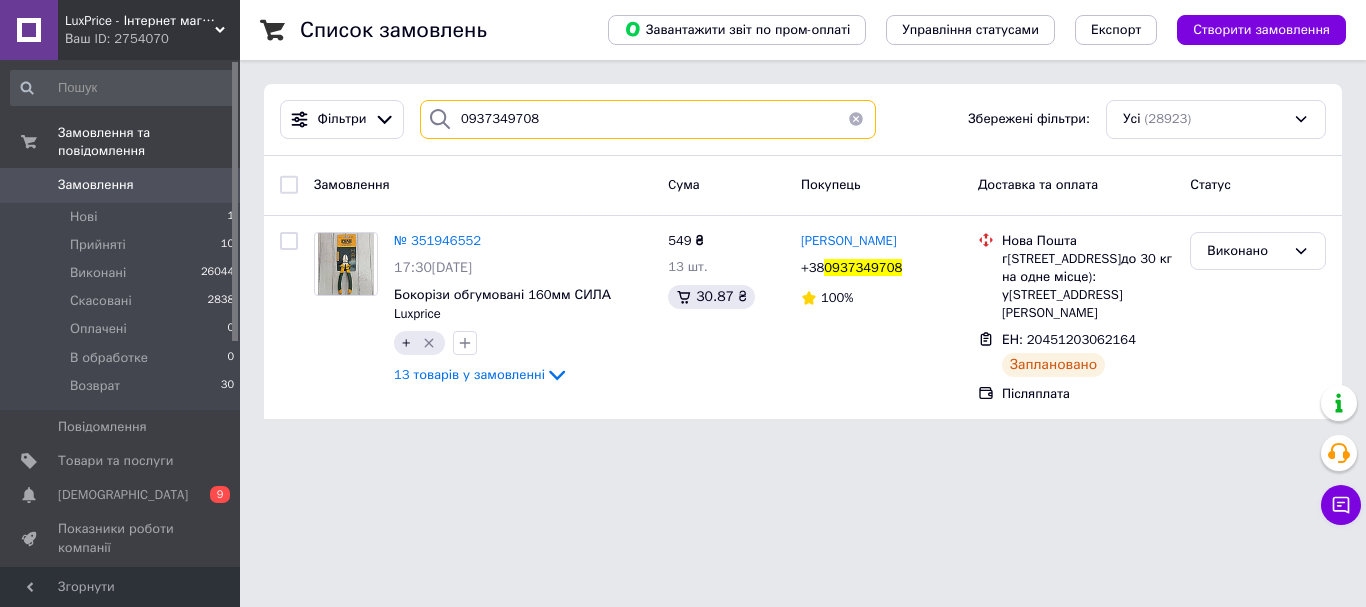 drag, startPoint x: 558, startPoint y: 122, endPoint x: 444, endPoint y: 141, distance: 115.57249 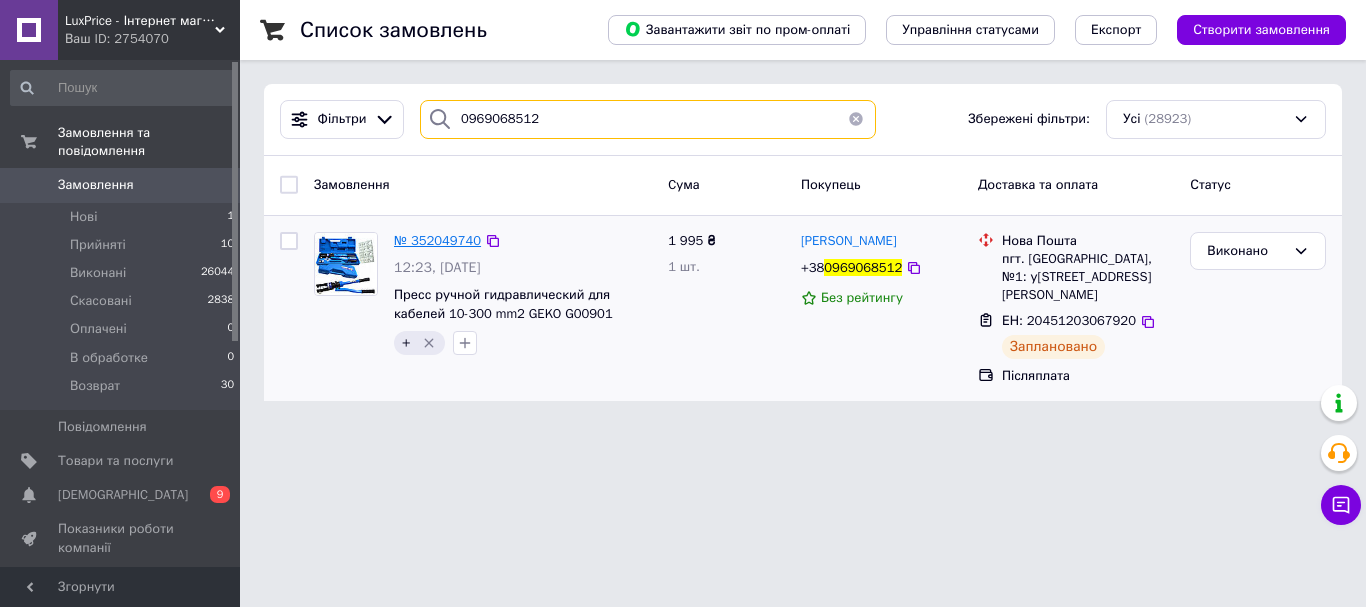 type on "0969068512" 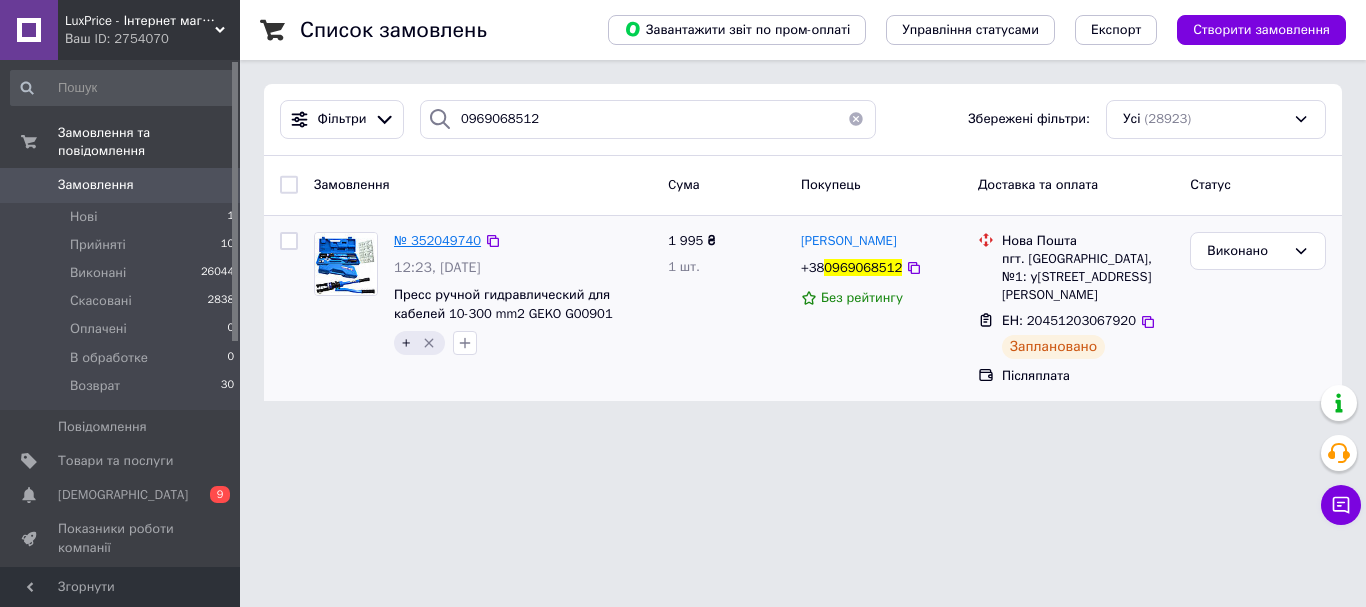 click on "№ 352049740" at bounding box center [437, 240] 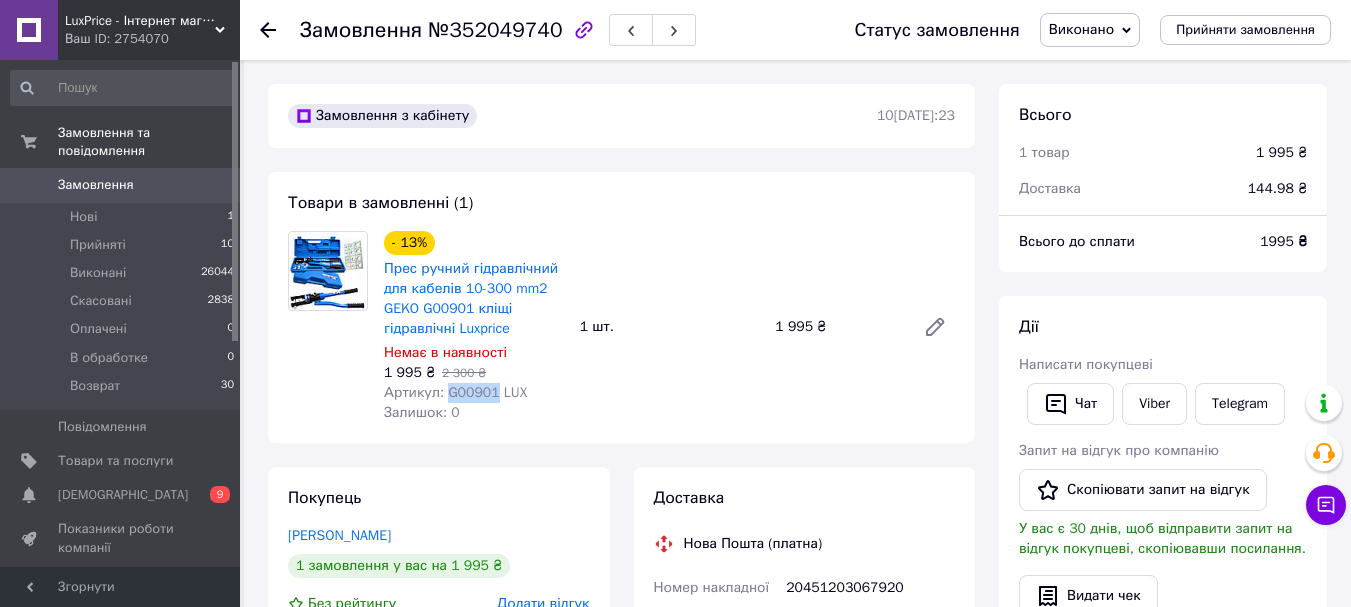 drag, startPoint x: 492, startPoint y: 388, endPoint x: 443, endPoint y: 394, distance: 49.365982 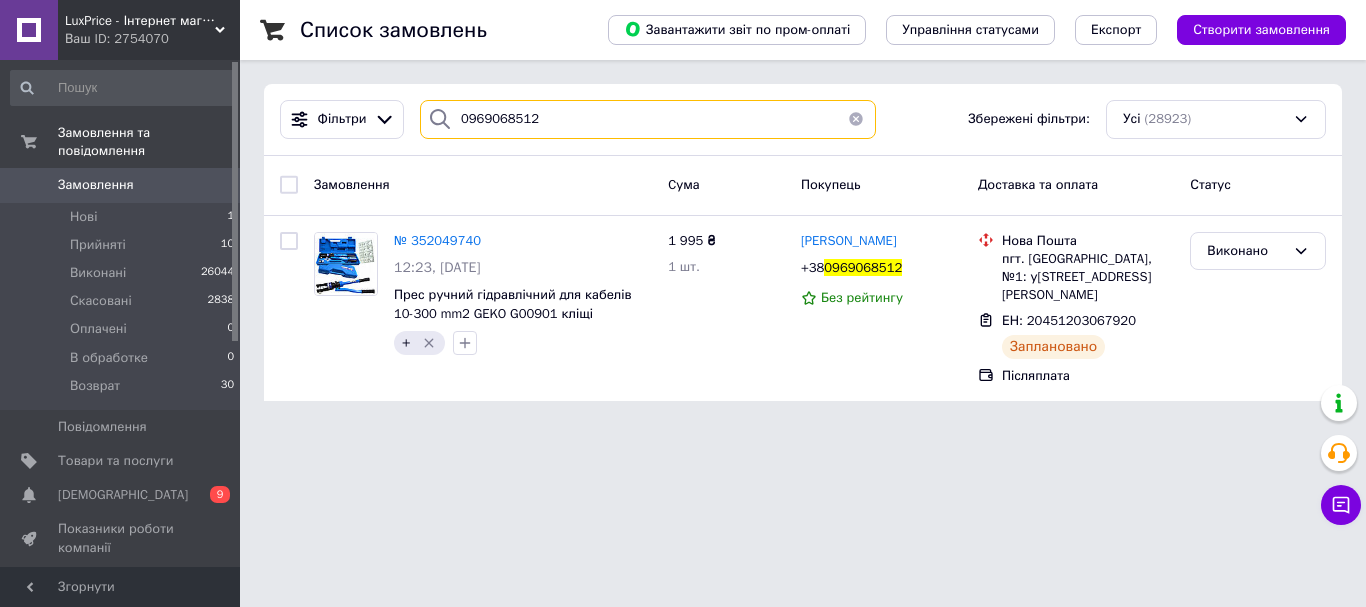 drag, startPoint x: 578, startPoint y: 116, endPoint x: 443, endPoint y: 148, distance: 138.74077 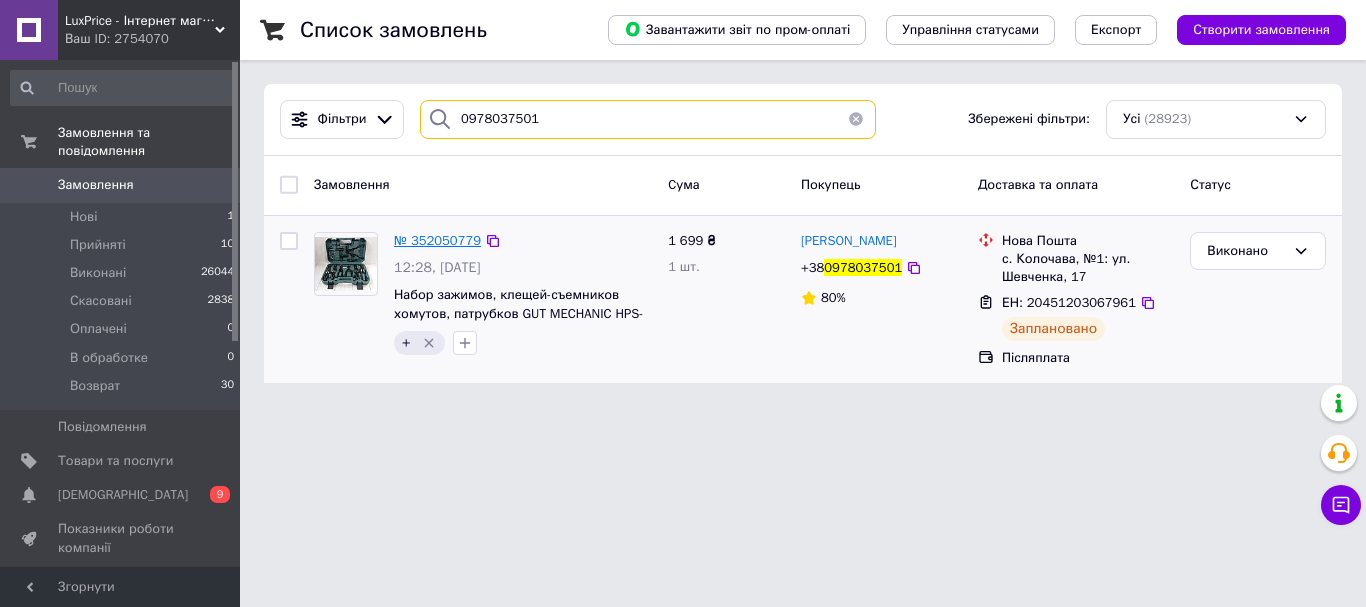 type on "0978037501" 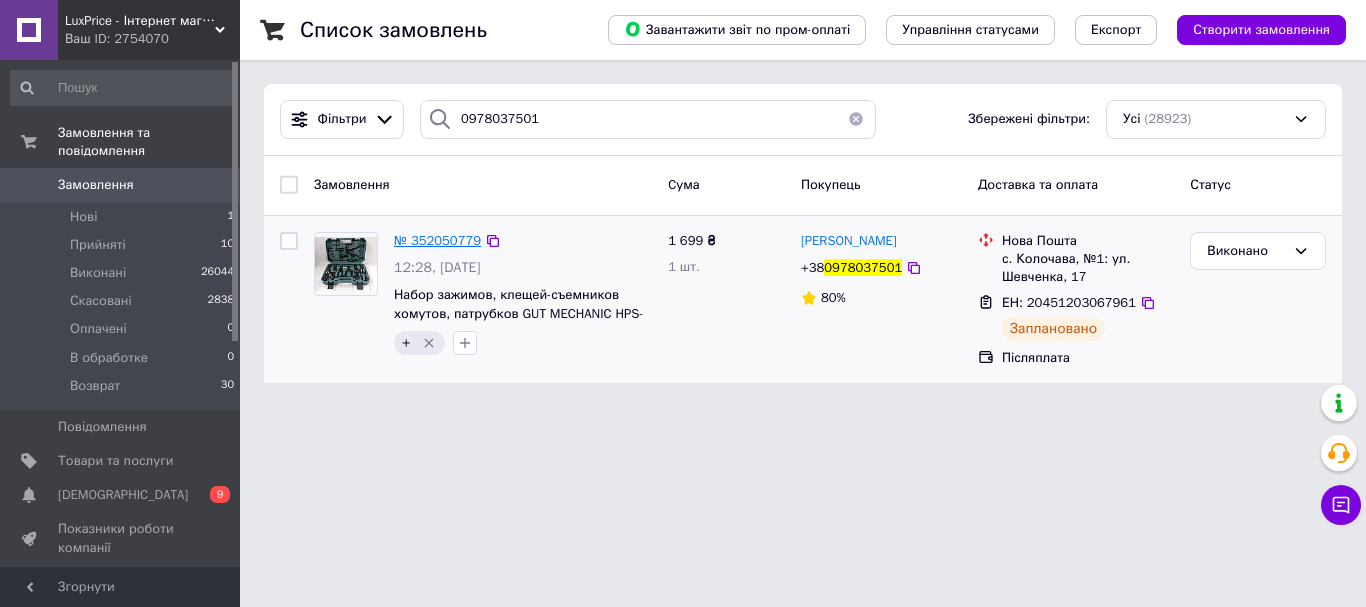 click on "№ 352050779" at bounding box center [437, 240] 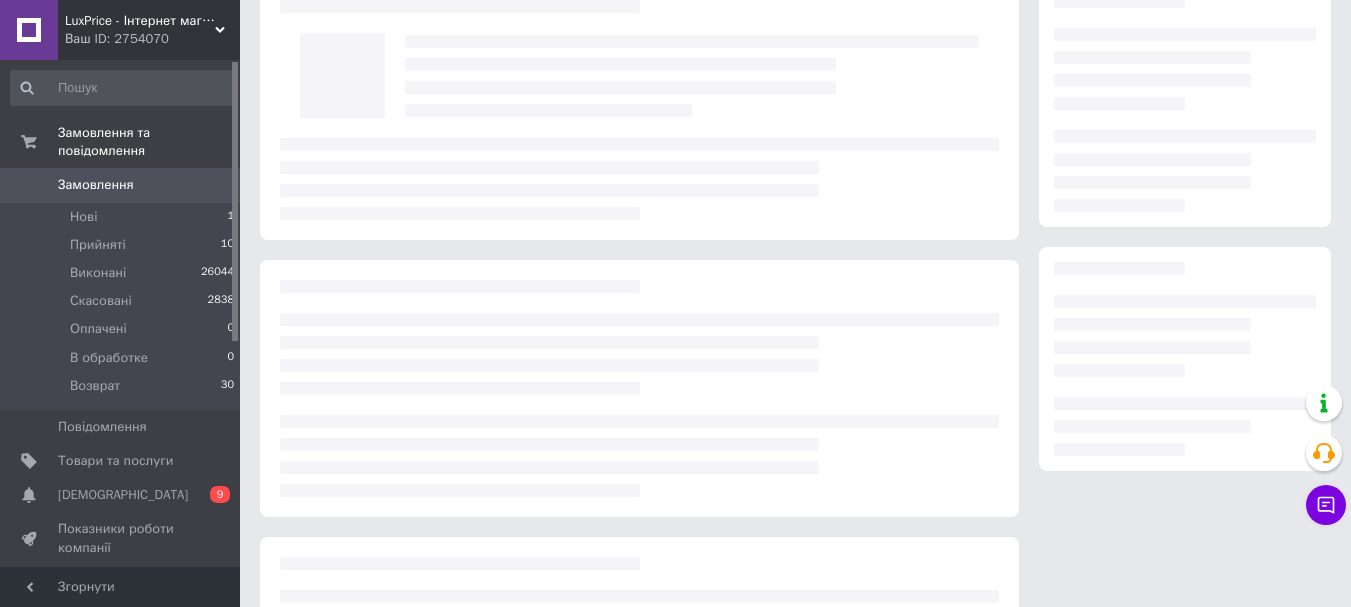 scroll, scrollTop: 0, scrollLeft: 0, axis: both 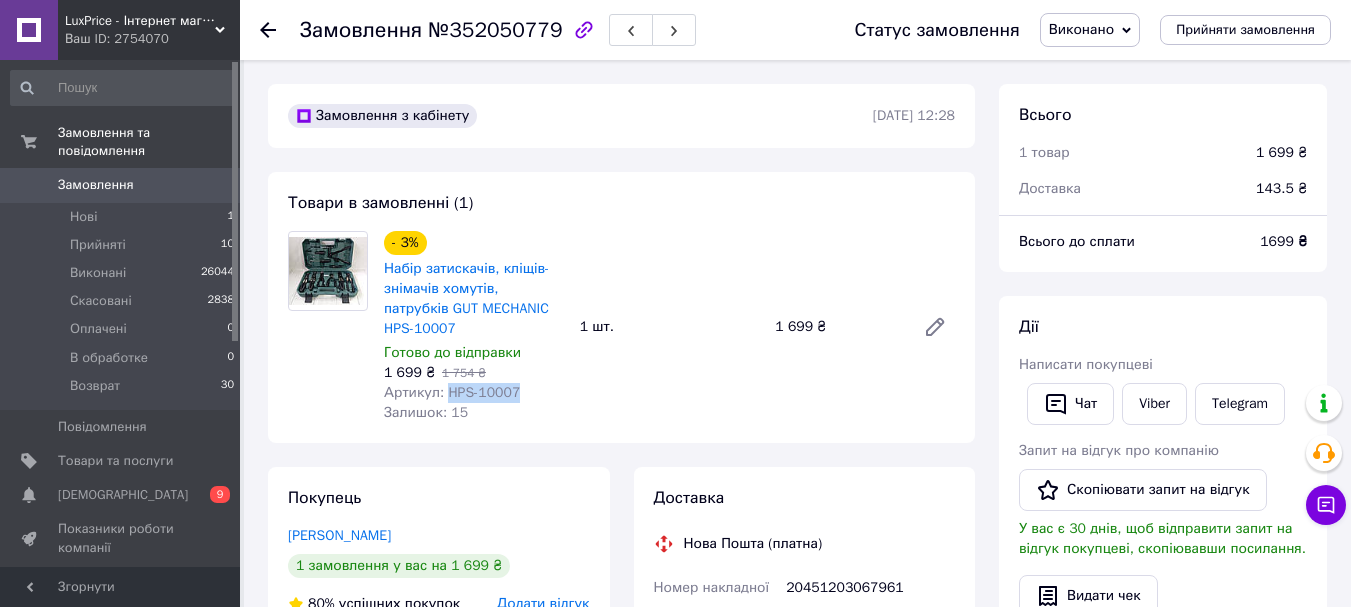 drag, startPoint x: 518, startPoint y: 372, endPoint x: 447, endPoint y: 377, distance: 71.17584 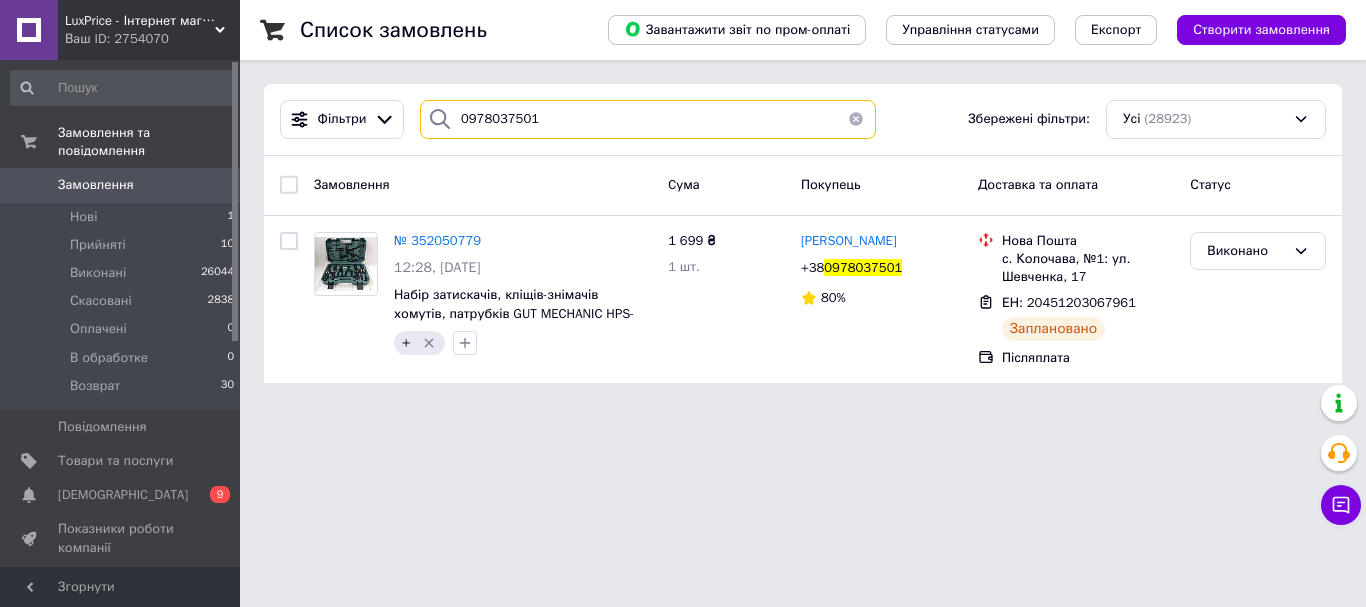 drag, startPoint x: 589, startPoint y: 134, endPoint x: 429, endPoint y: 197, distance: 171.95639 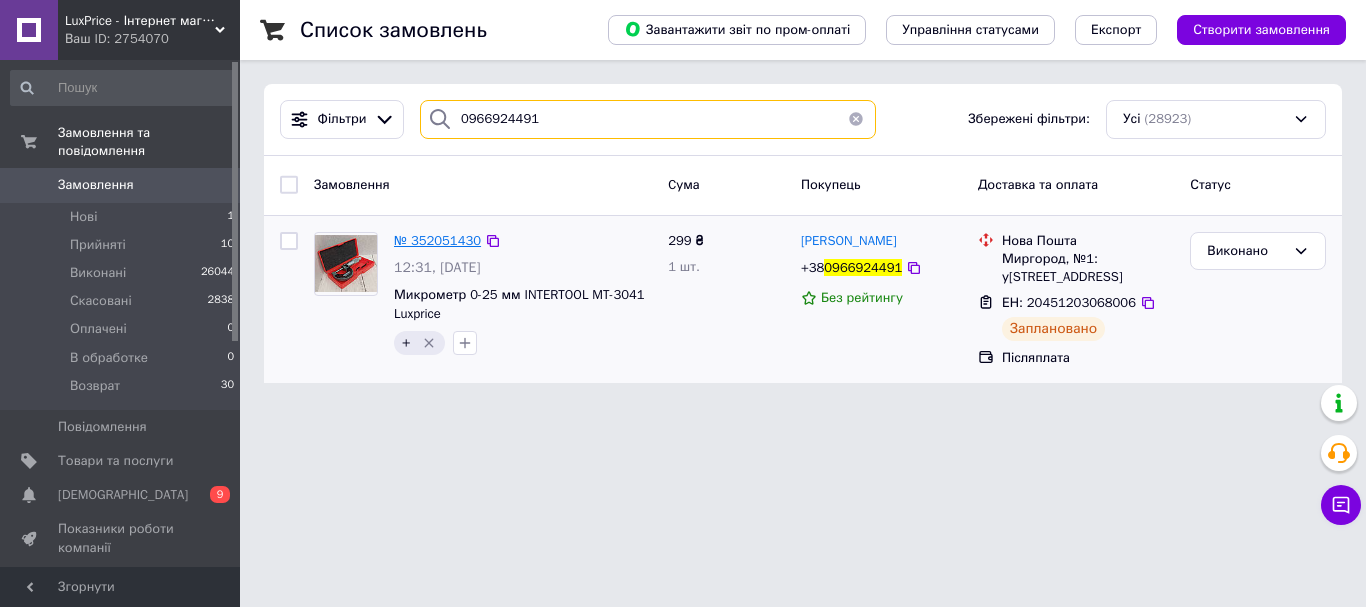 type on "0966924491" 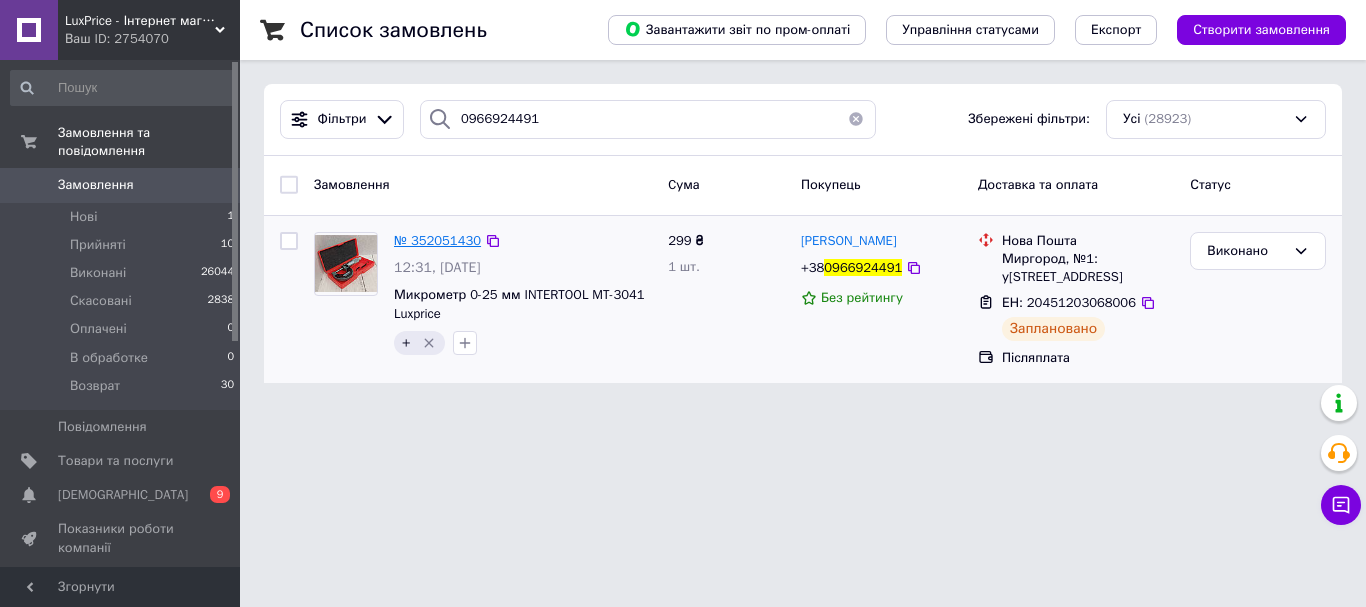 click on "№ 352051430" at bounding box center (437, 240) 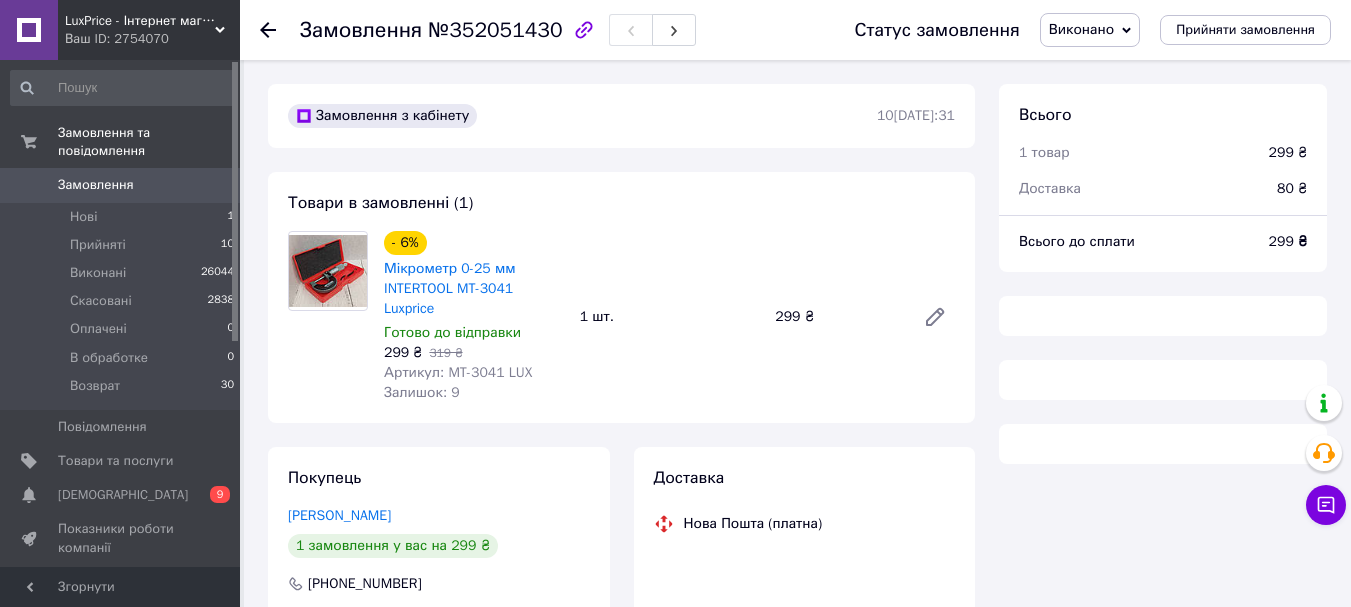 scroll, scrollTop: 100, scrollLeft: 0, axis: vertical 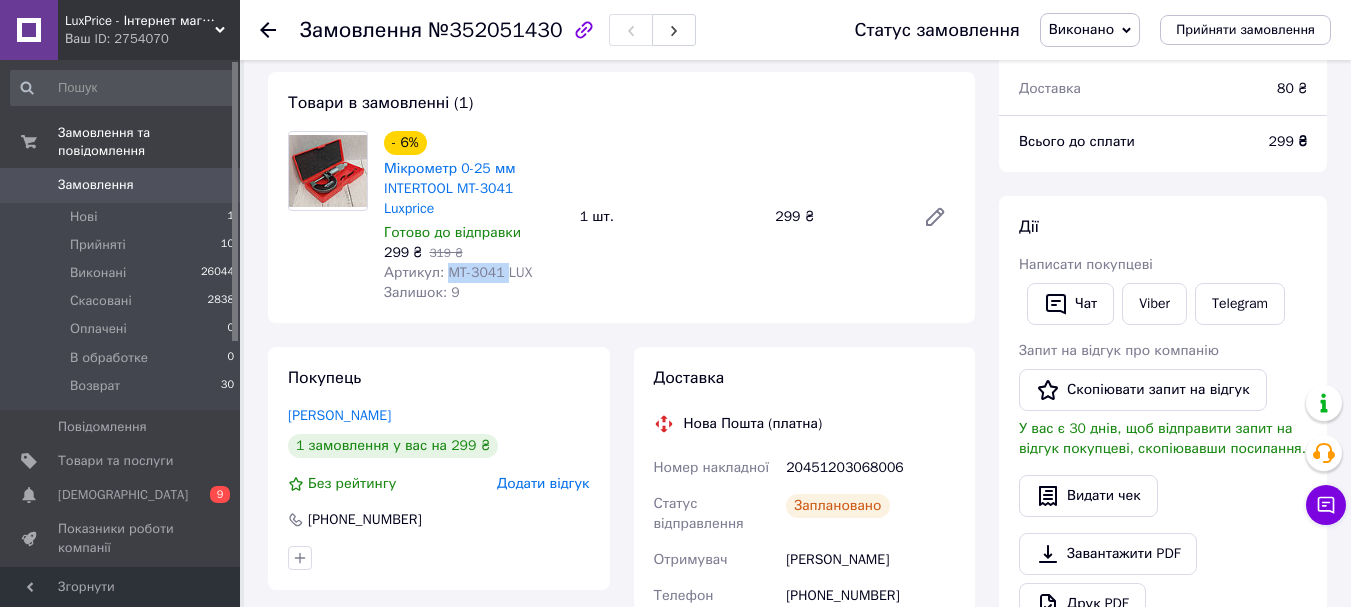 drag, startPoint x: 504, startPoint y: 272, endPoint x: 446, endPoint y: 275, distance: 58.077534 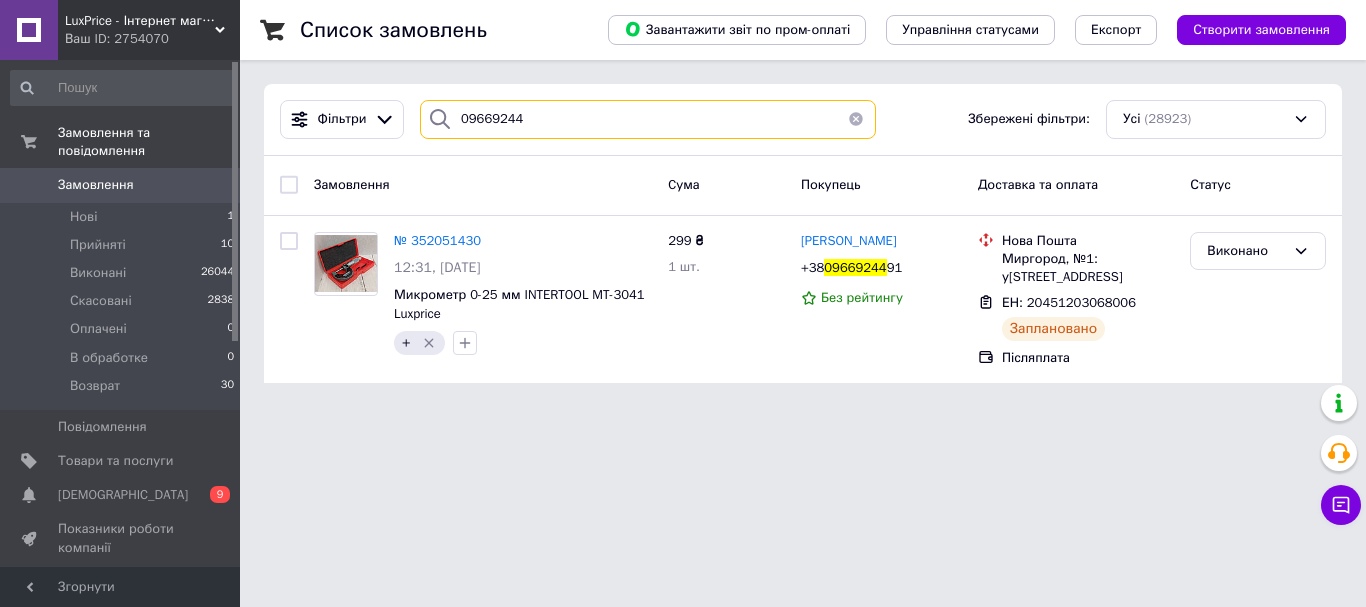 drag, startPoint x: 593, startPoint y: 112, endPoint x: 407, endPoint y: 161, distance: 192.34604 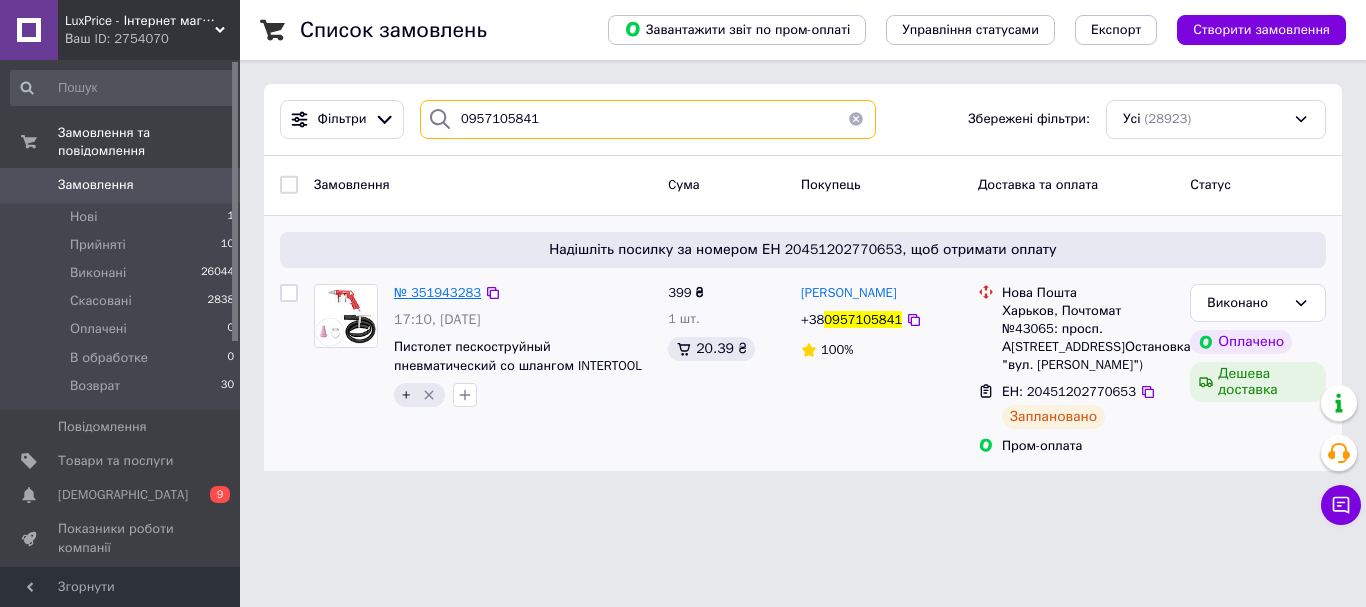type on "0957105841" 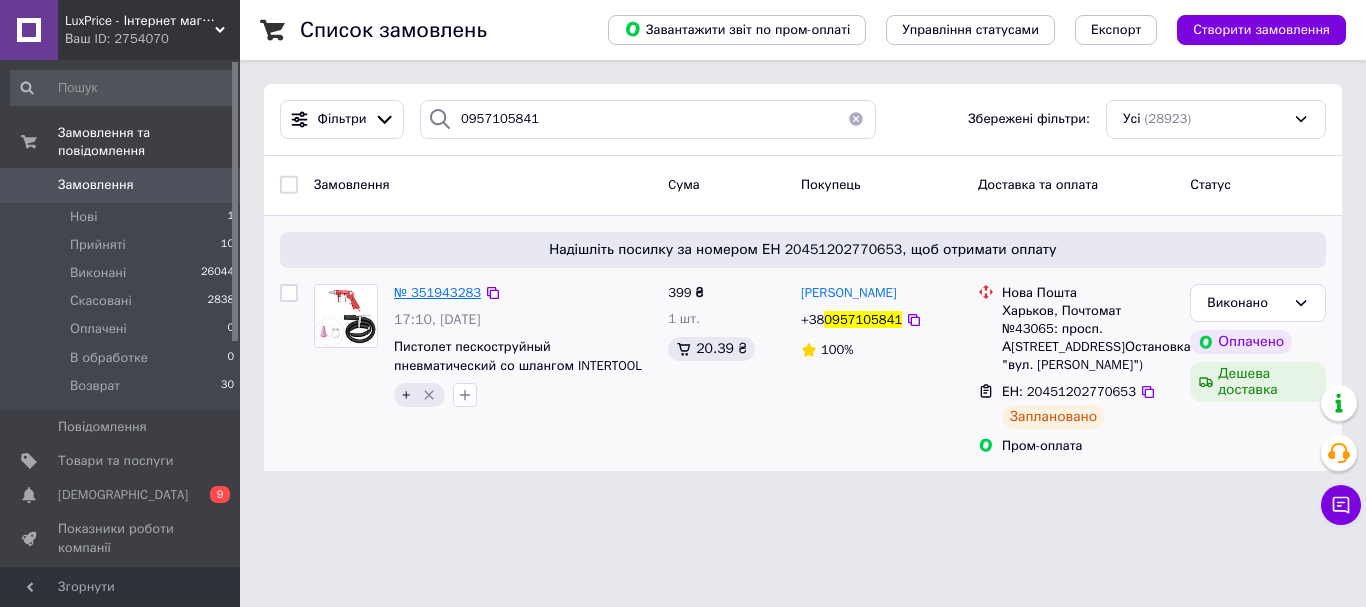 click on "№ 351943283" at bounding box center (437, 292) 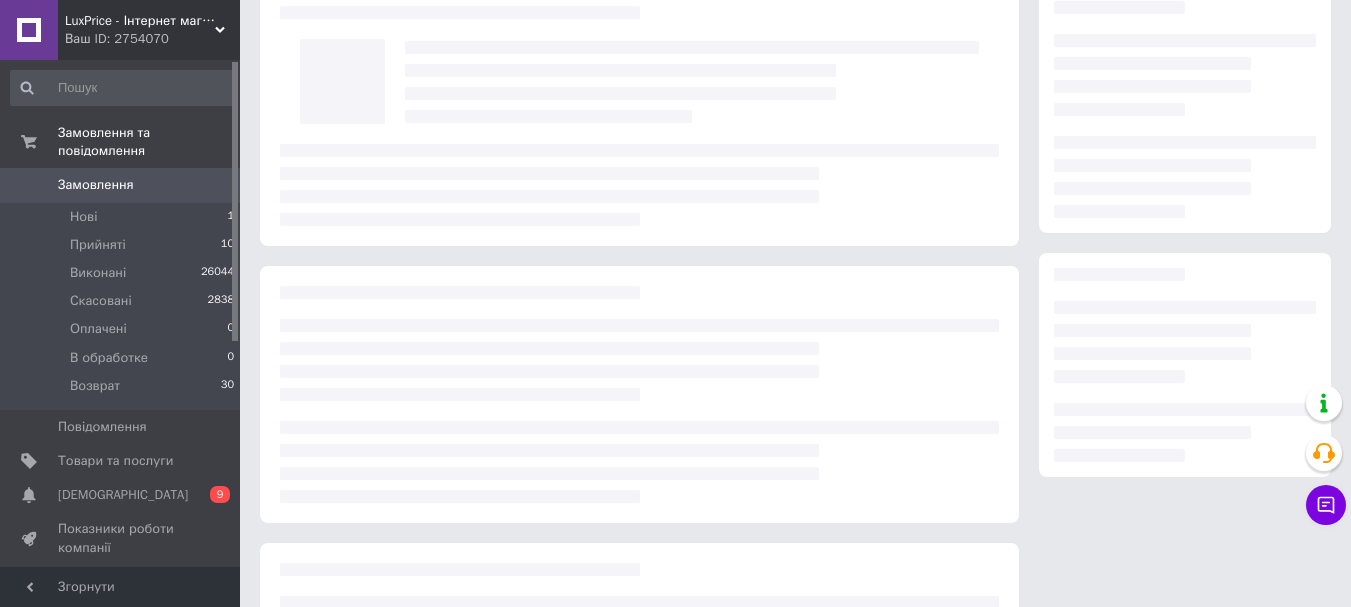 scroll, scrollTop: 0, scrollLeft: 0, axis: both 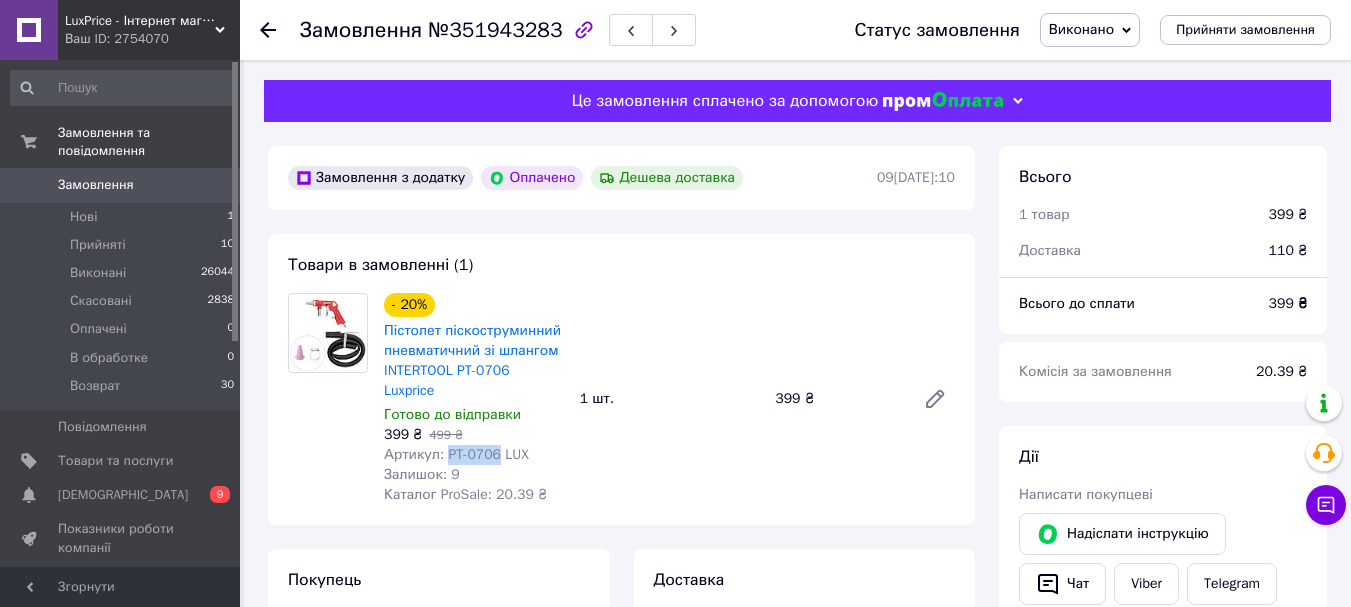 drag, startPoint x: 494, startPoint y: 454, endPoint x: 445, endPoint y: 459, distance: 49.25444 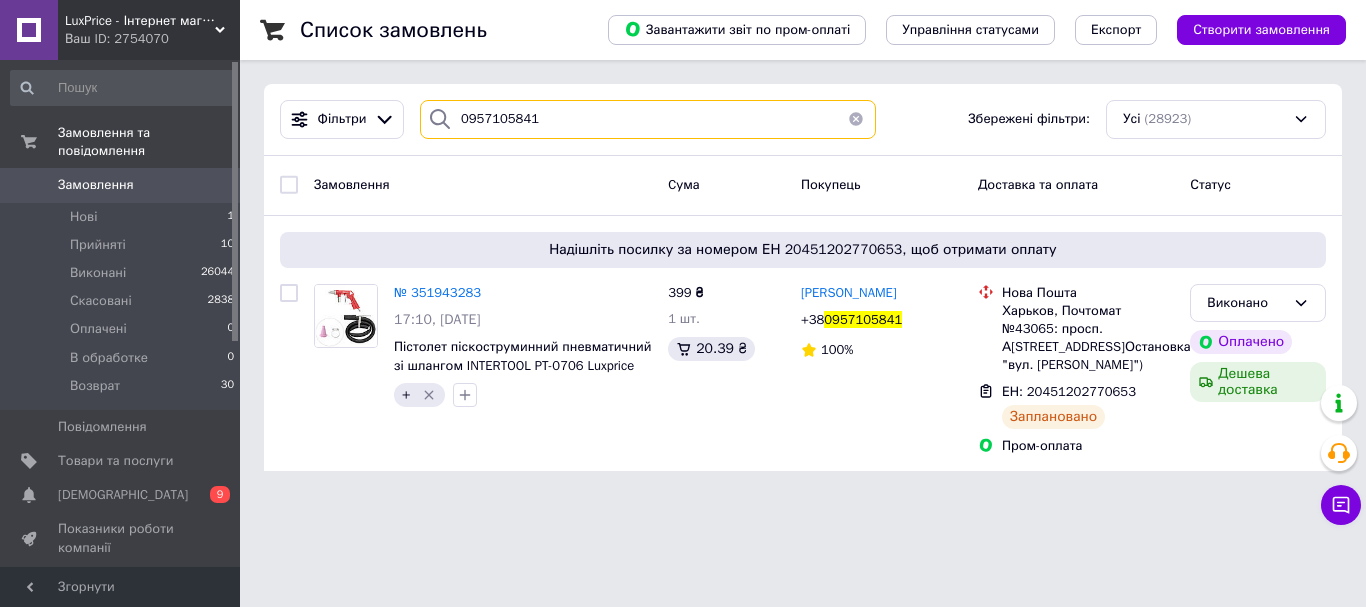 drag, startPoint x: 489, startPoint y: 138, endPoint x: 439, endPoint y: 157, distance: 53.488316 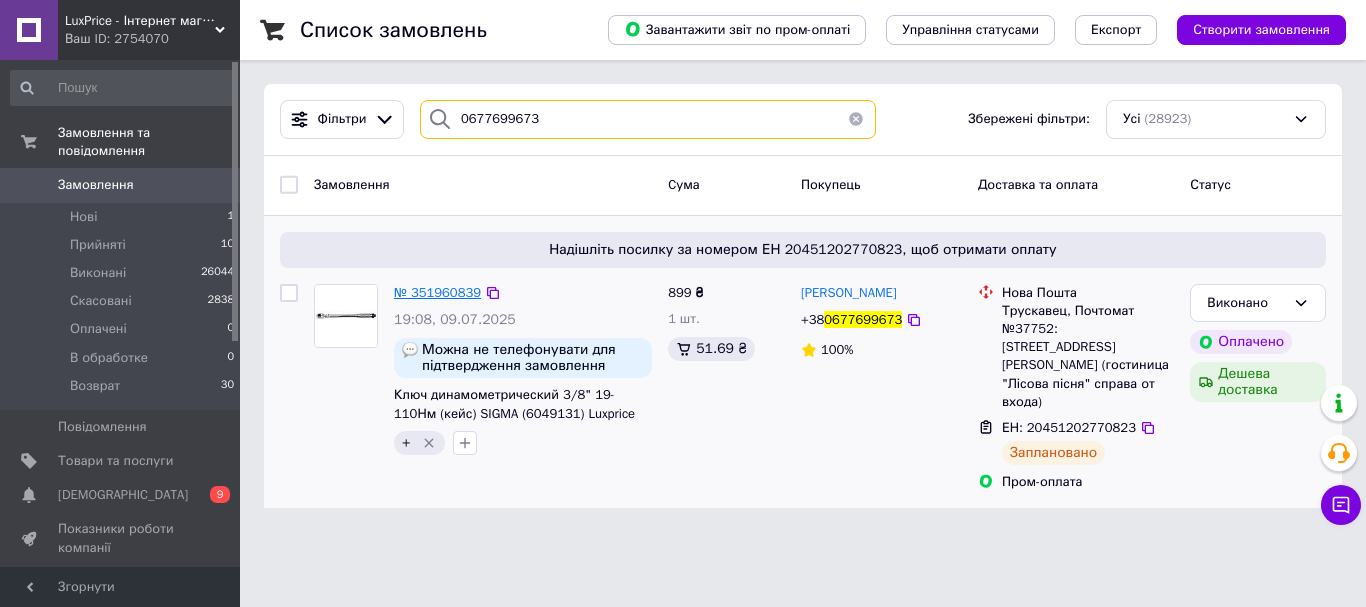 type on "0677699673" 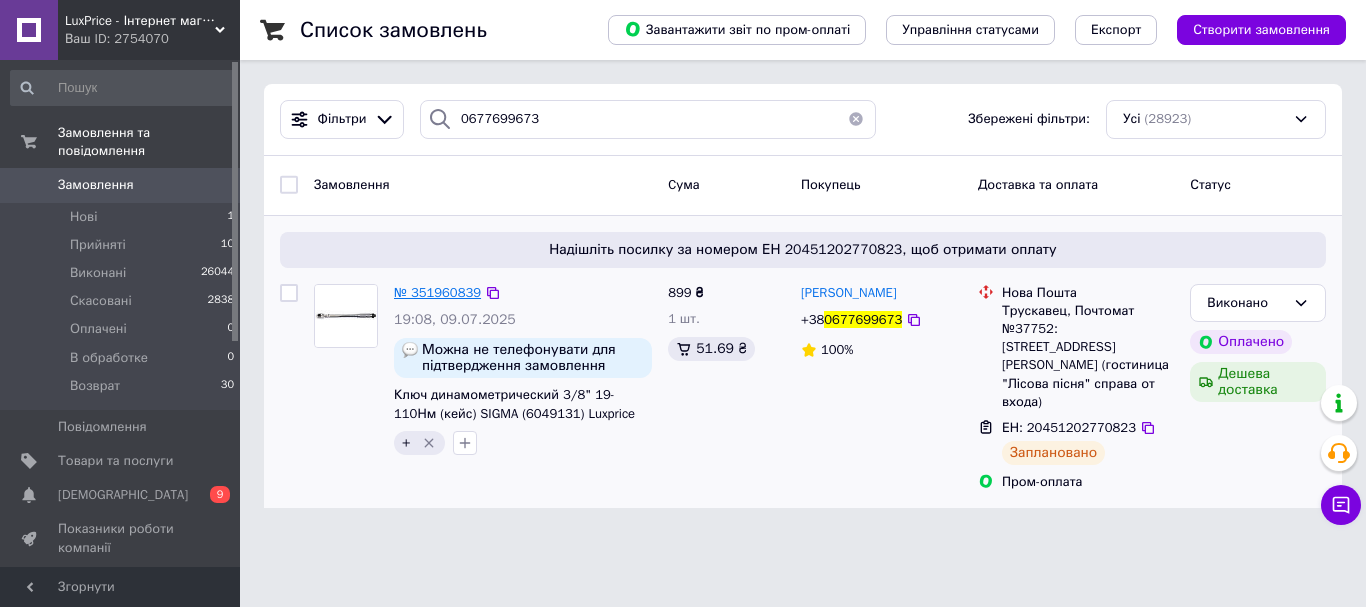 click on "№ 351960839" at bounding box center [437, 292] 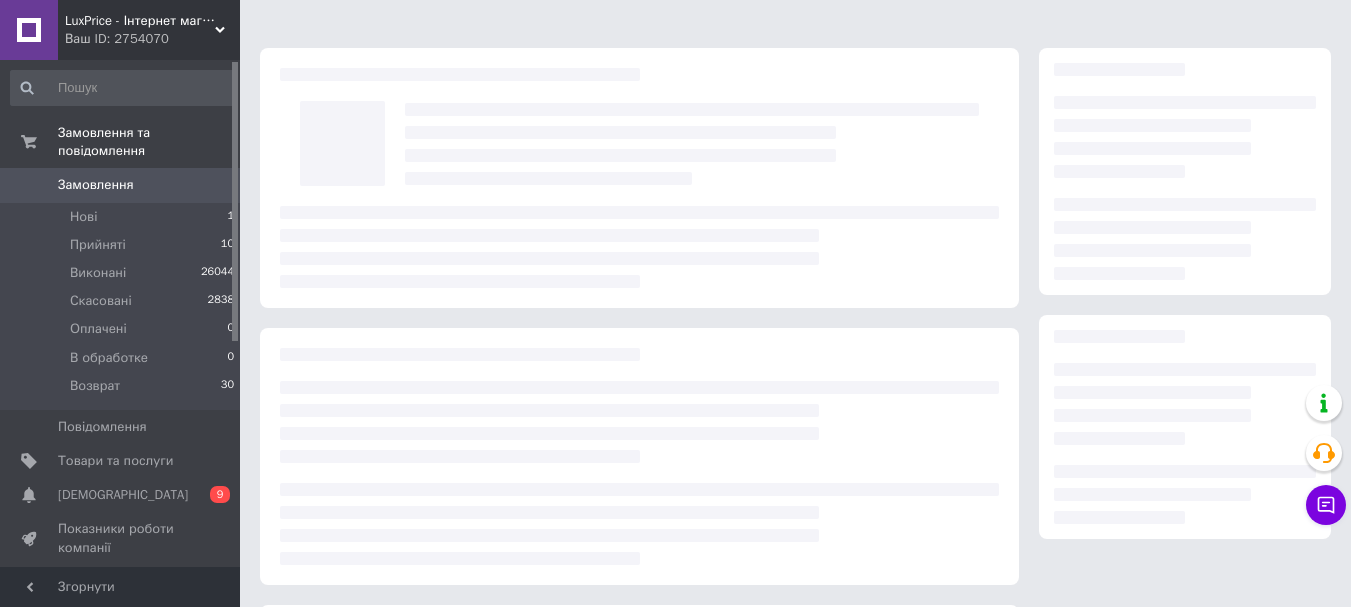 scroll, scrollTop: 0, scrollLeft: 0, axis: both 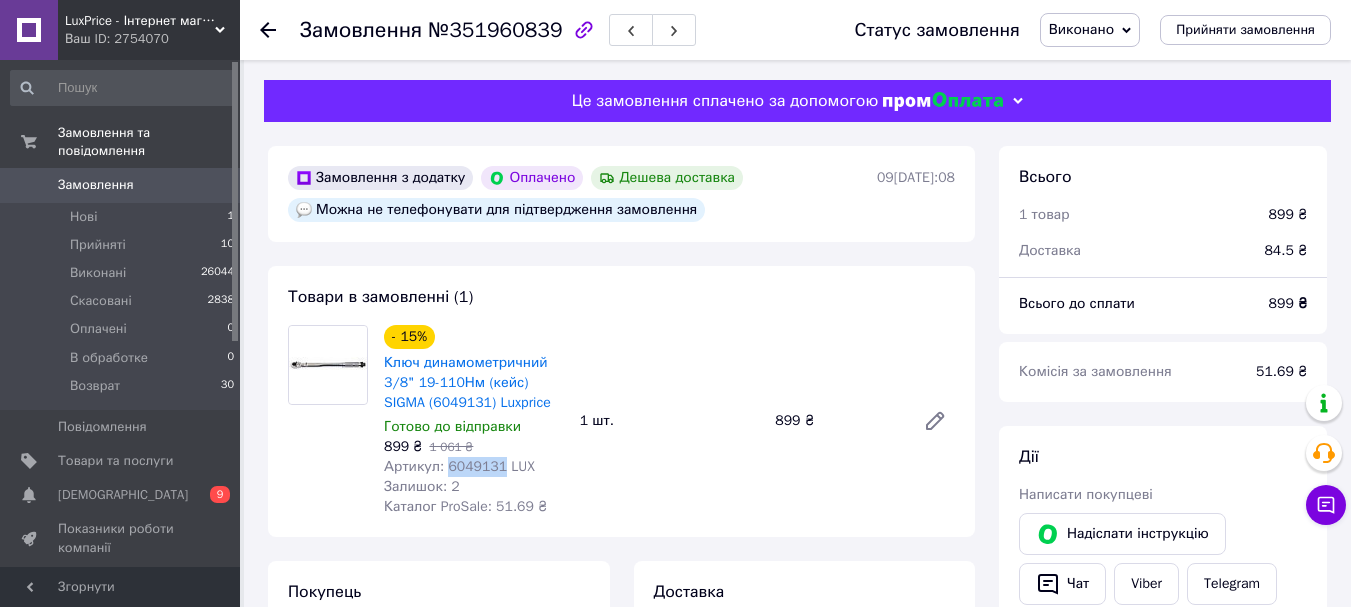 drag, startPoint x: 497, startPoint y: 468, endPoint x: 443, endPoint y: 468, distance: 54 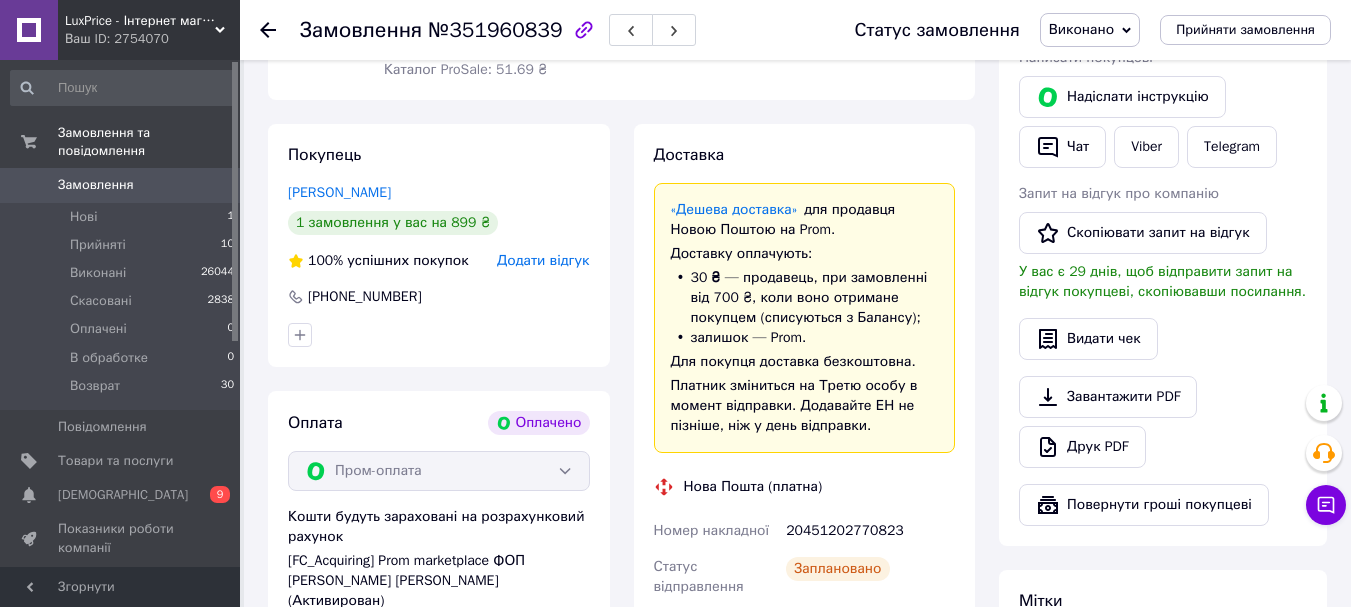 scroll, scrollTop: 500, scrollLeft: 0, axis: vertical 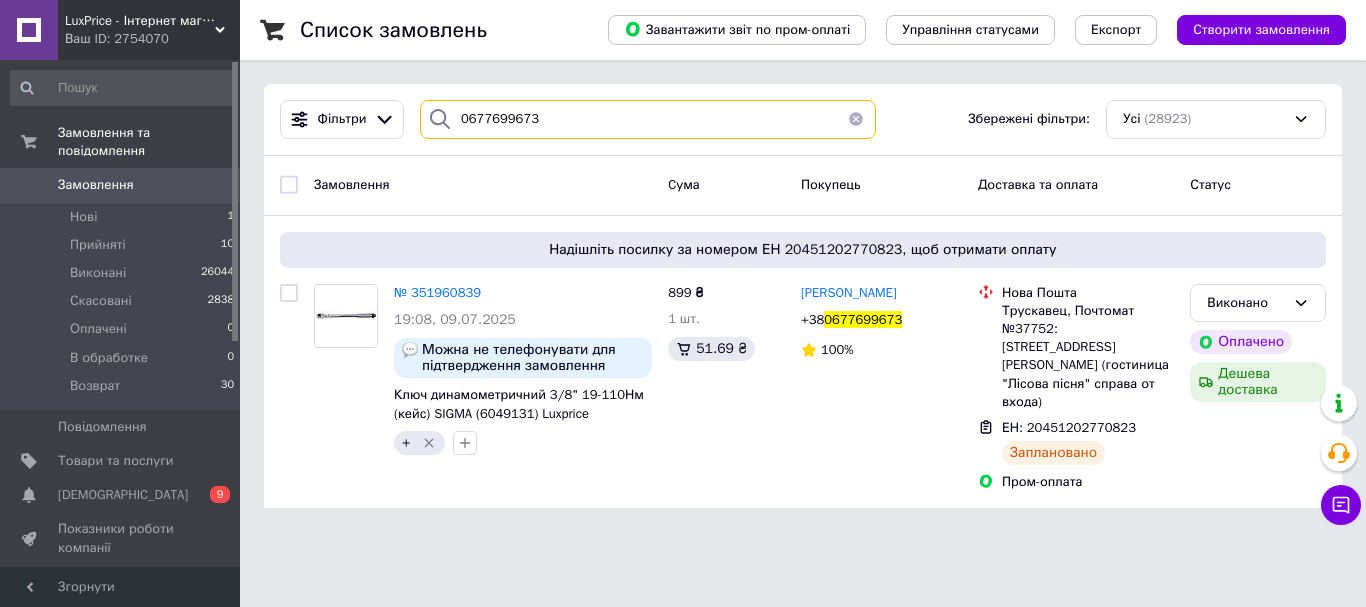drag, startPoint x: 619, startPoint y: 110, endPoint x: 440, endPoint y: 159, distance: 185.58556 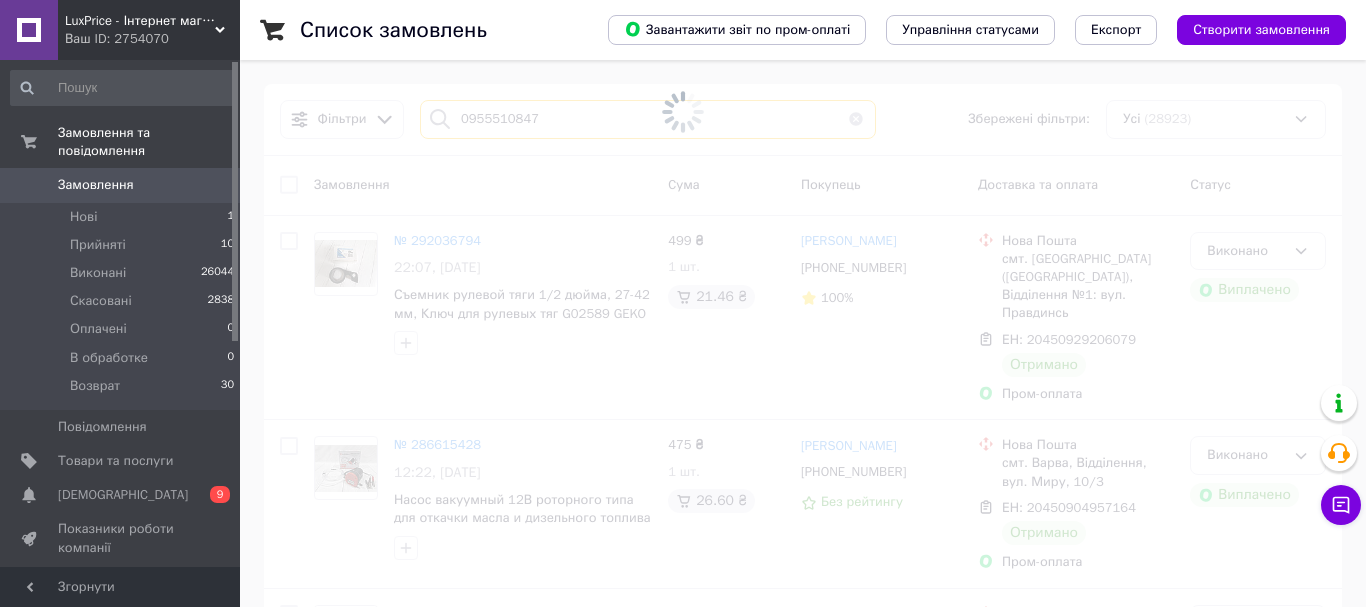 type on "0955510847" 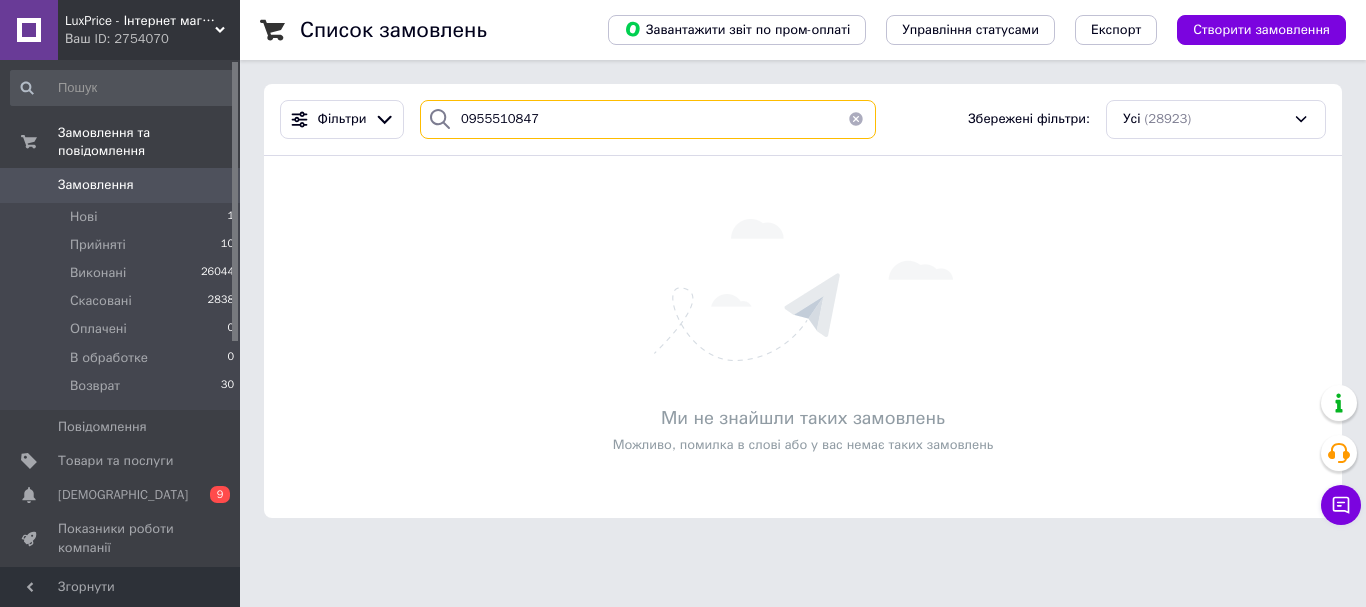 click on "0955510847" at bounding box center (648, 119) 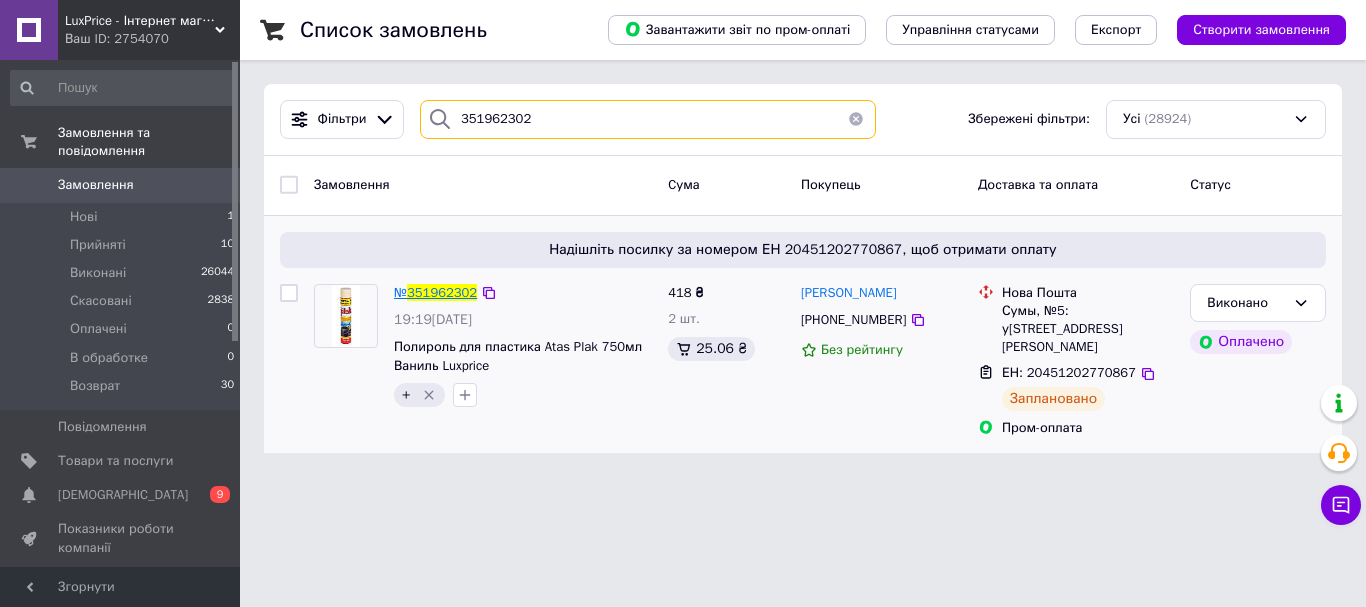 type on "351962302" 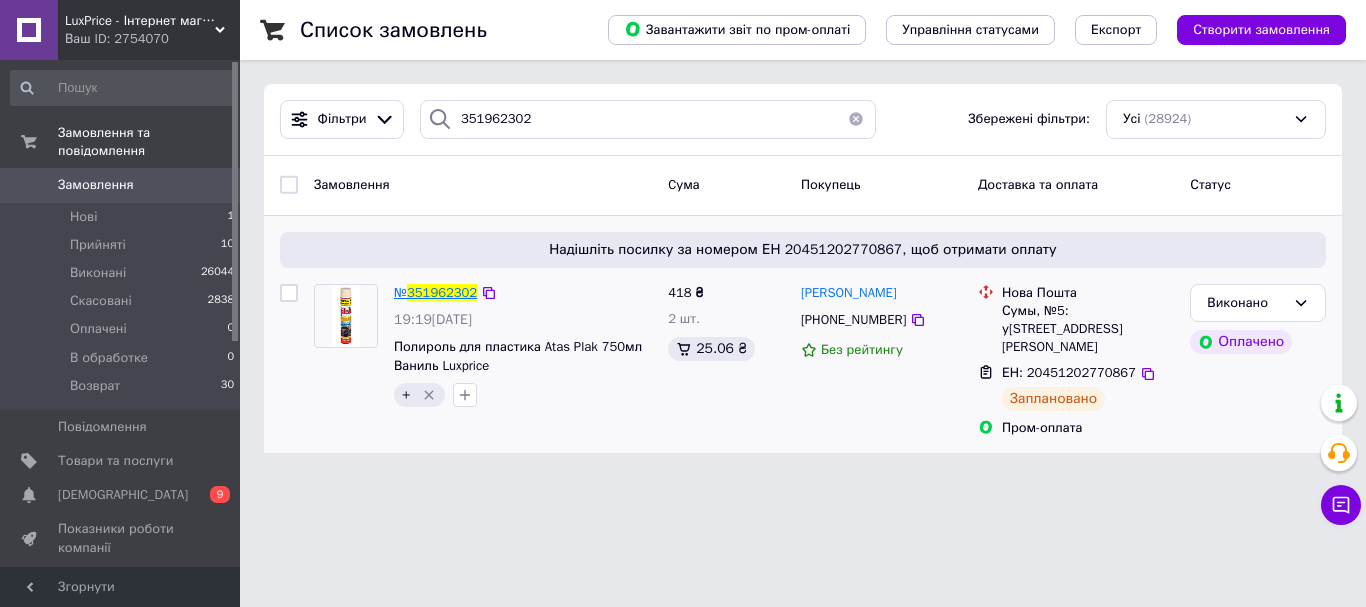 click on "351962302" at bounding box center (442, 292) 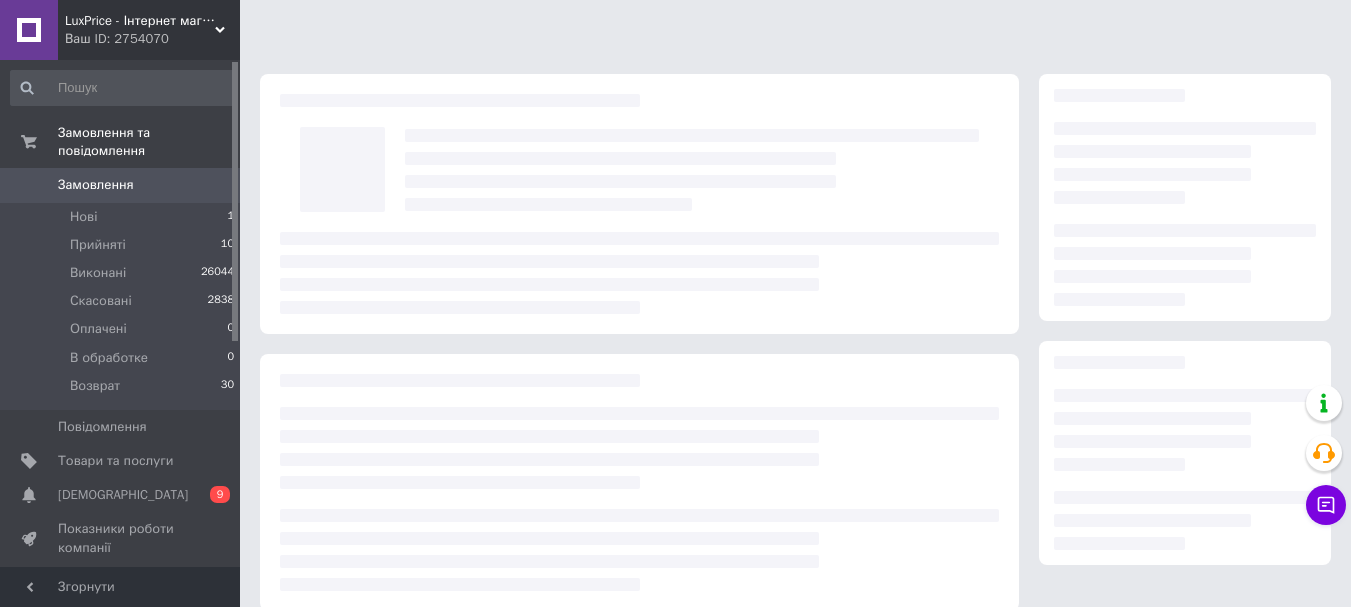 scroll, scrollTop: 100, scrollLeft: 0, axis: vertical 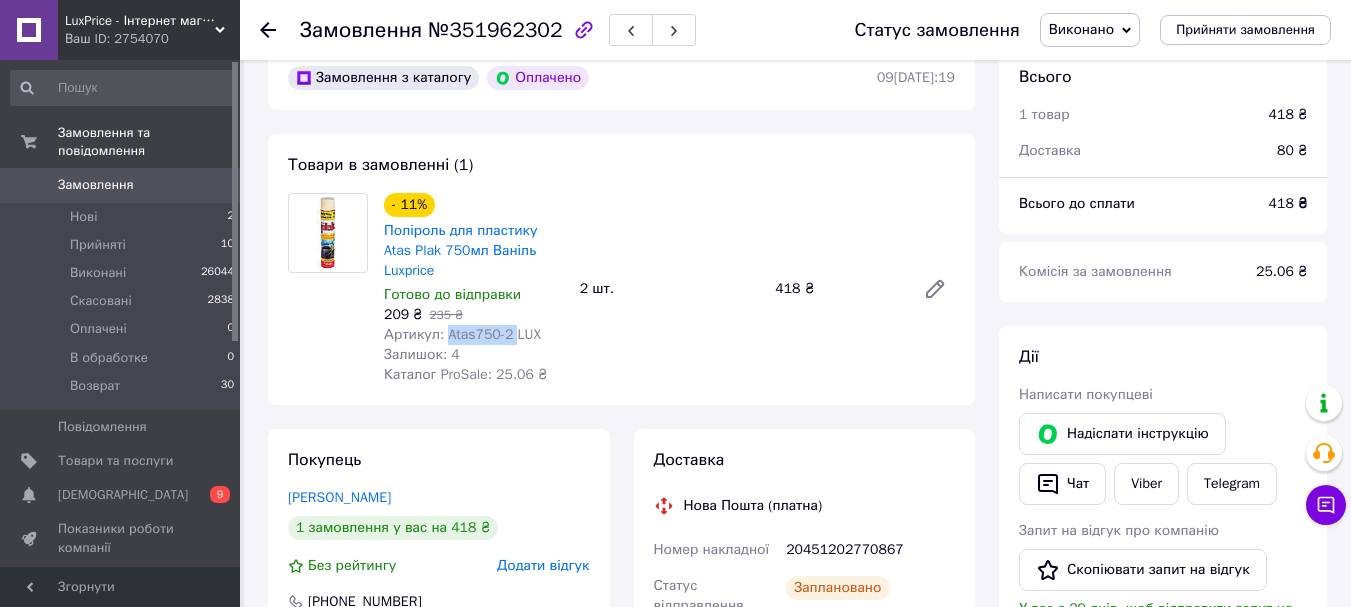 drag, startPoint x: 512, startPoint y: 313, endPoint x: 446, endPoint y: 317, distance: 66.1211 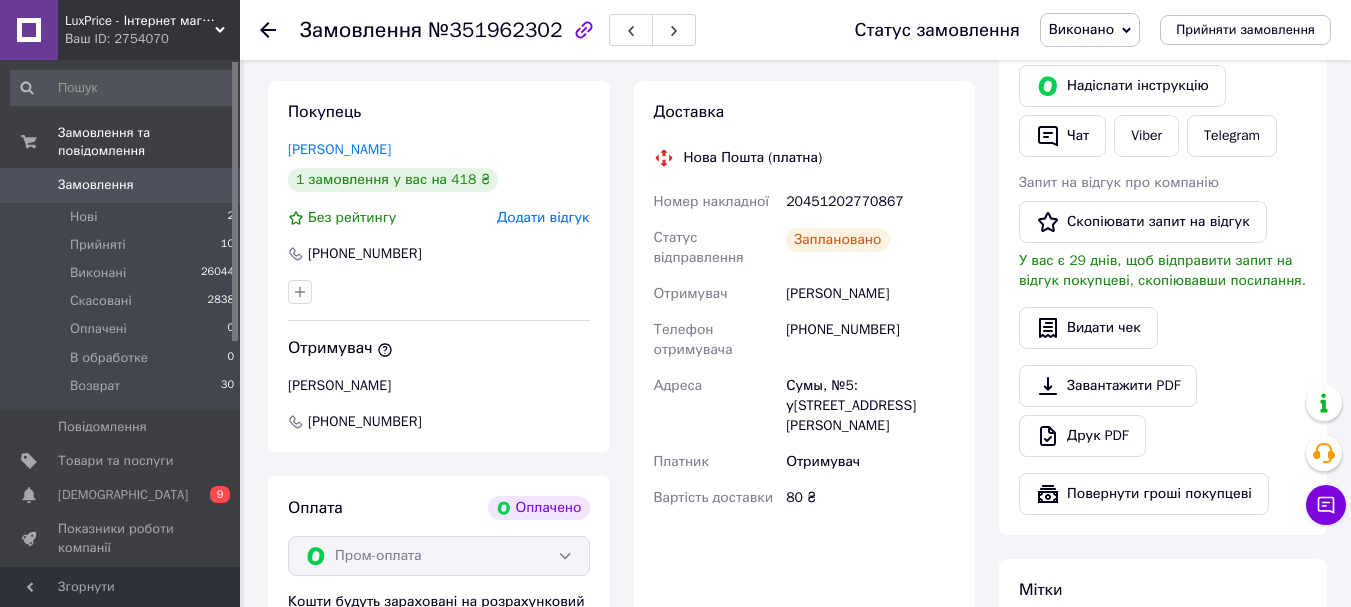 scroll, scrollTop: 400, scrollLeft: 0, axis: vertical 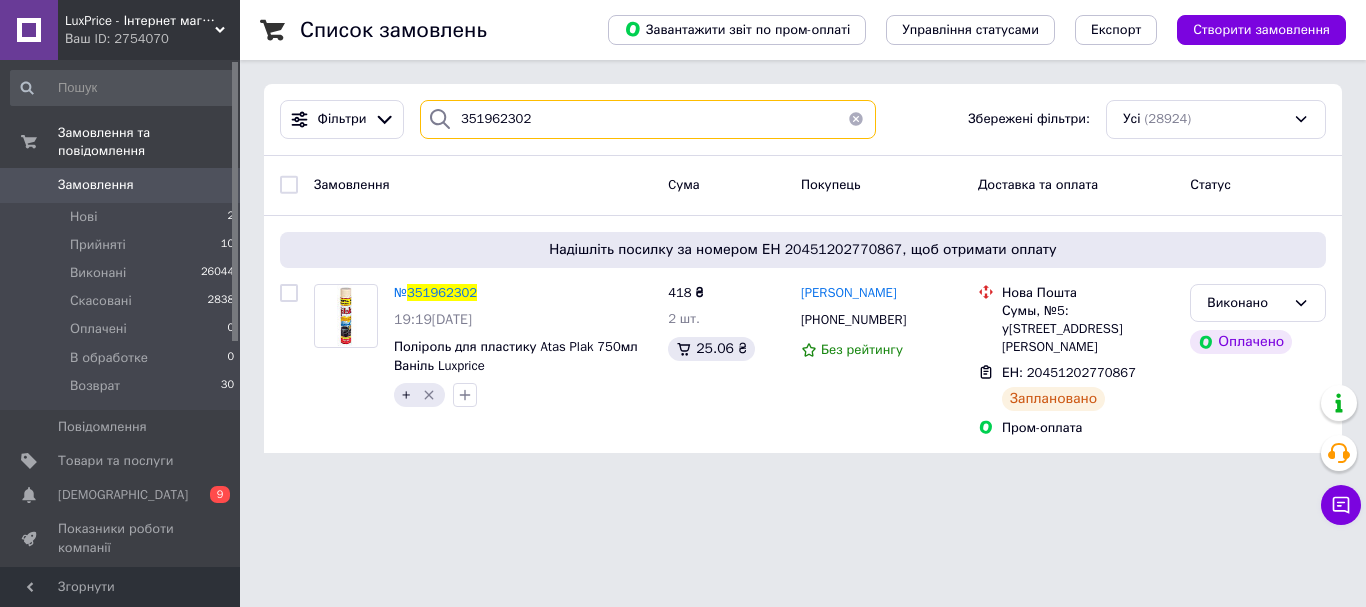 drag, startPoint x: 558, startPoint y: 110, endPoint x: 444, endPoint y: 147, distance: 119.85408 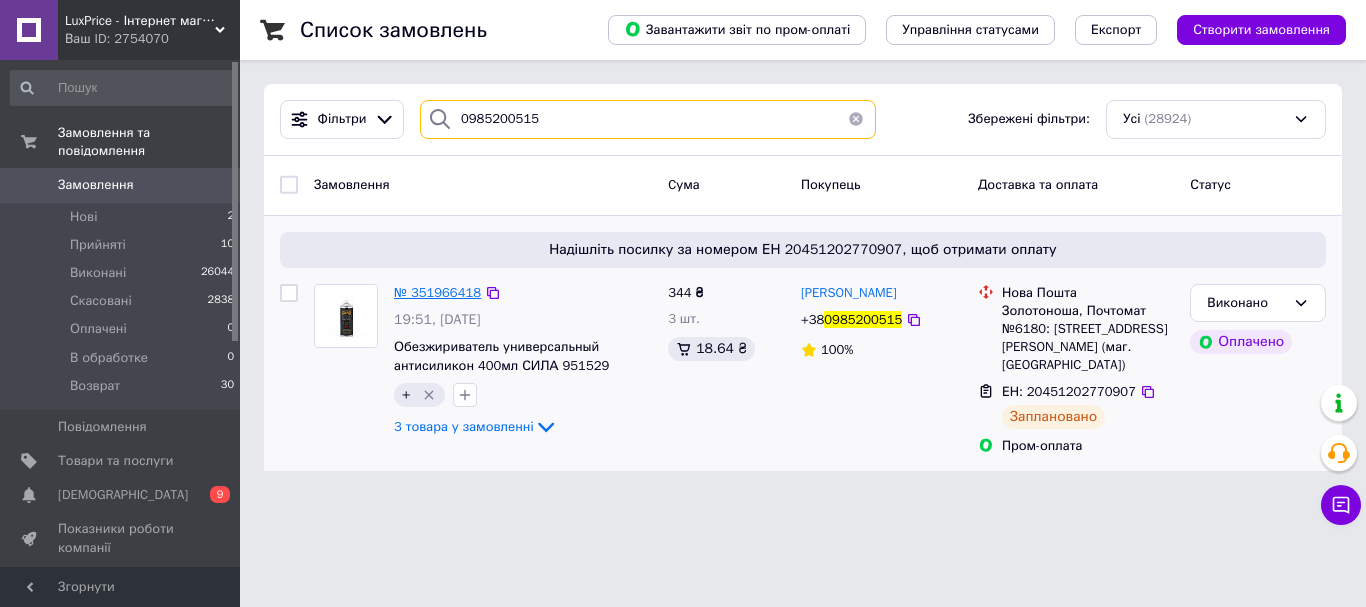 type on "0985200515" 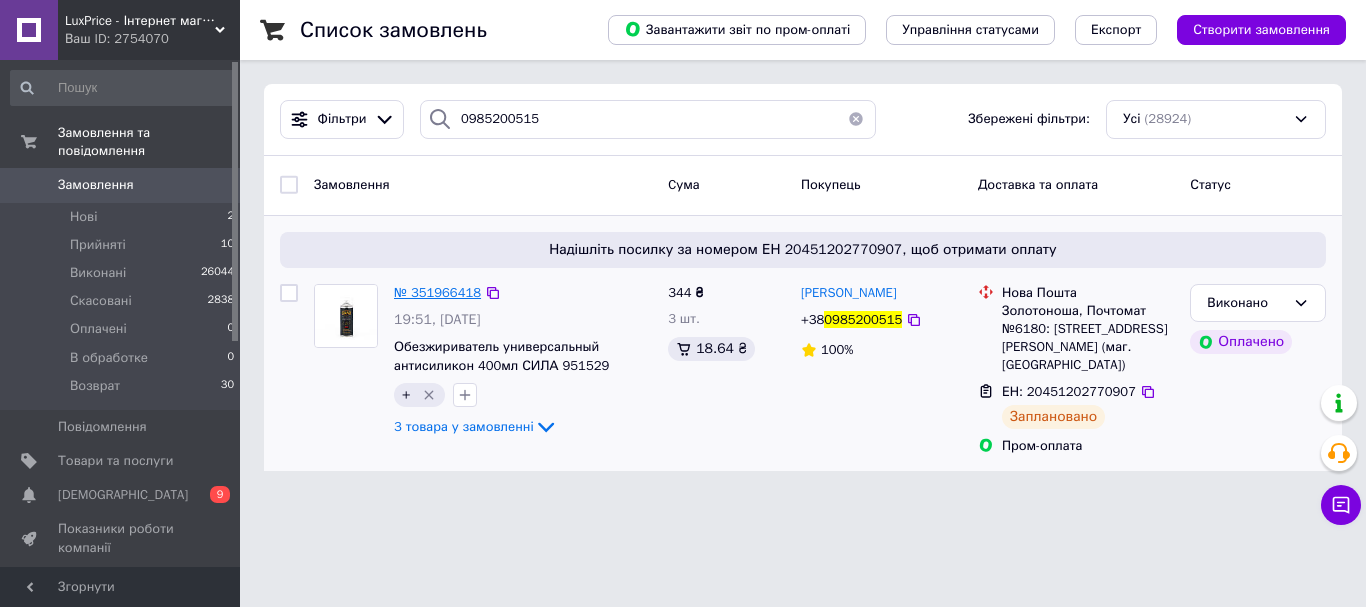 click on "№ 351966418" at bounding box center (437, 292) 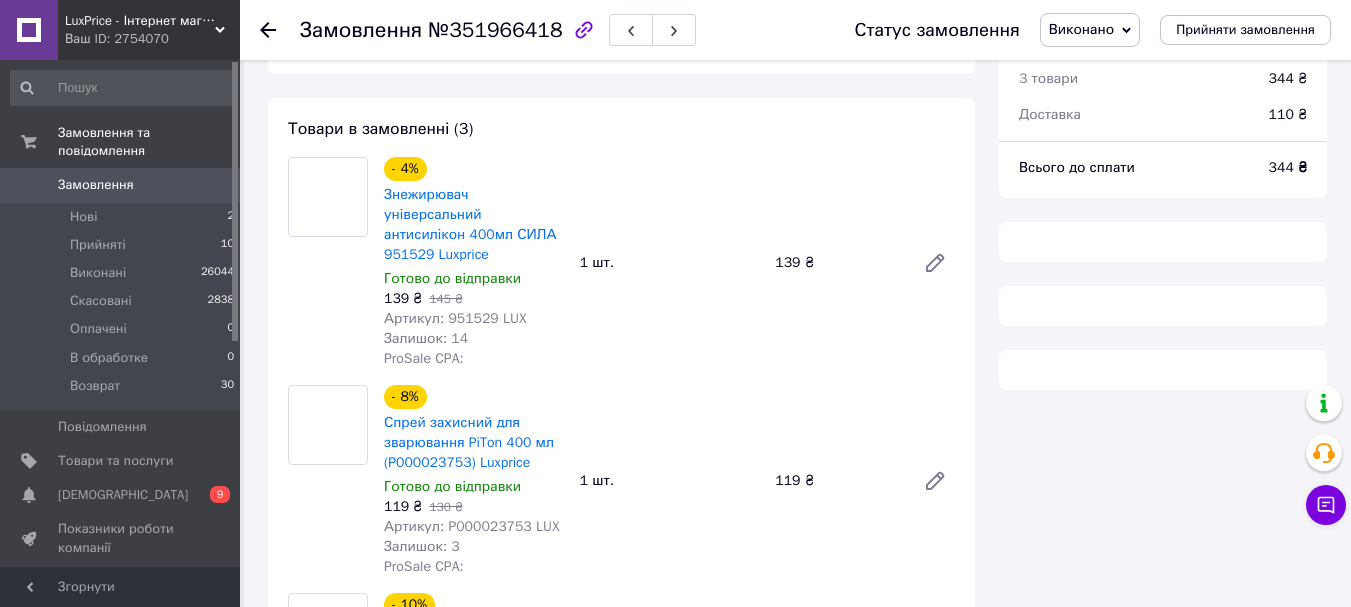 scroll, scrollTop: 100, scrollLeft: 0, axis: vertical 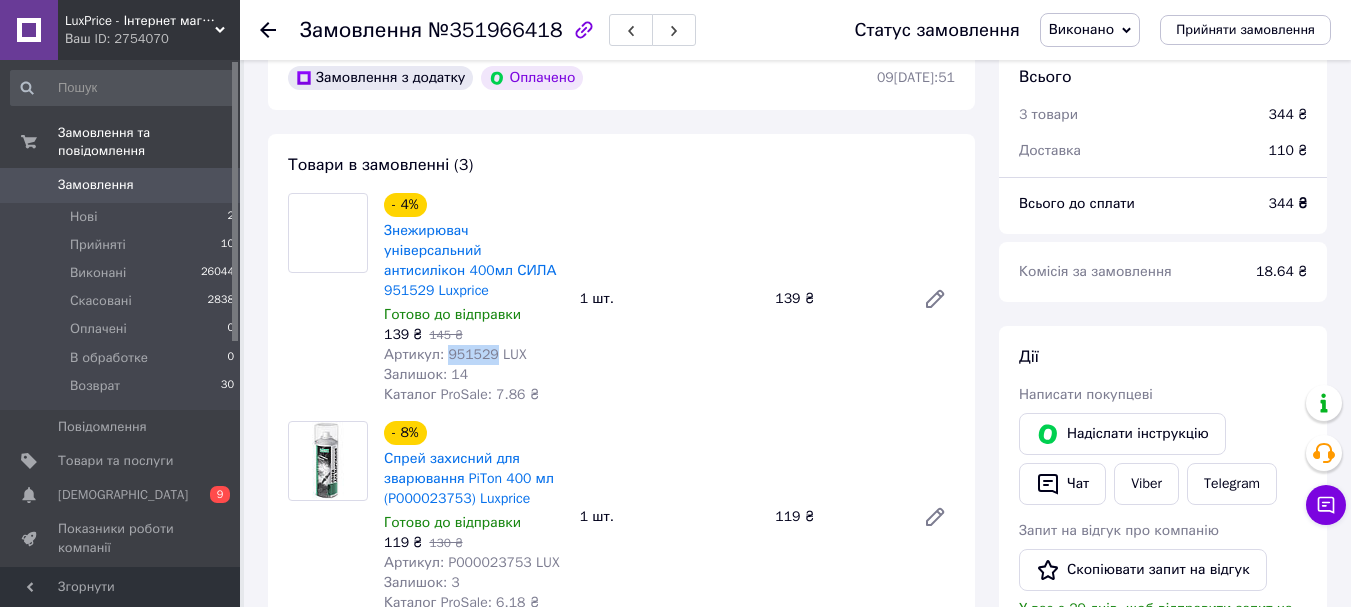 drag, startPoint x: 490, startPoint y: 354, endPoint x: 446, endPoint y: 351, distance: 44.102154 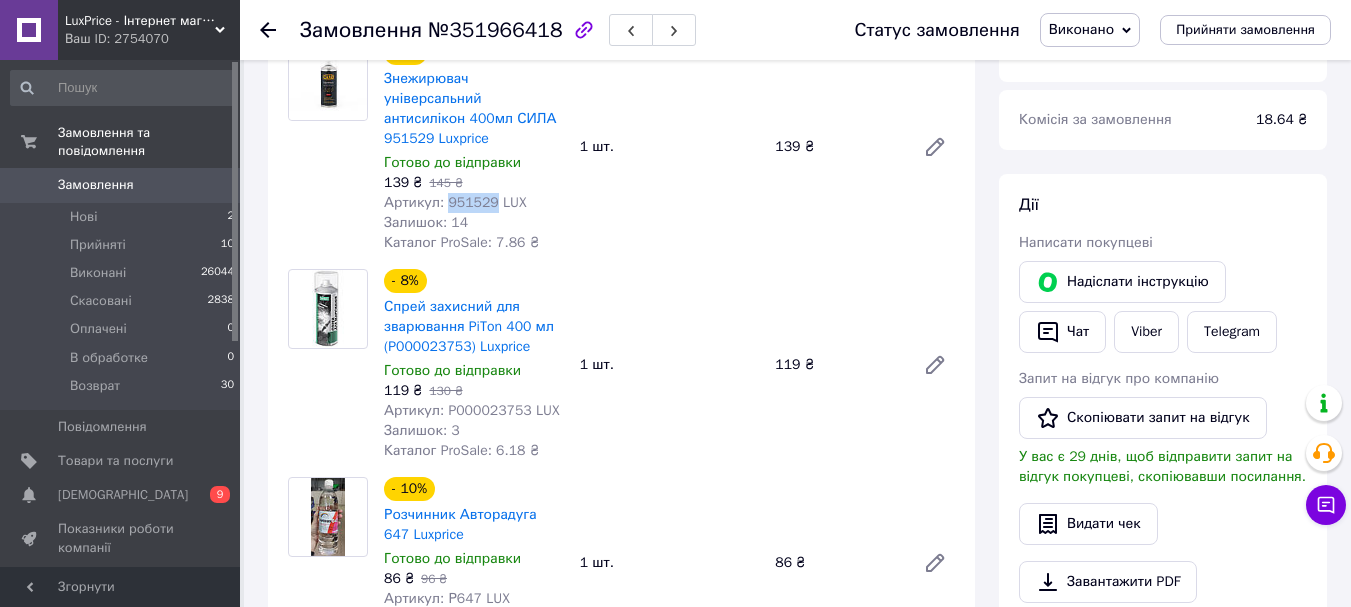 scroll, scrollTop: 300, scrollLeft: 0, axis: vertical 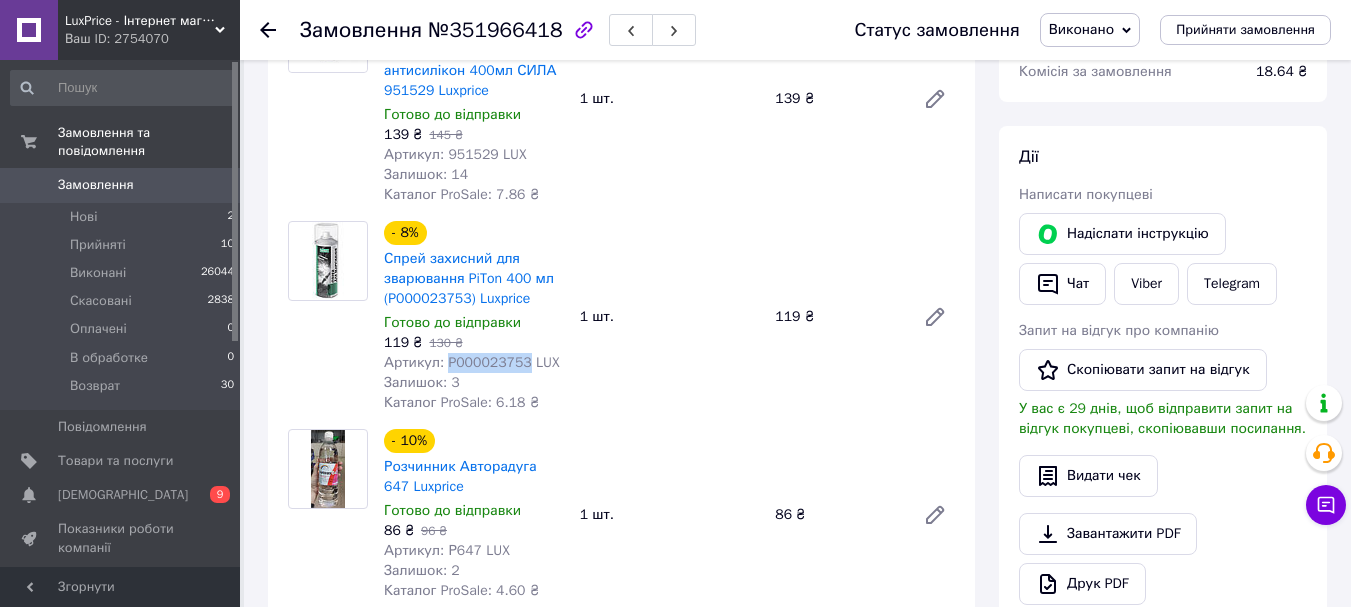 drag, startPoint x: 520, startPoint y: 361, endPoint x: 442, endPoint y: 355, distance: 78.23043 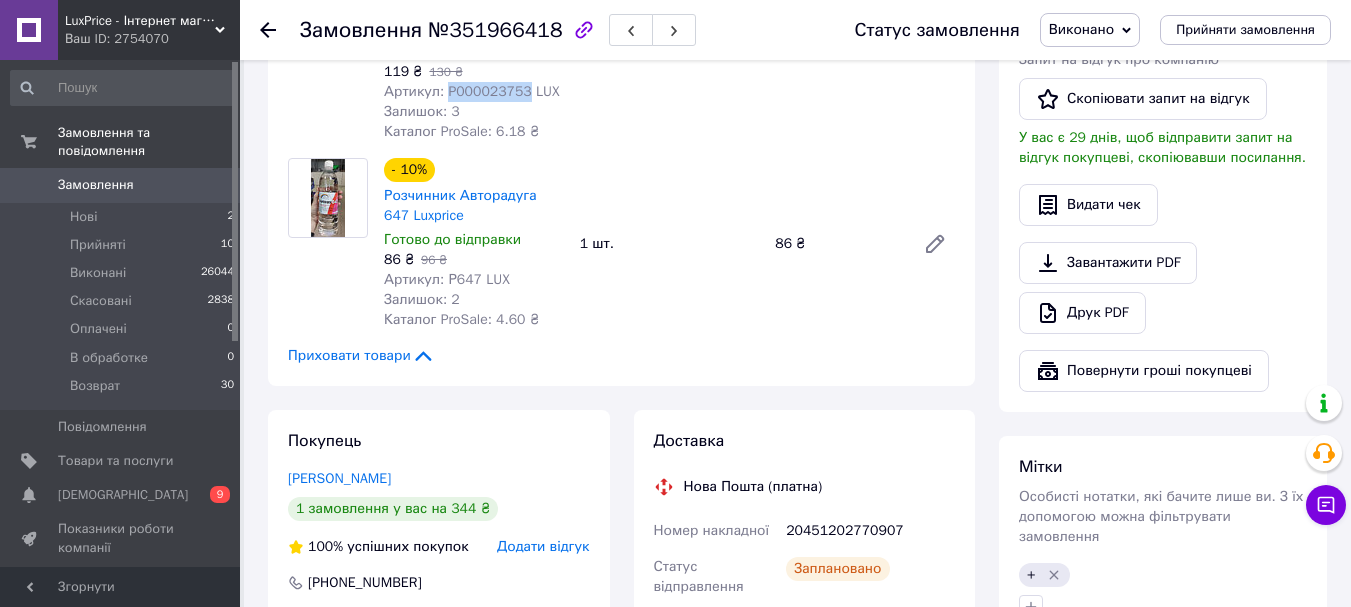 scroll, scrollTop: 600, scrollLeft: 0, axis: vertical 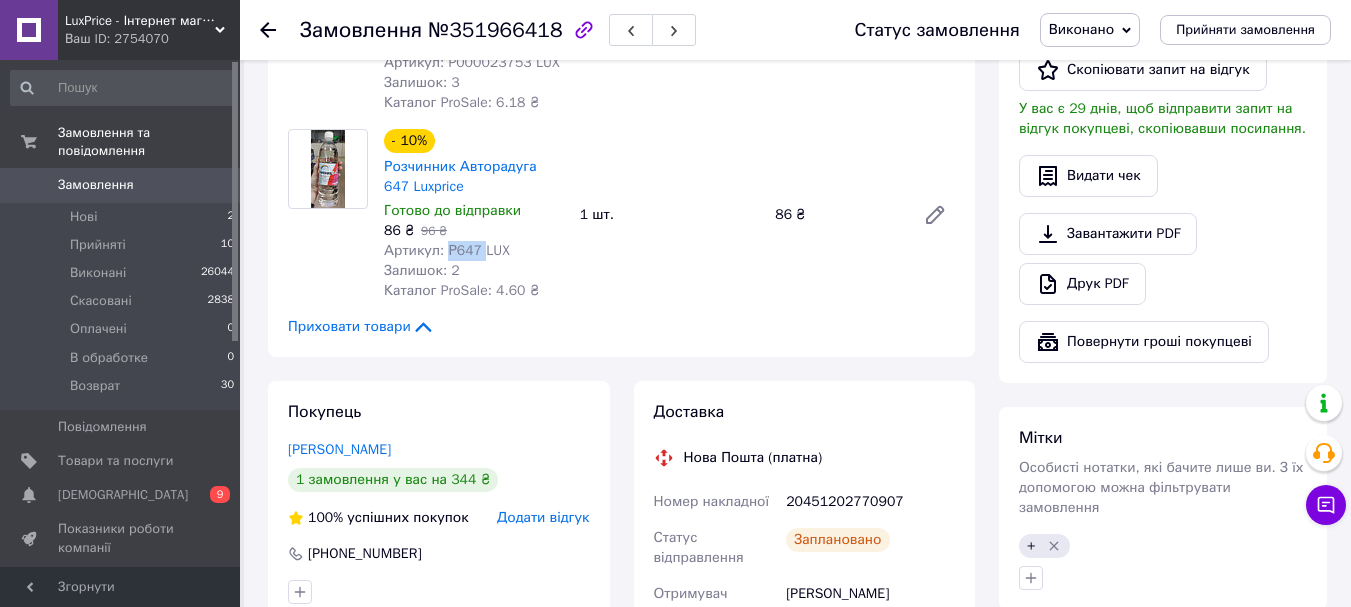 drag, startPoint x: 476, startPoint y: 245, endPoint x: 446, endPoint y: 248, distance: 30.149628 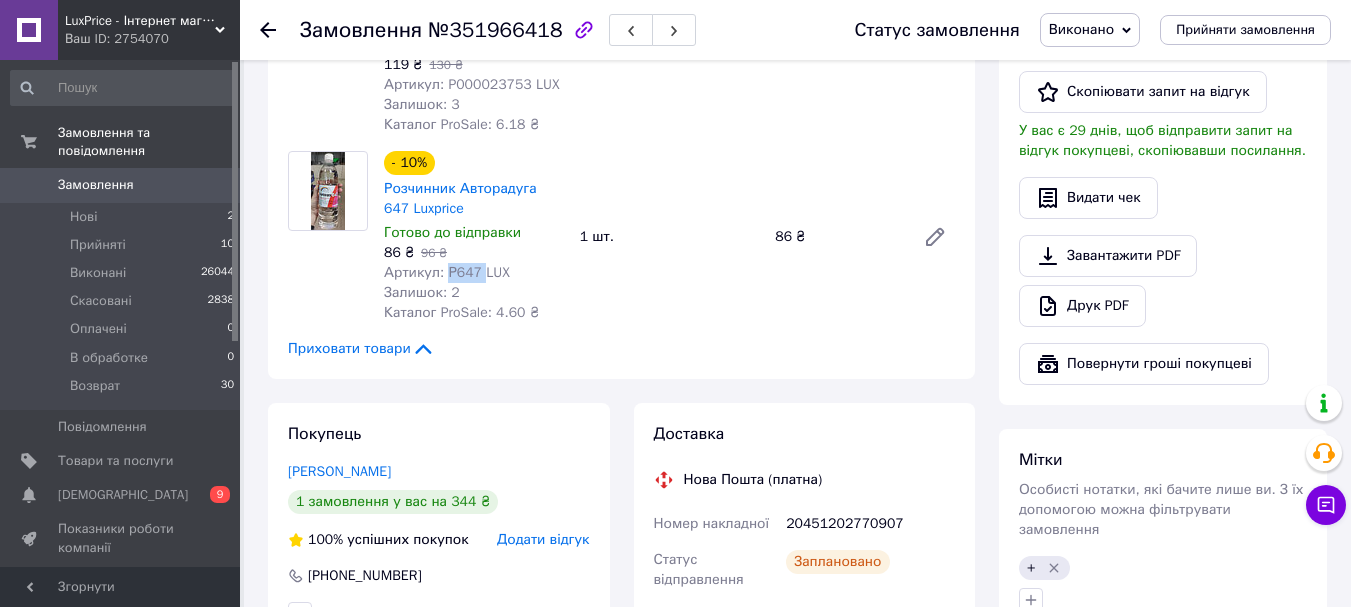 scroll, scrollTop: 700, scrollLeft: 0, axis: vertical 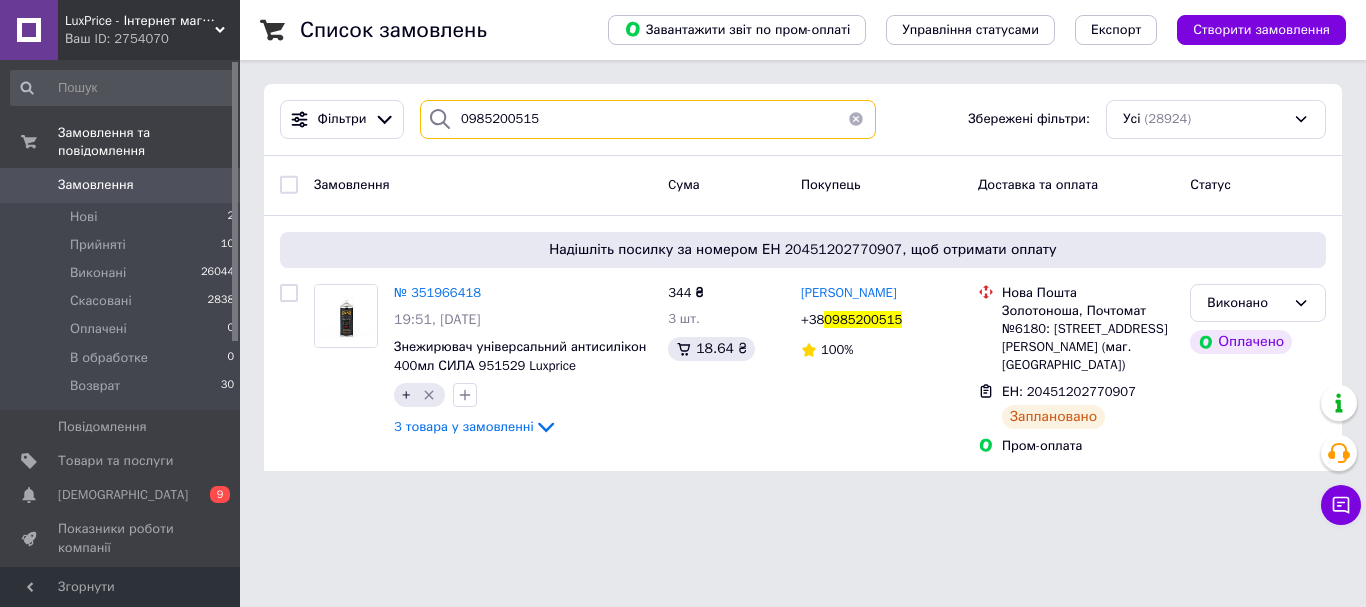 drag, startPoint x: 564, startPoint y: 127, endPoint x: 431, endPoint y: 152, distance: 135.32922 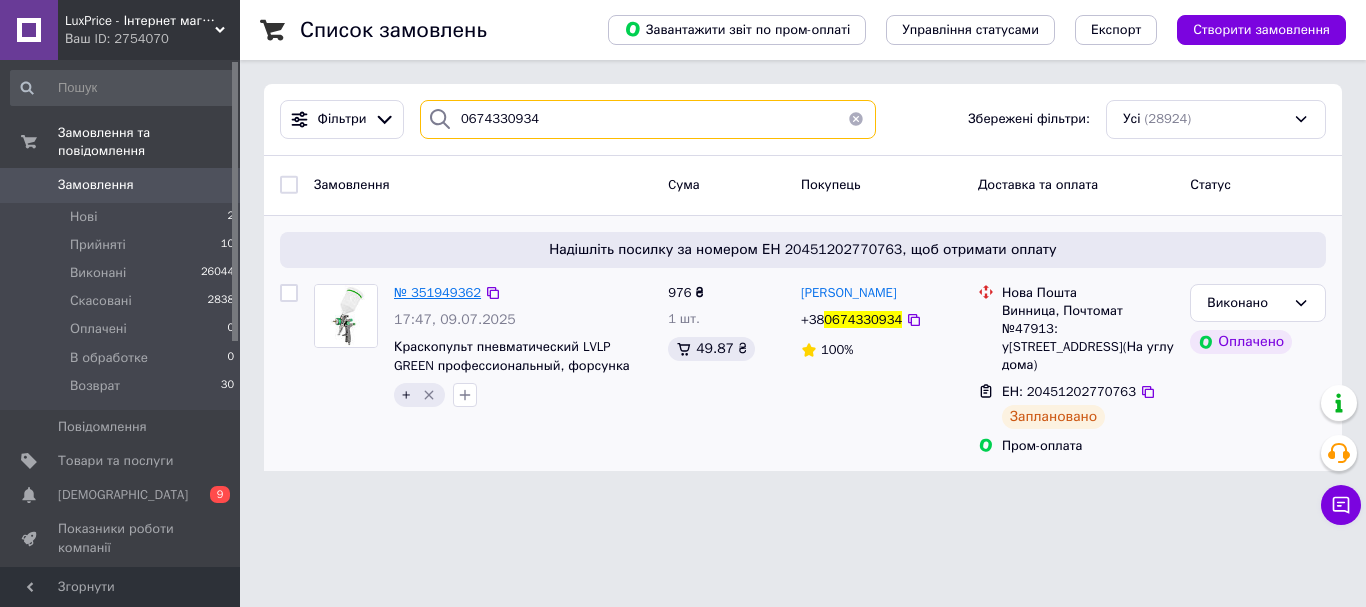 type on "0674330934" 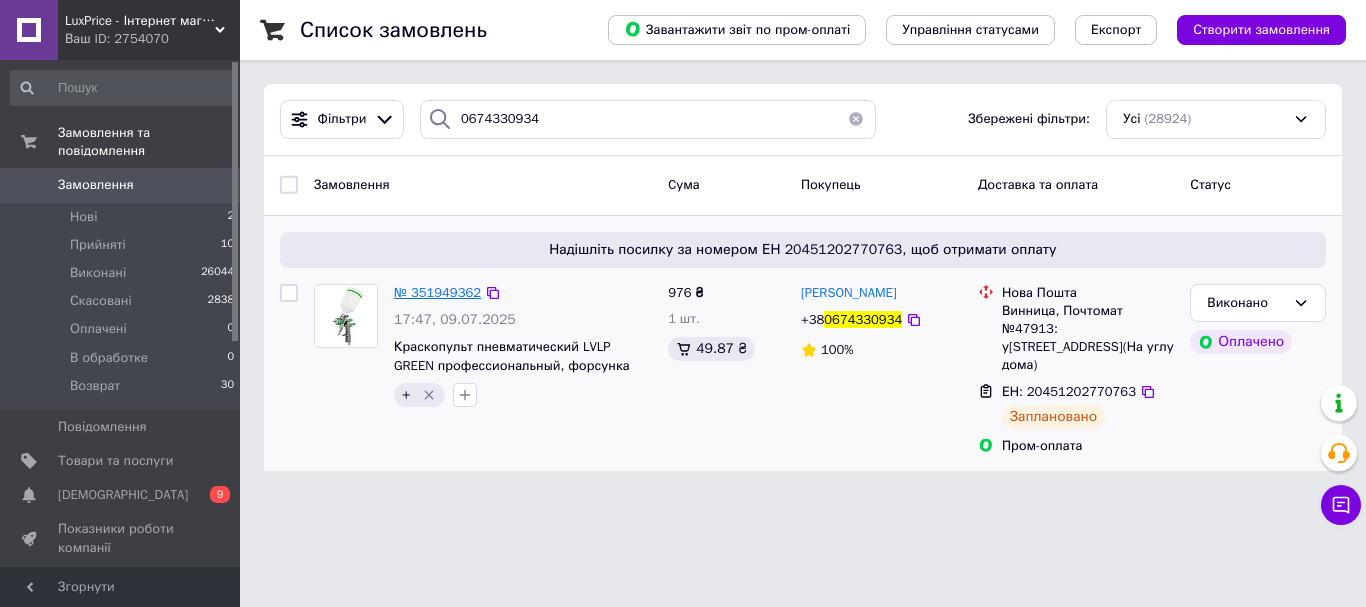 click on "№ 351949362" at bounding box center (437, 292) 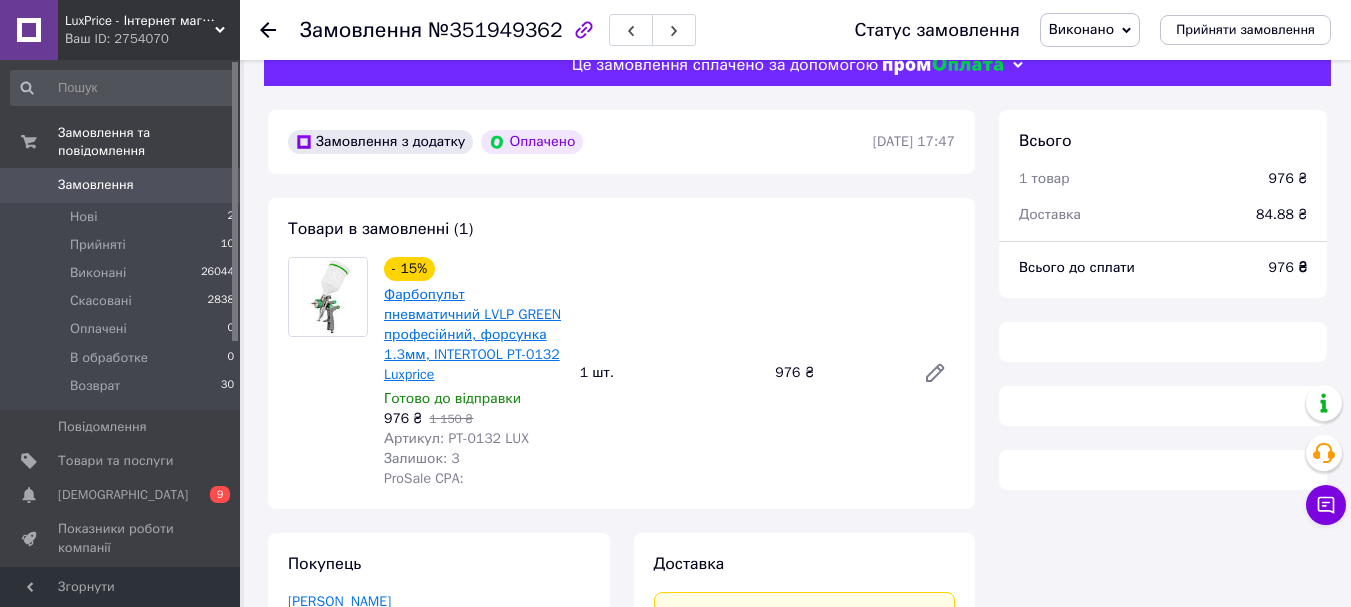 scroll, scrollTop: 0, scrollLeft: 0, axis: both 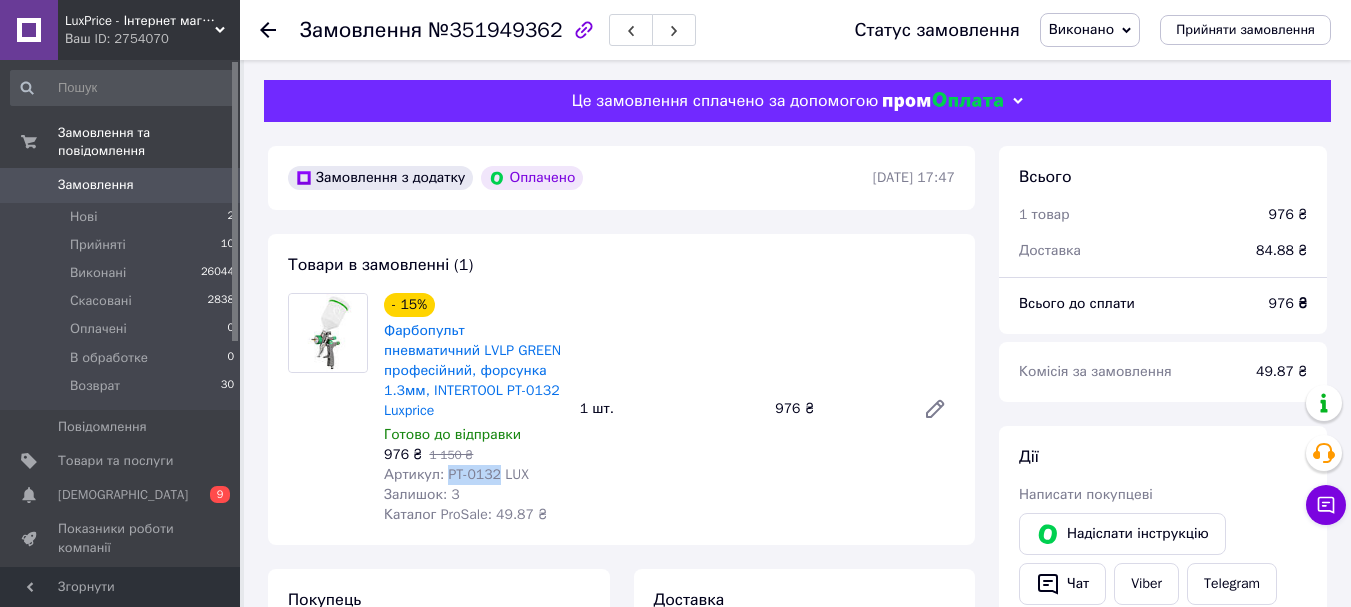 drag, startPoint x: 492, startPoint y: 478, endPoint x: 445, endPoint y: 473, distance: 47.26521 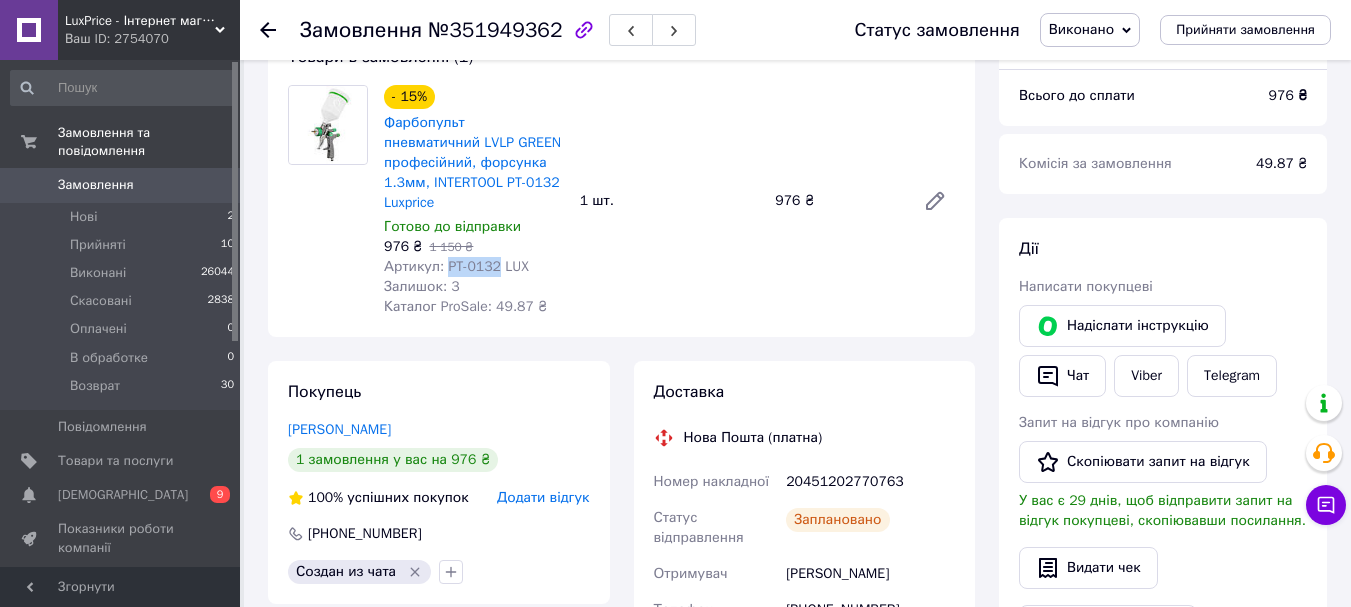 scroll, scrollTop: 300, scrollLeft: 0, axis: vertical 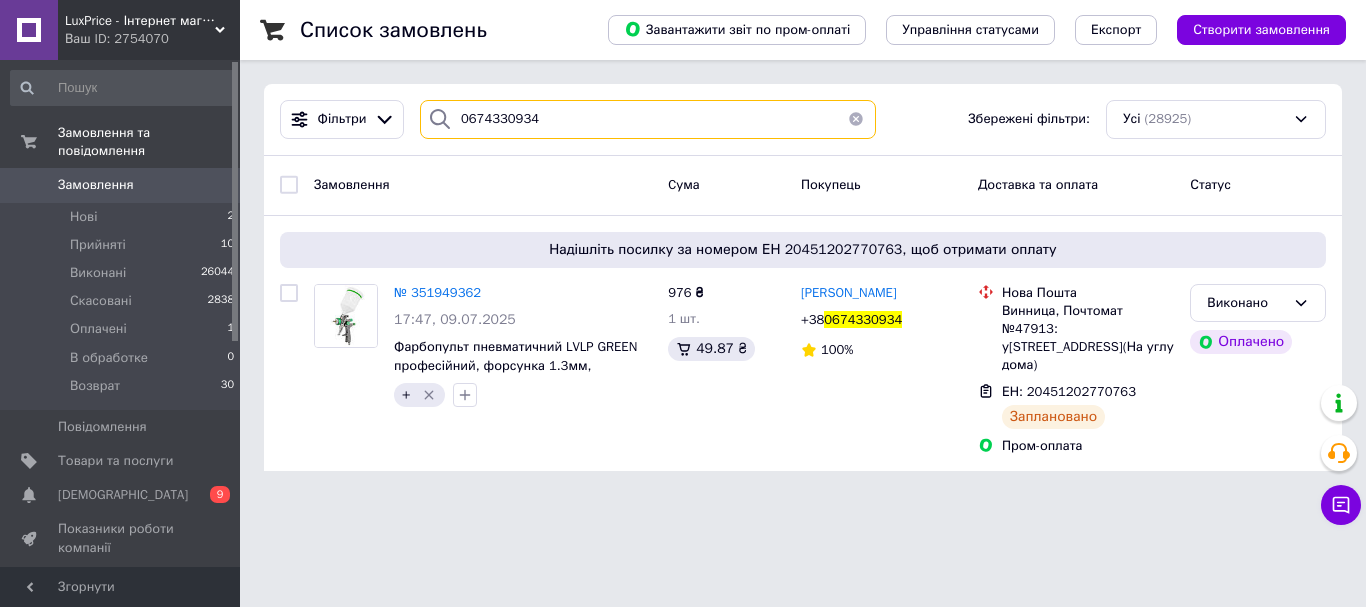 drag, startPoint x: 631, startPoint y: 127, endPoint x: 337, endPoint y: 144, distance: 294.4911 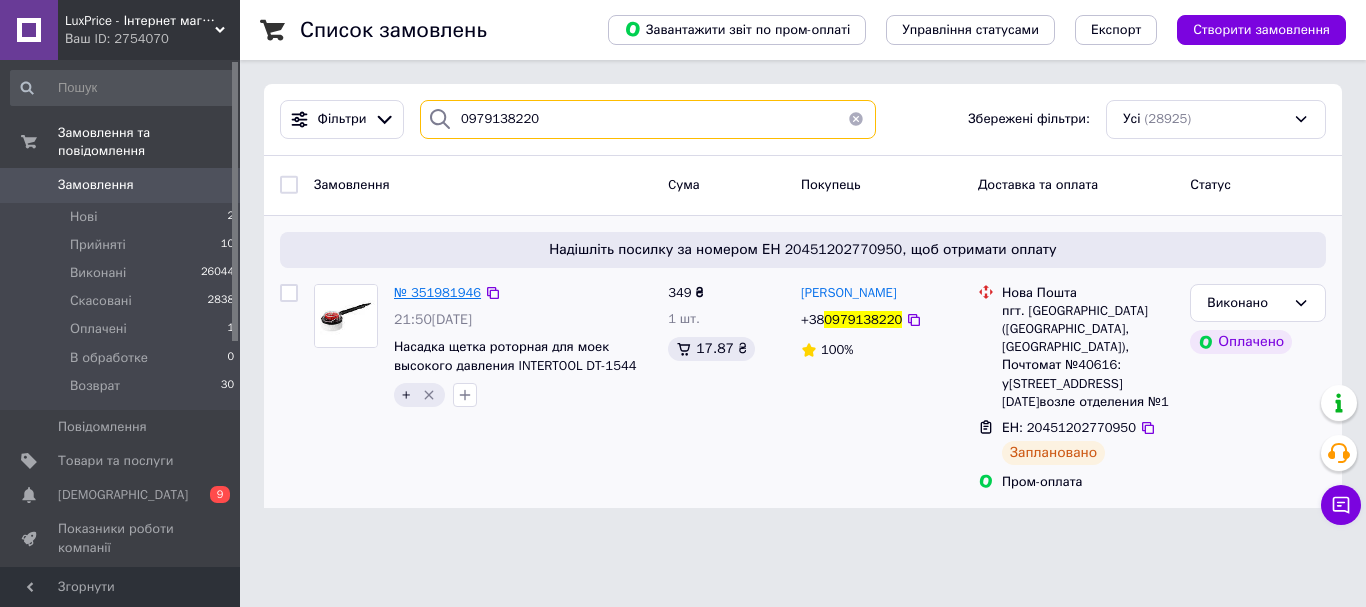 type on "0979138220" 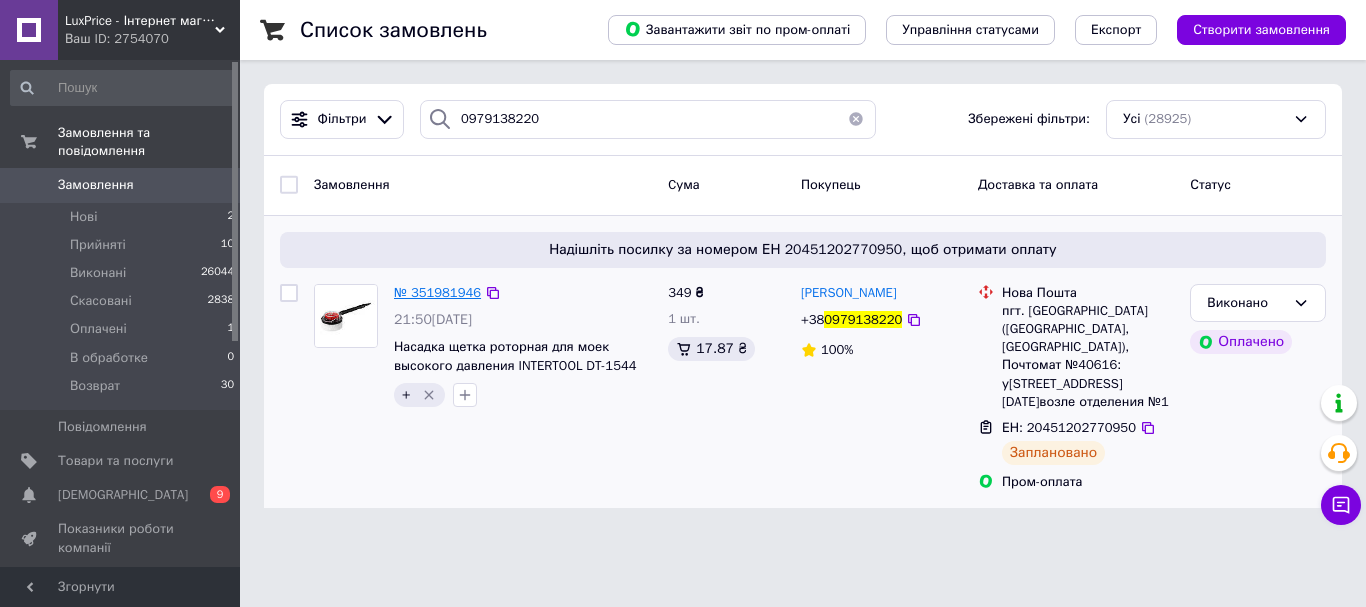 click on "№ 351981946" at bounding box center [437, 292] 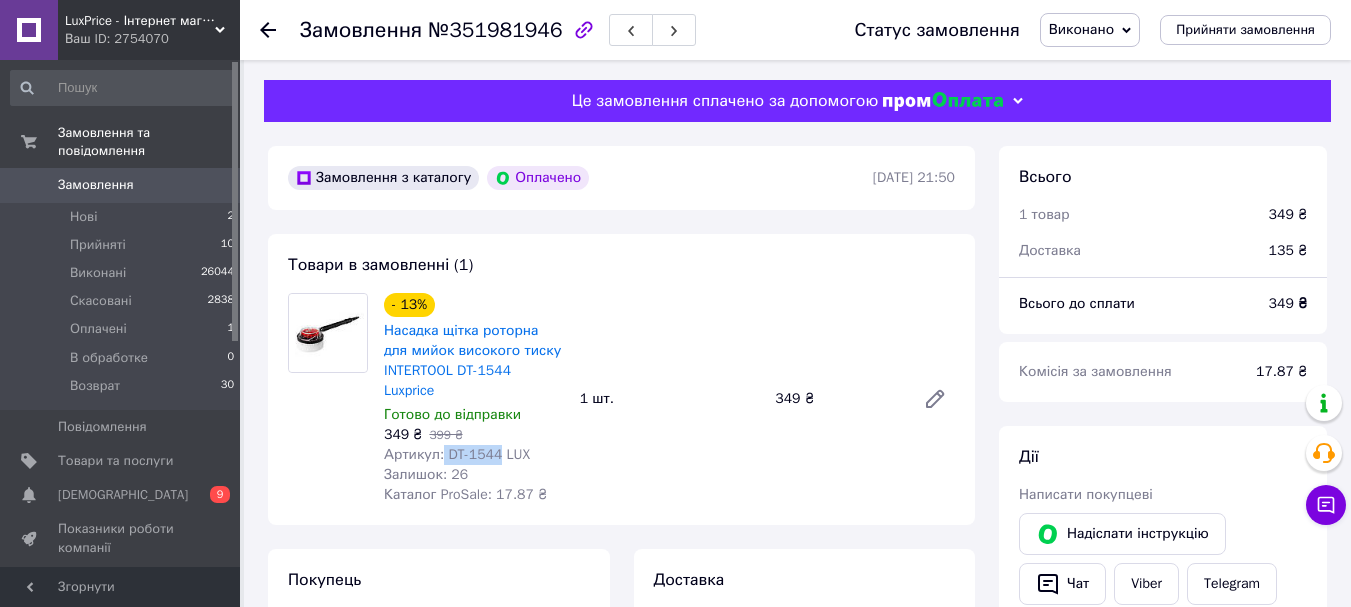 drag, startPoint x: 495, startPoint y: 453, endPoint x: 441, endPoint y: 453, distance: 54 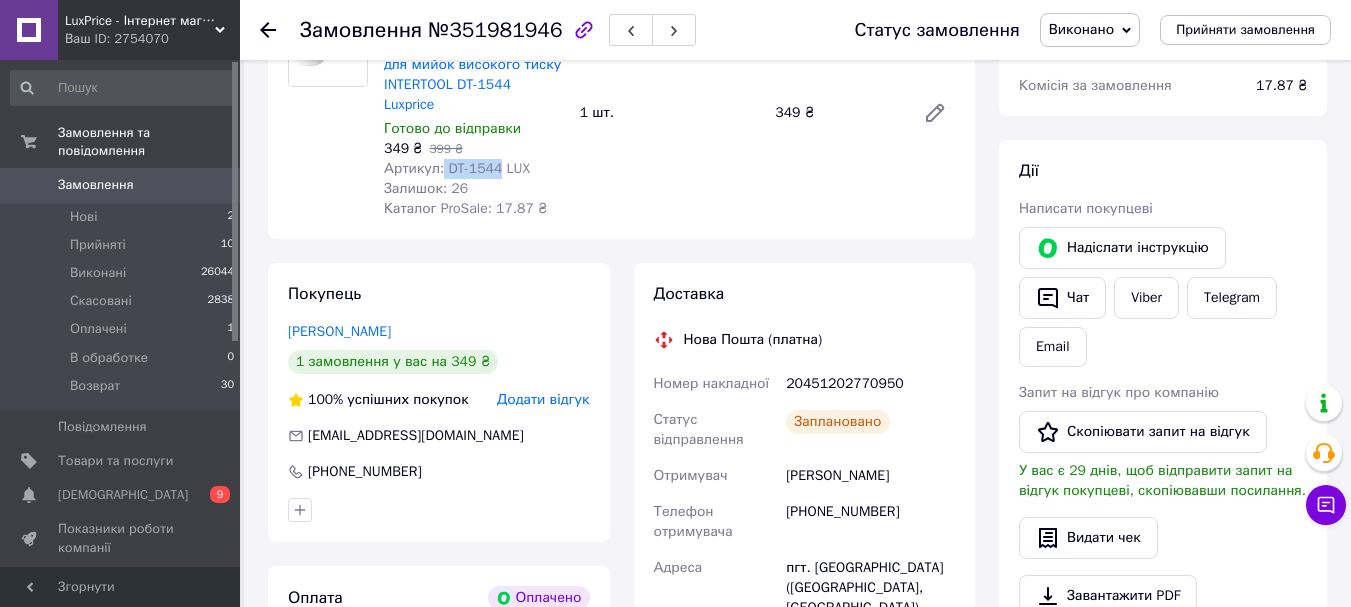 scroll, scrollTop: 400, scrollLeft: 0, axis: vertical 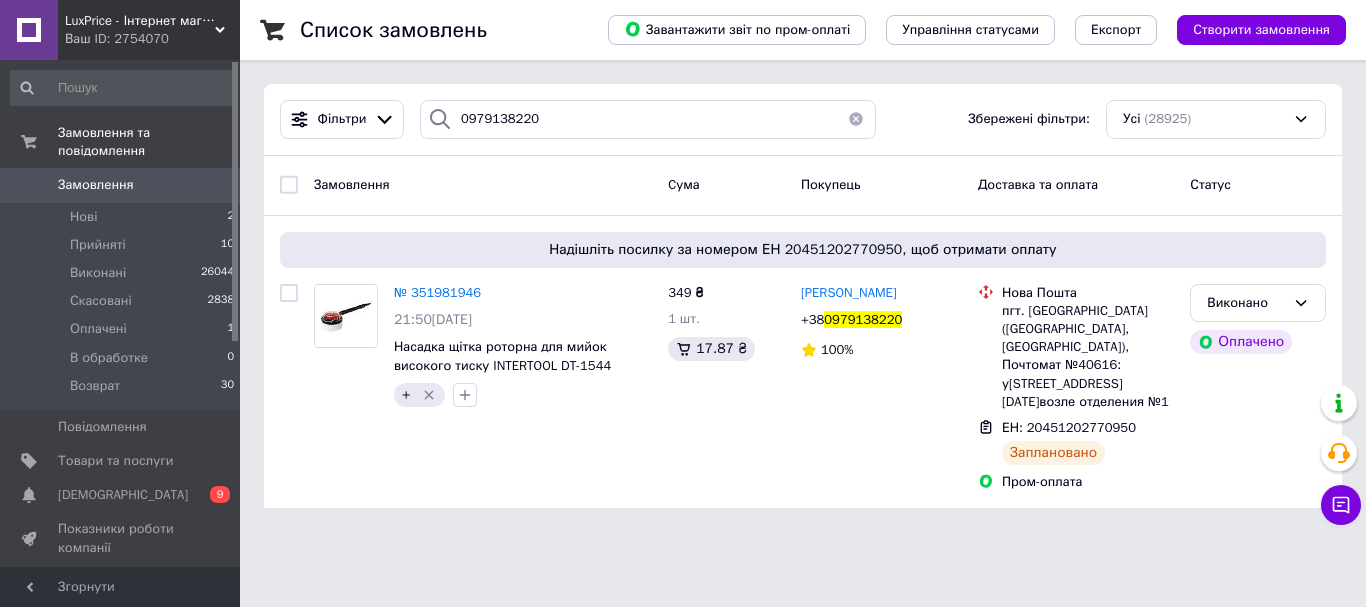 click at bounding box center [856, 119] 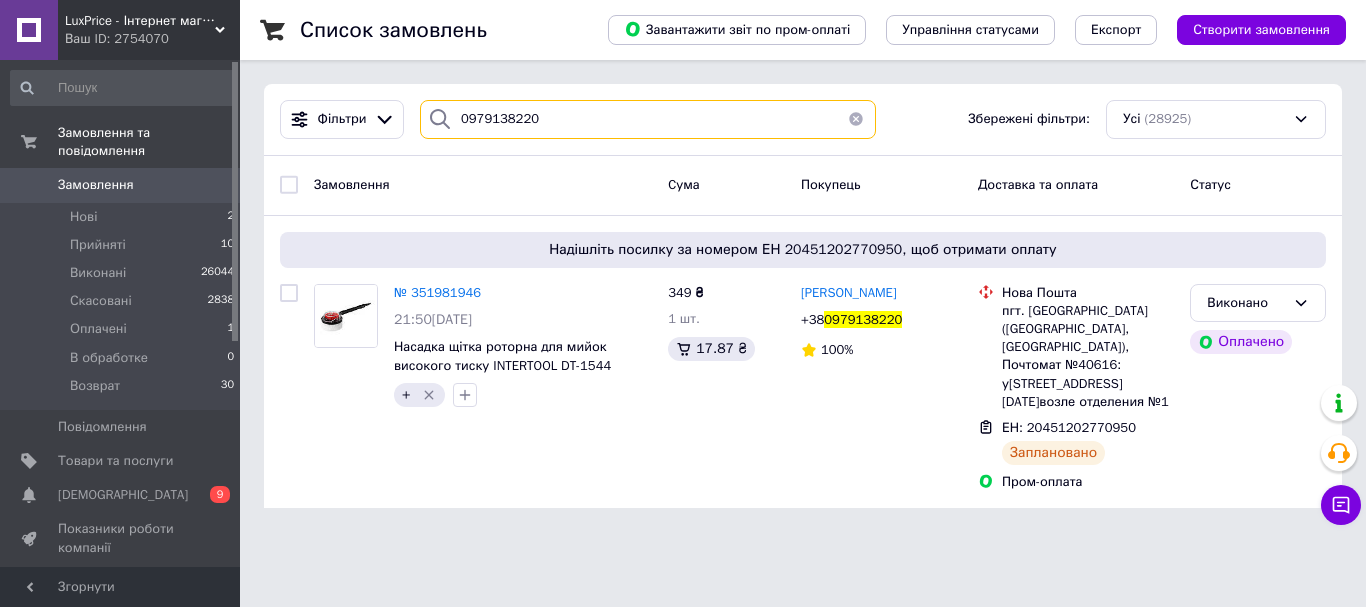 type 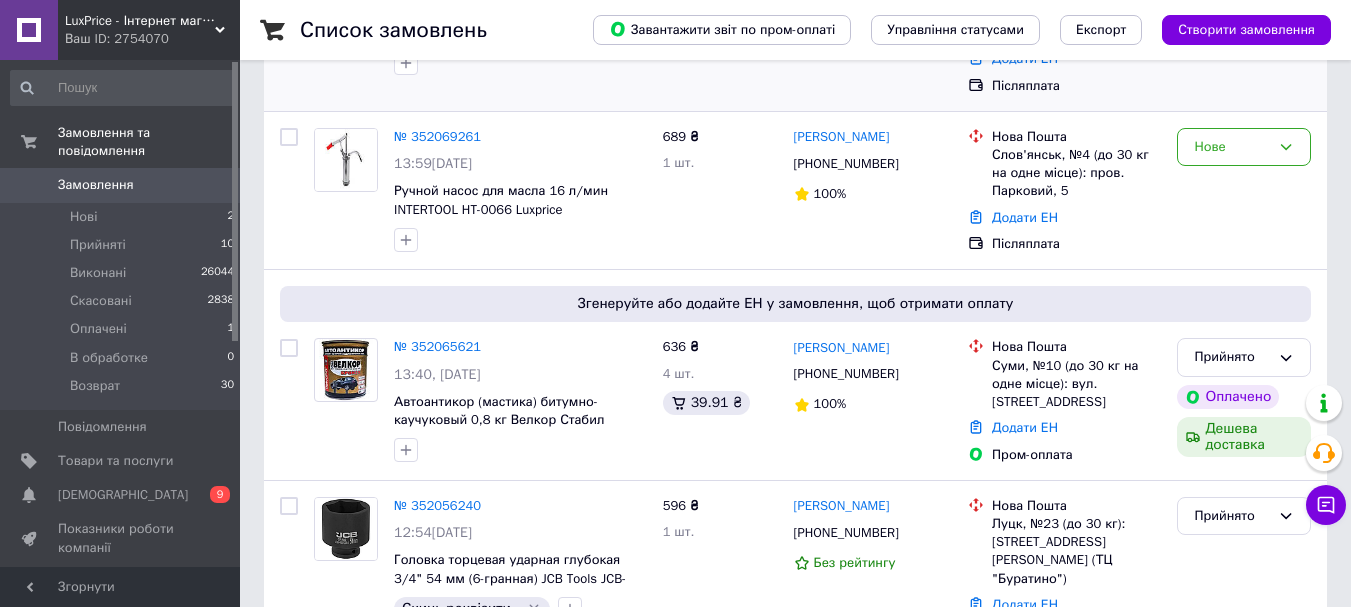 scroll, scrollTop: 500, scrollLeft: 0, axis: vertical 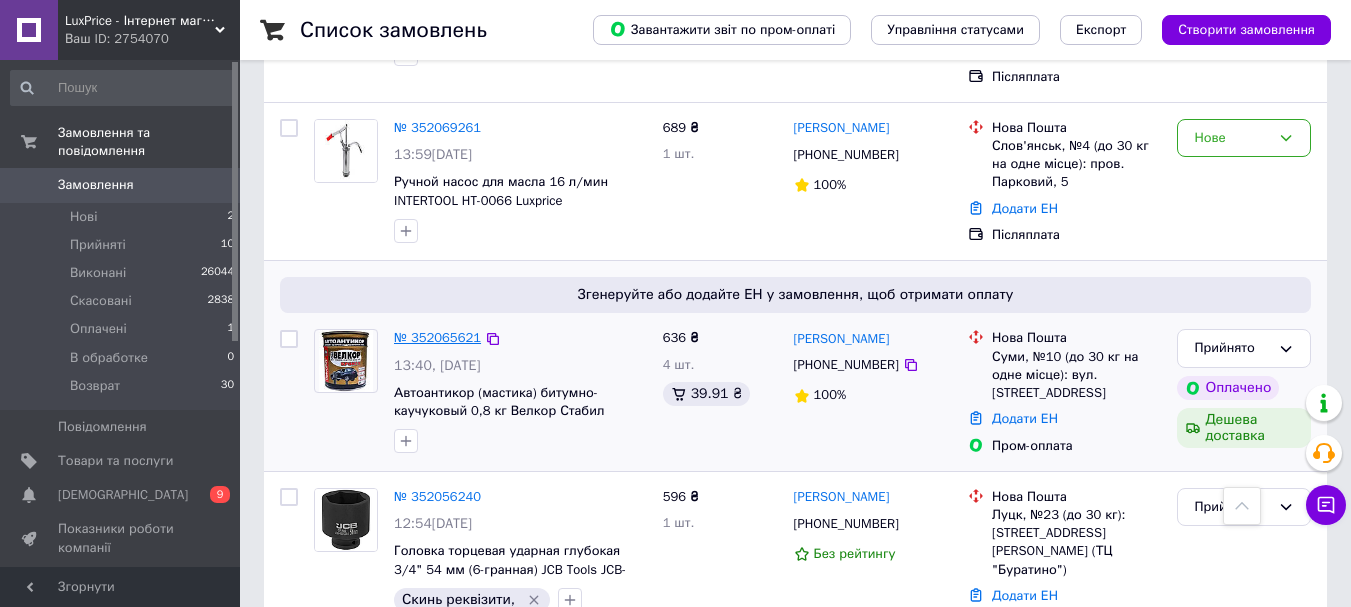 click on "№ 352065621" at bounding box center [437, 337] 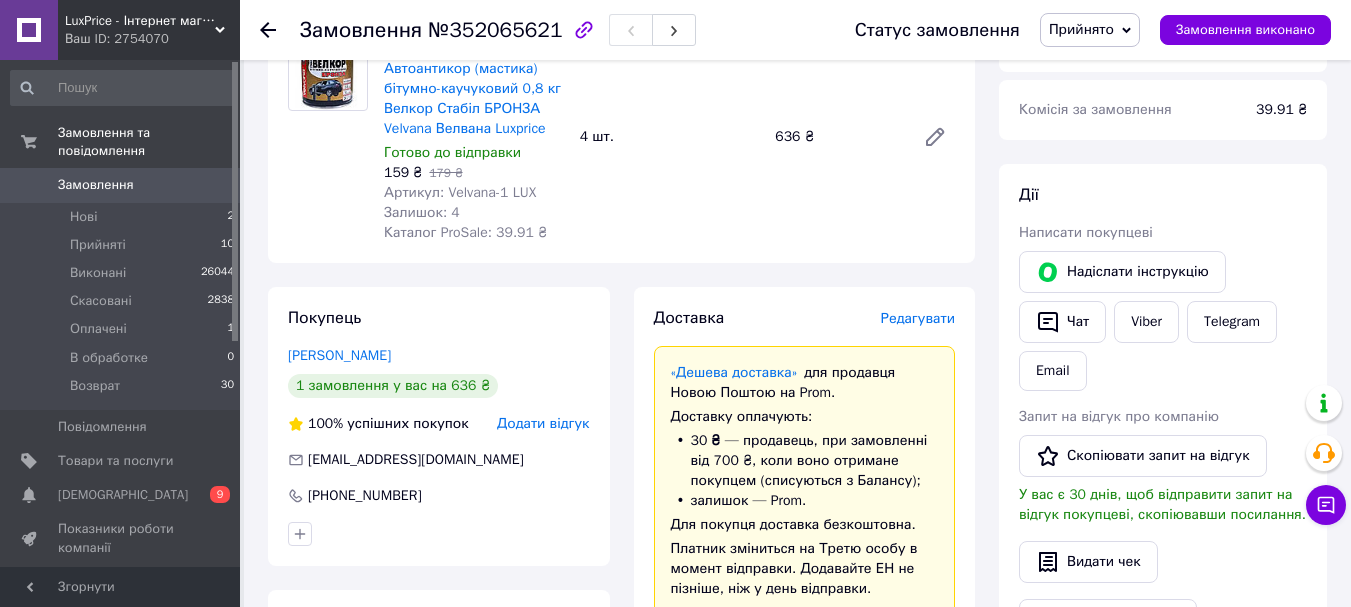 scroll, scrollTop: 200, scrollLeft: 0, axis: vertical 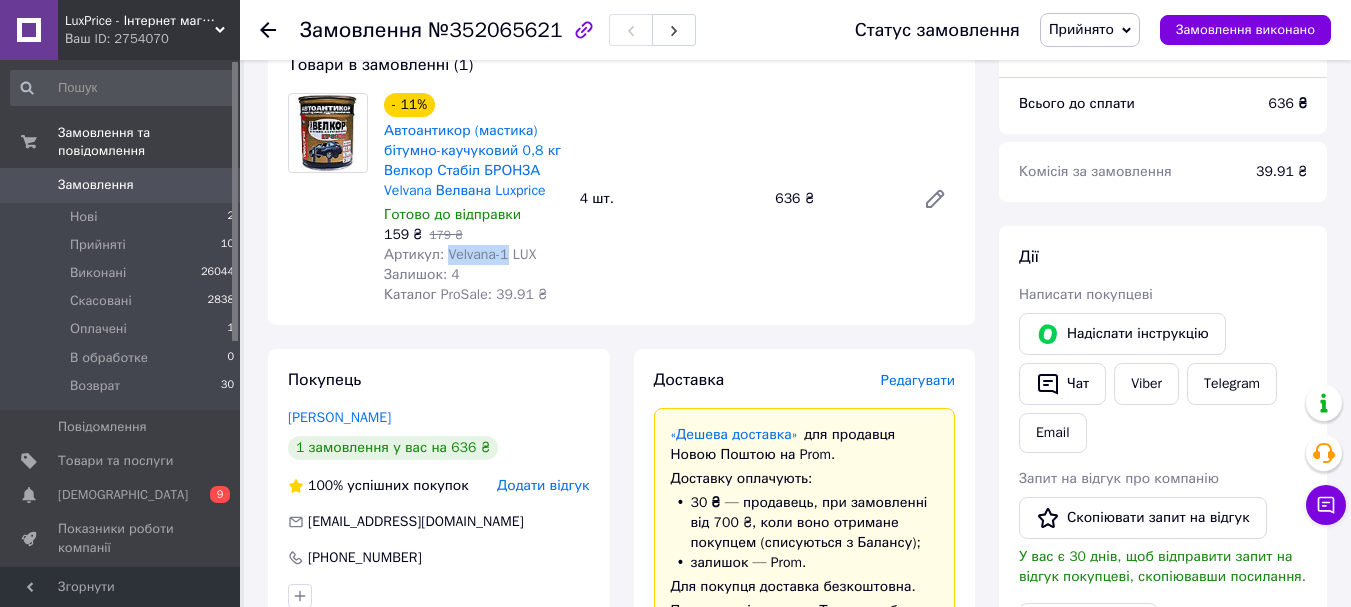drag, startPoint x: 505, startPoint y: 255, endPoint x: 444, endPoint y: 259, distance: 61.13101 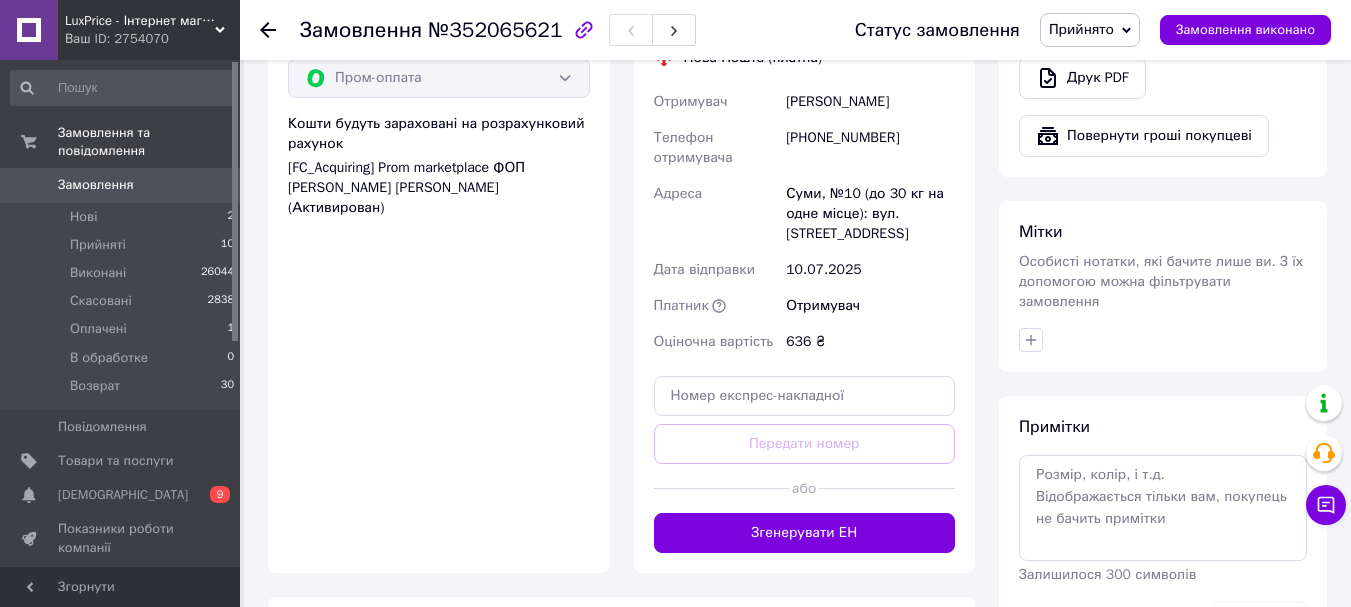 scroll, scrollTop: 900, scrollLeft: 0, axis: vertical 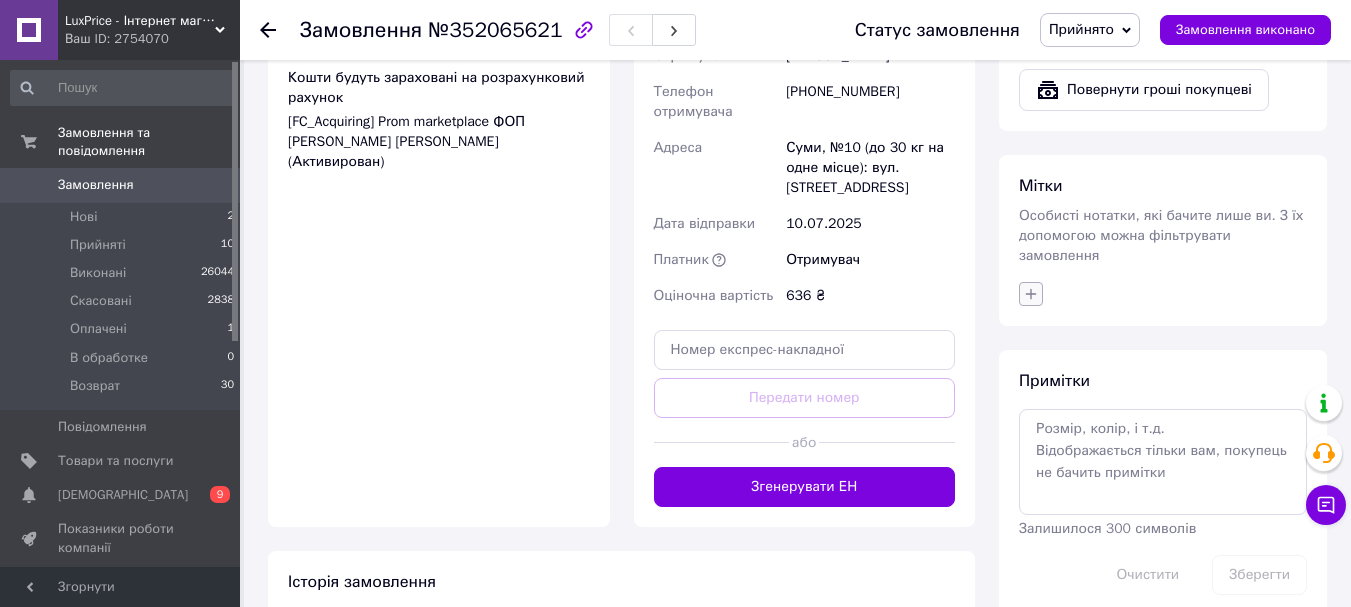 click 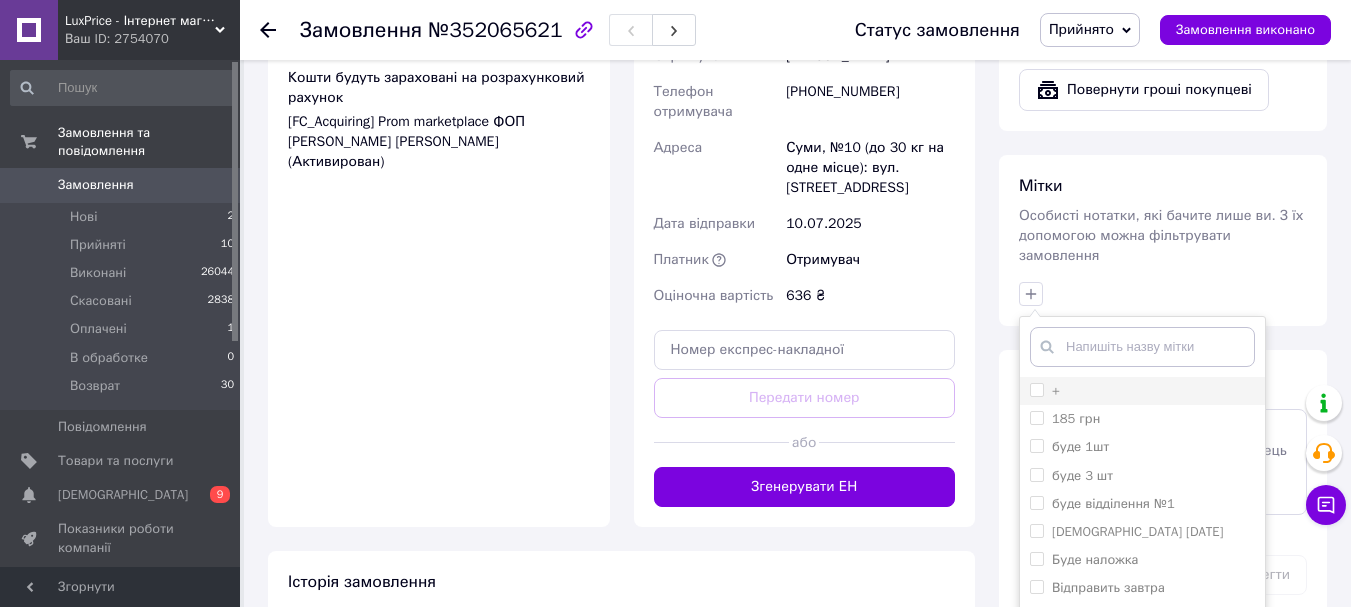 click on "+" at bounding box center (1056, 390) 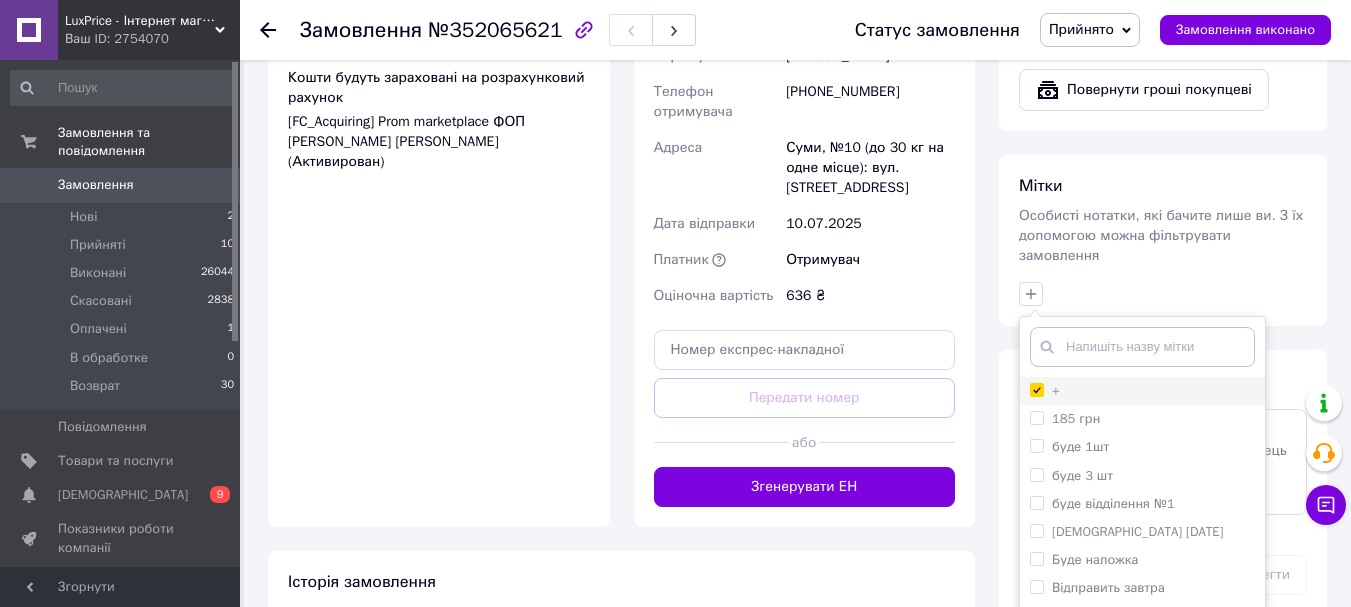 checkbox on "true" 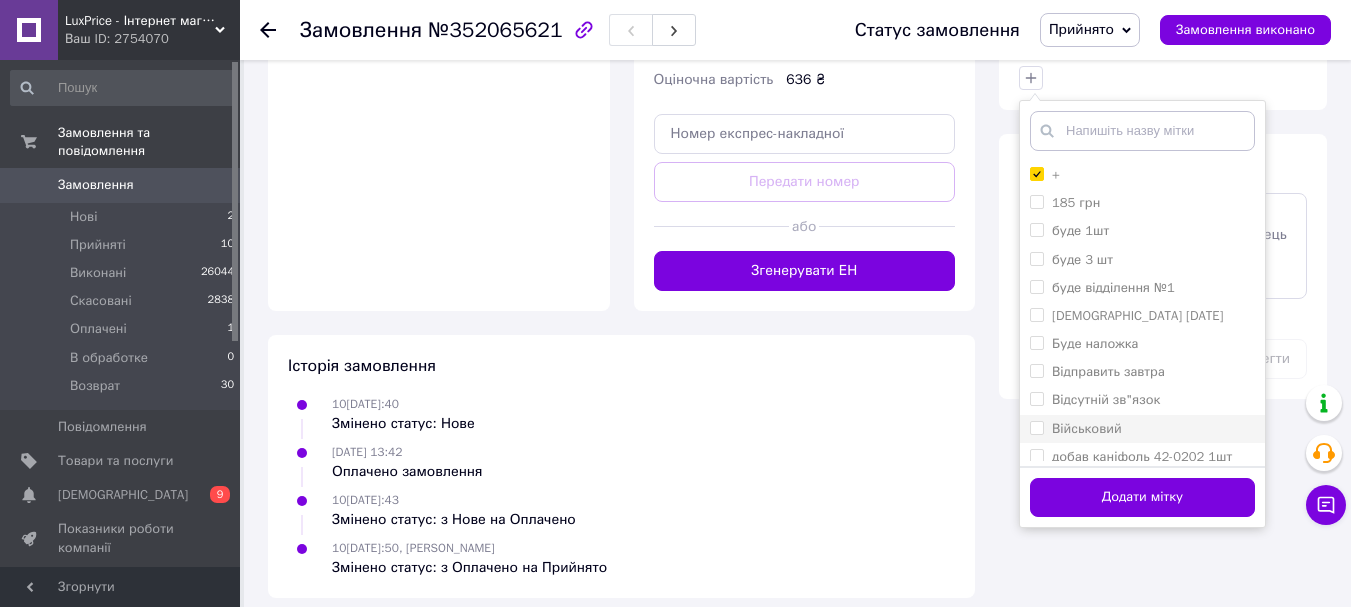 scroll, scrollTop: 1131, scrollLeft: 0, axis: vertical 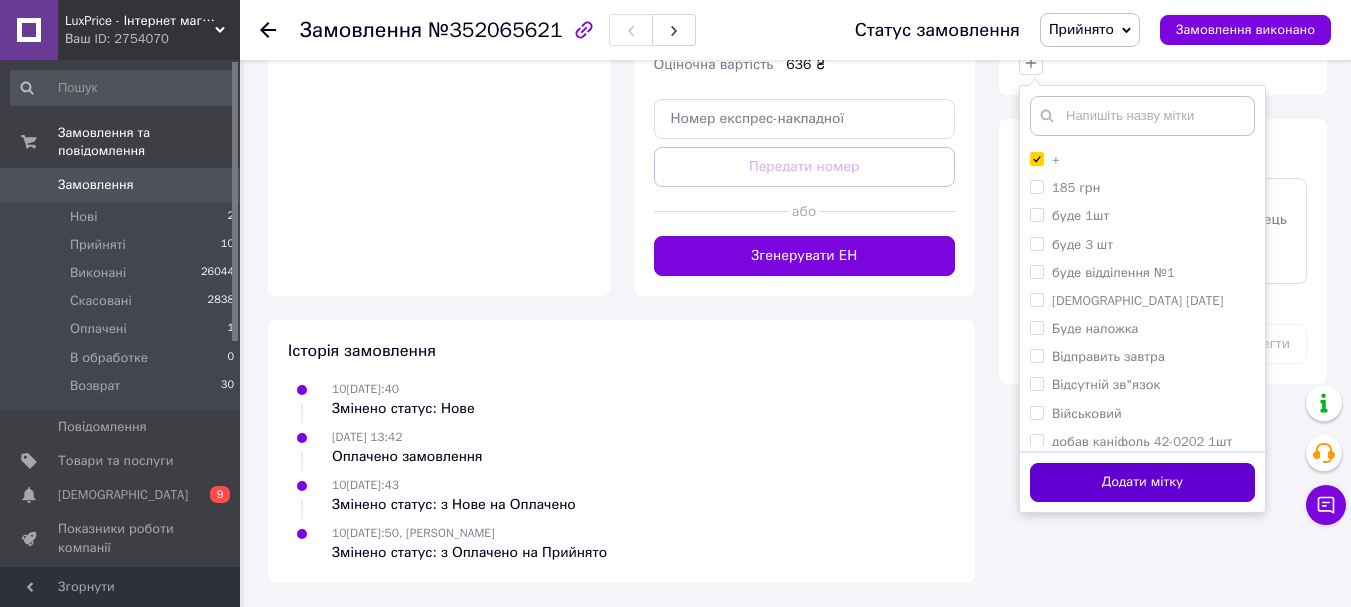 click on "Додати мітку" at bounding box center [1142, 482] 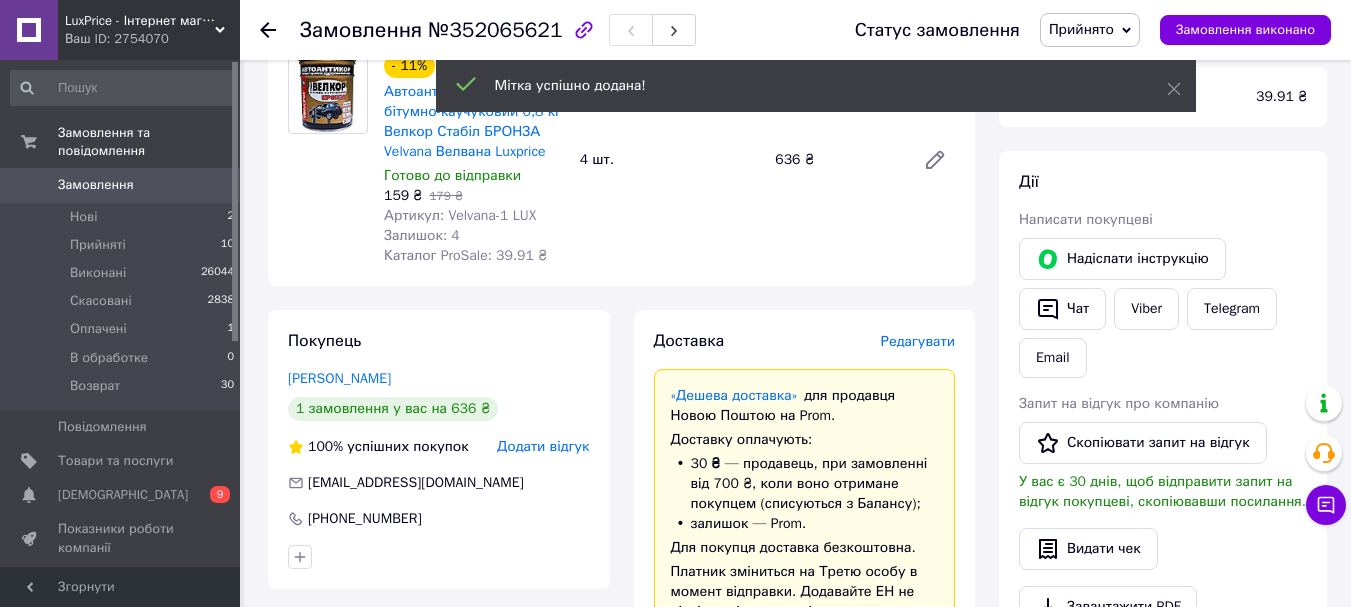 scroll, scrollTop: 131, scrollLeft: 0, axis: vertical 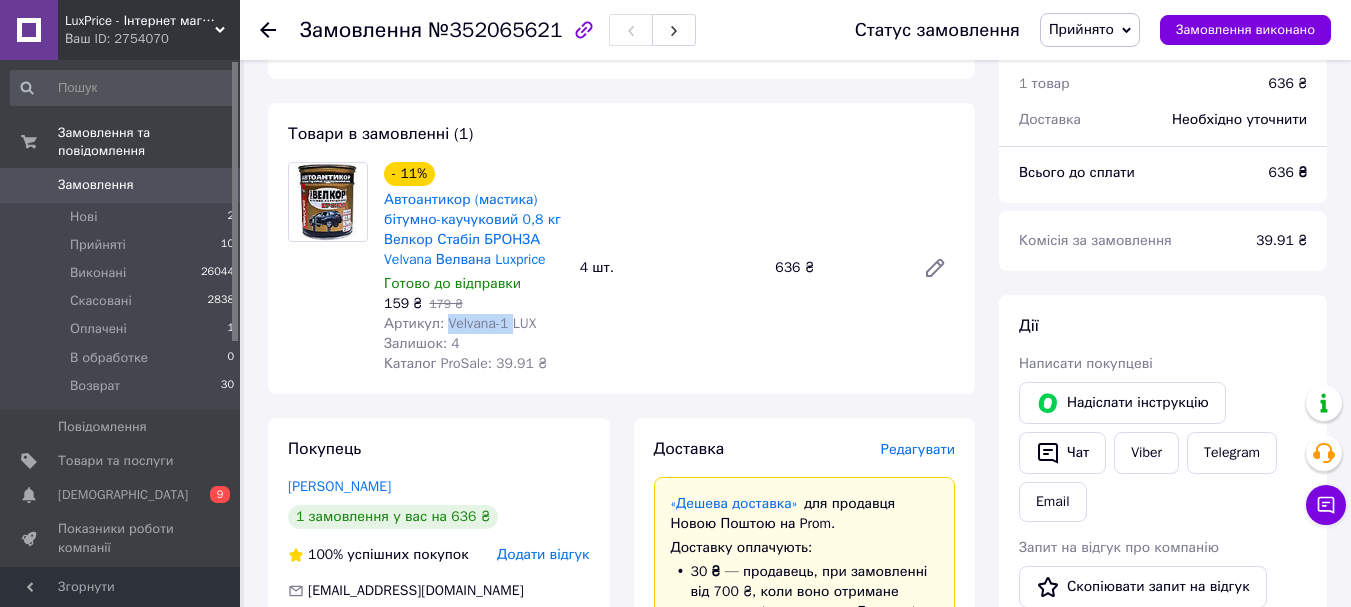 drag, startPoint x: 508, startPoint y: 322, endPoint x: 446, endPoint y: 322, distance: 62 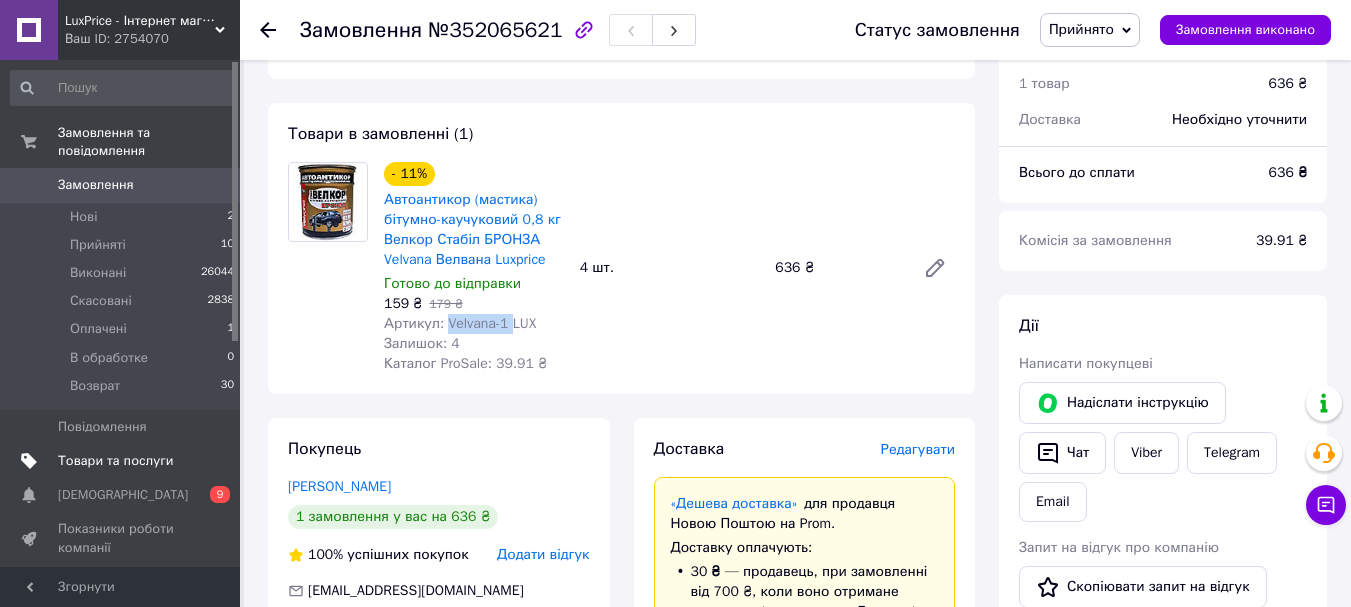 click on "Товари та послуги" at bounding box center [121, 461] 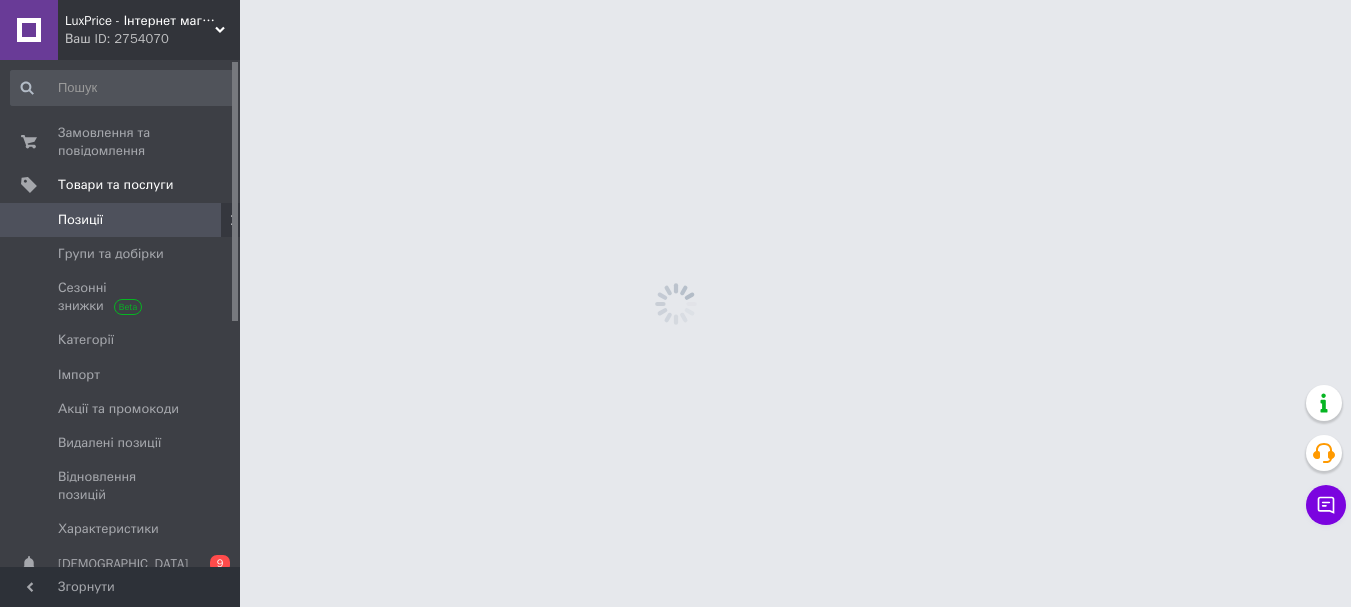 scroll, scrollTop: 0, scrollLeft: 0, axis: both 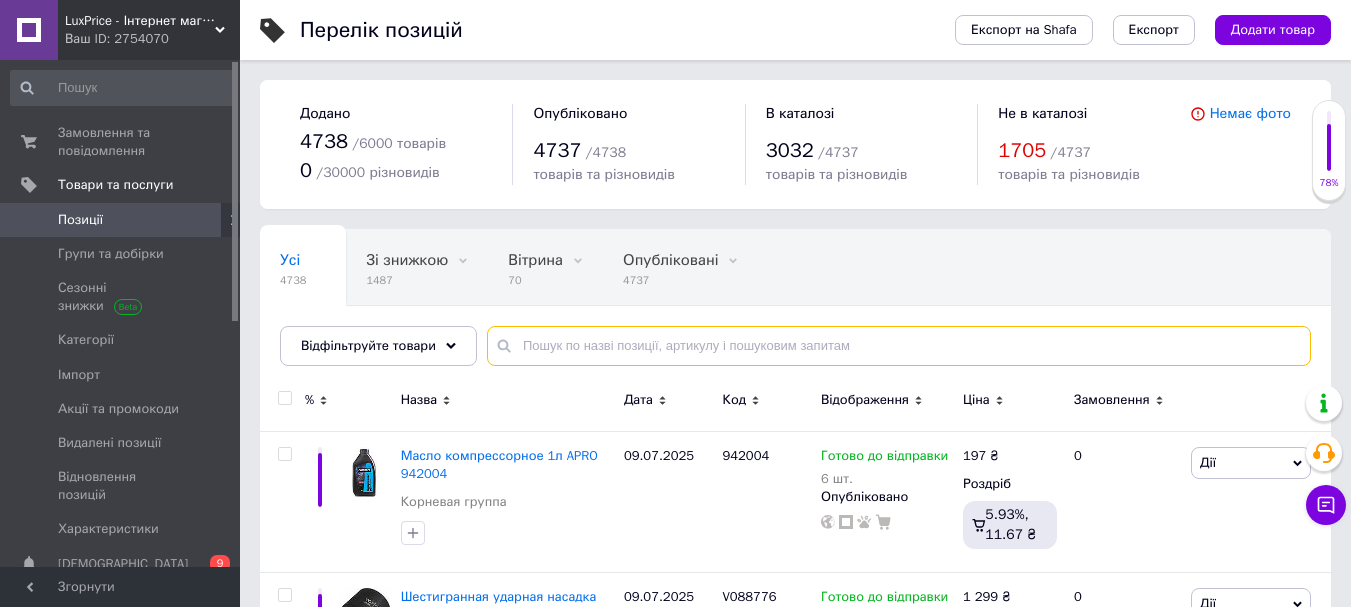 click at bounding box center (899, 346) 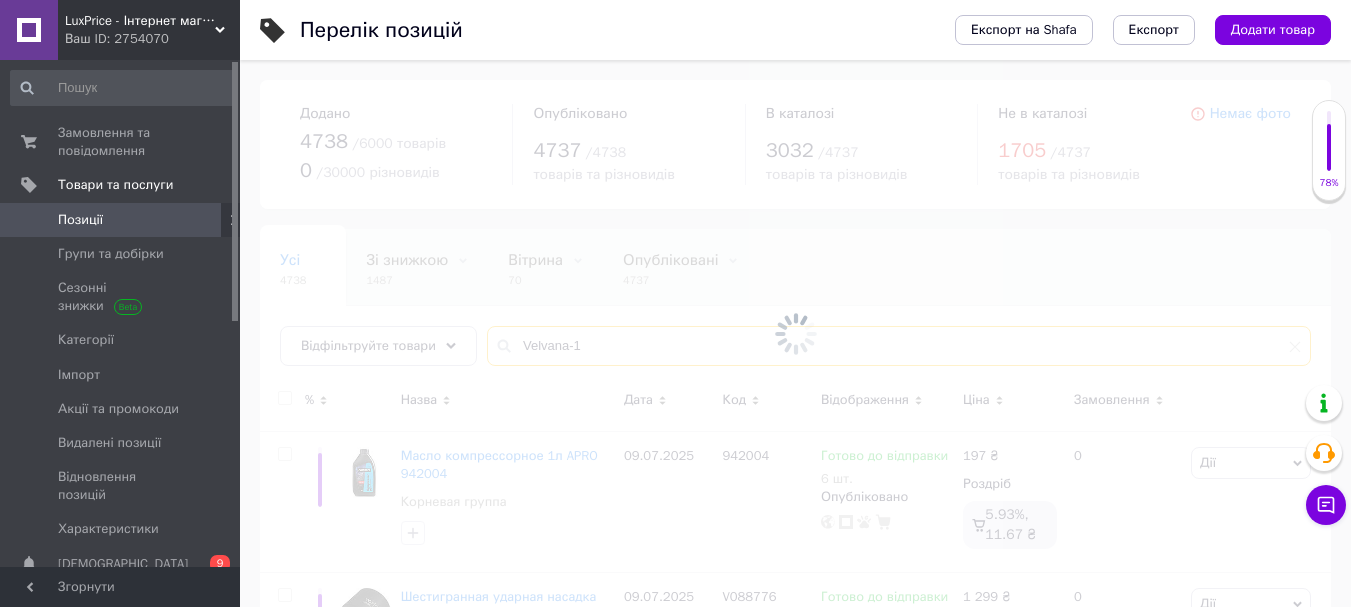 type on "Velvana-1" 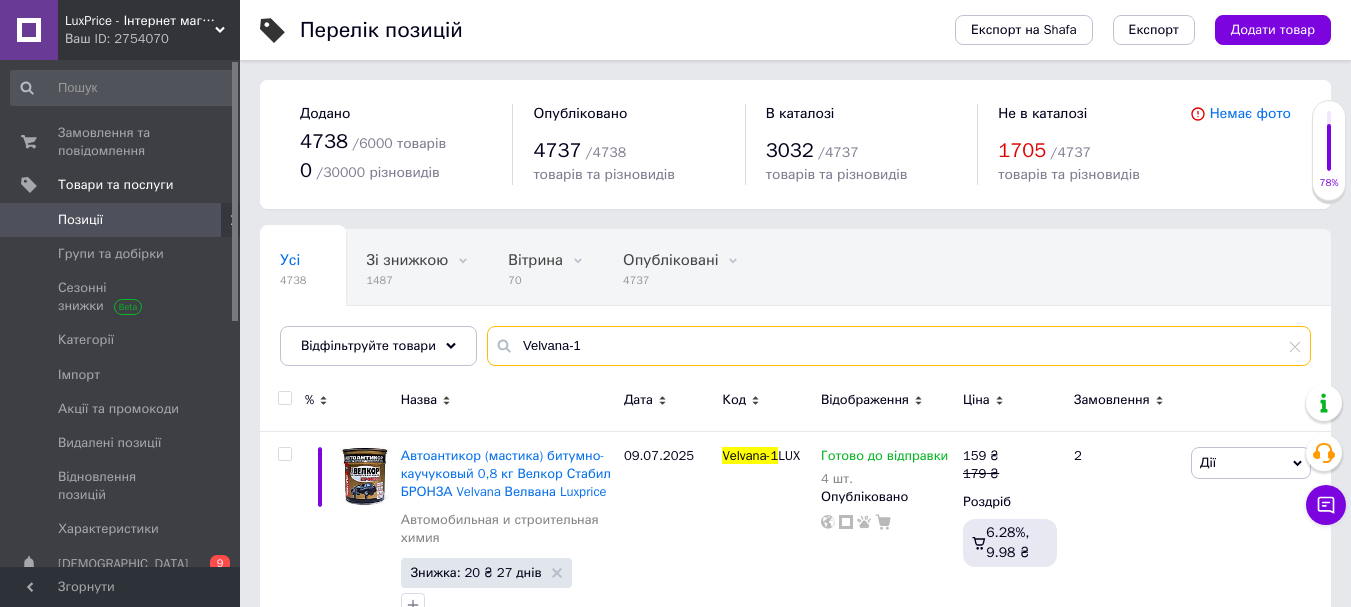 scroll, scrollTop: 100, scrollLeft: 0, axis: vertical 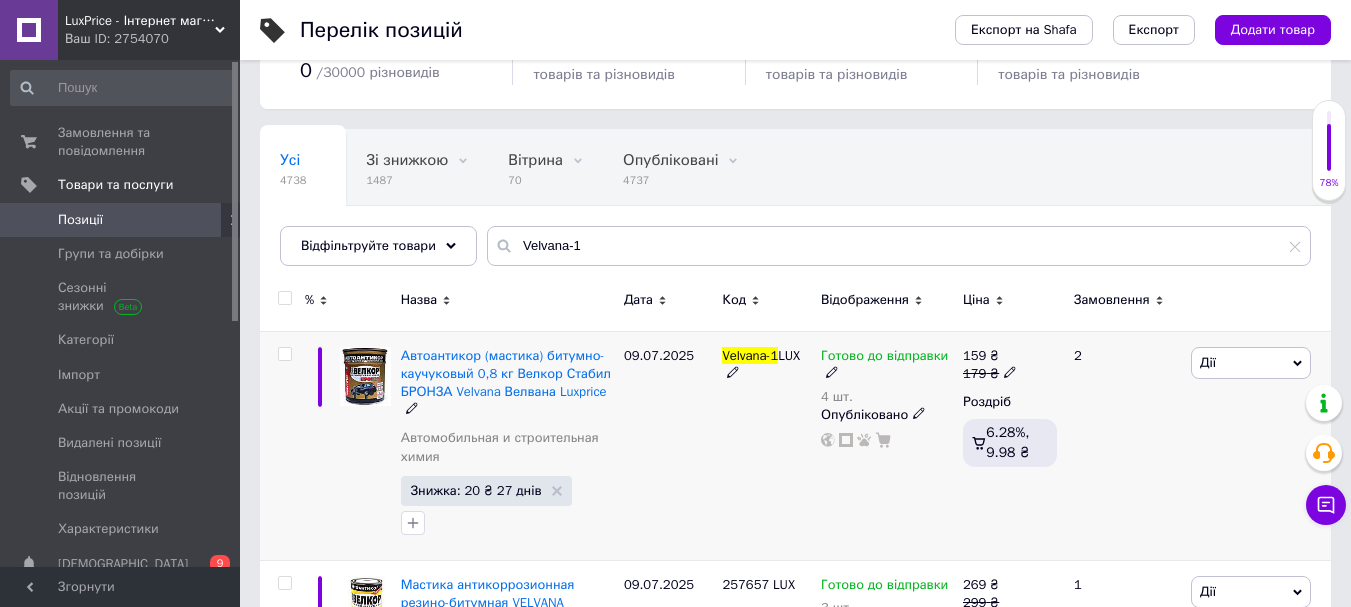 click 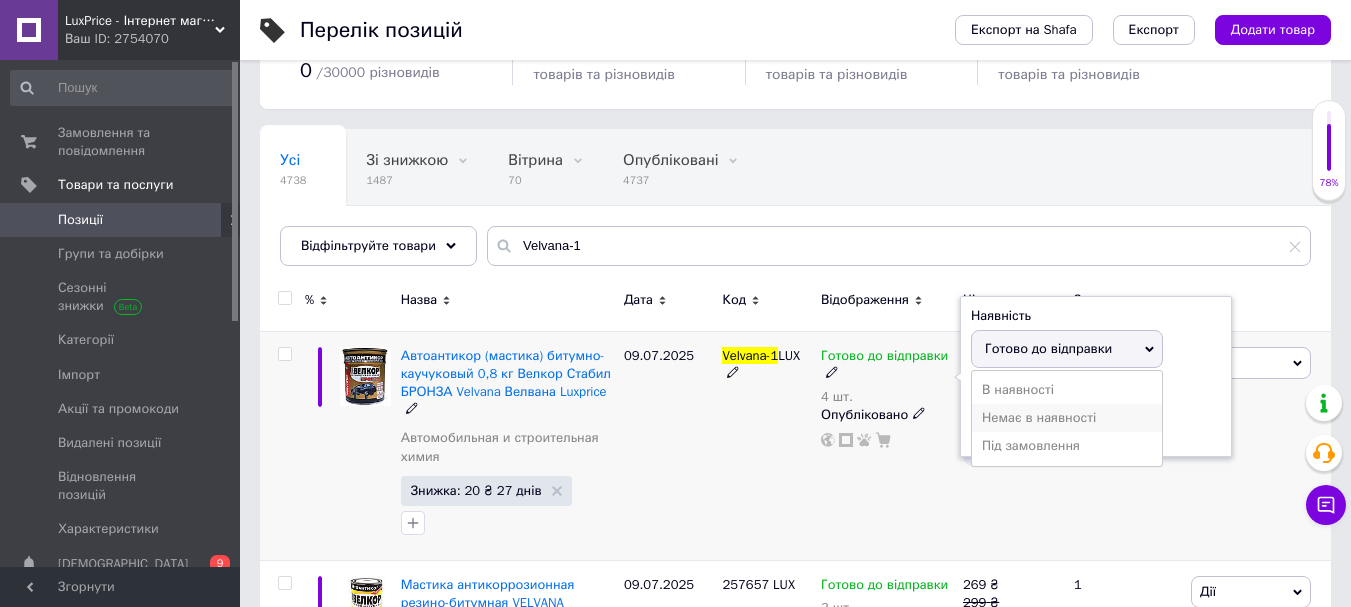 click on "Немає в наявності" at bounding box center [1067, 418] 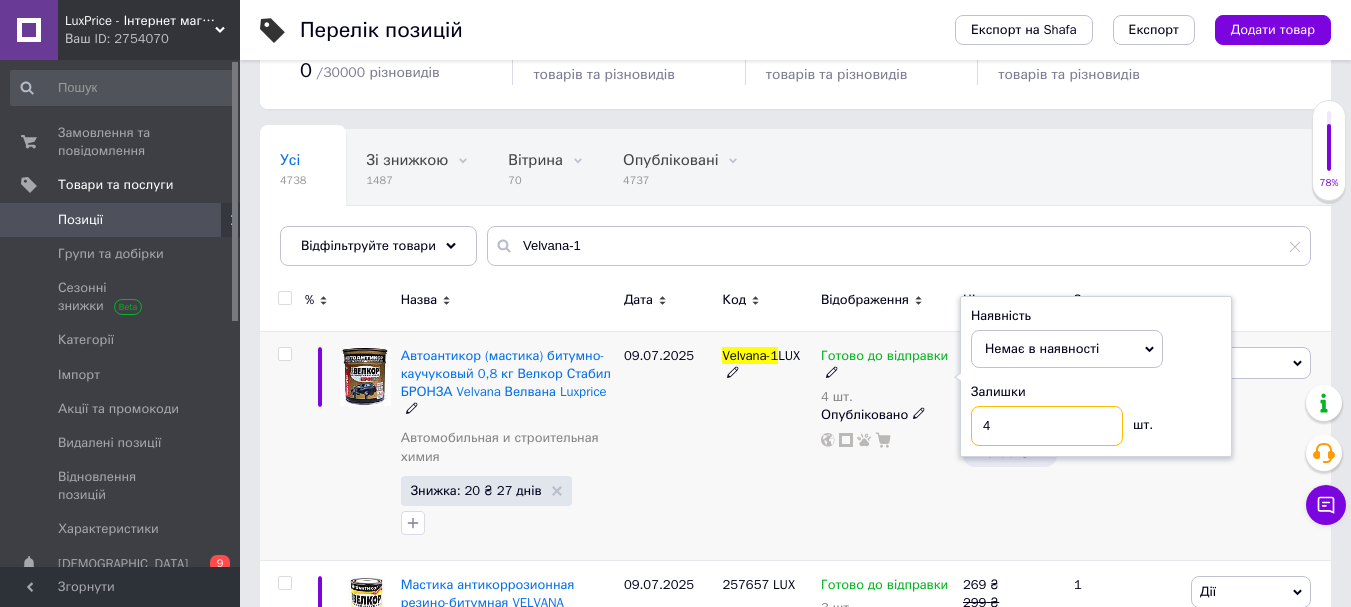 drag, startPoint x: 966, startPoint y: 451, endPoint x: 952, endPoint y: 456, distance: 14.866069 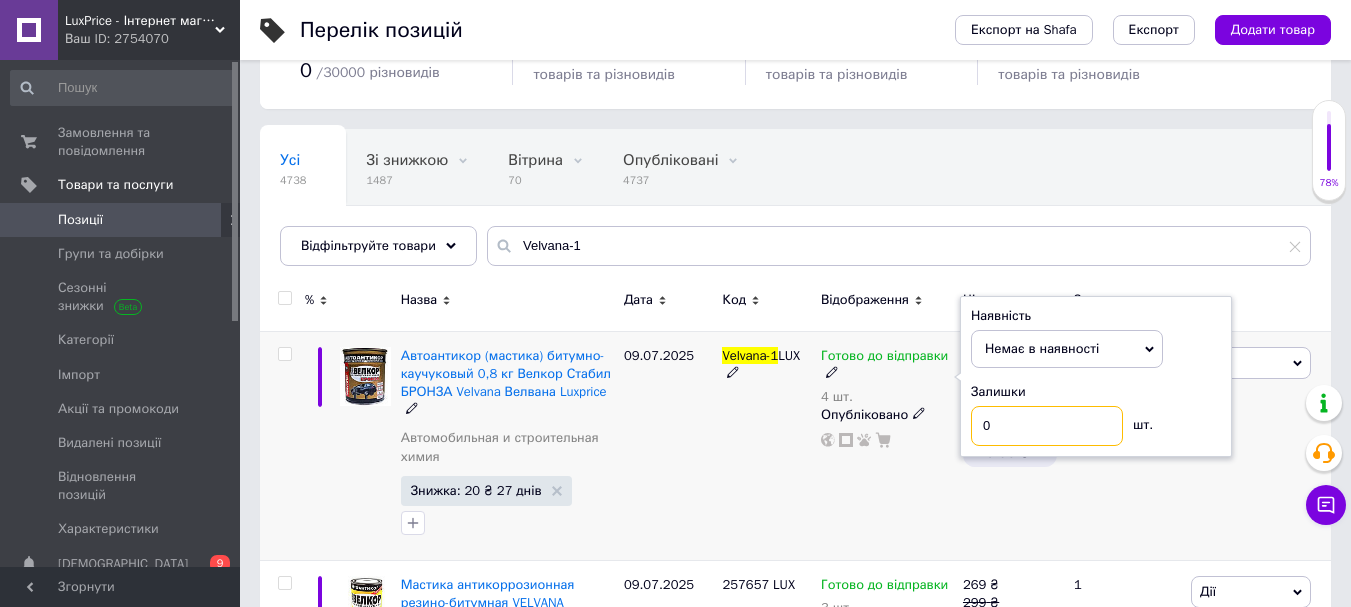 type on "0" 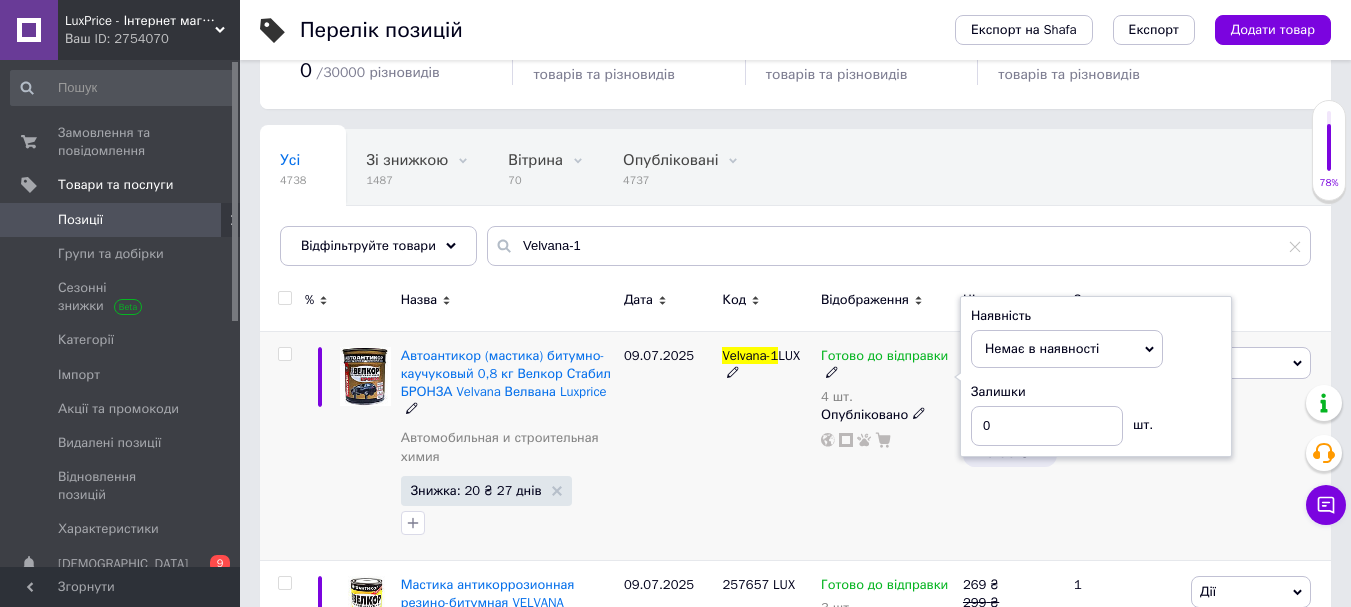 click on "09.07.2025" at bounding box center [668, 445] 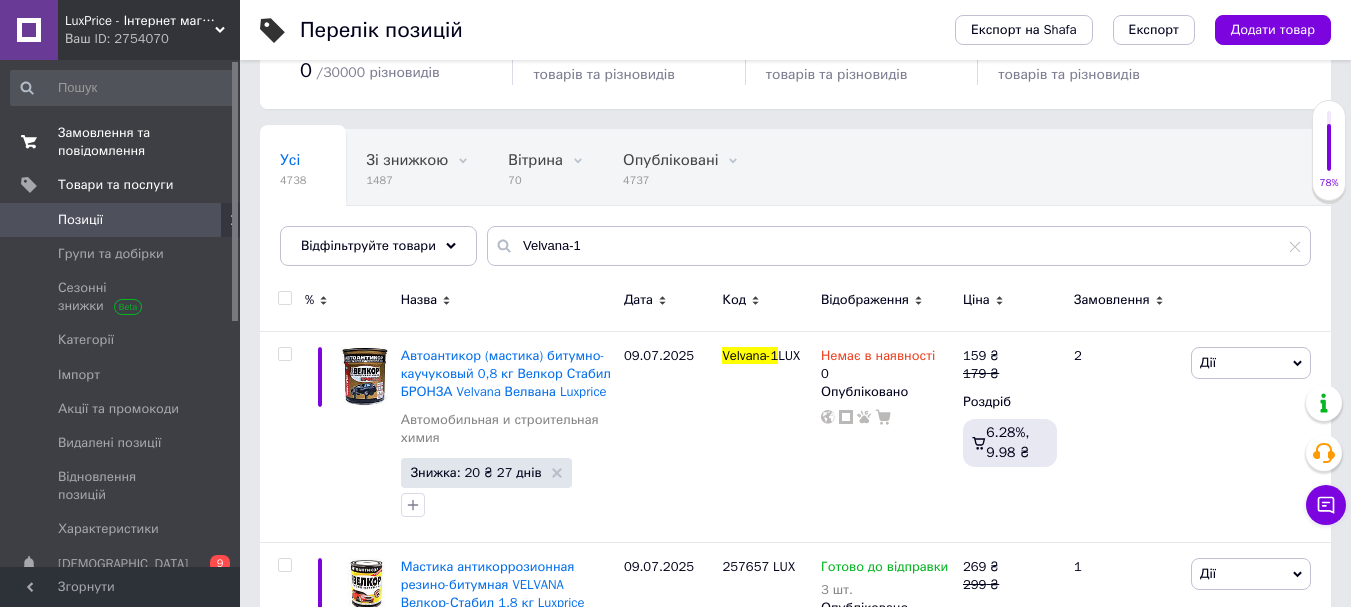 click on "Замовлення та повідомлення" at bounding box center [121, 142] 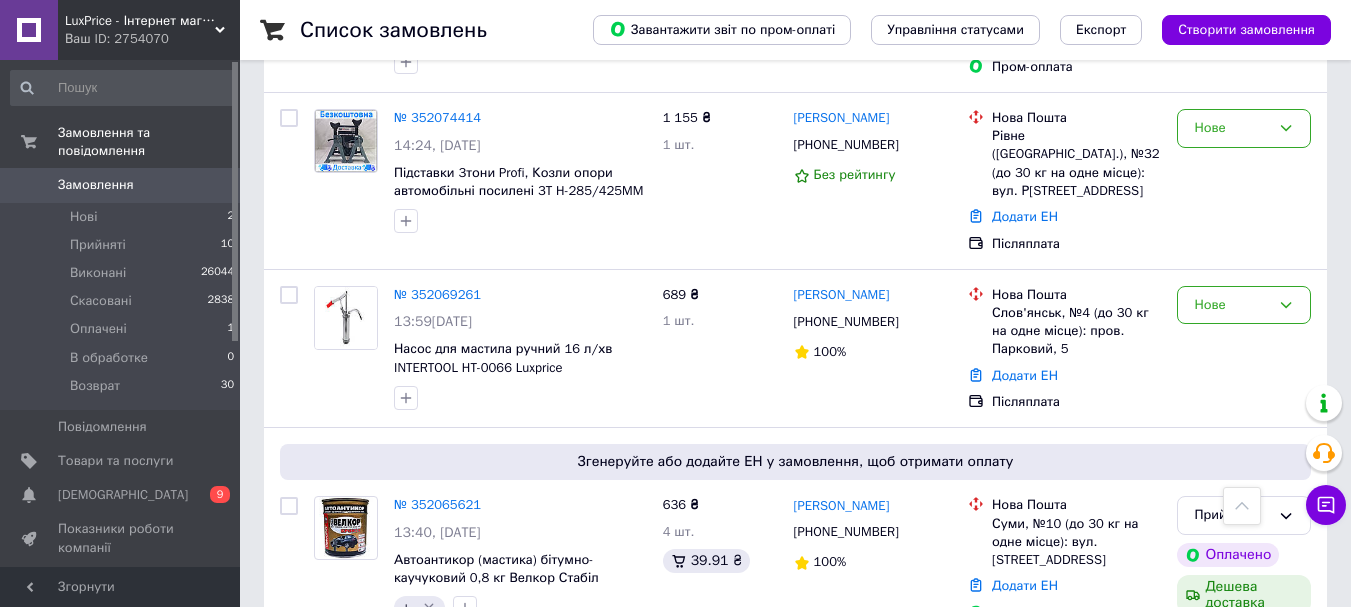 scroll, scrollTop: 300, scrollLeft: 0, axis: vertical 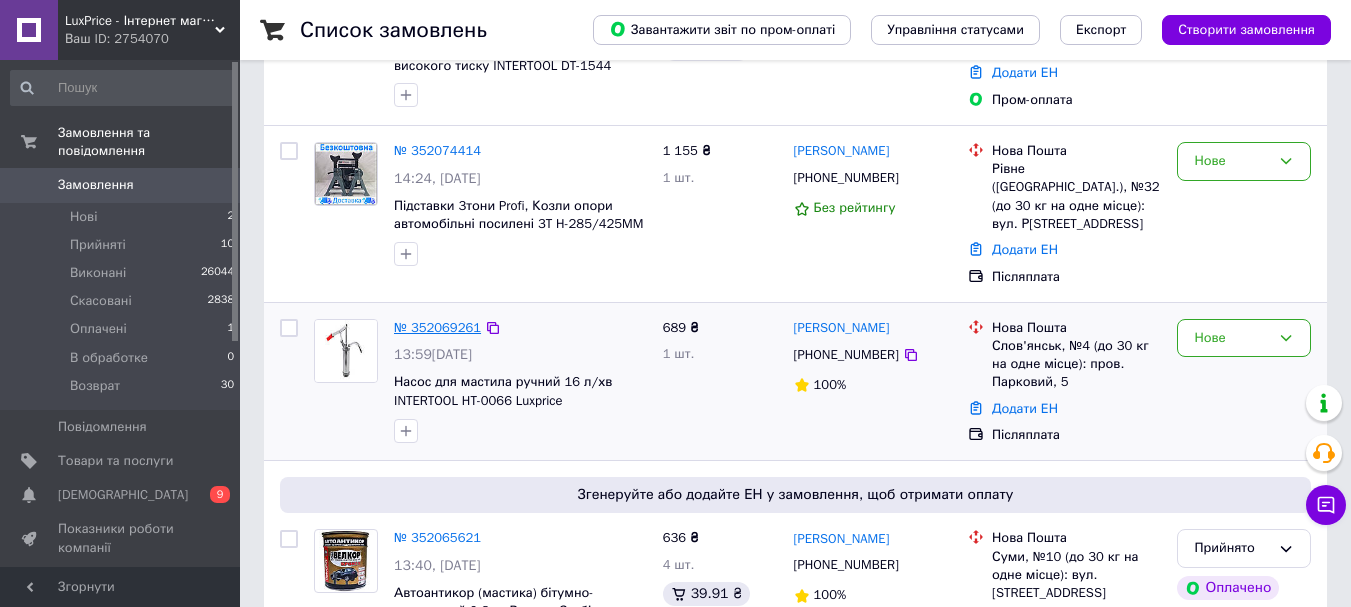 click on "№ 352069261" at bounding box center (437, 327) 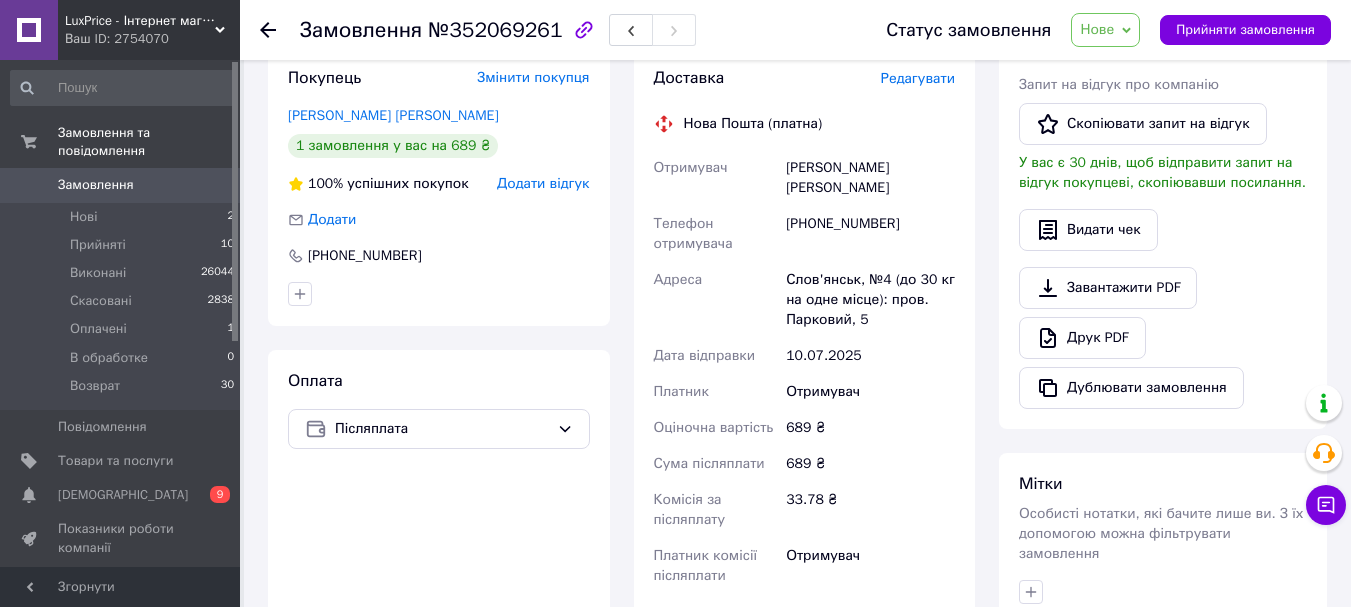 scroll, scrollTop: 0, scrollLeft: 0, axis: both 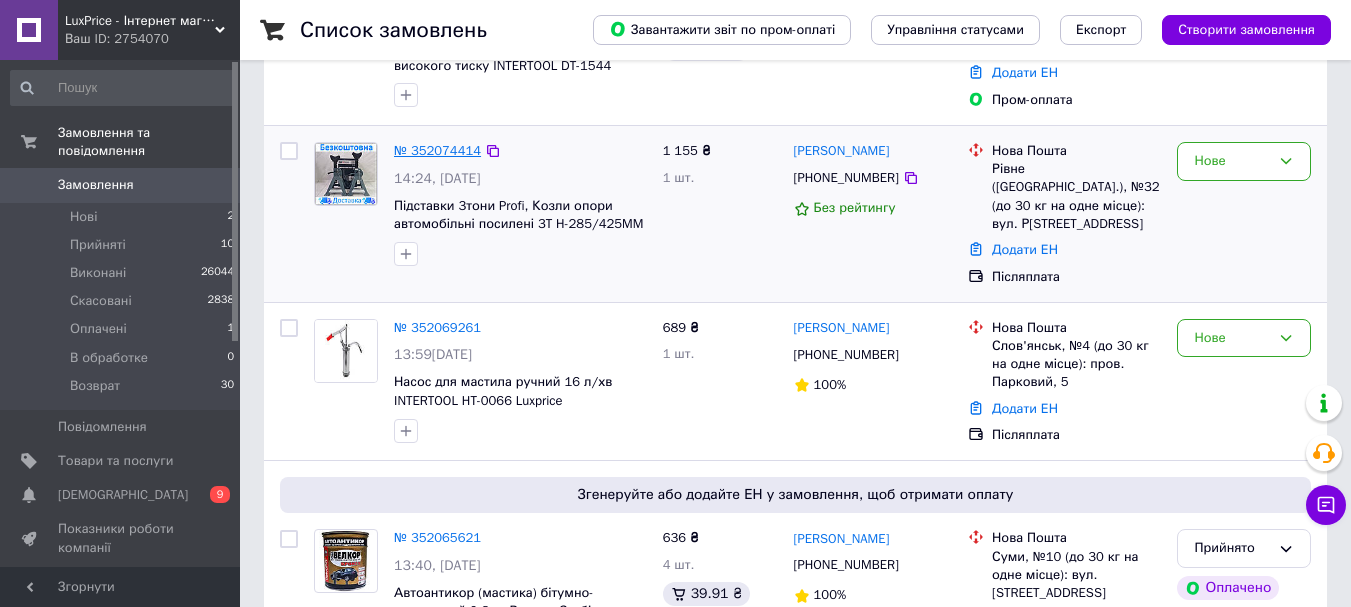 click on "№ 352074414" at bounding box center (437, 150) 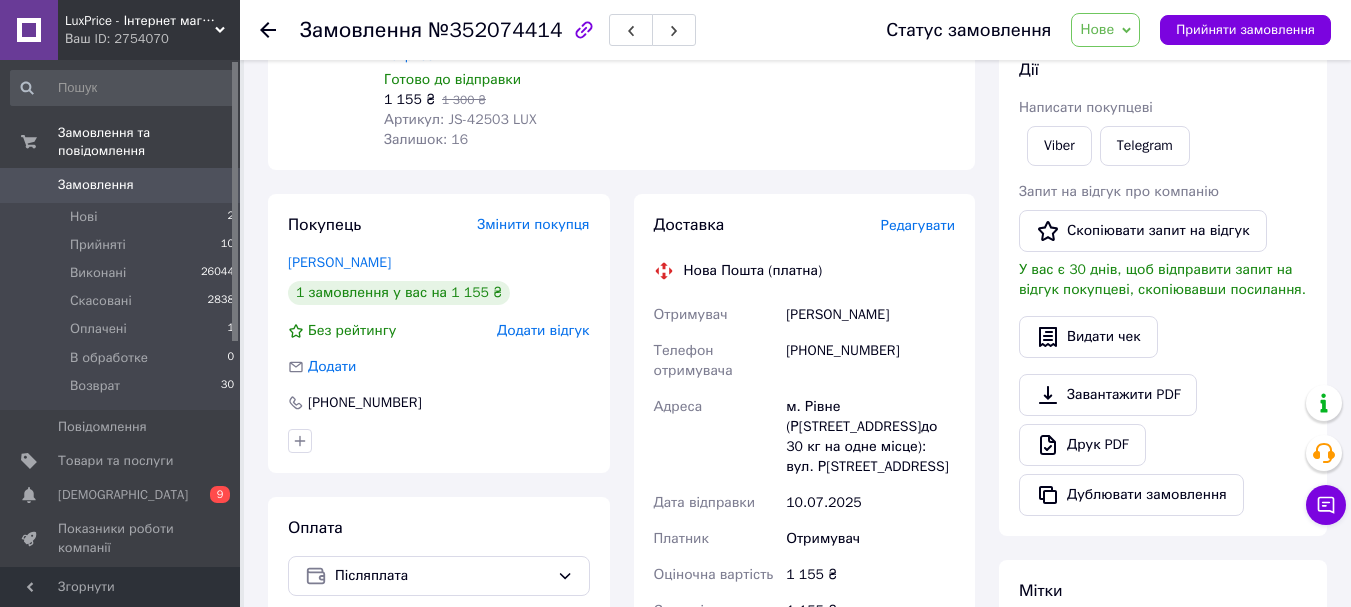 scroll, scrollTop: 400, scrollLeft: 0, axis: vertical 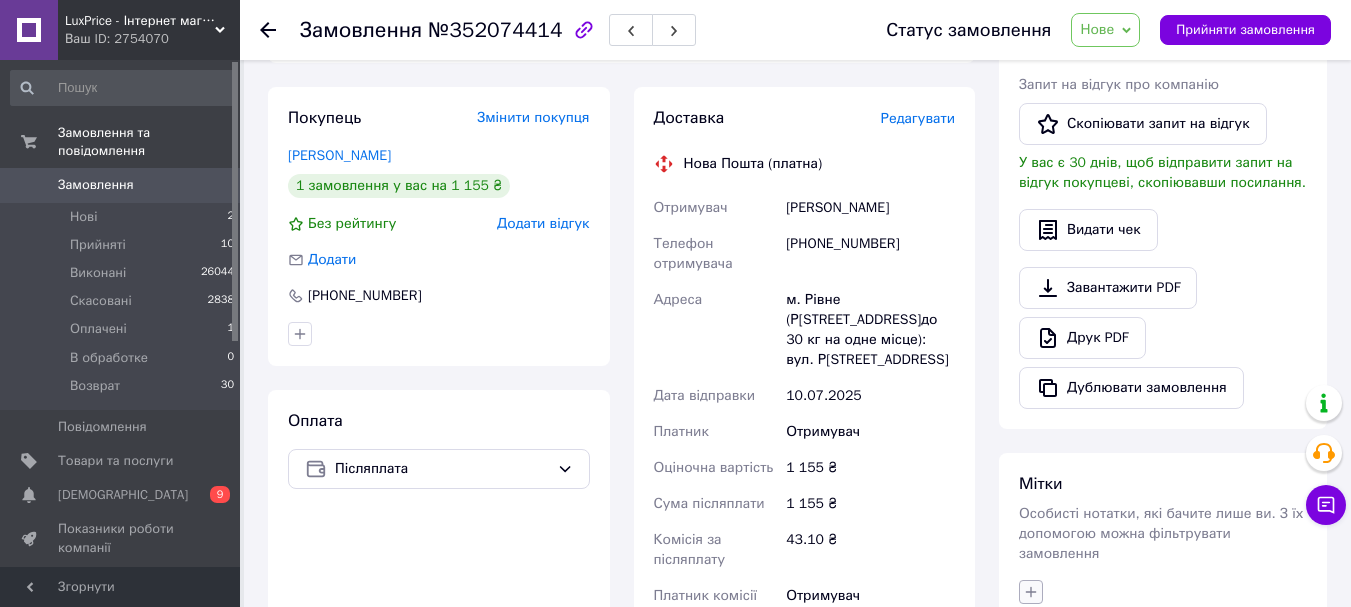 click at bounding box center (1031, 592) 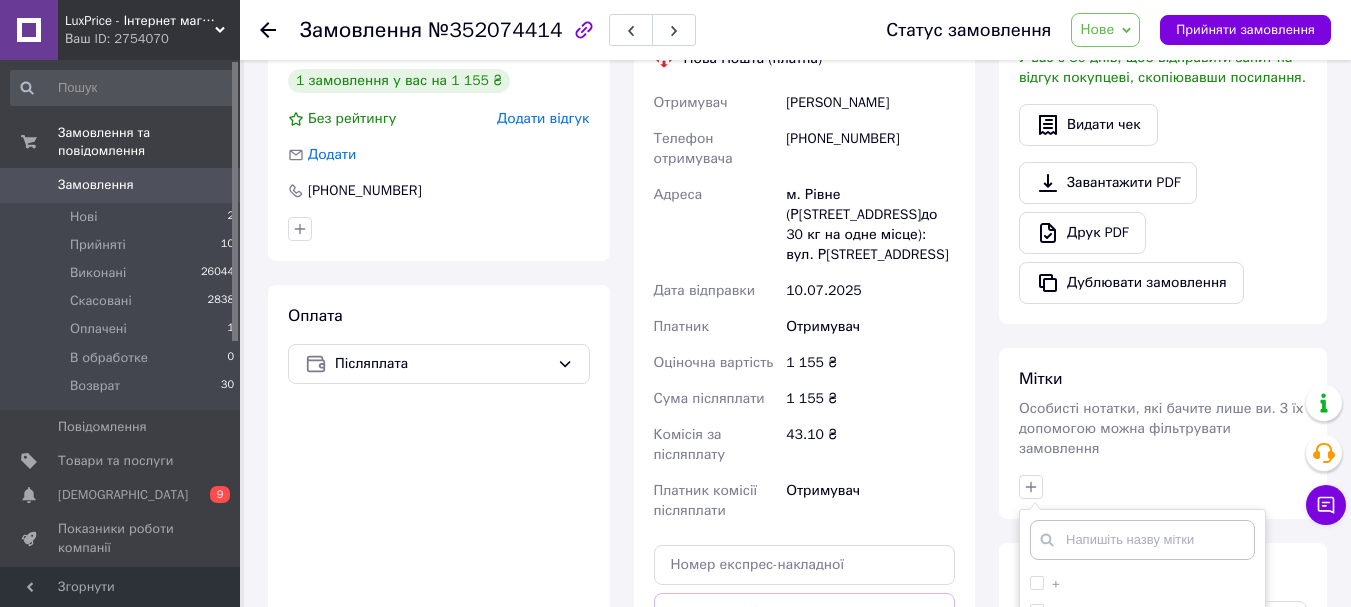 scroll, scrollTop: 538, scrollLeft: 0, axis: vertical 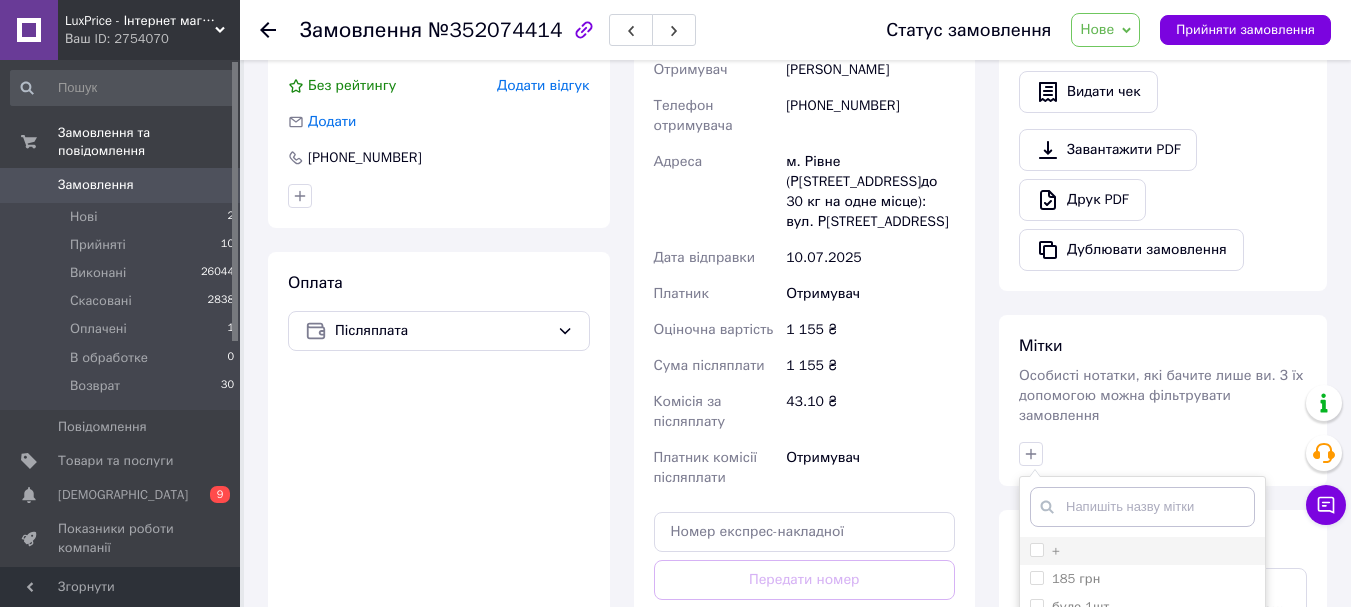 click on "+" at bounding box center [1142, 551] 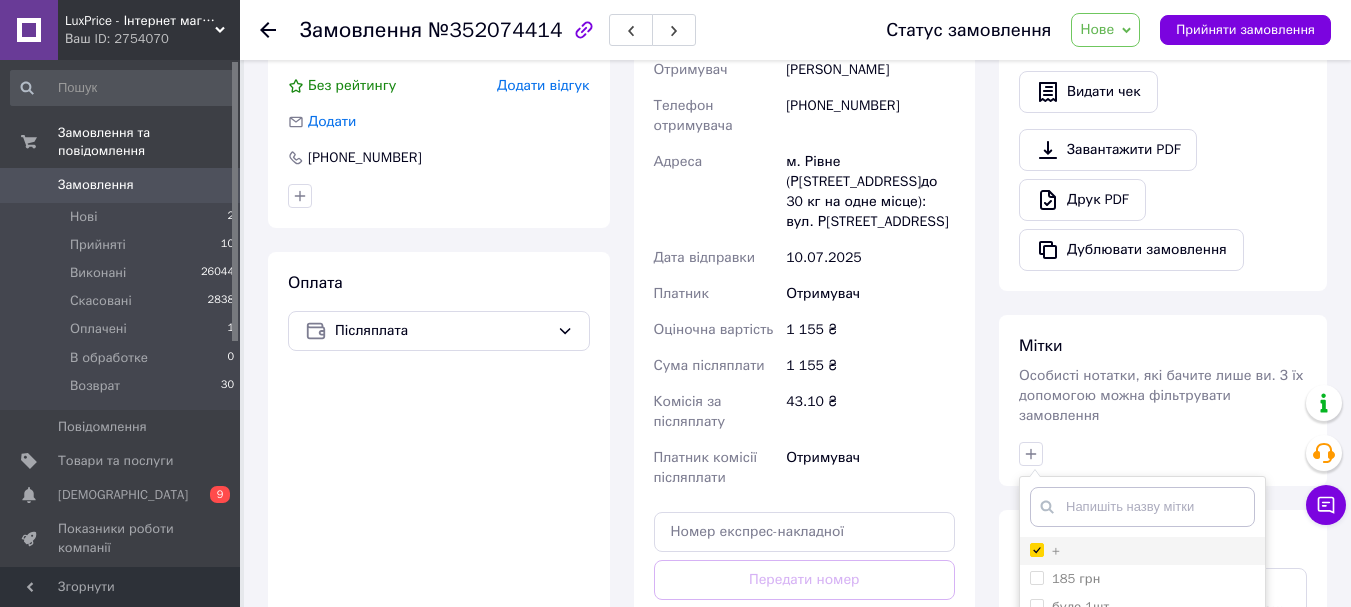 checkbox on "true" 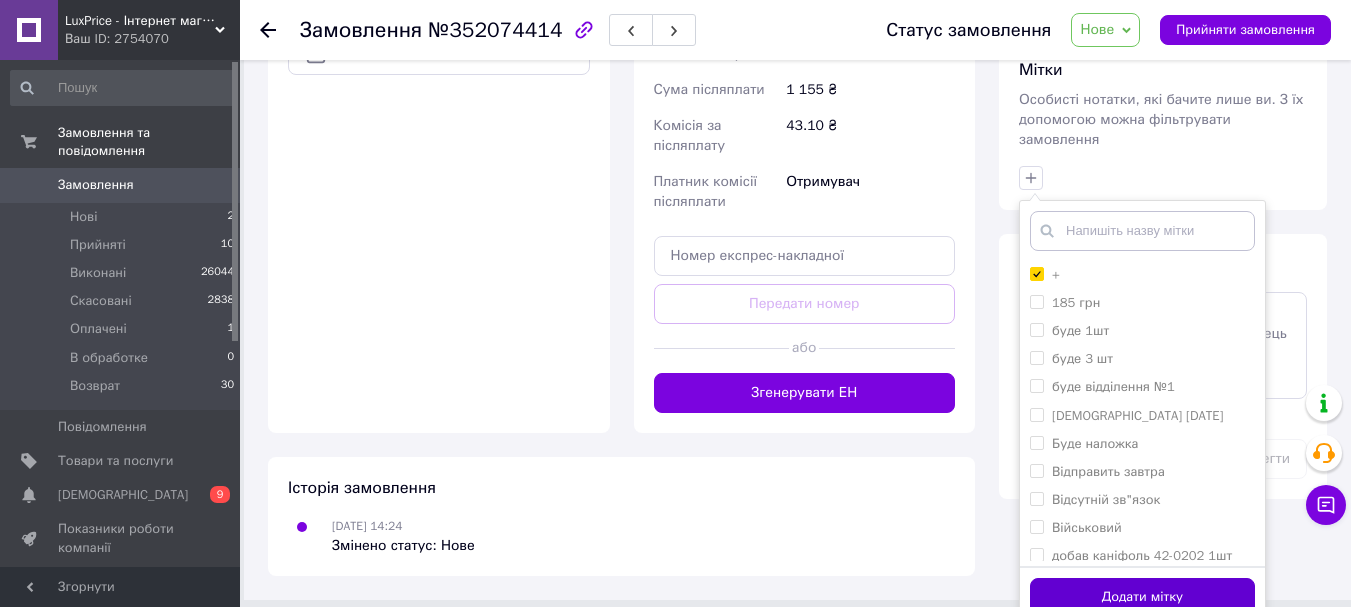 click on "Додати мітку" at bounding box center (1142, 597) 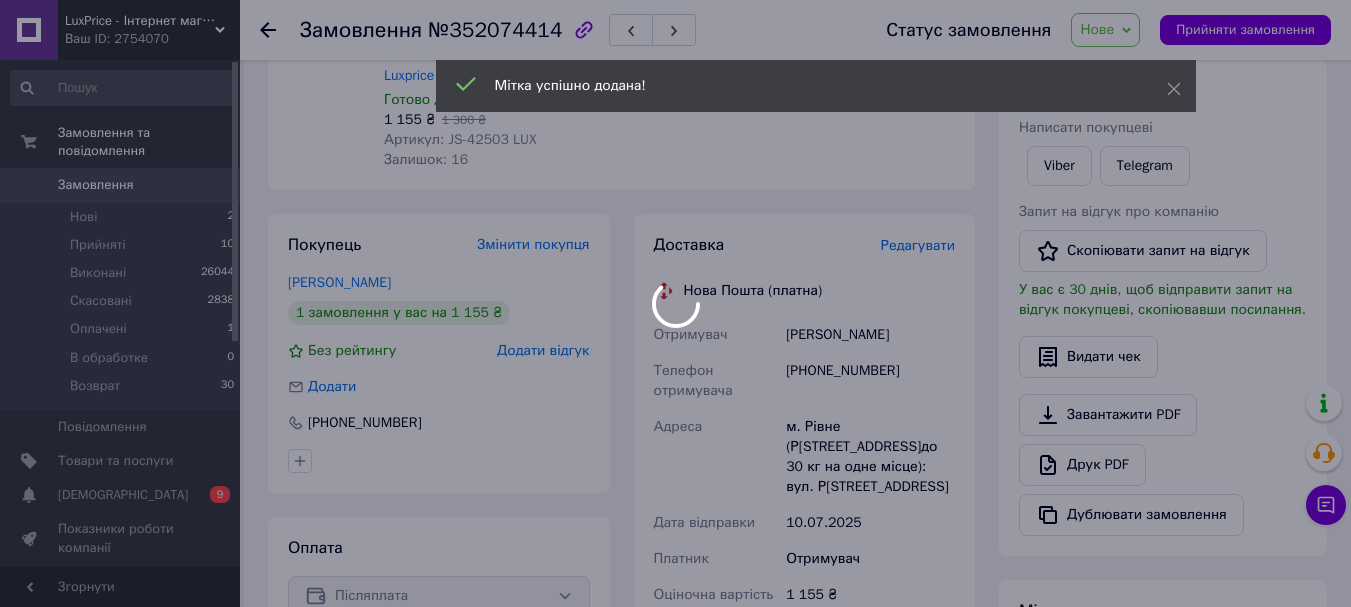 scroll, scrollTop: 207, scrollLeft: 0, axis: vertical 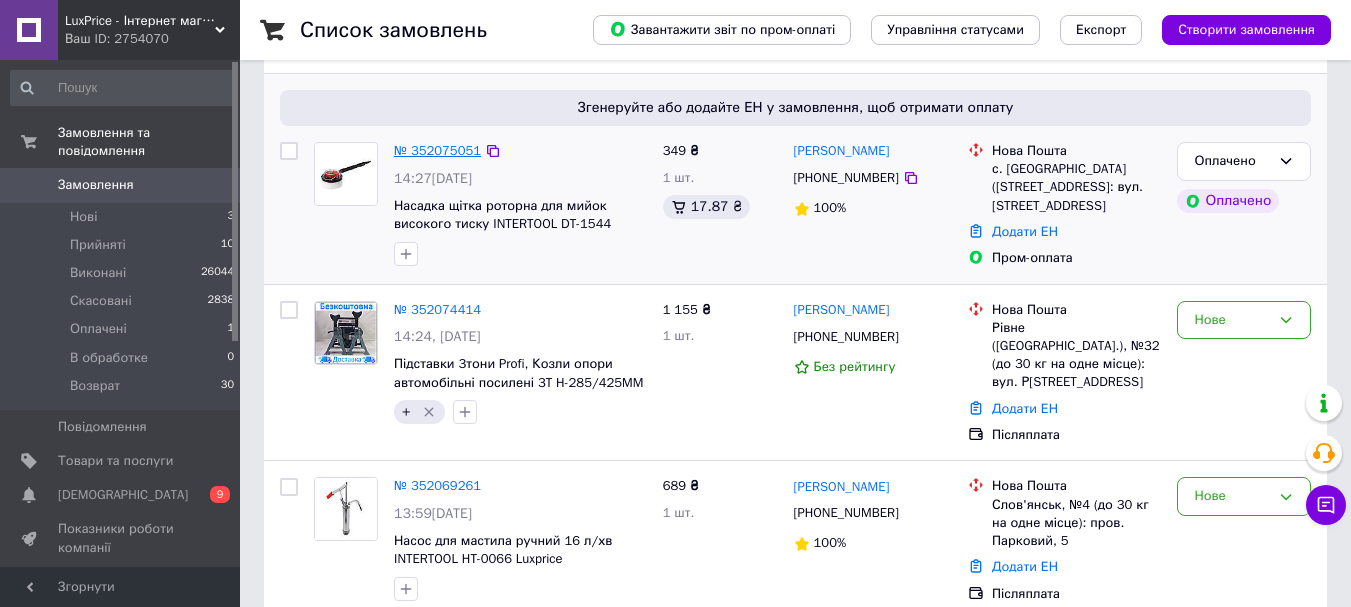 click on "№ 352075051" at bounding box center (437, 150) 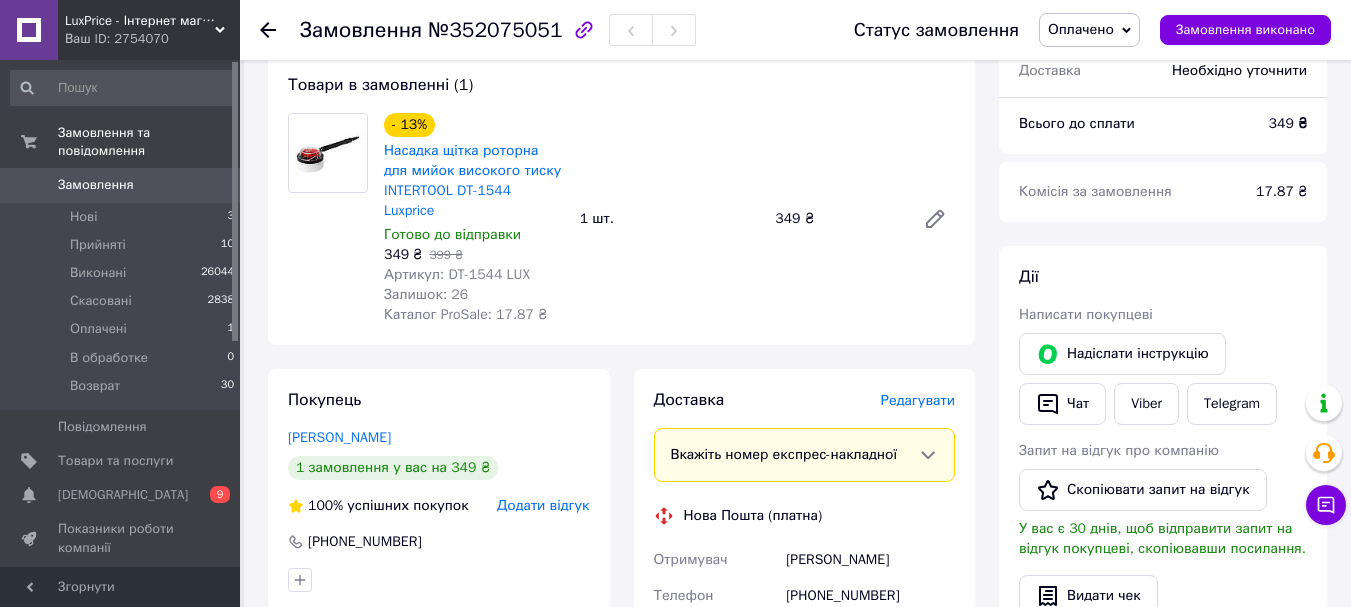 scroll, scrollTop: 200, scrollLeft: 0, axis: vertical 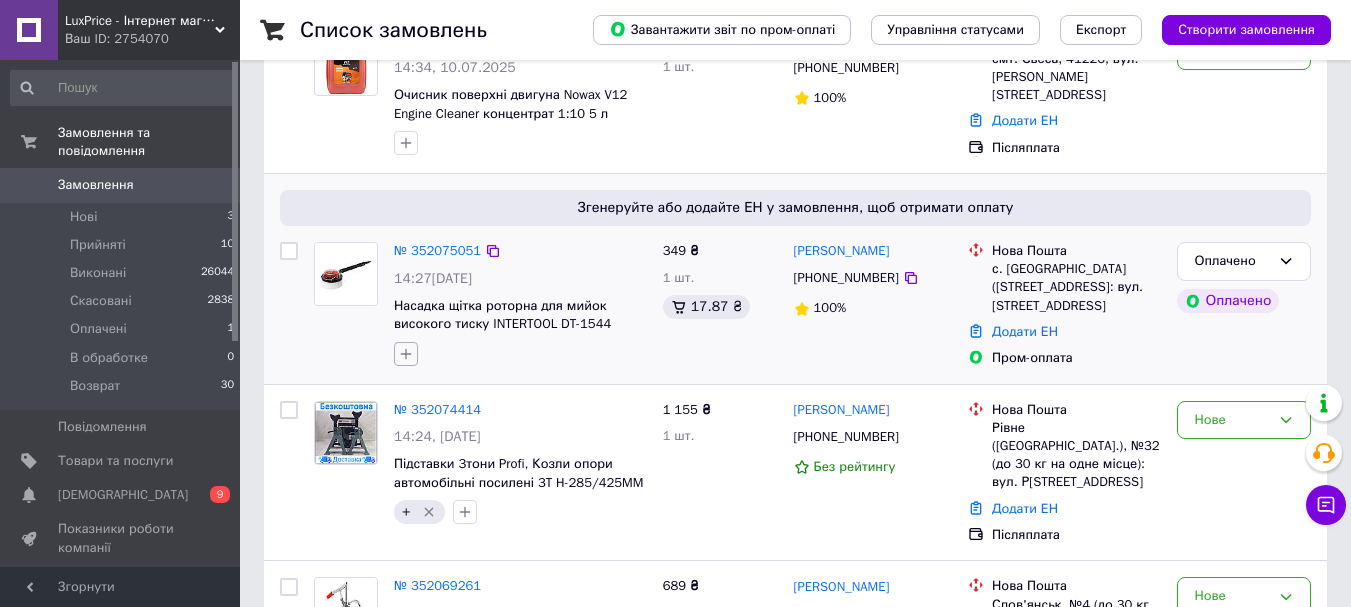 click at bounding box center (406, 354) 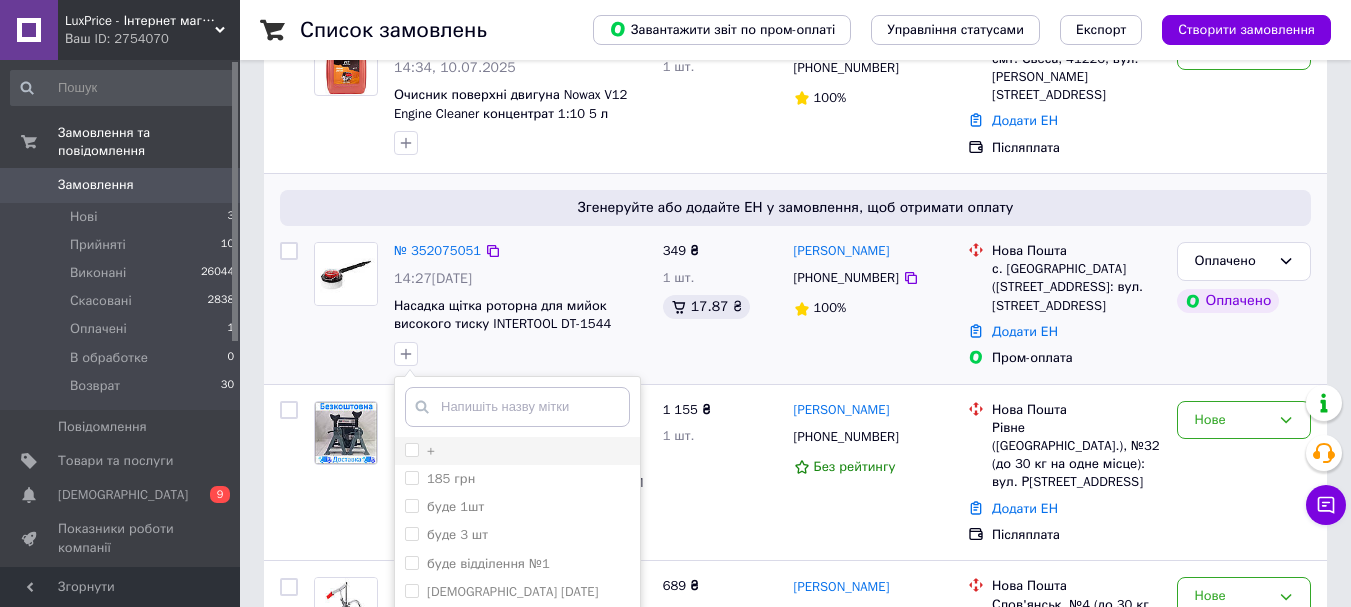 click on "+" at bounding box center [411, 449] 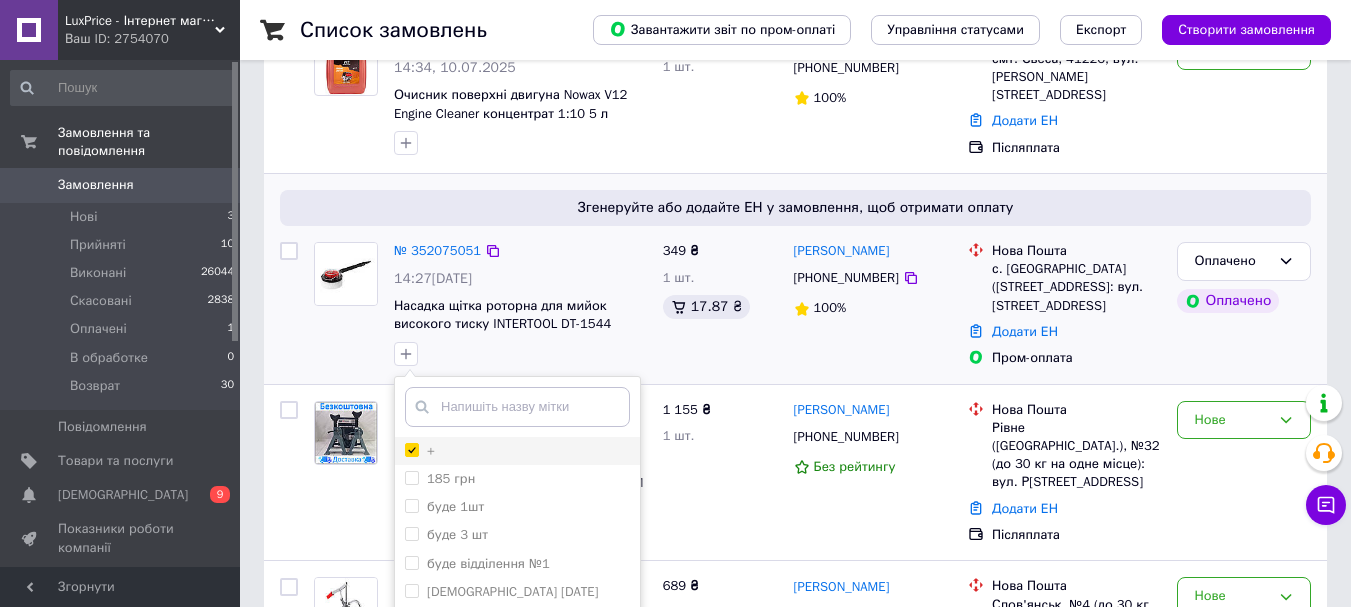 checkbox on "true" 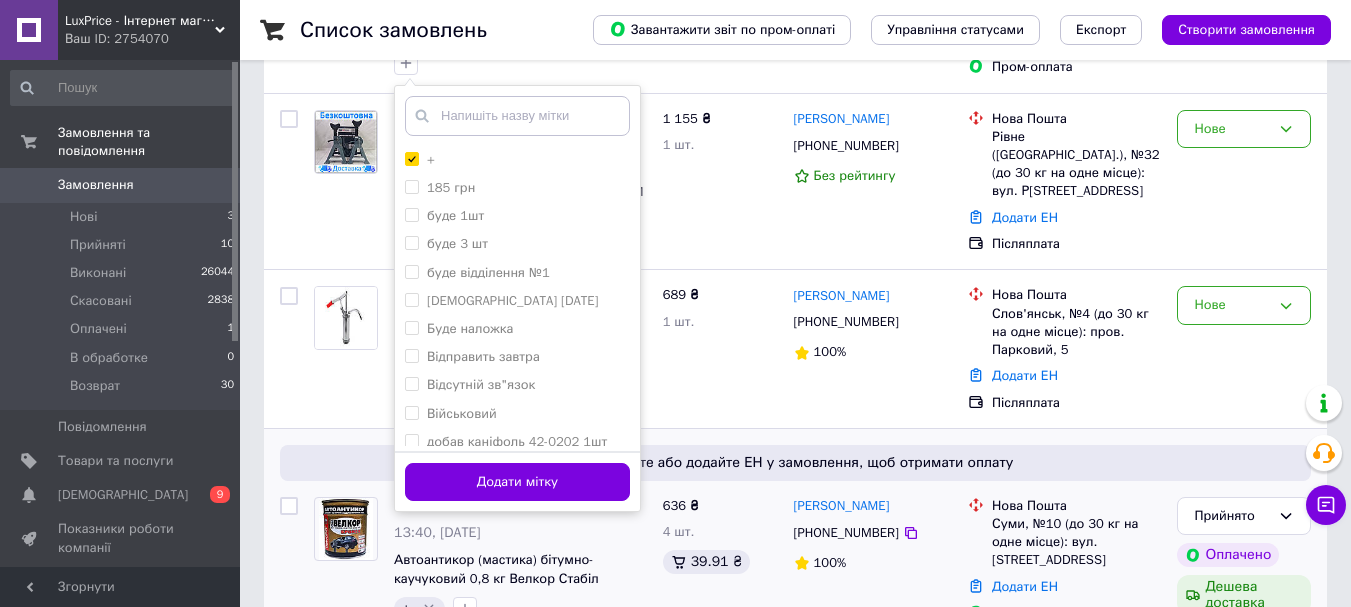 scroll, scrollTop: 500, scrollLeft: 0, axis: vertical 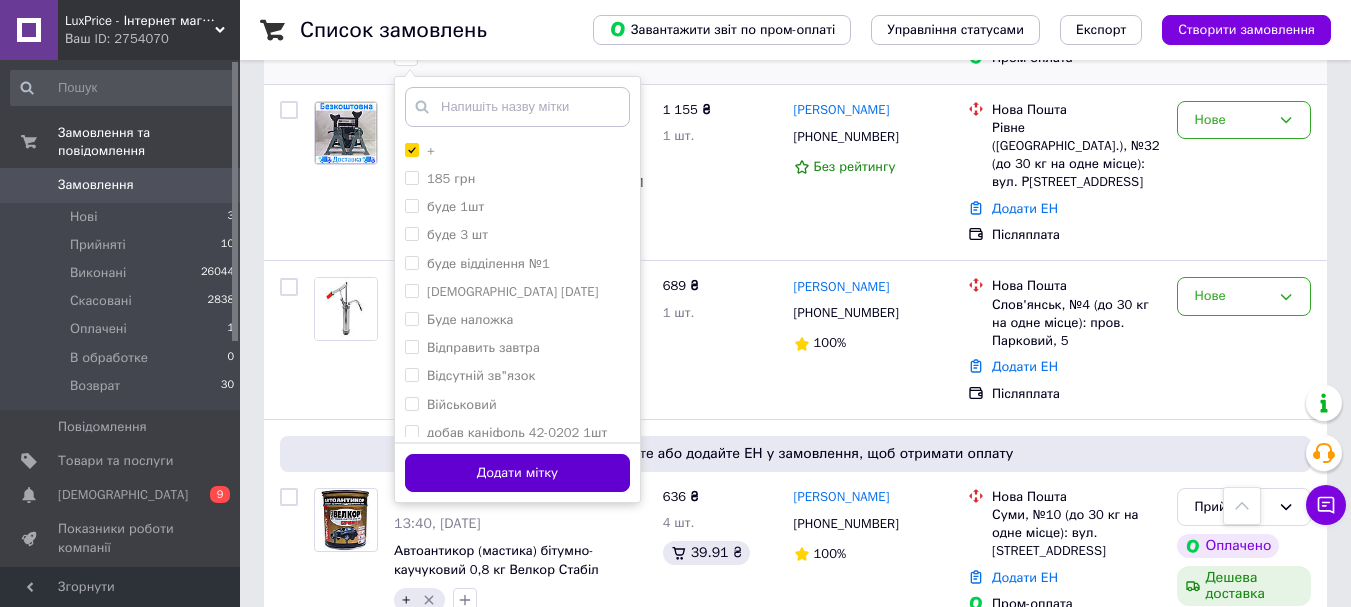 click on "Додати мітку" at bounding box center [517, 473] 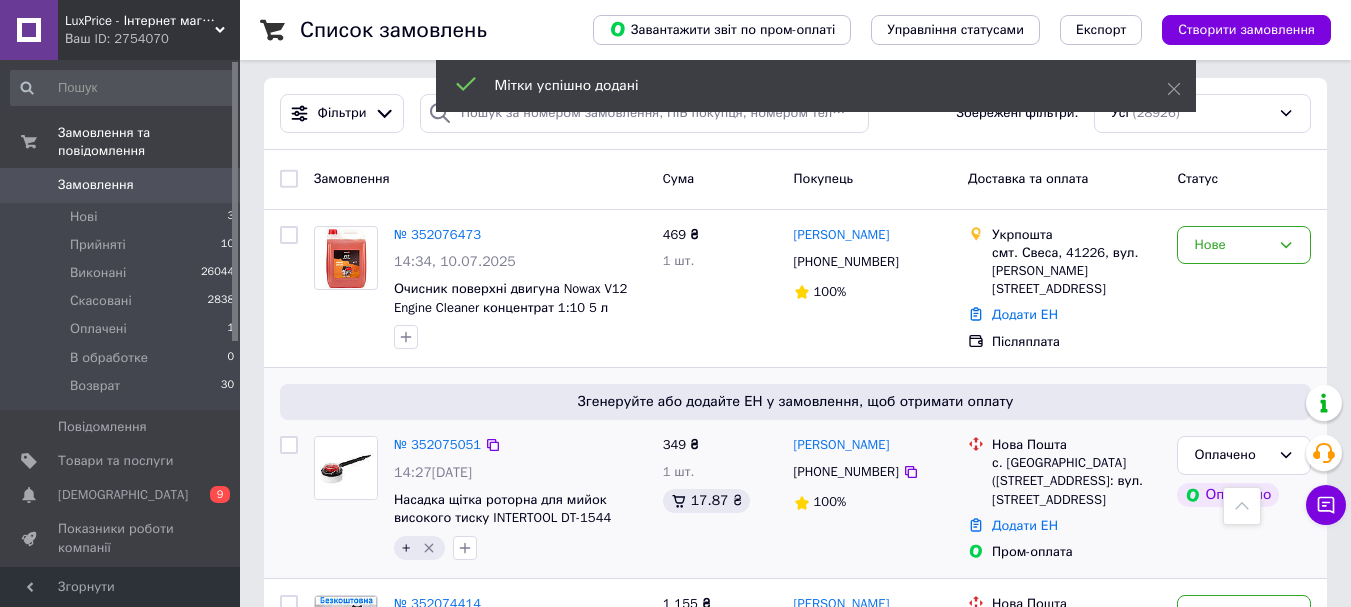 scroll, scrollTop: 0, scrollLeft: 0, axis: both 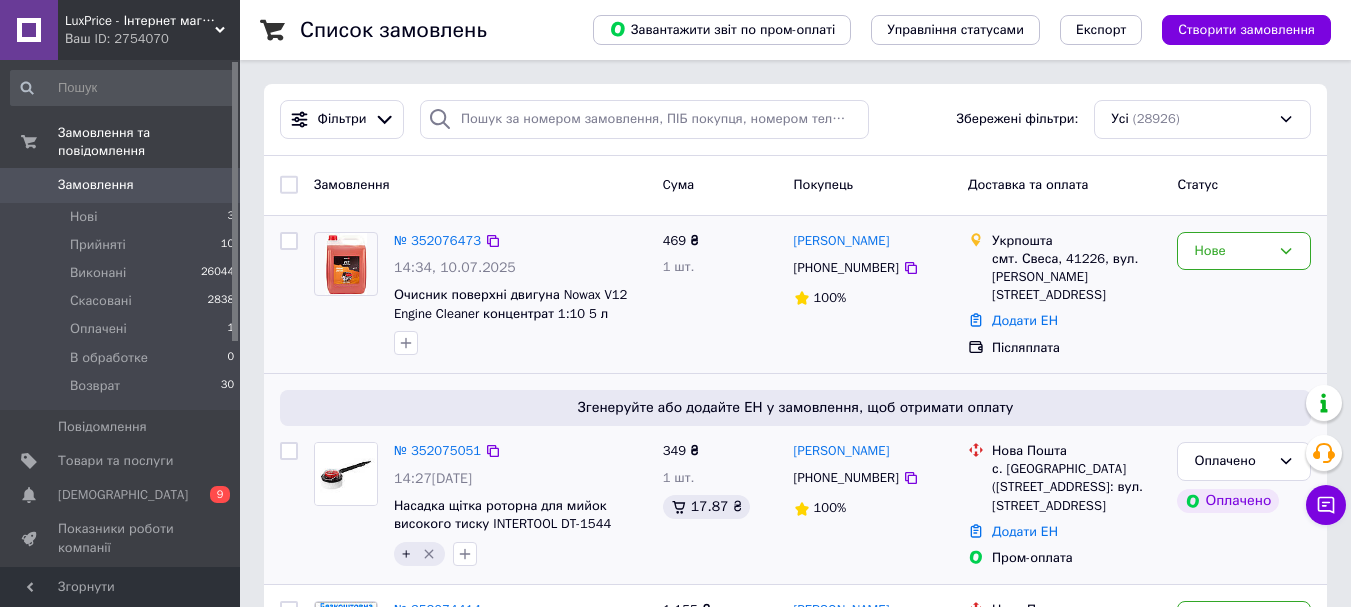 click on "№ 352076473" at bounding box center (437, 241) 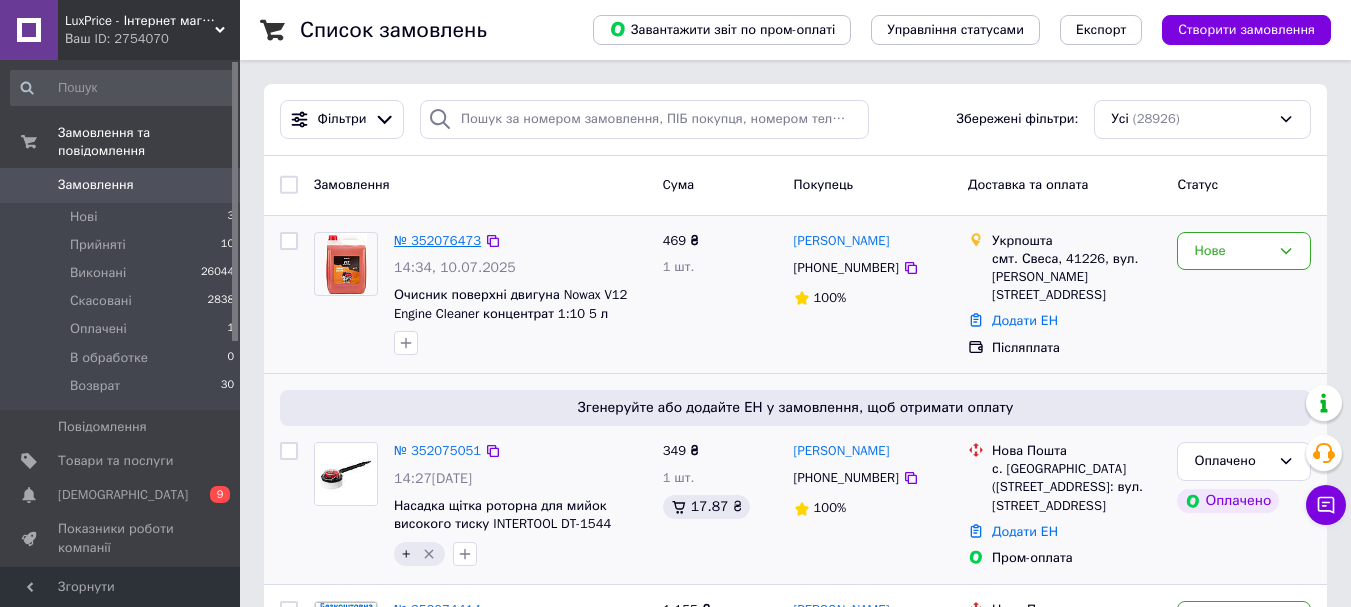 click on "№ 352076473" at bounding box center [437, 240] 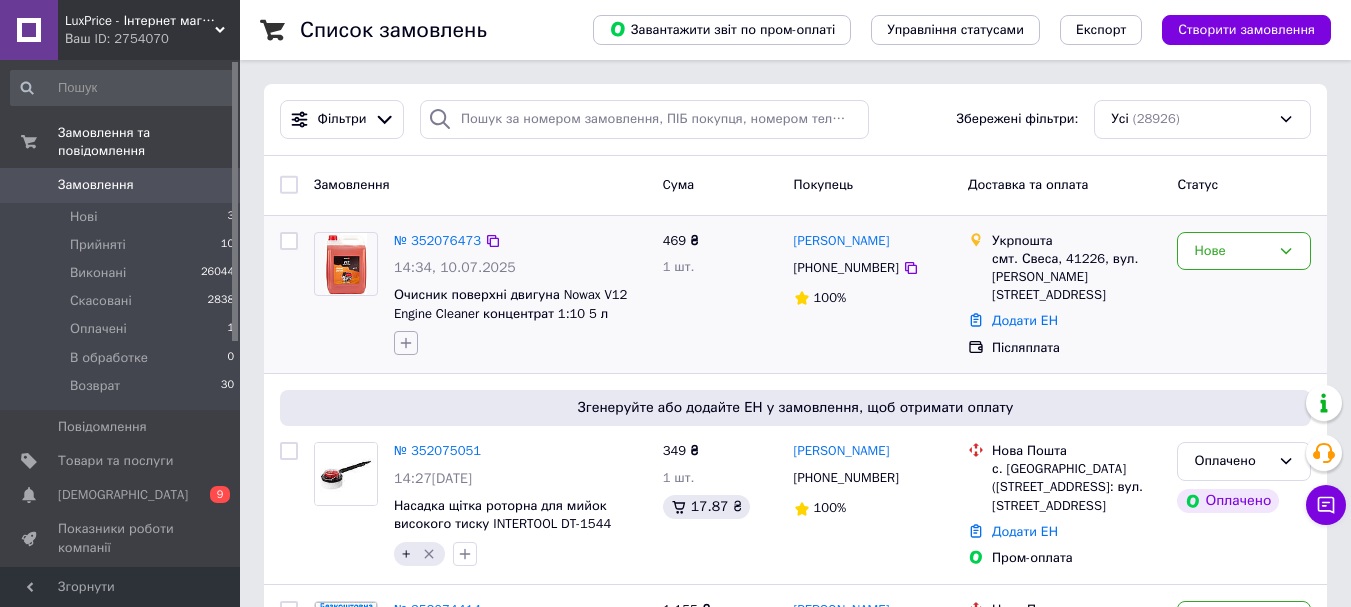 click at bounding box center (406, 343) 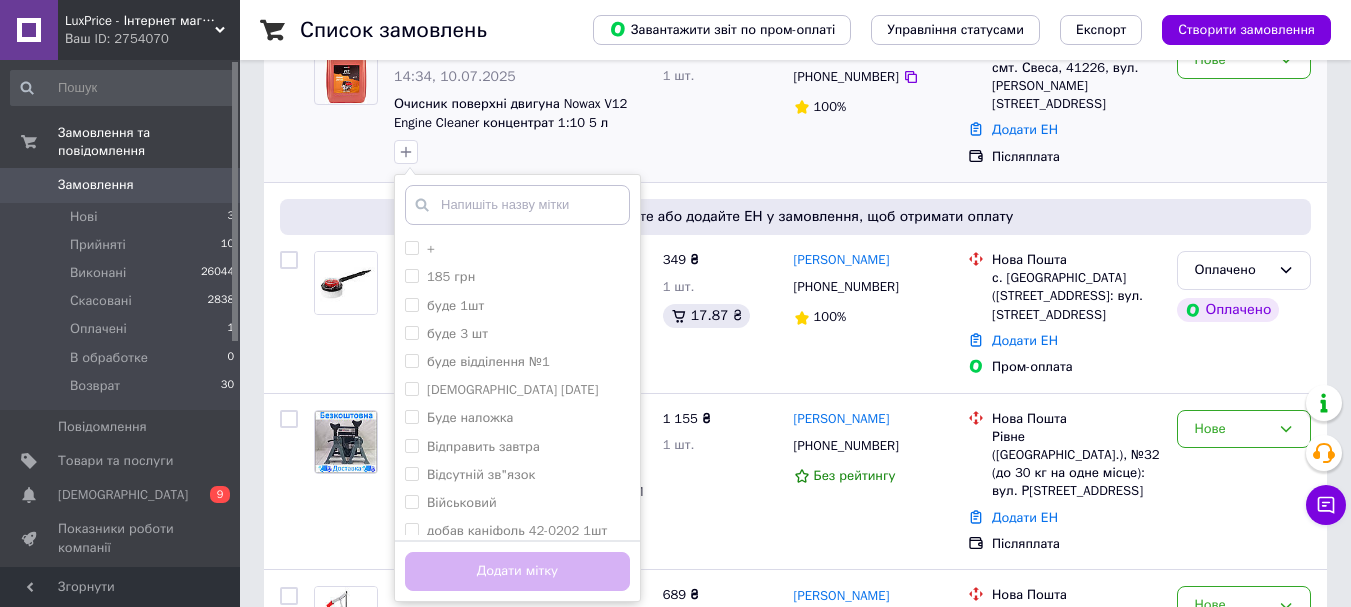 scroll, scrollTop: 200, scrollLeft: 0, axis: vertical 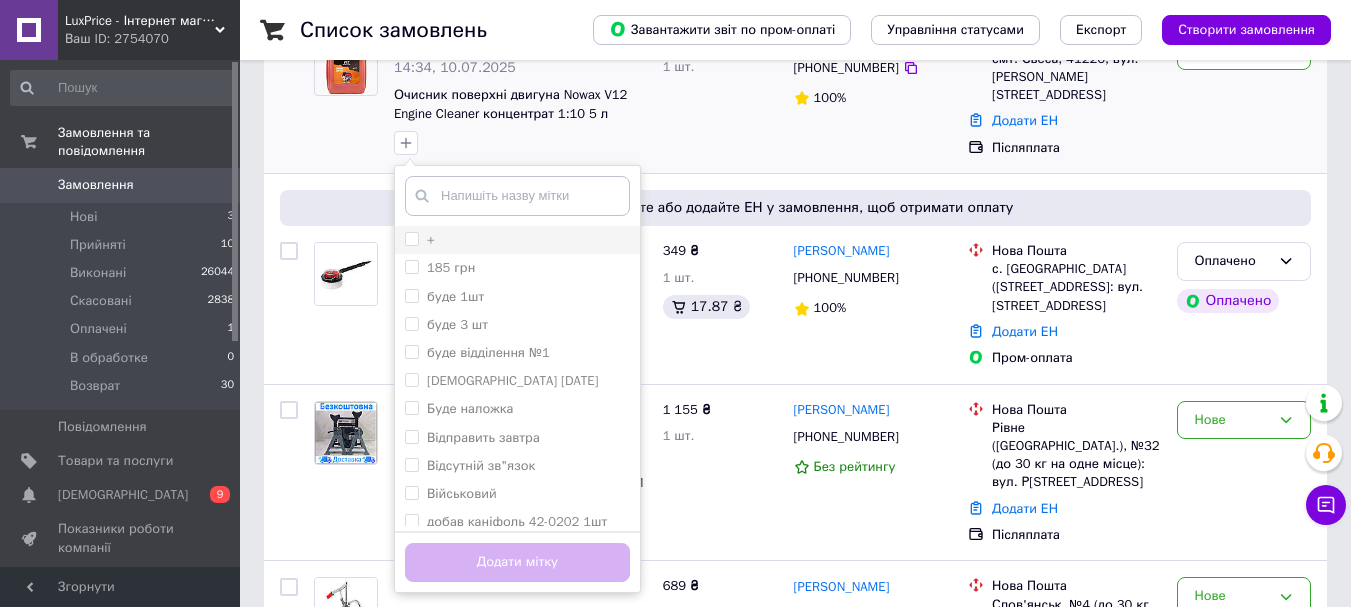 click on "+" at bounding box center [517, 240] 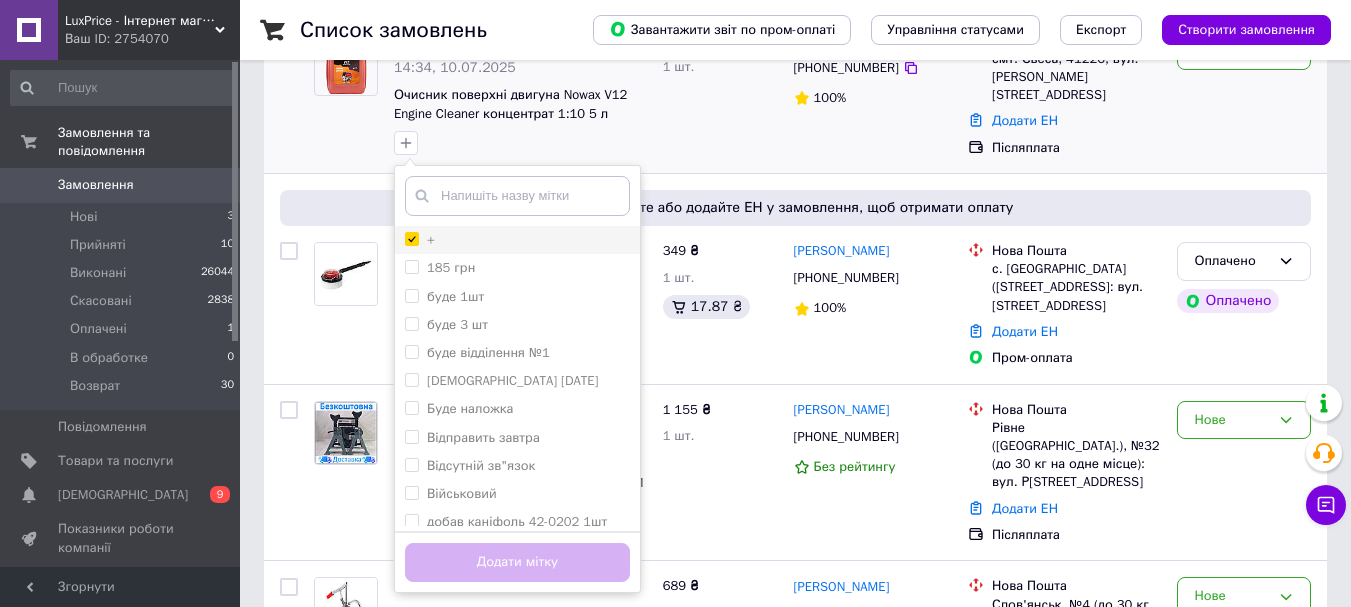 checkbox on "true" 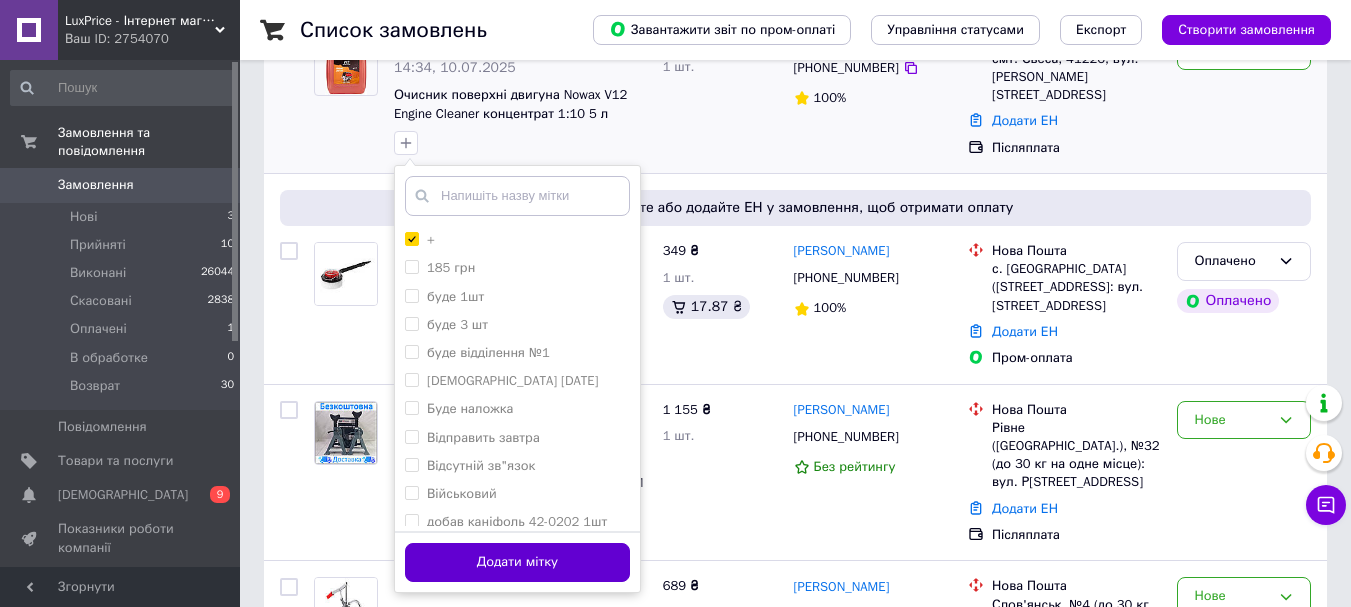 click on "Додати мітку" at bounding box center [517, 562] 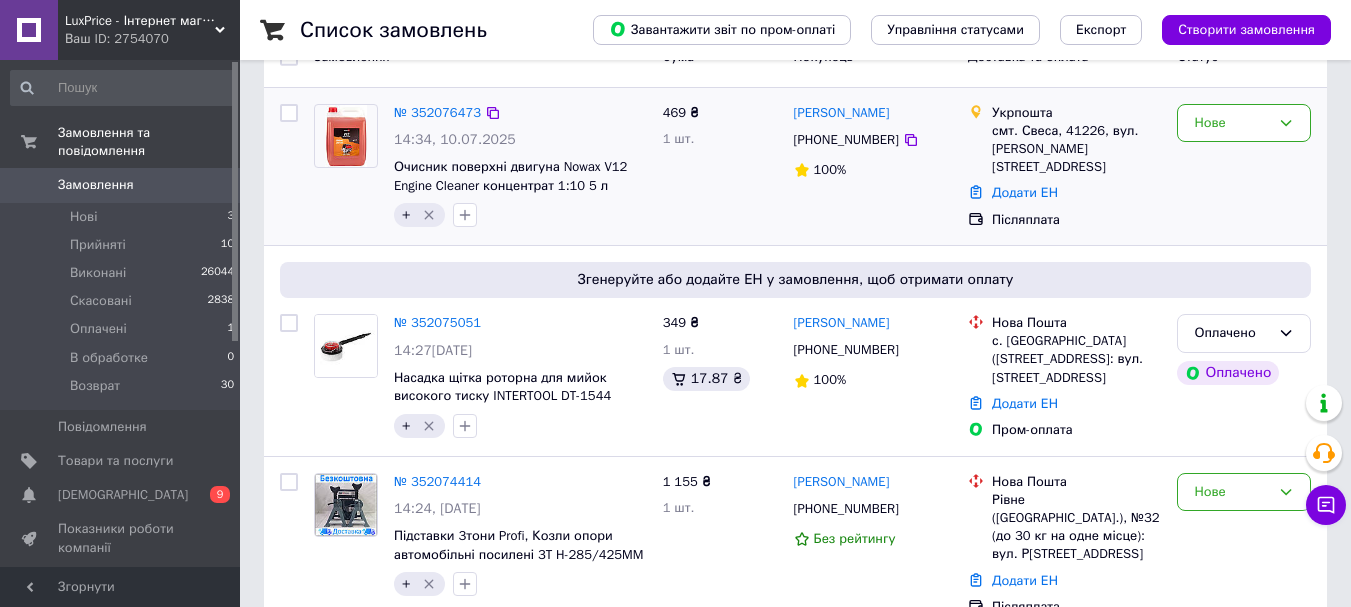 scroll, scrollTop: 300, scrollLeft: 0, axis: vertical 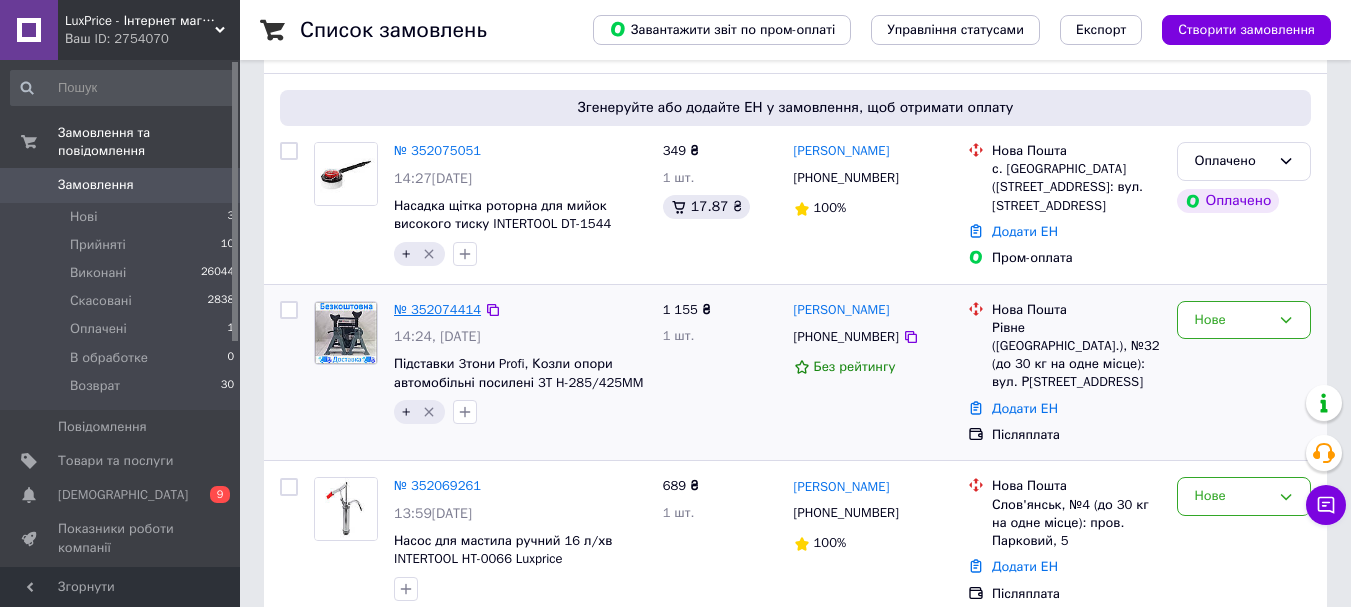 click on "№ 352074414" at bounding box center (437, 309) 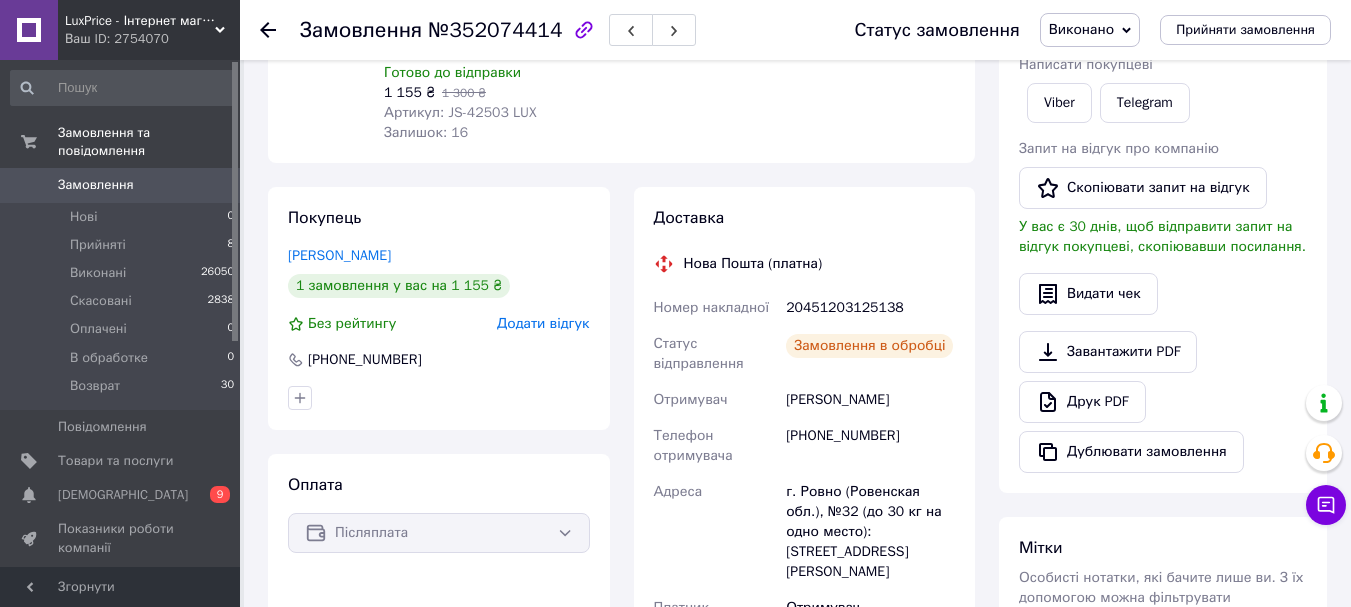 scroll, scrollTop: 100, scrollLeft: 0, axis: vertical 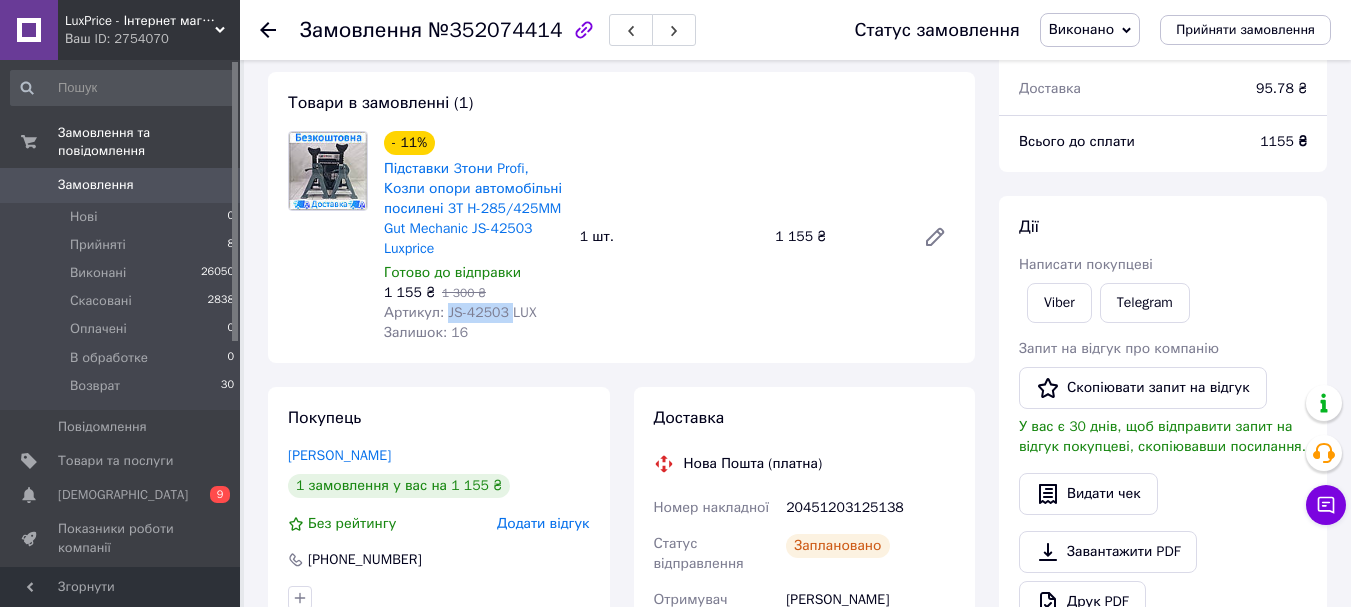 drag, startPoint x: 502, startPoint y: 311, endPoint x: 445, endPoint y: 310, distance: 57.00877 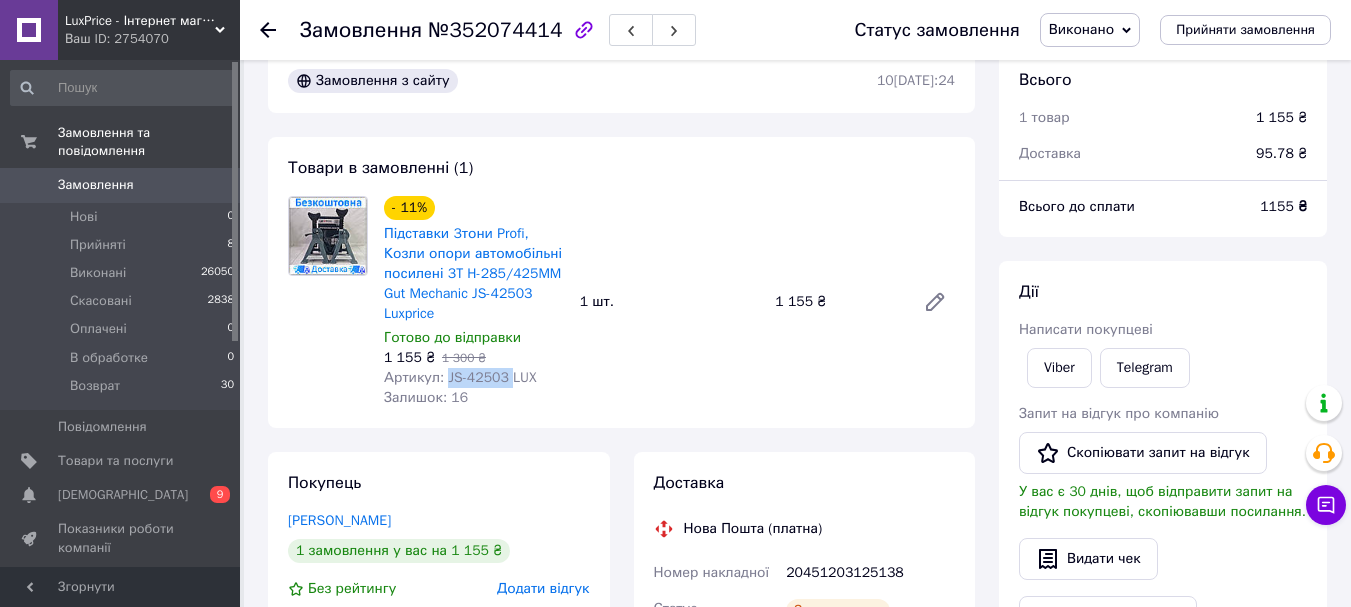 scroll, scrollTop: 0, scrollLeft: 0, axis: both 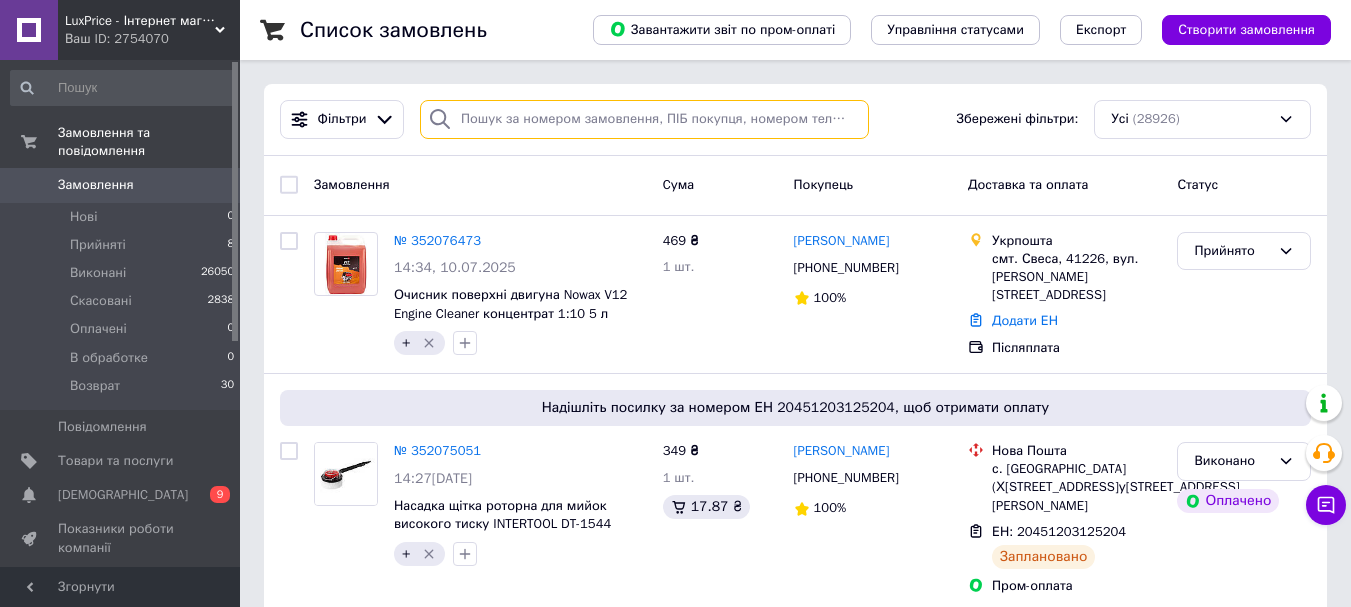 click at bounding box center (644, 119) 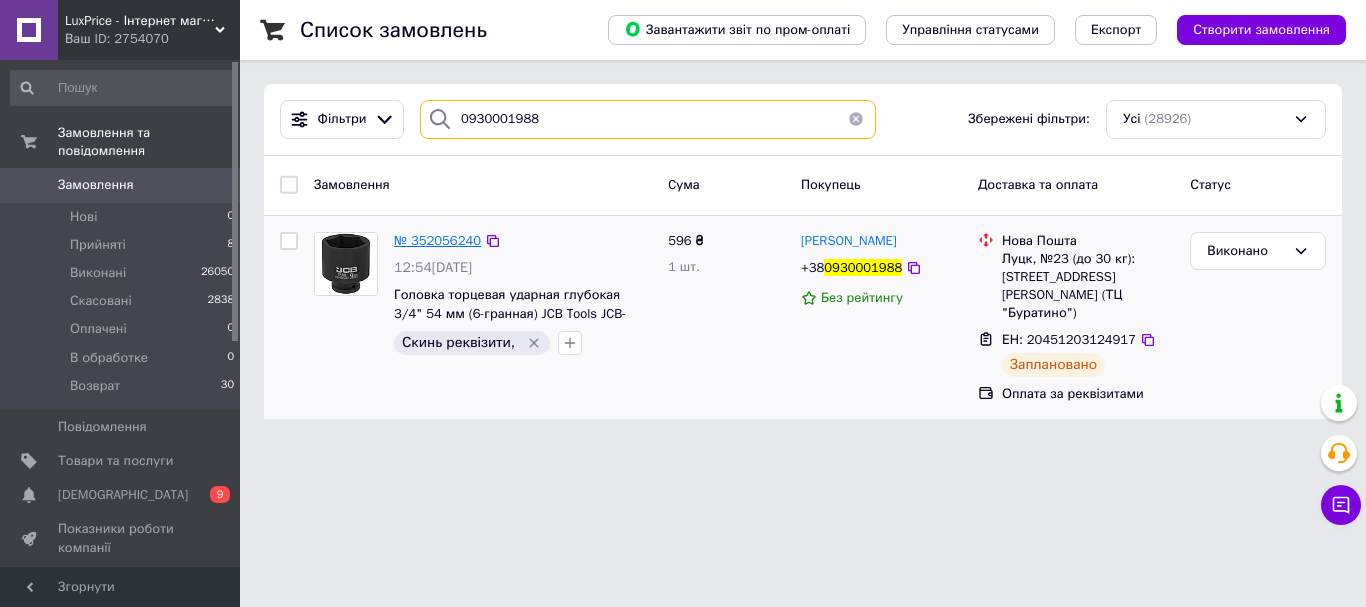 type on "0930001988" 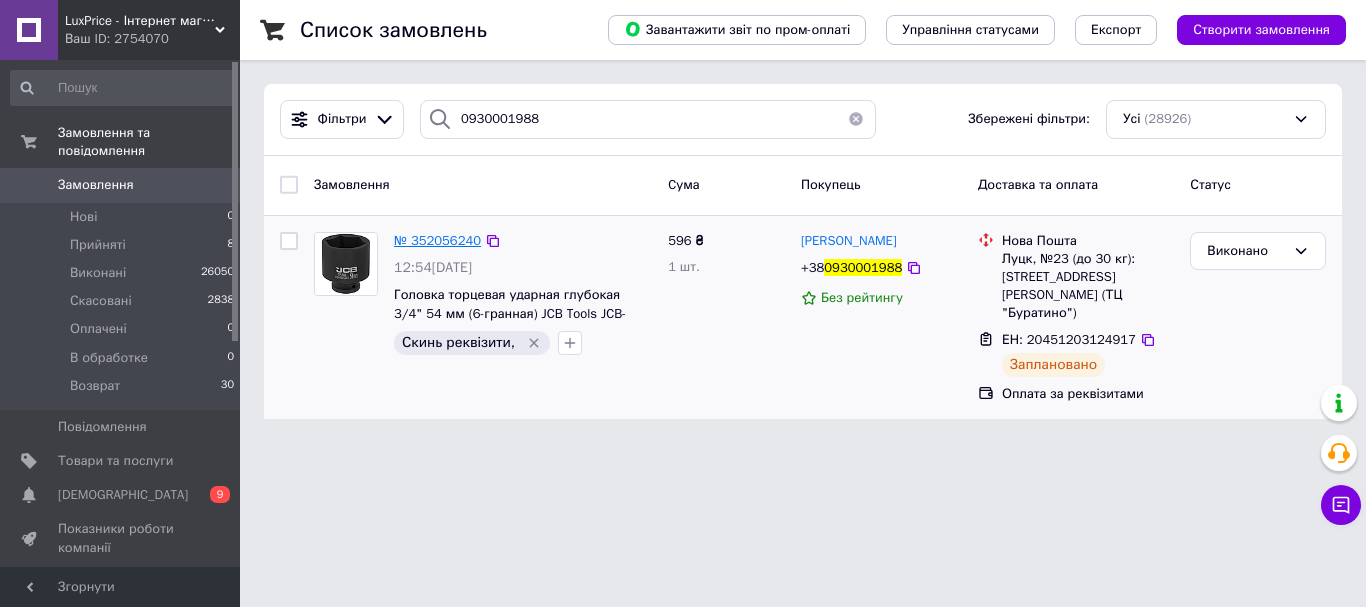 click on "№ 352056240" at bounding box center (437, 240) 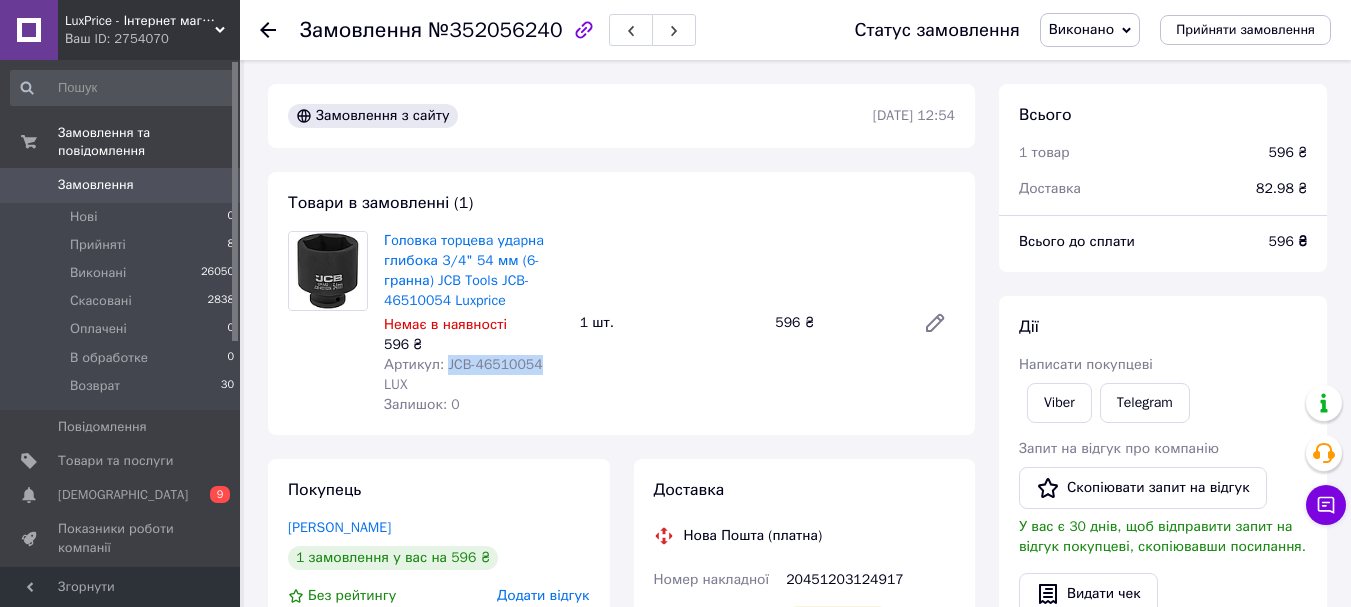 drag, startPoint x: 532, startPoint y: 366, endPoint x: 444, endPoint y: 360, distance: 88.20431 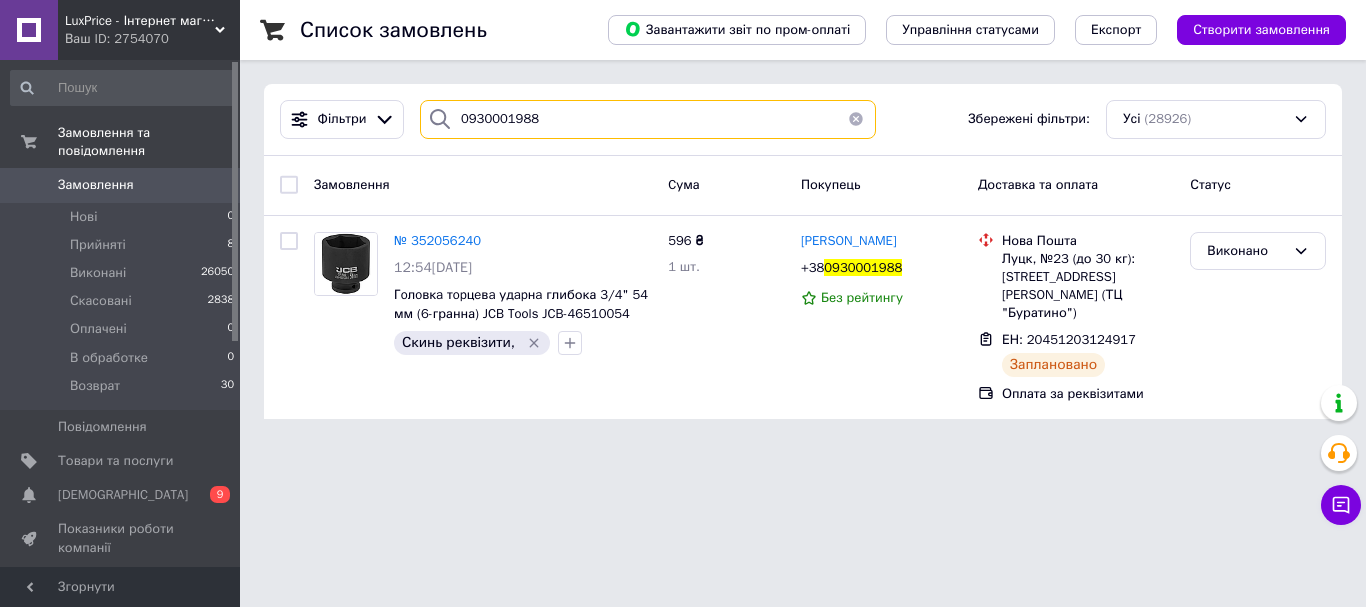 drag, startPoint x: 548, startPoint y: 122, endPoint x: 427, endPoint y: 132, distance: 121.41252 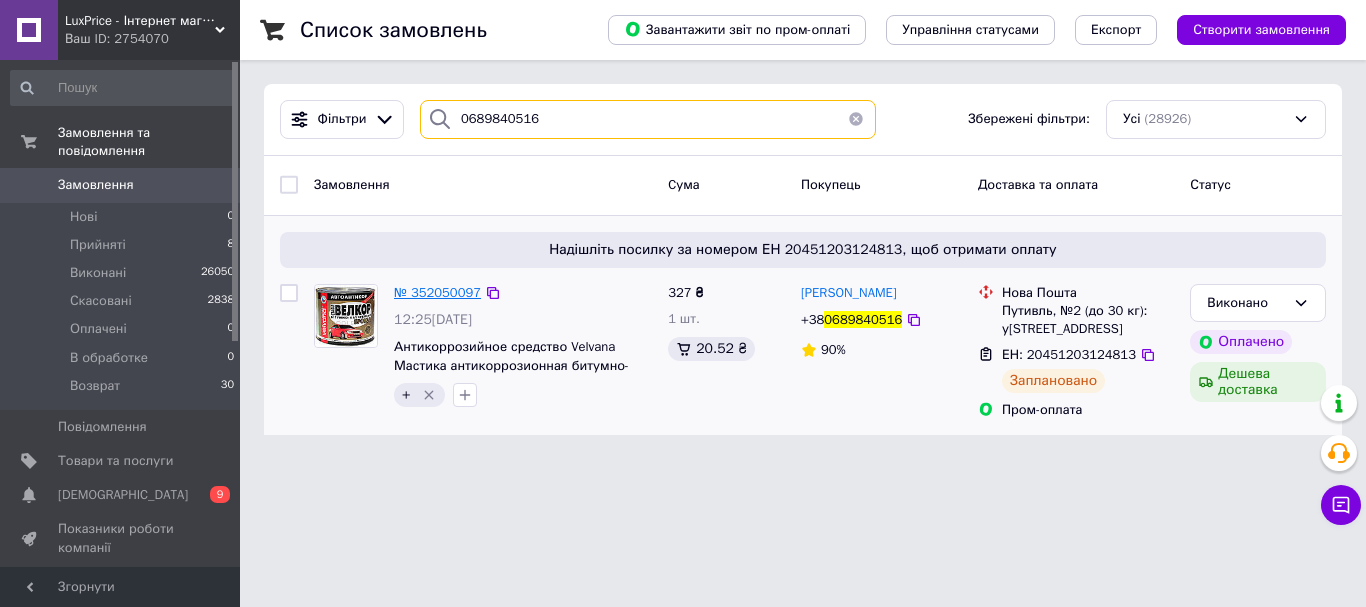 type on "0689840516" 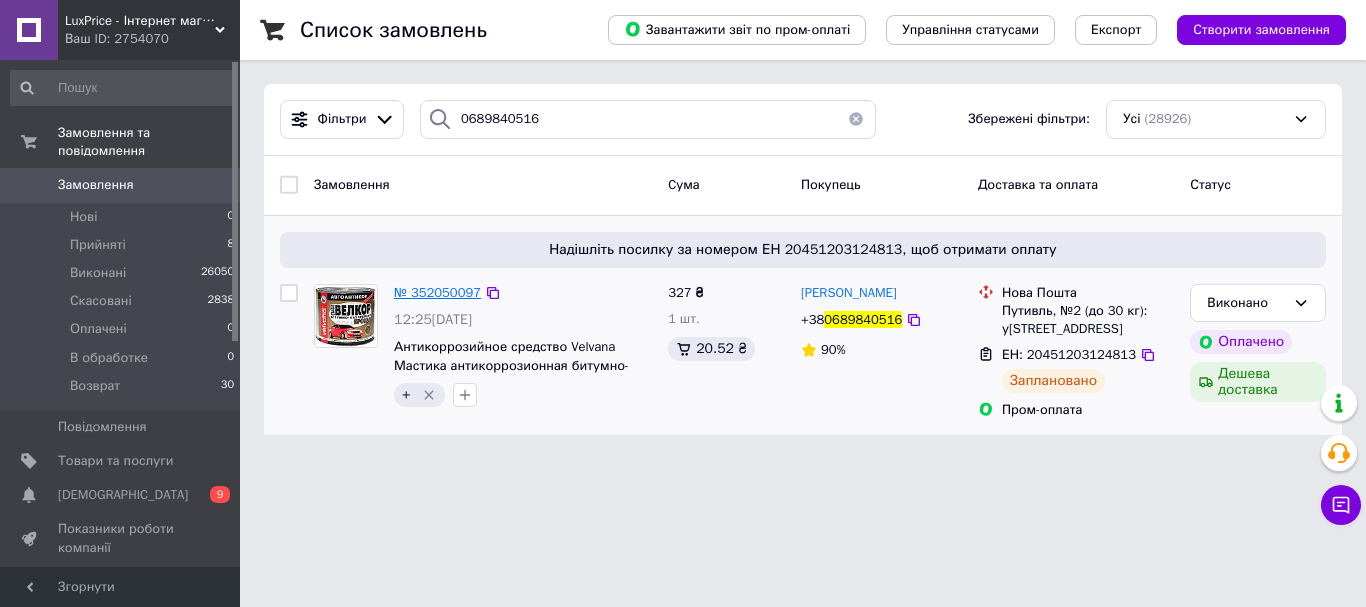 click on "№ 352050097" at bounding box center (437, 292) 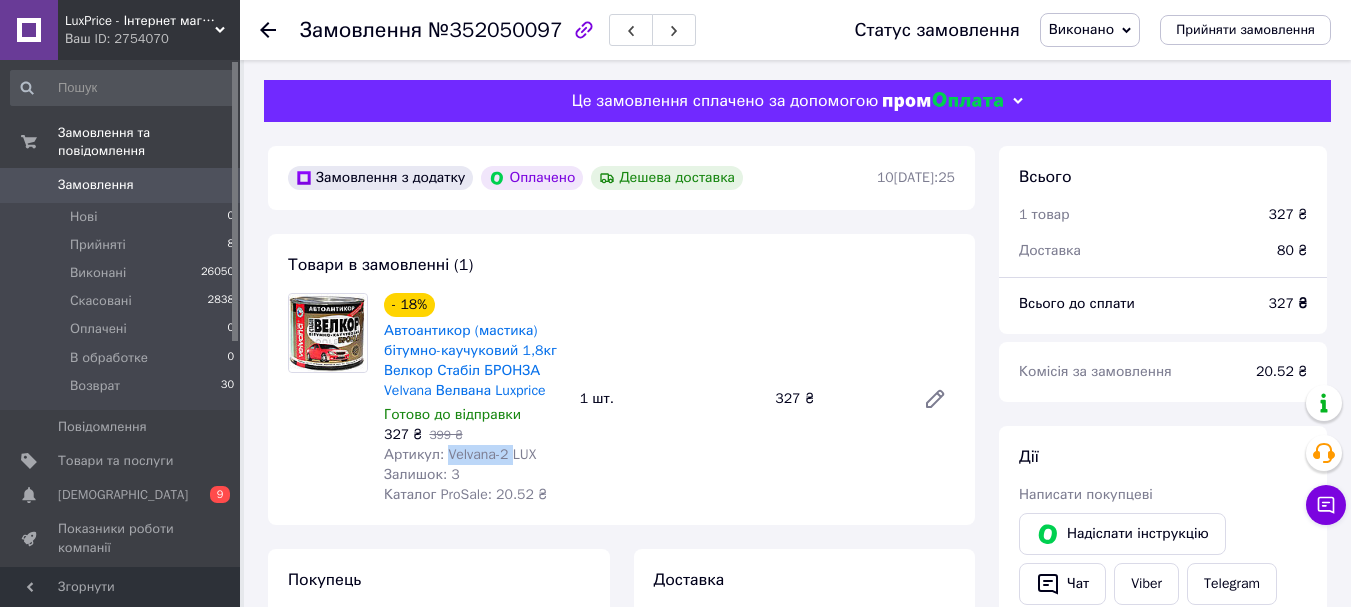 drag, startPoint x: 507, startPoint y: 457, endPoint x: 444, endPoint y: 458, distance: 63.007935 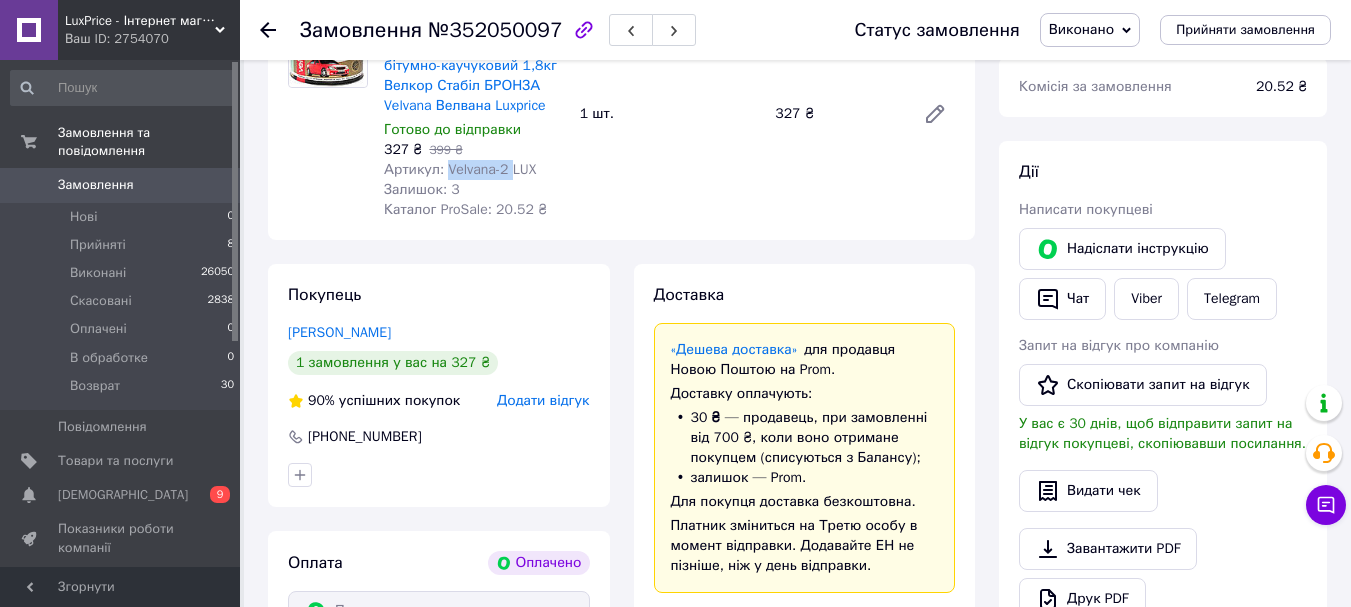 scroll, scrollTop: 100, scrollLeft: 0, axis: vertical 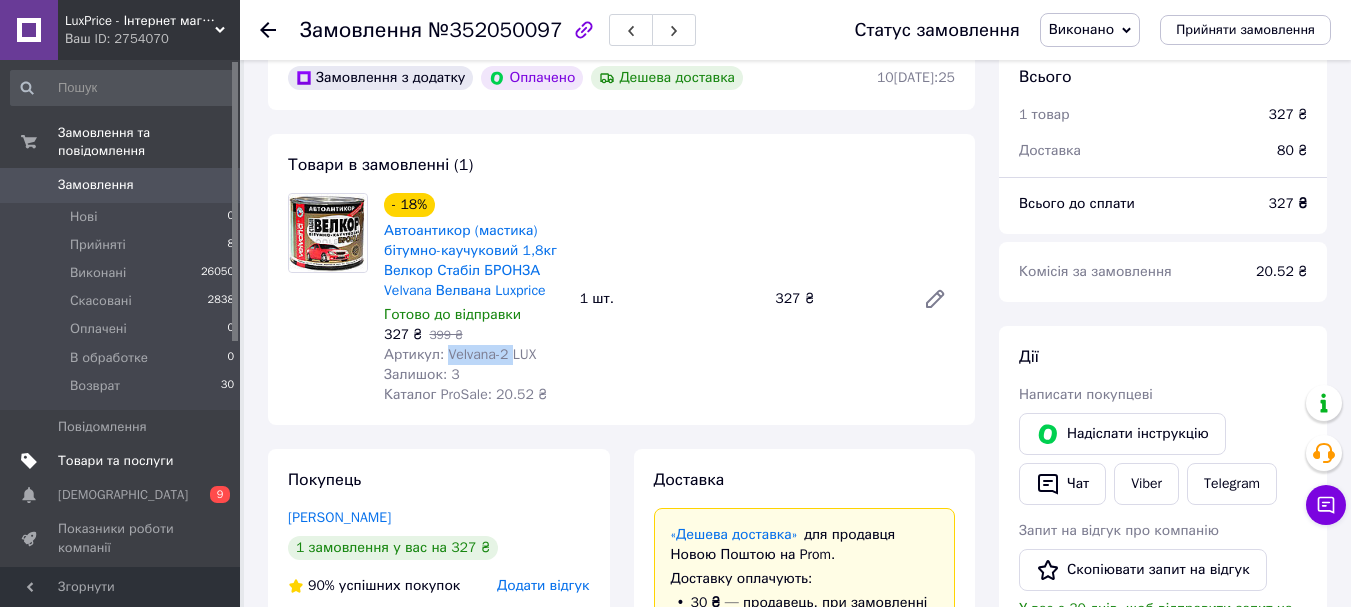 click on "Товари та послуги" at bounding box center [115, 461] 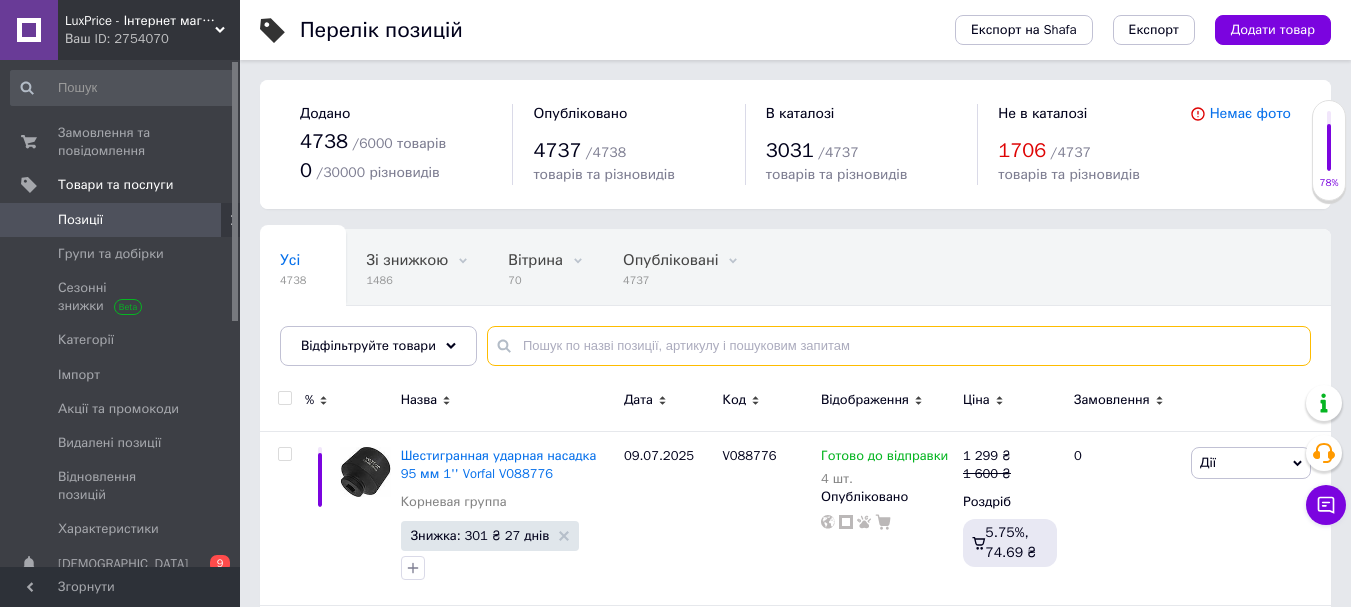 click at bounding box center (899, 346) 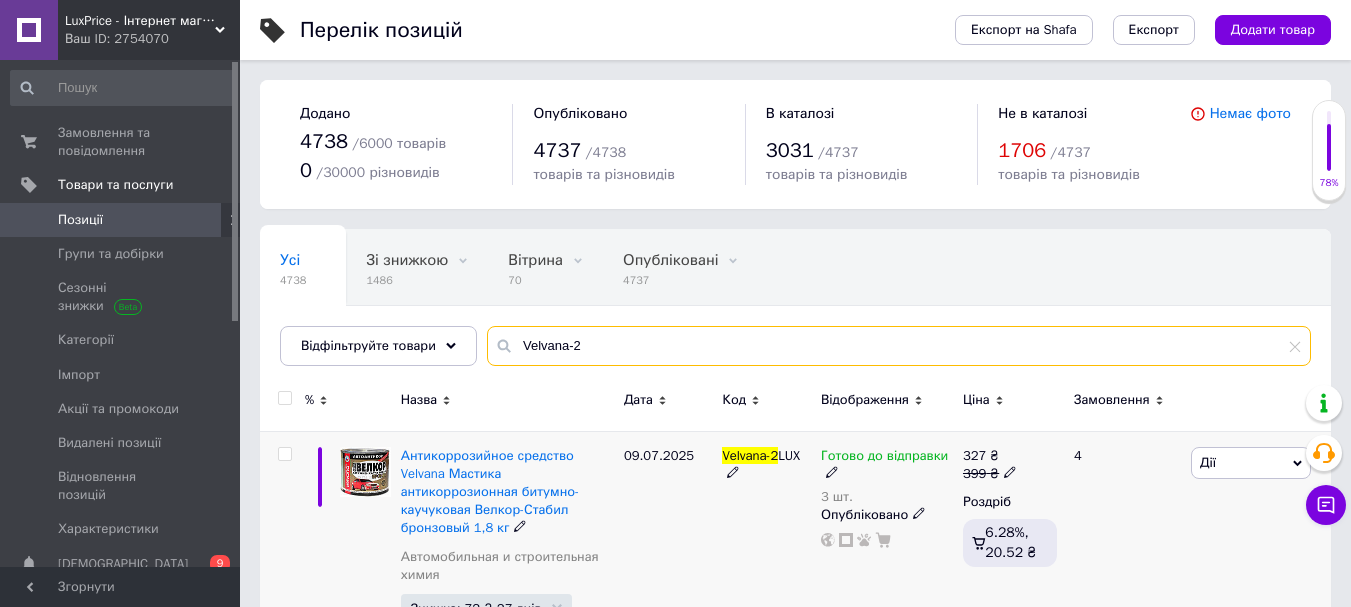 type on "Velvana-2" 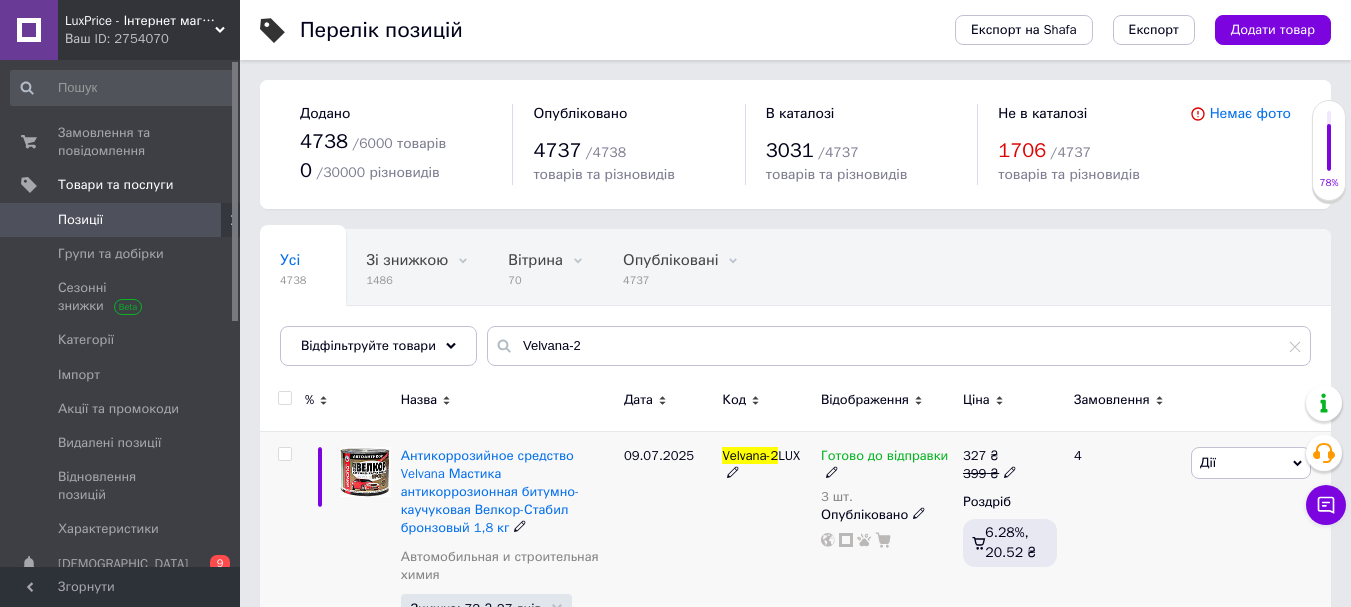 click on "Готово до відправки" at bounding box center [887, 465] 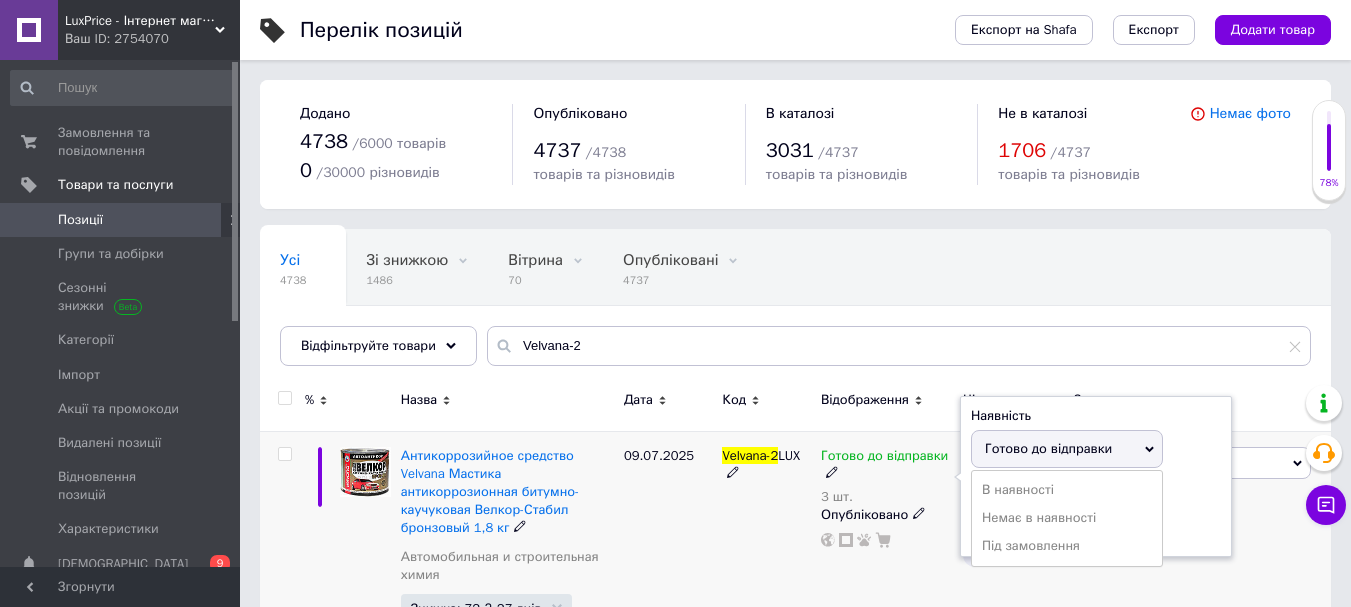 click 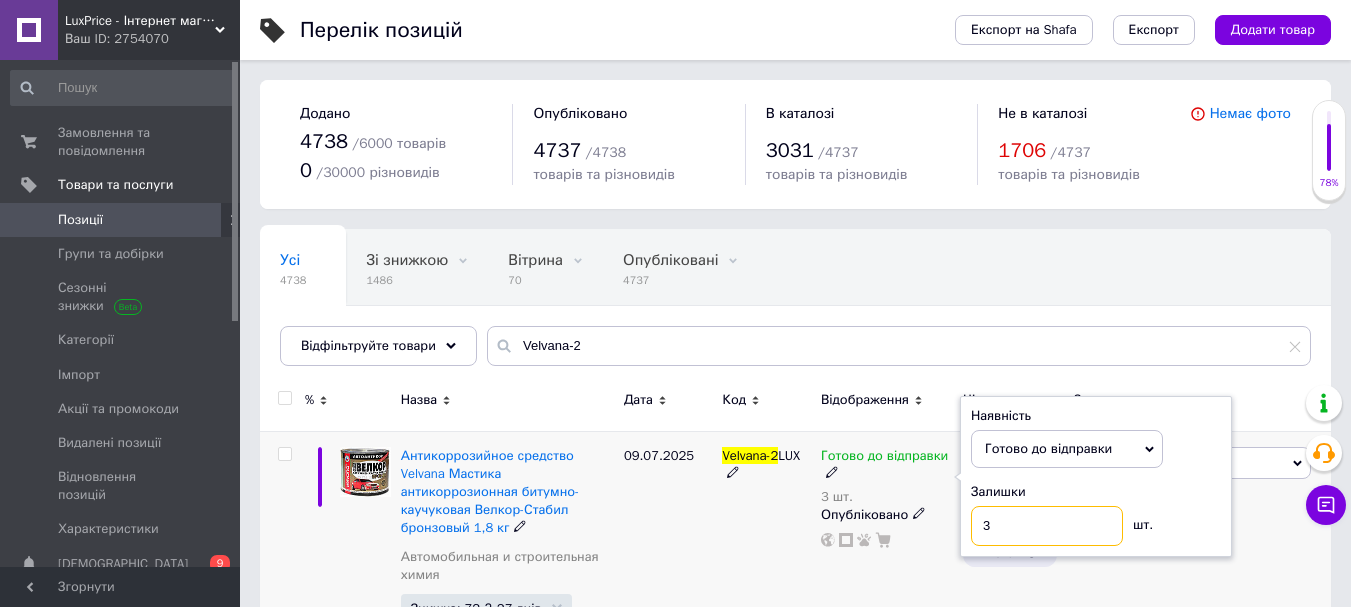 drag, startPoint x: 993, startPoint y: 543, endPoint x: 926, endPoint y: 562, distance: 69.641945 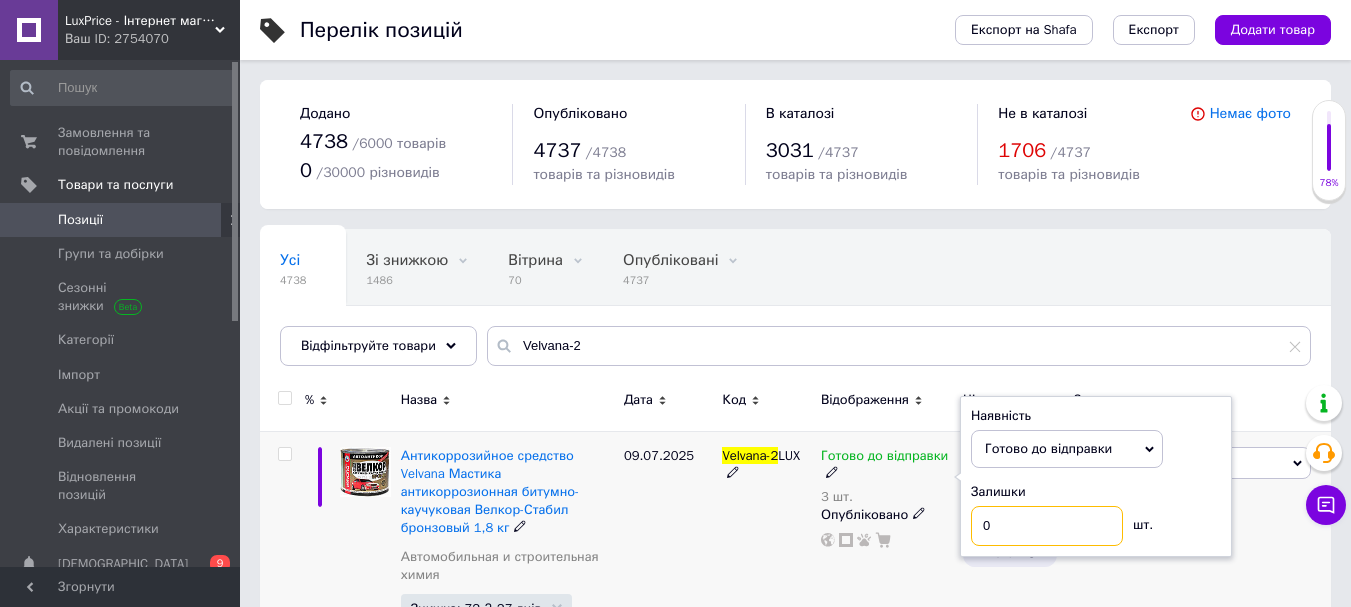 type on "0" 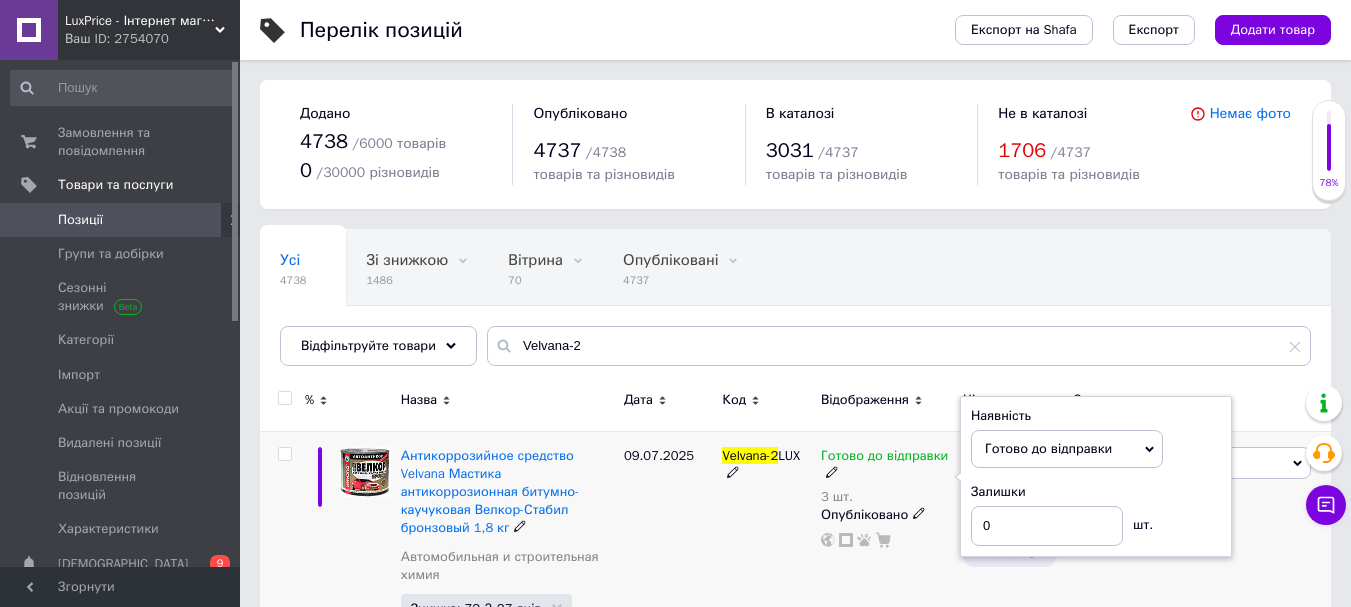 click on "09.07.2025" at bounding box center [668, 554] 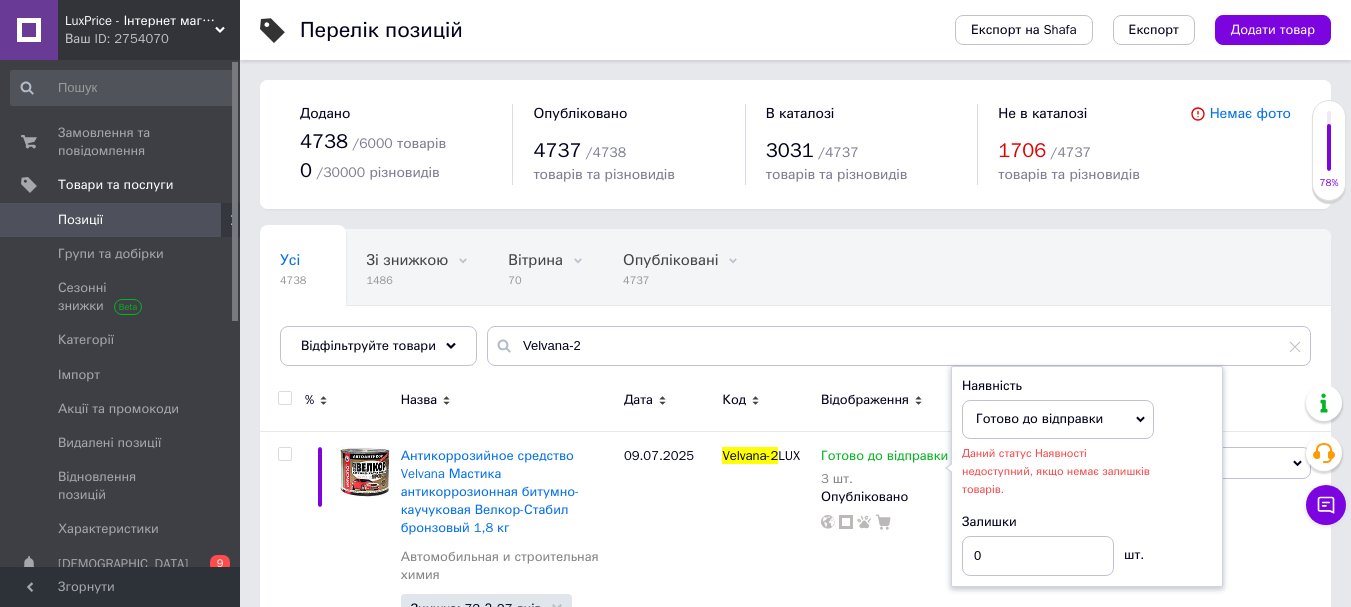 click on "Замовлення та повідомлення 0 0 Товари та послуги Позиції Групи та добірки Сезонні знижки Категорії Імпорт Акції та промокоди Видалені позиції Відновлення позицій Характеристики Сповіщення 0 9 Показники роботи компанії Панель управління Відгуки Клієнти Каталог ProSale Аналітика Інструменти веб-майстра та SEO Управління сайтом Гаманець компанії Маркет Налаштування Тарифи та рахунки Prom мікс 6 000 (13 місяців)" at bounding box center (123, 316) 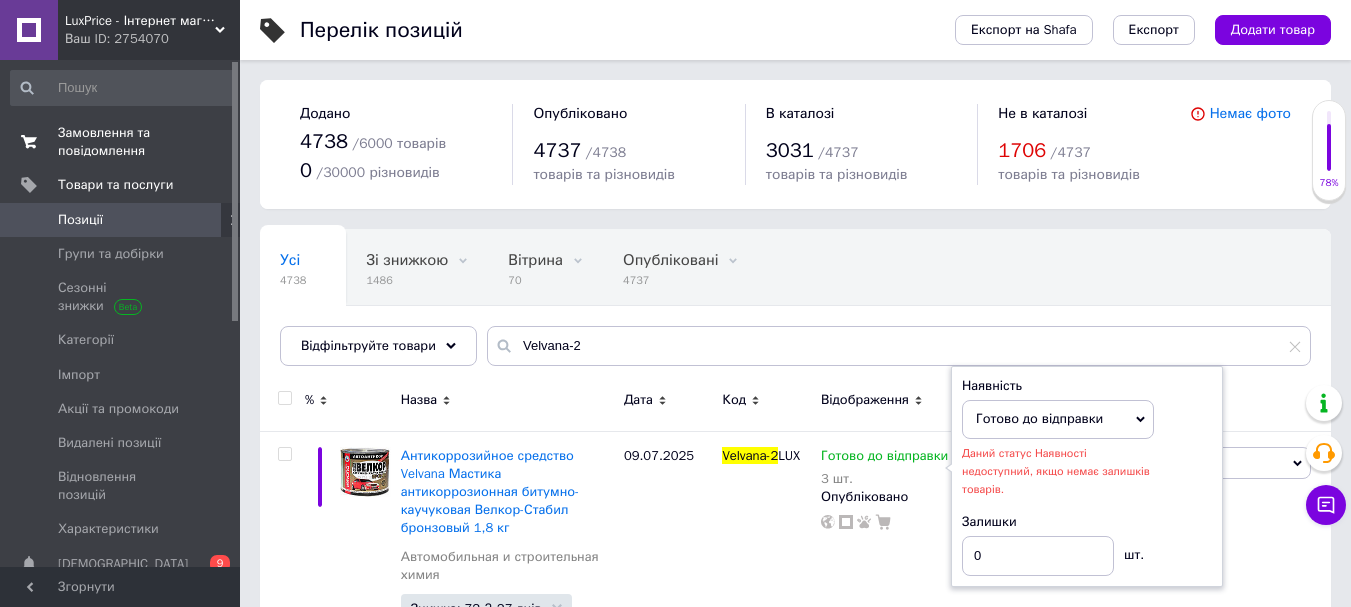 click on "Замовлення та повідомлення" at bounding box center [121, 142] 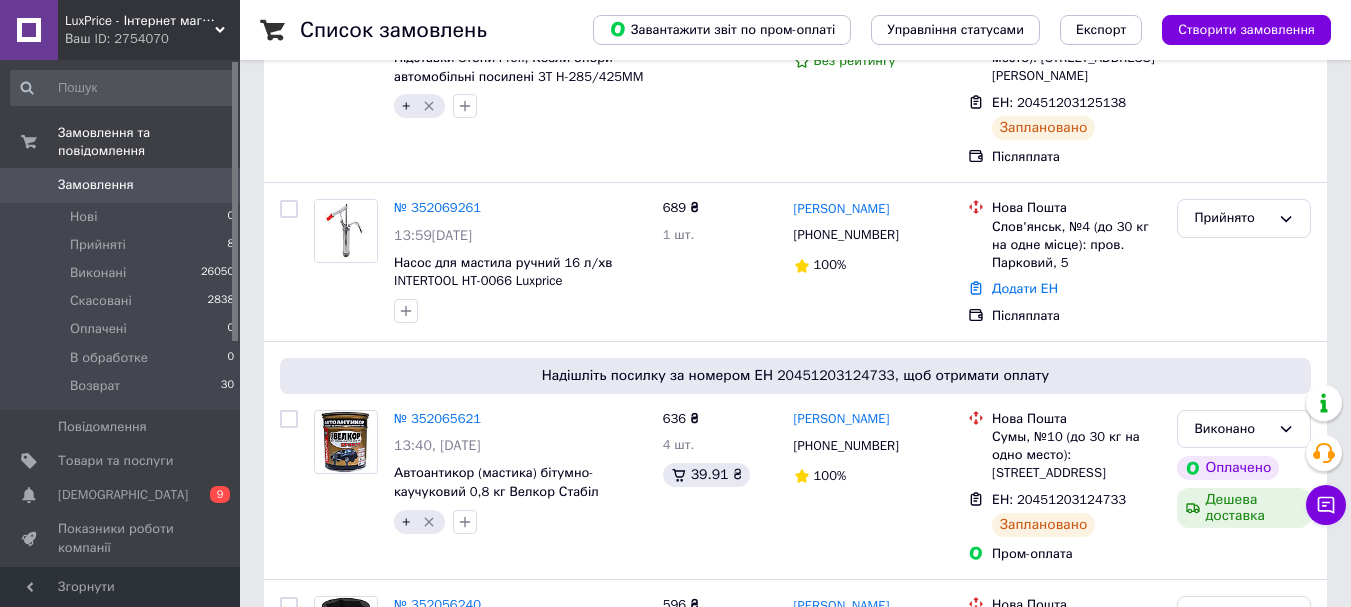 scroll, scrollTop: 700, scrollLeft: 0, axis: vertical 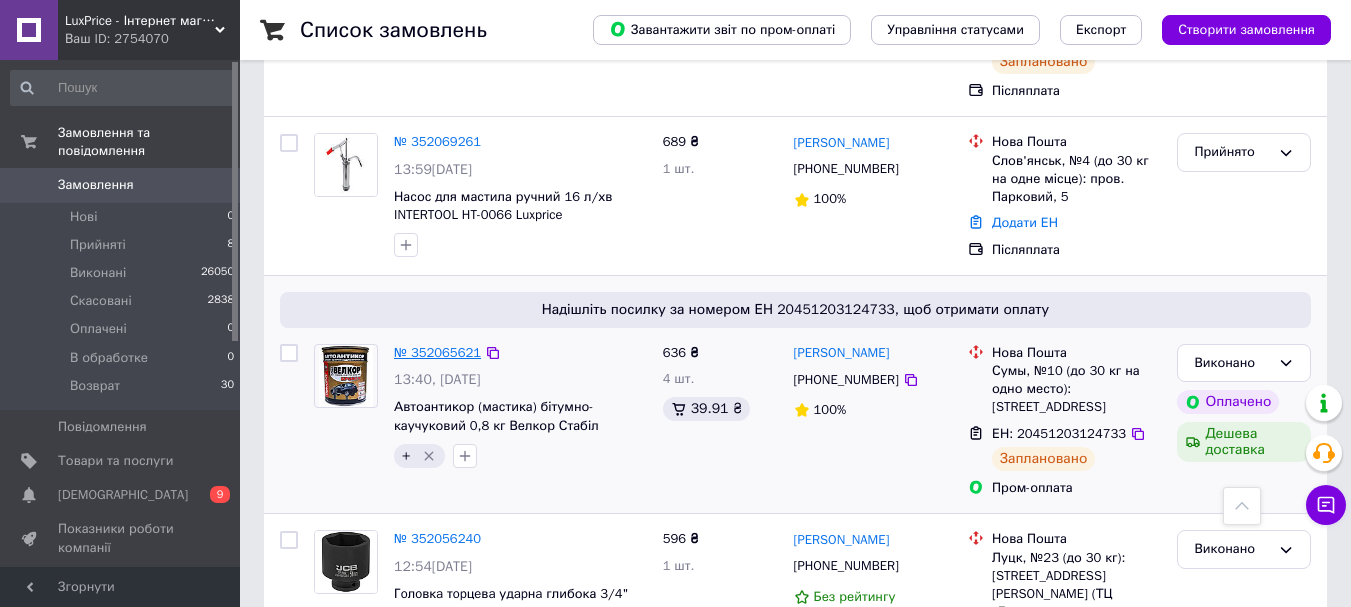 click on "№ 352065621" at bounding box center [437, 352] 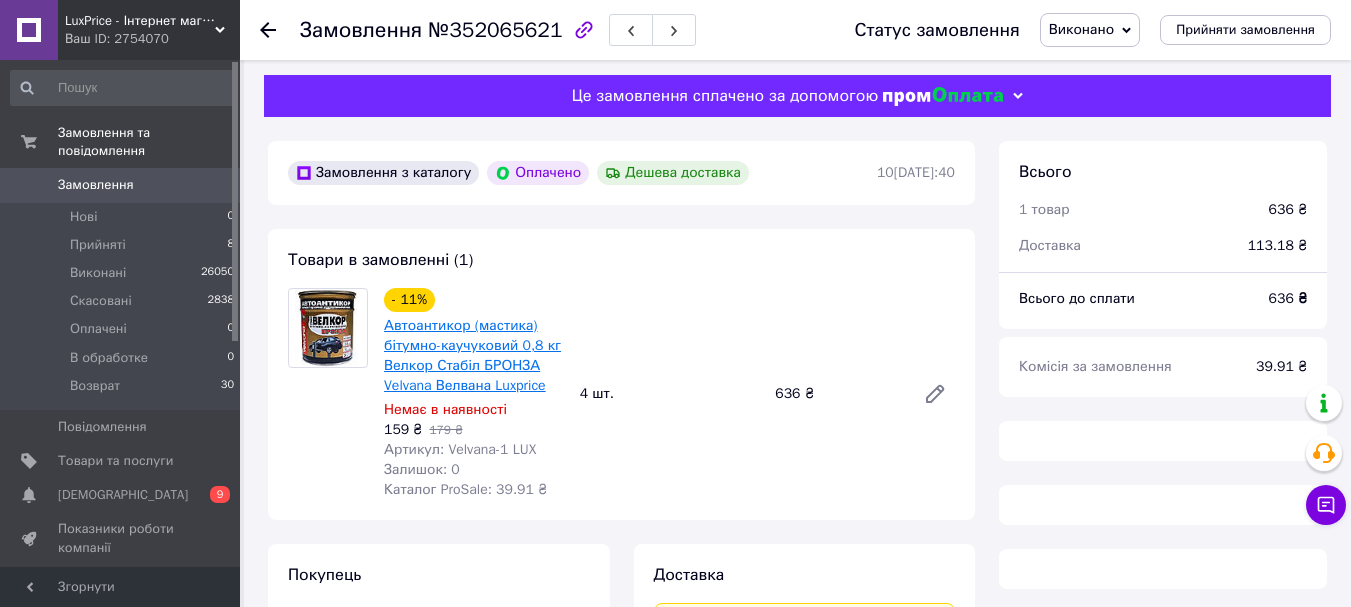scroll, scrollTop: 0, scrollLeft: 0, axis: both 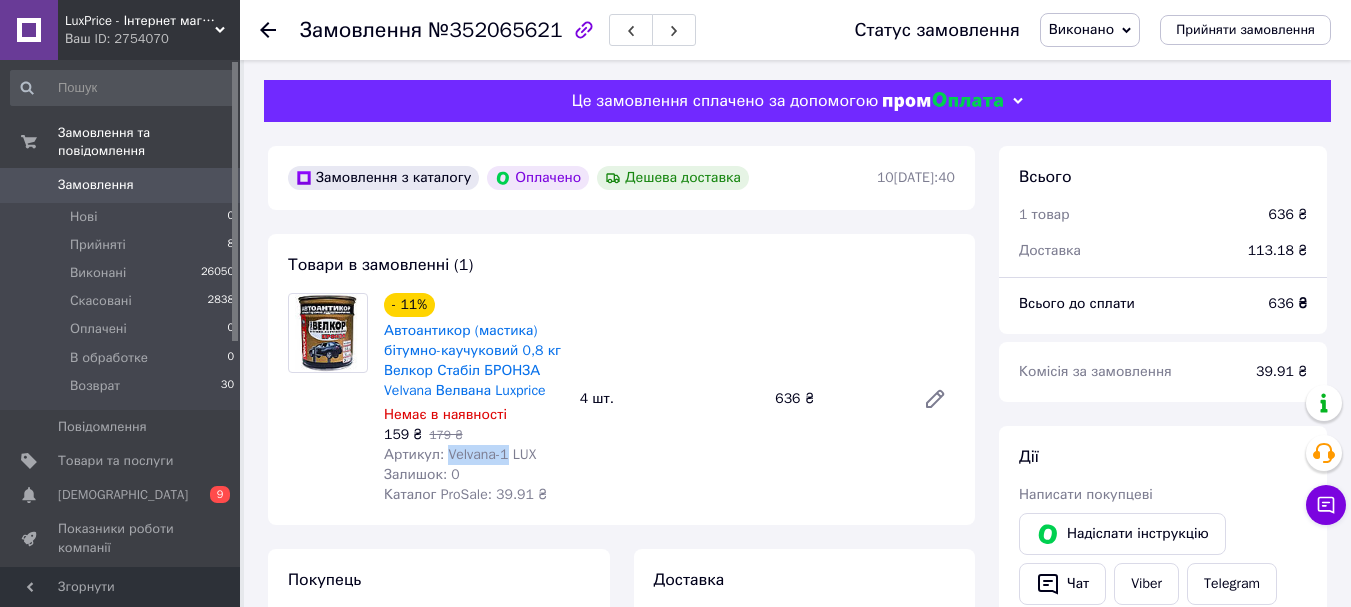 drag, startPoint x: 504, startPoint y: 459, endPoint x: 445, endPoint y: 451, distance: 59.5399 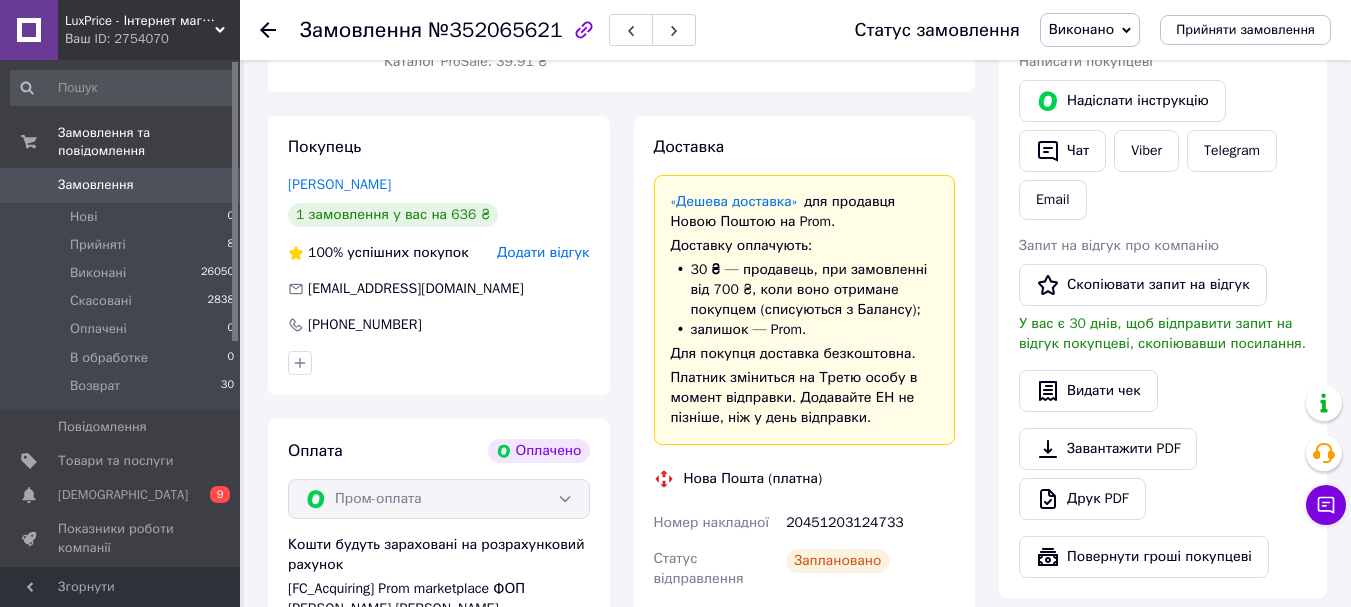scroll, scrollTop: 600, scrollLeft: 0, axis: vertical 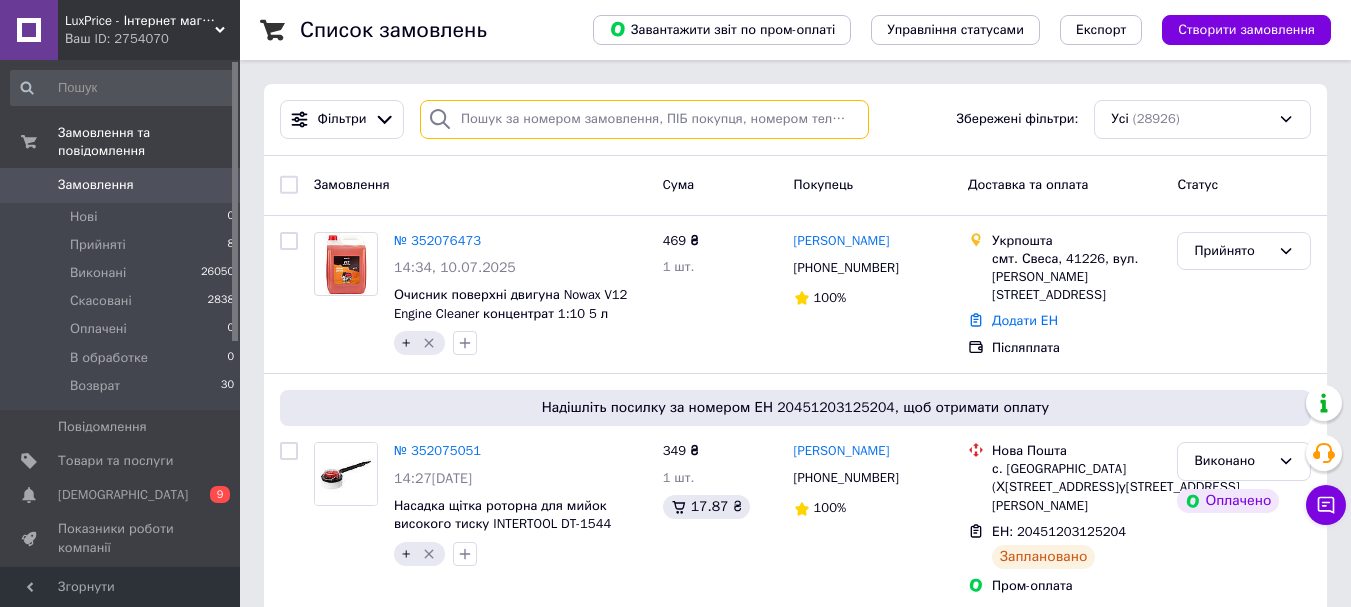click at bounding box center (644, 119) 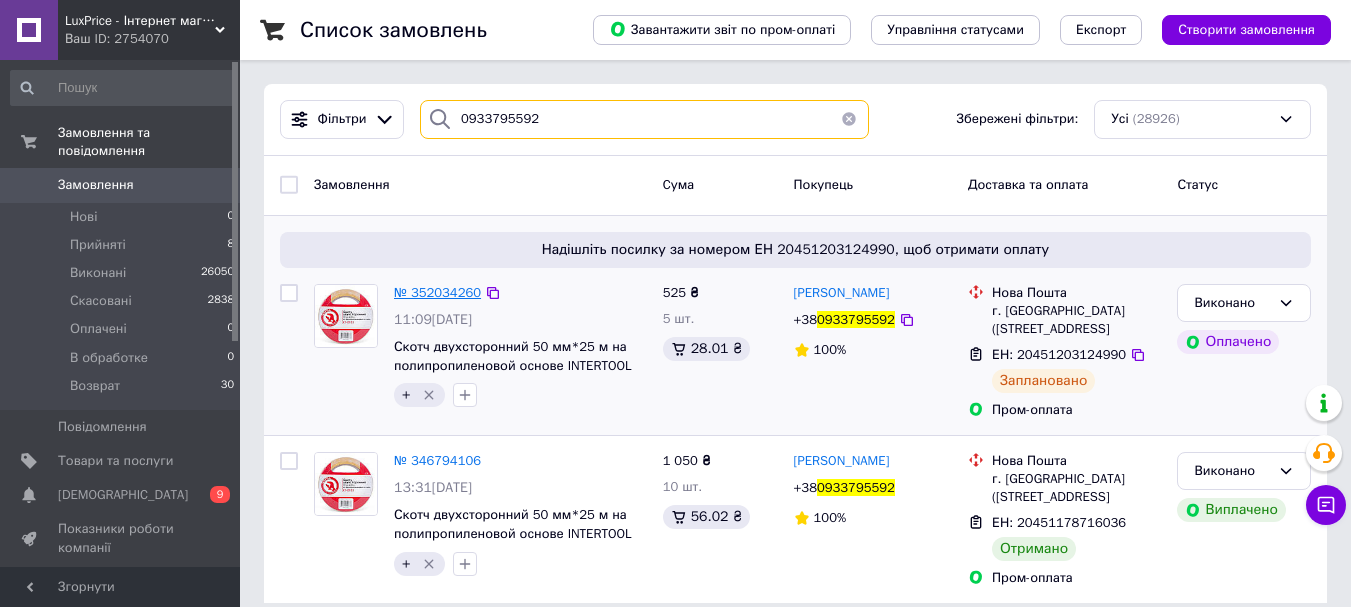 type on "0933795592" 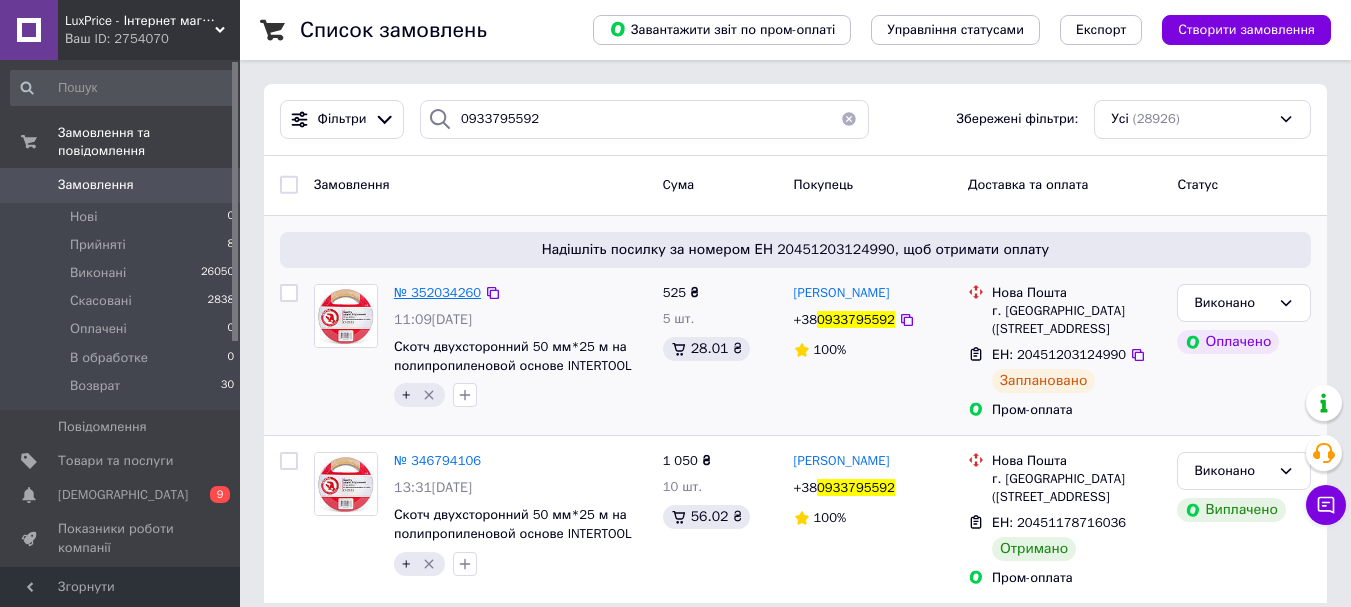 click on "№ 352034260" at bounding box center [437, 292] 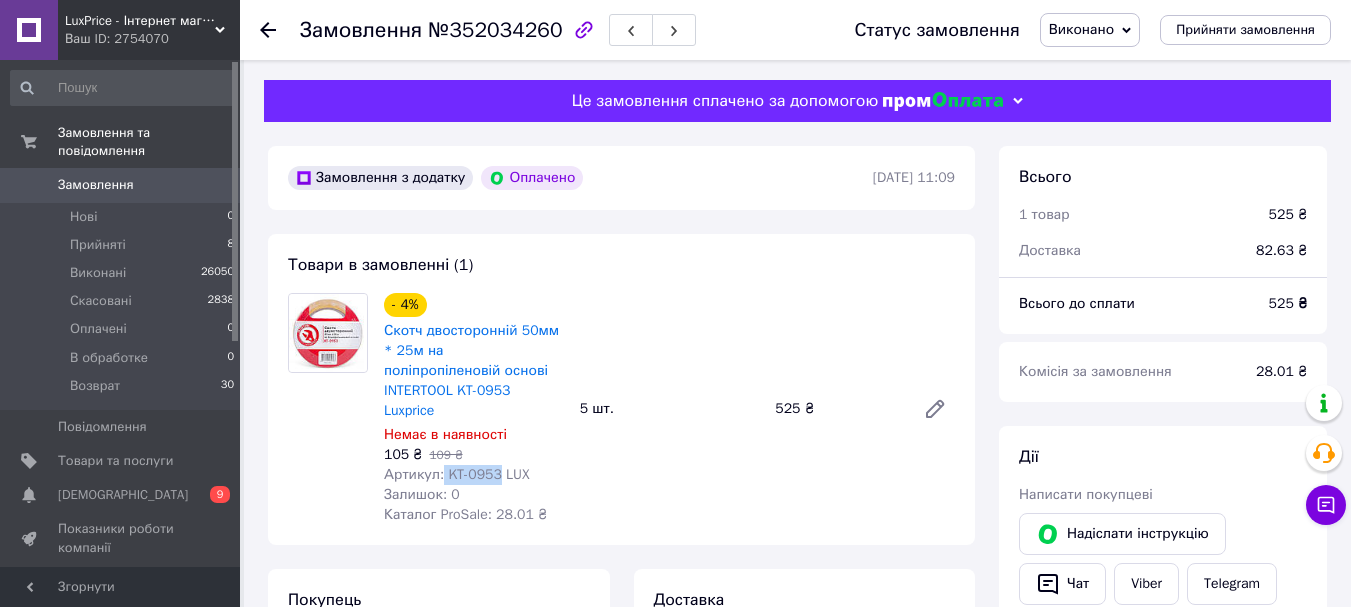 drag, startPoint x: 495, startPoint y: 453, endPoint x: 441, endPoint y: 459, distance: 54.33231 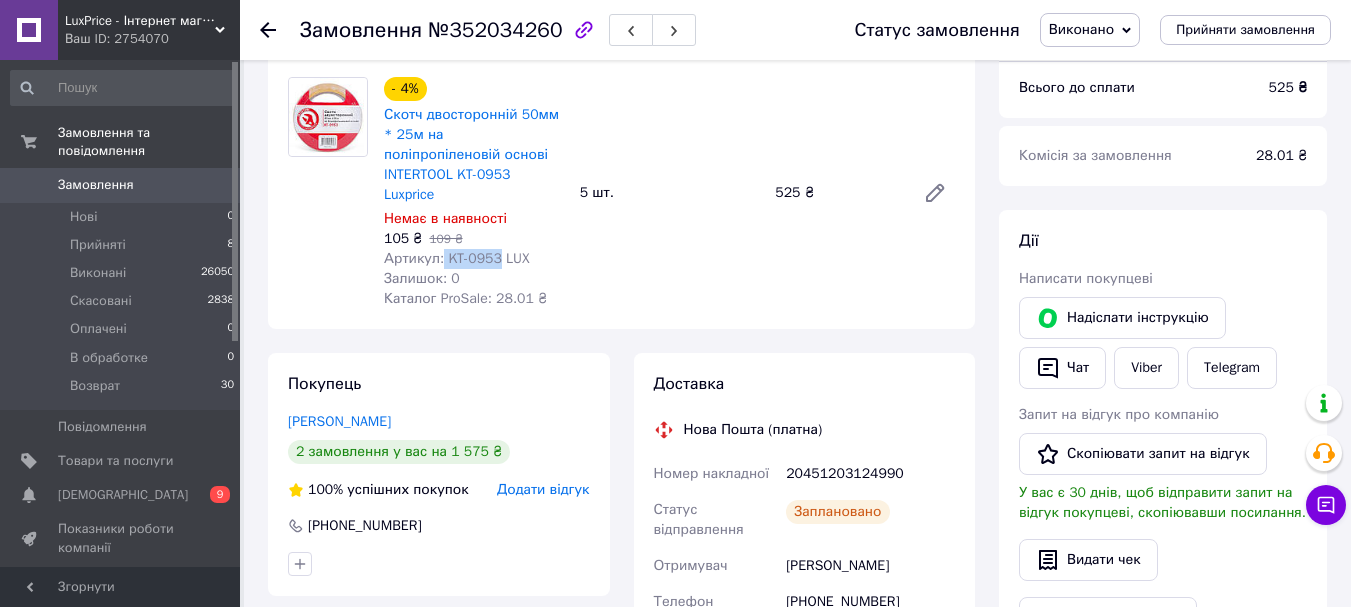 scroll, scrollTop: 0, scrollLeft: 0, axis: both 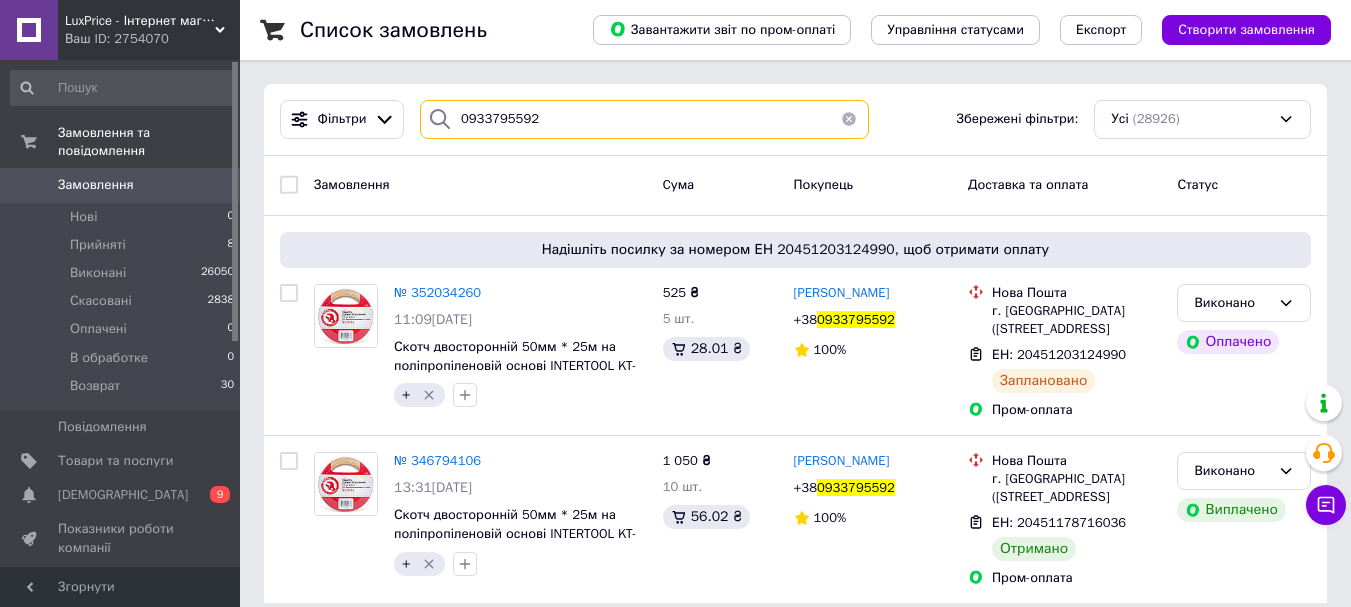 drag, startPoint x: 524, startPoint y: 134, endPoint x: 418, endPoint y: 155, distance: 108.060165 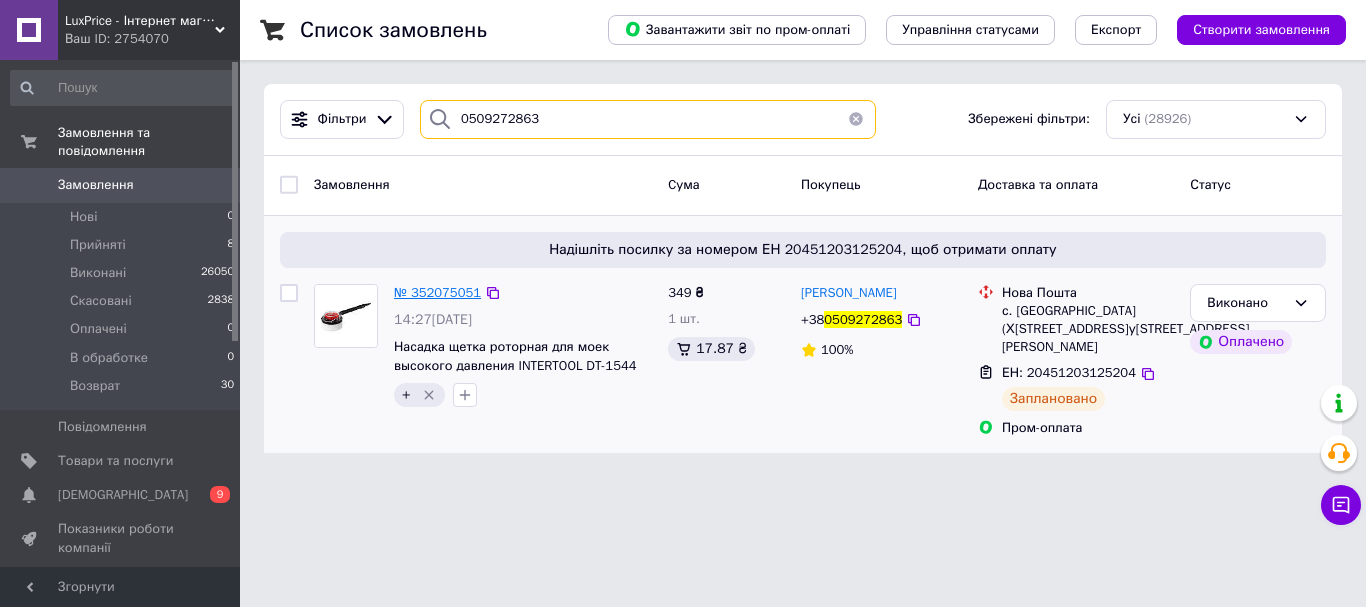 type on "0509272863" 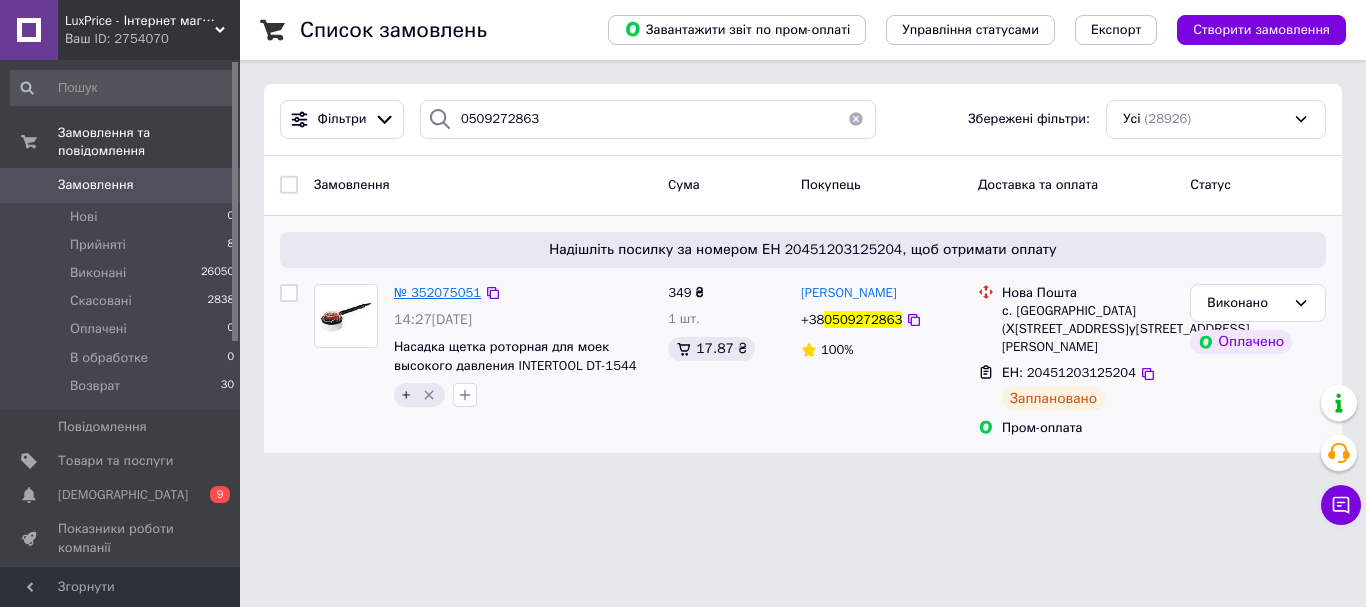click on "№ 352075051" at bounding box center [437, 292] 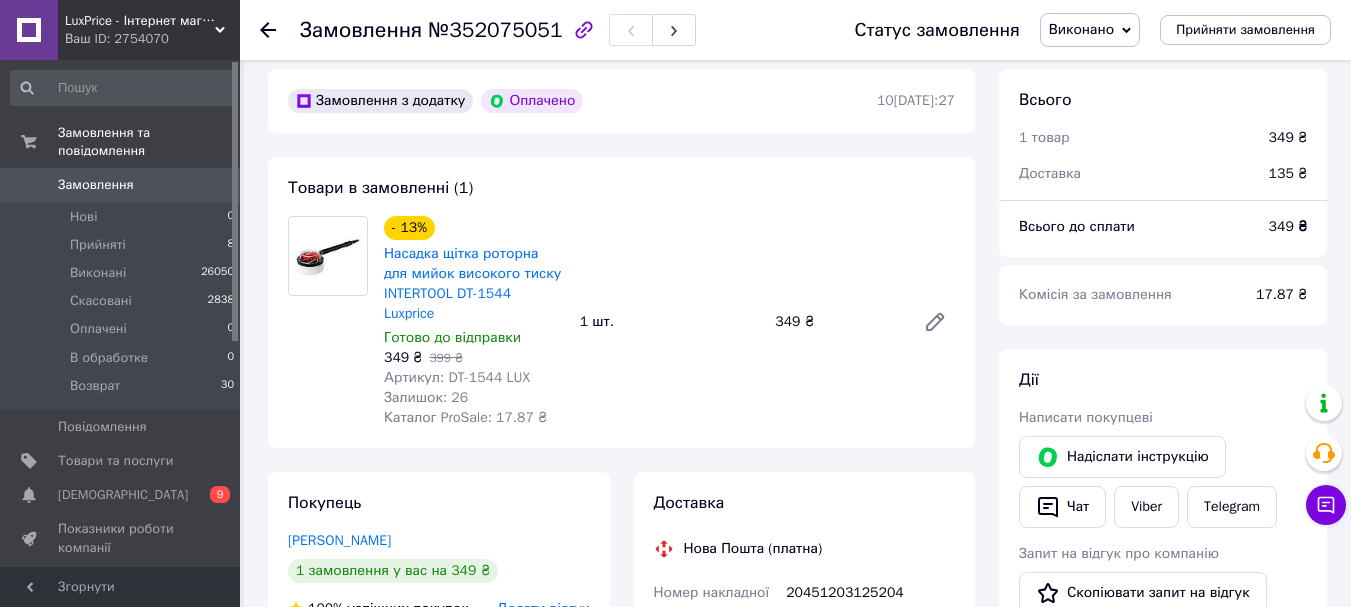 scroll, scrollTop: 100, scrollLeft: 0, axis: vertical 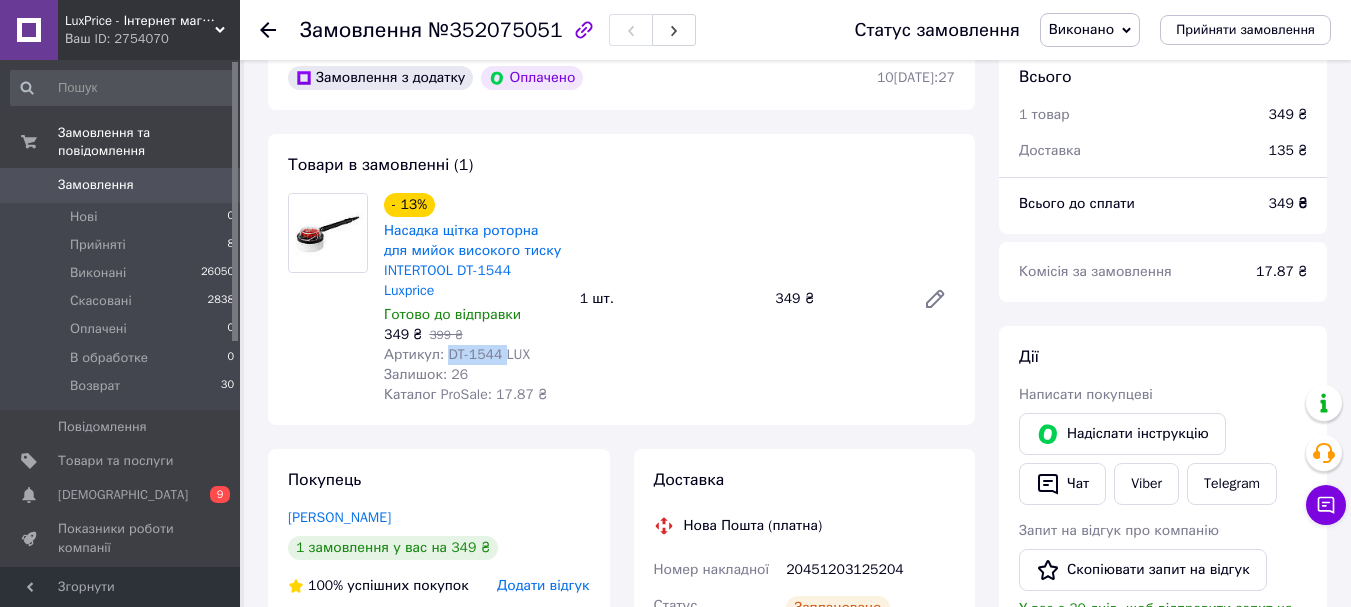 drag, startPoint x: 499, startPoint y: 362, endPoint x: 447, endPoint y: 361, distance: 52.009613 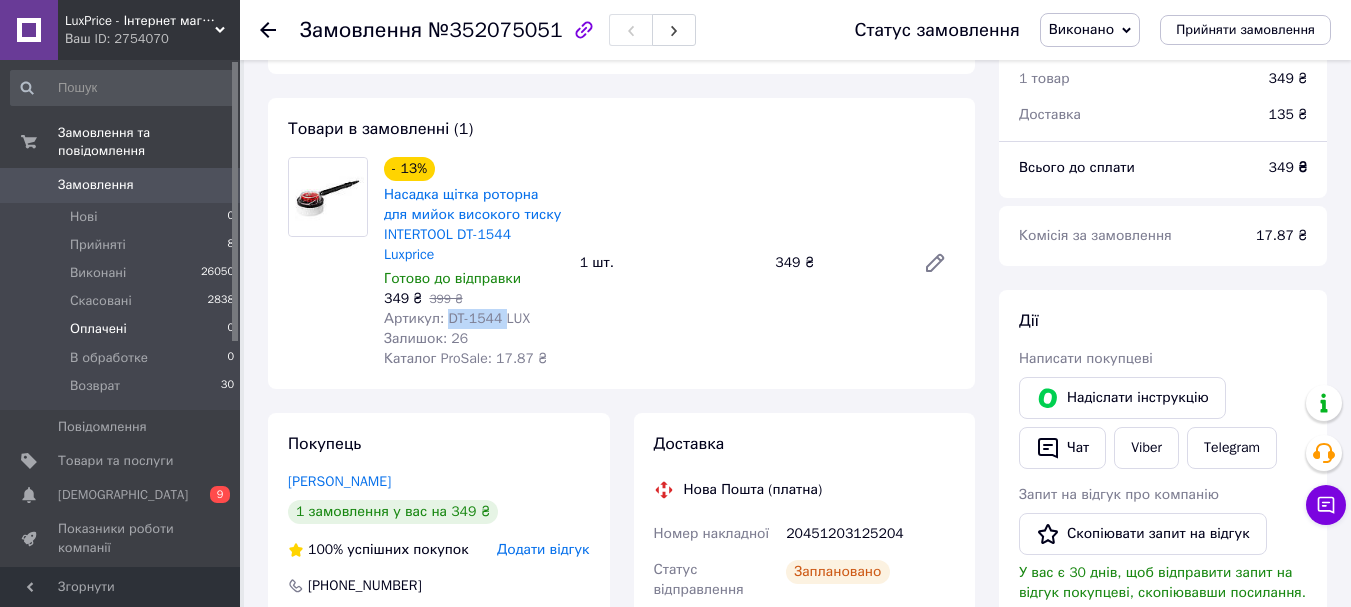 scroll, scrollTop: 100, scrollLeft: 0, axis: vertical 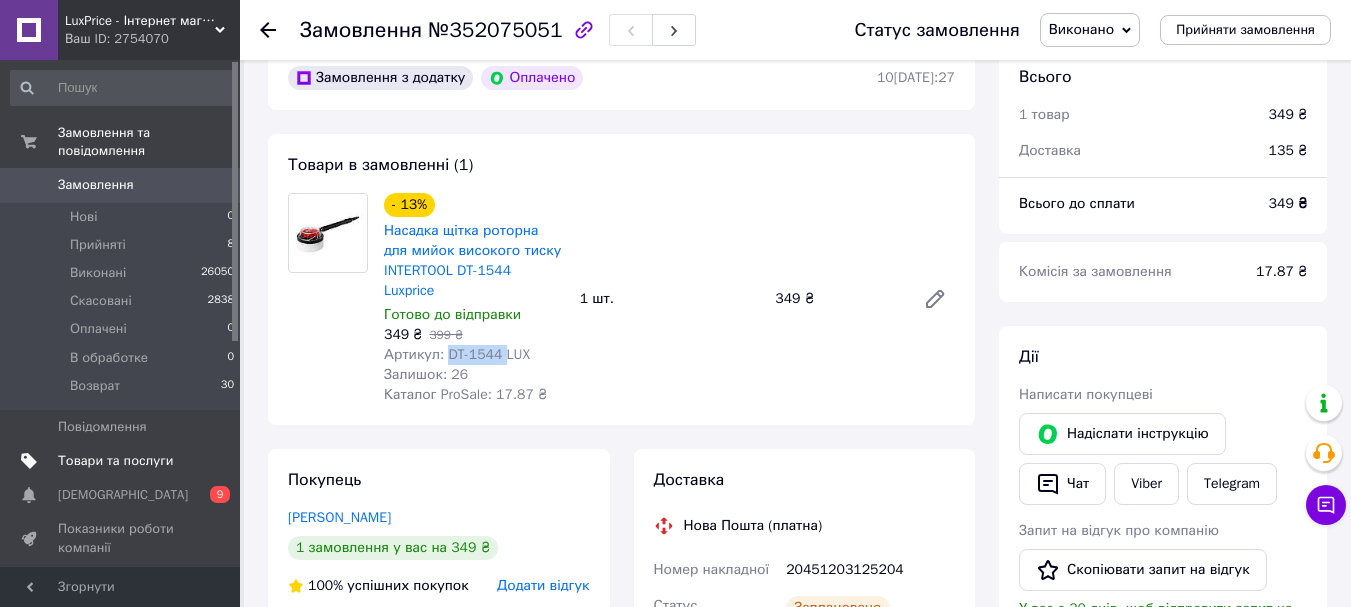 click on "Товари та послуги" at bounding box center (115, 461) 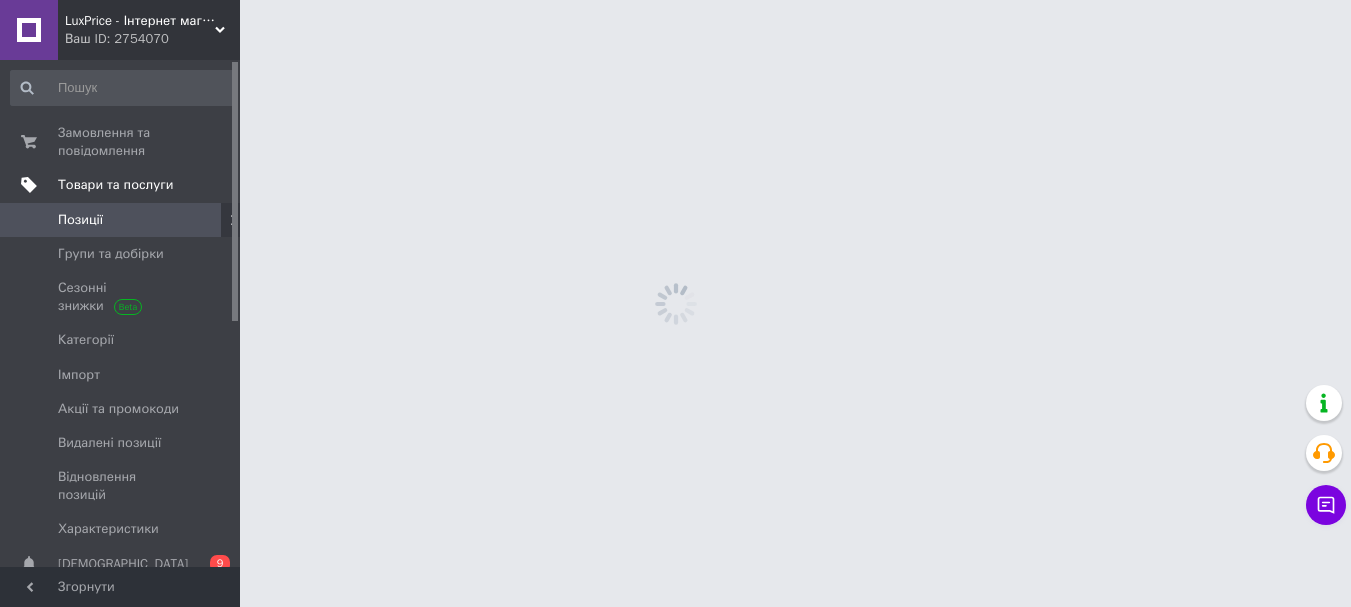 scroll, scrollTop: 0, scrollLeft: 0, axis: both 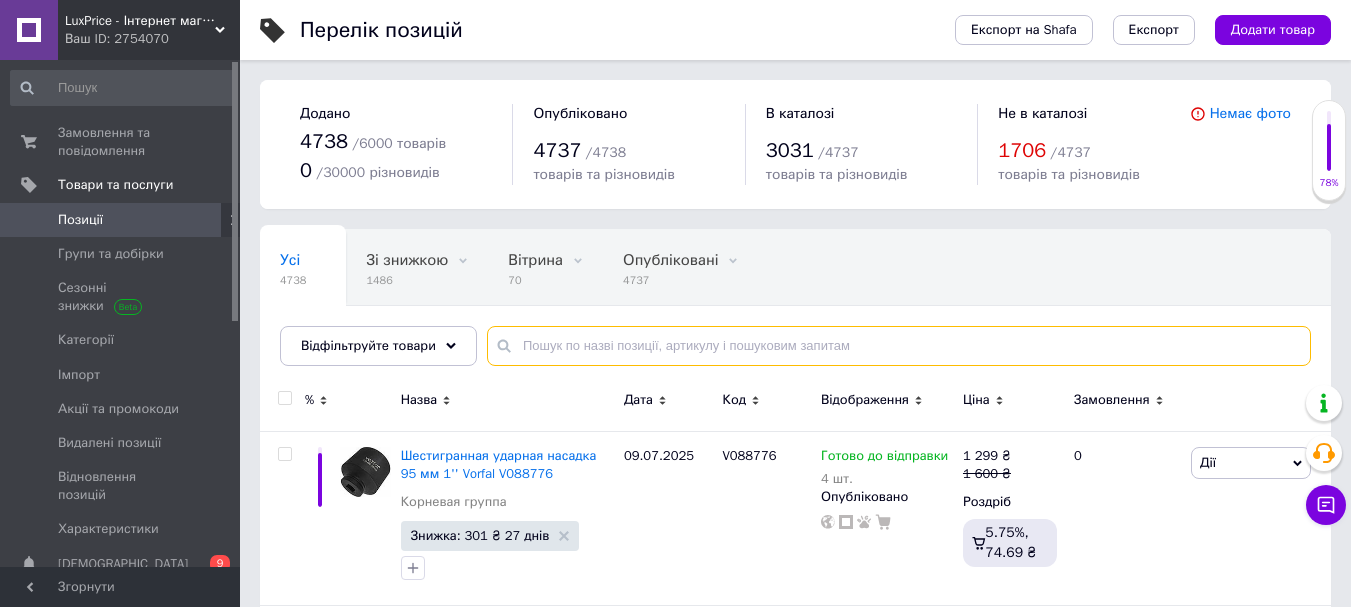 click at bounding box center (899, 346) 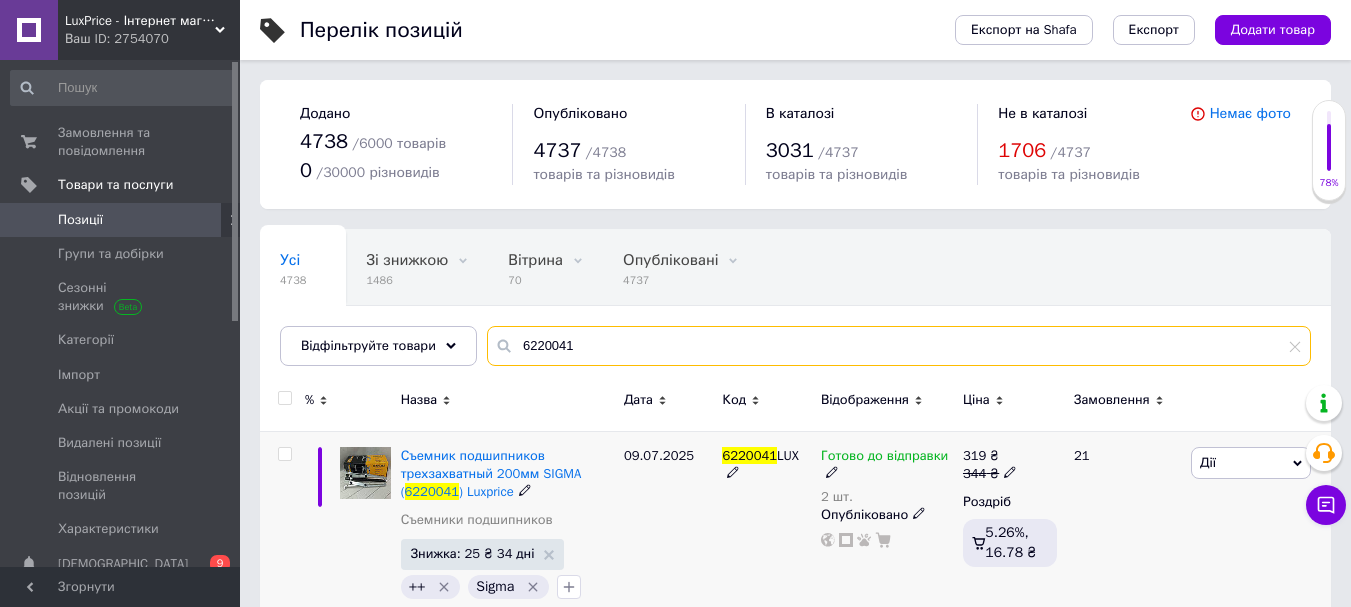 type on "6220041" 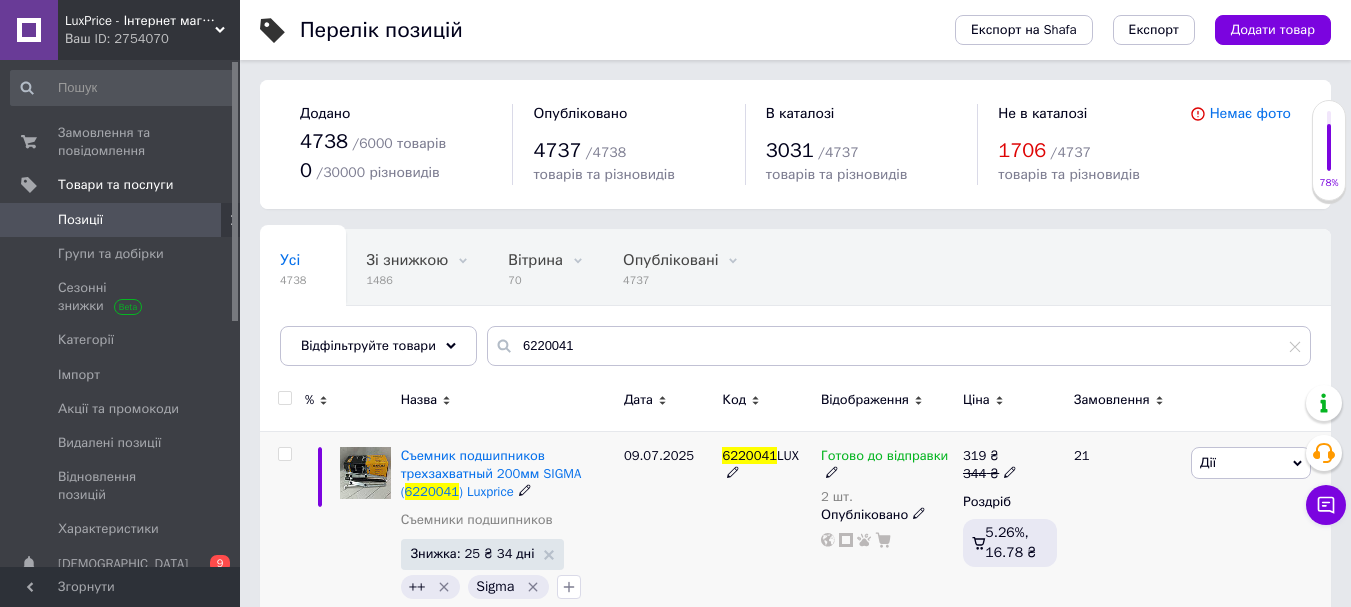click 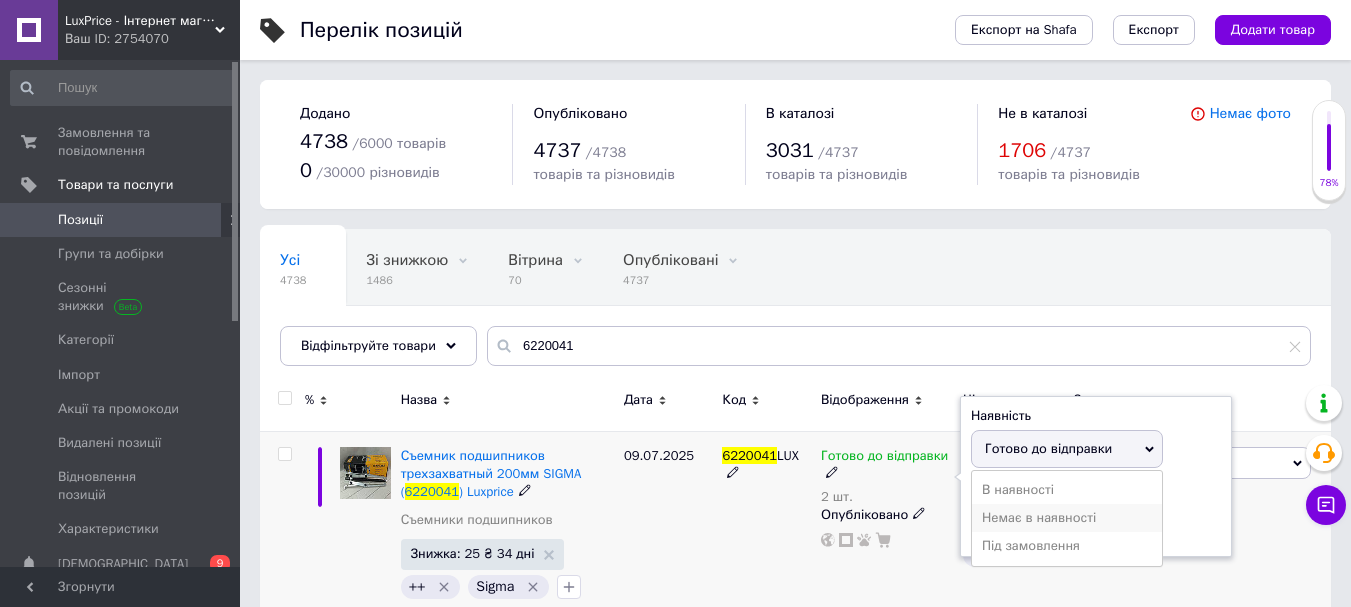 click on "Немає в наявності" at bounding box center [1067, 518] 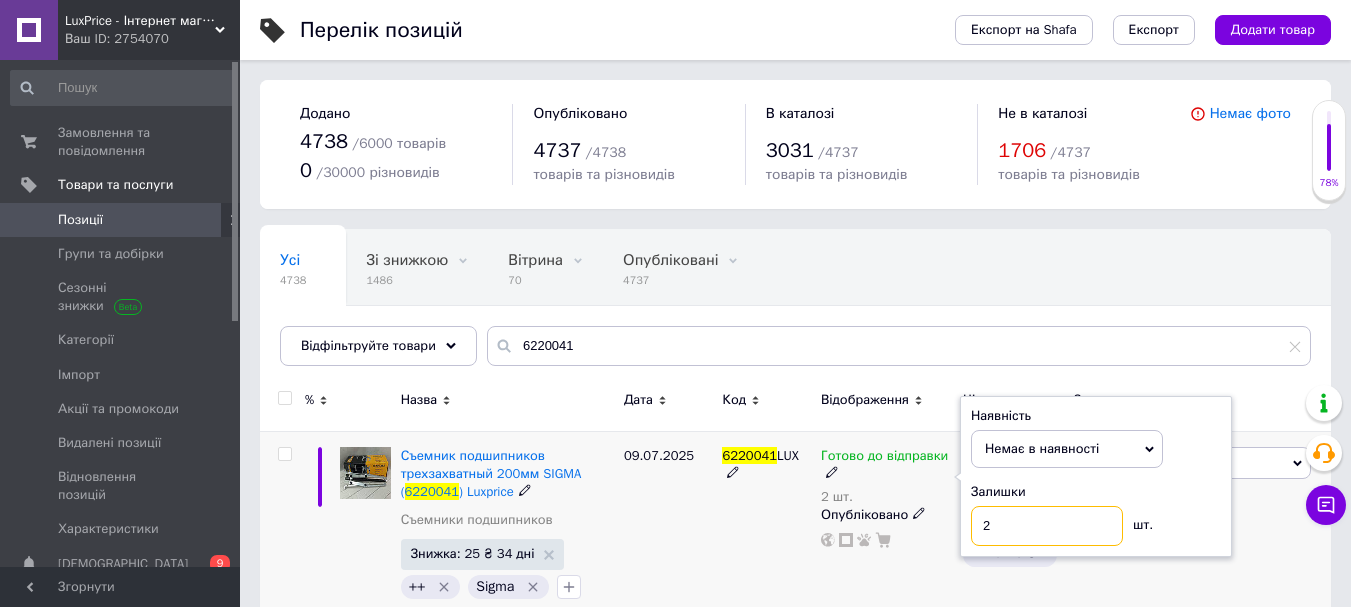 drag, startPoint x: 1036, startPoint y: 530, endPoint x: 898, endPoint y: 546, distance: 138.92444 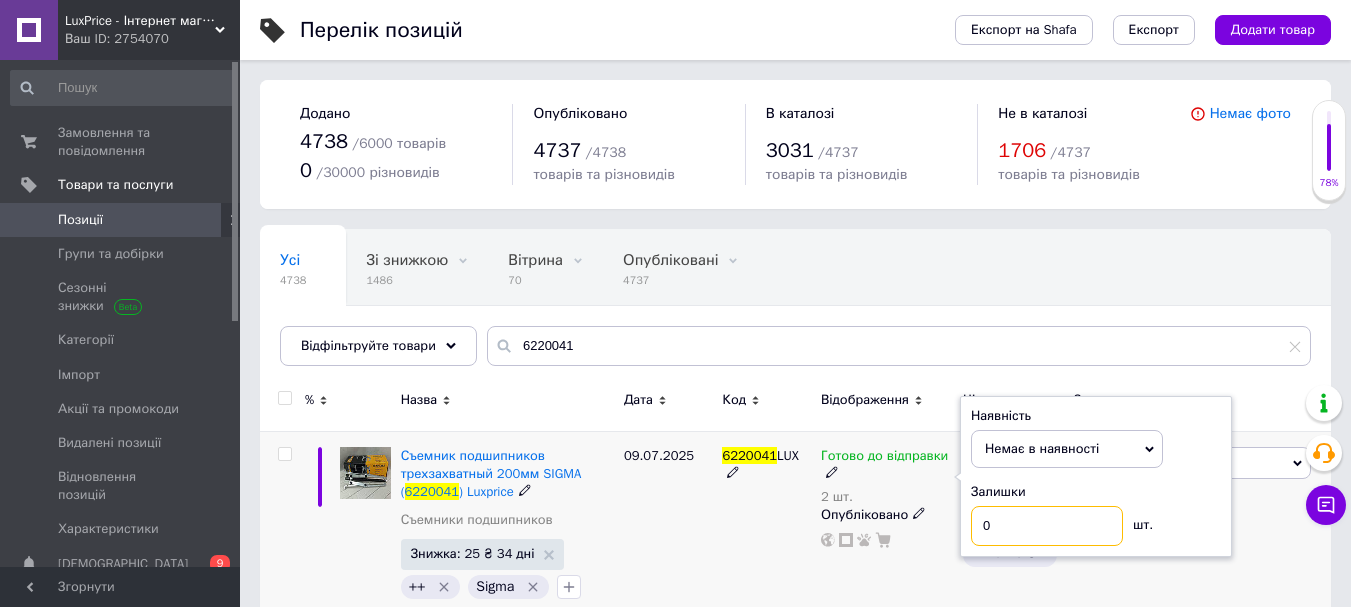 type on "0" 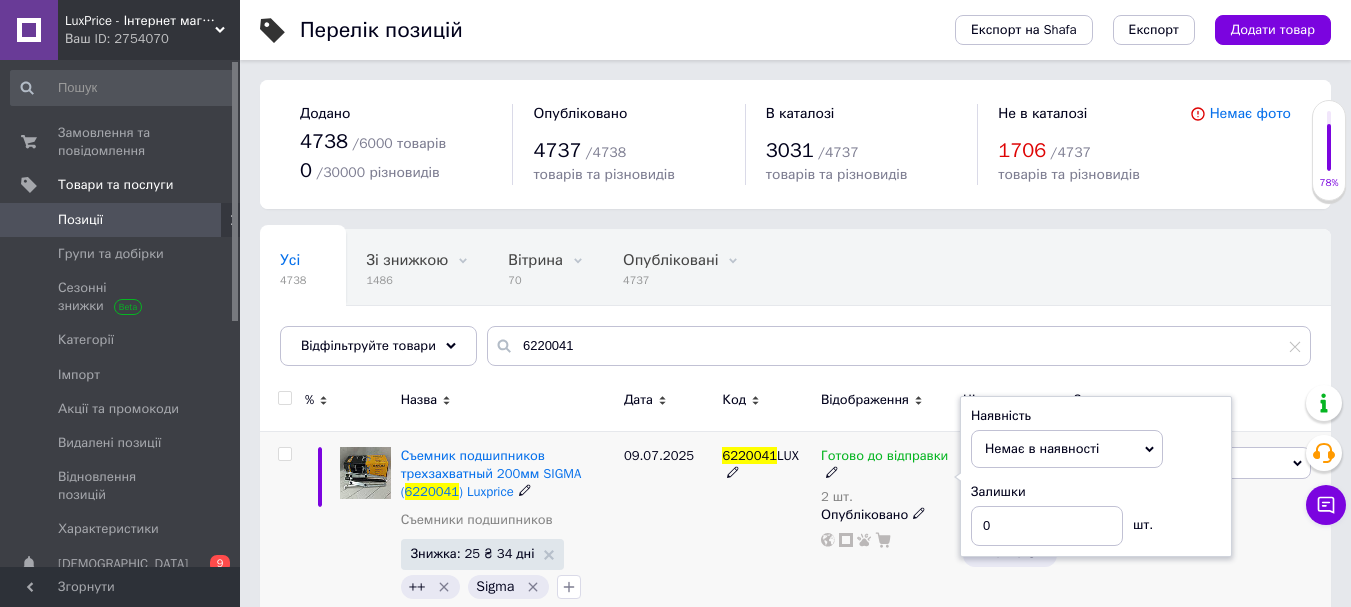 click on "09.07.2025" at bounding box center (668, 527) 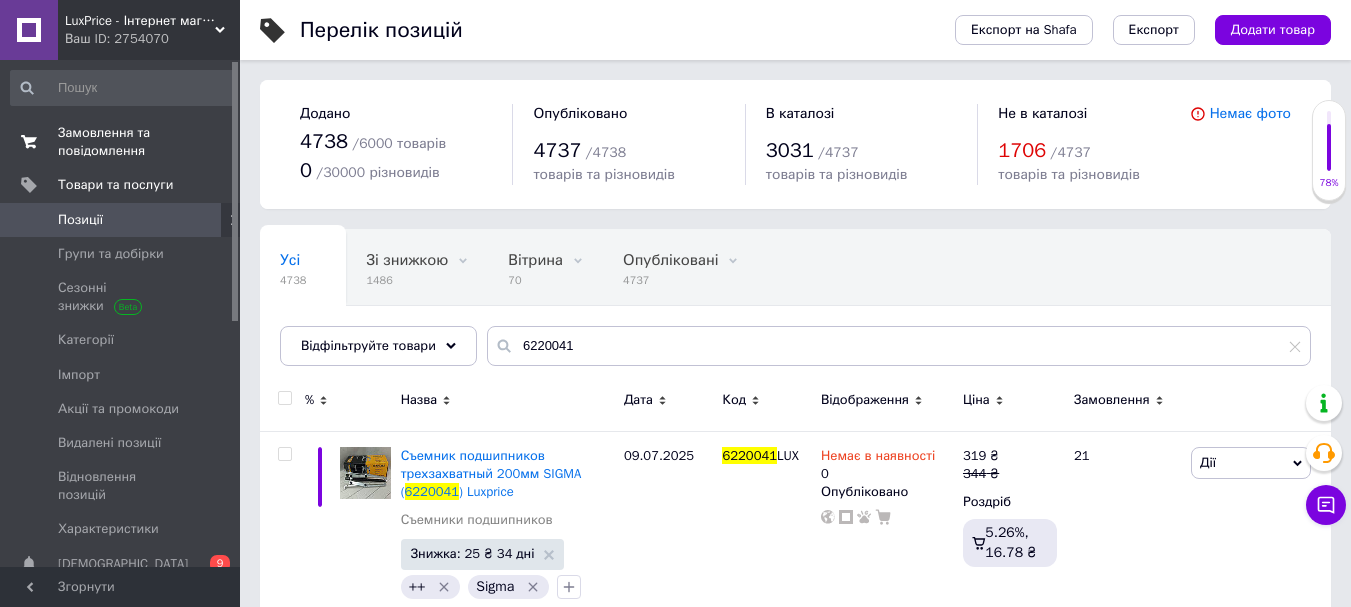 click on "Замовлення та повідомлення" at bounding box center [121, 142] 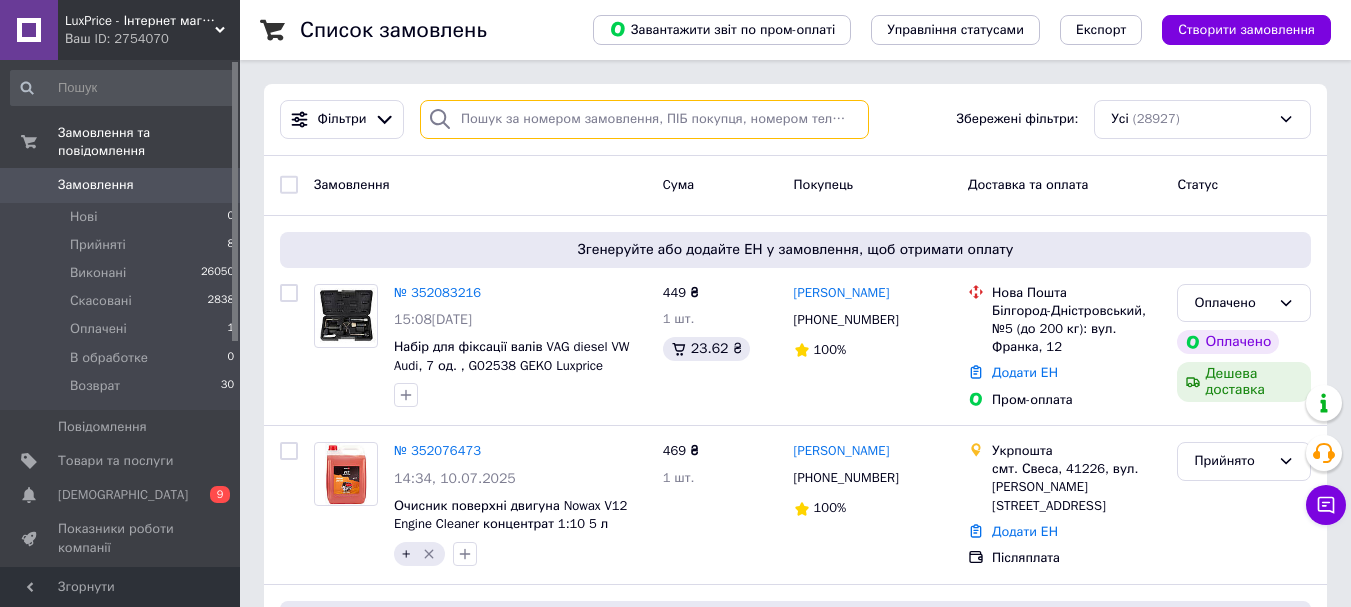 click at bounding box center (644, 119) 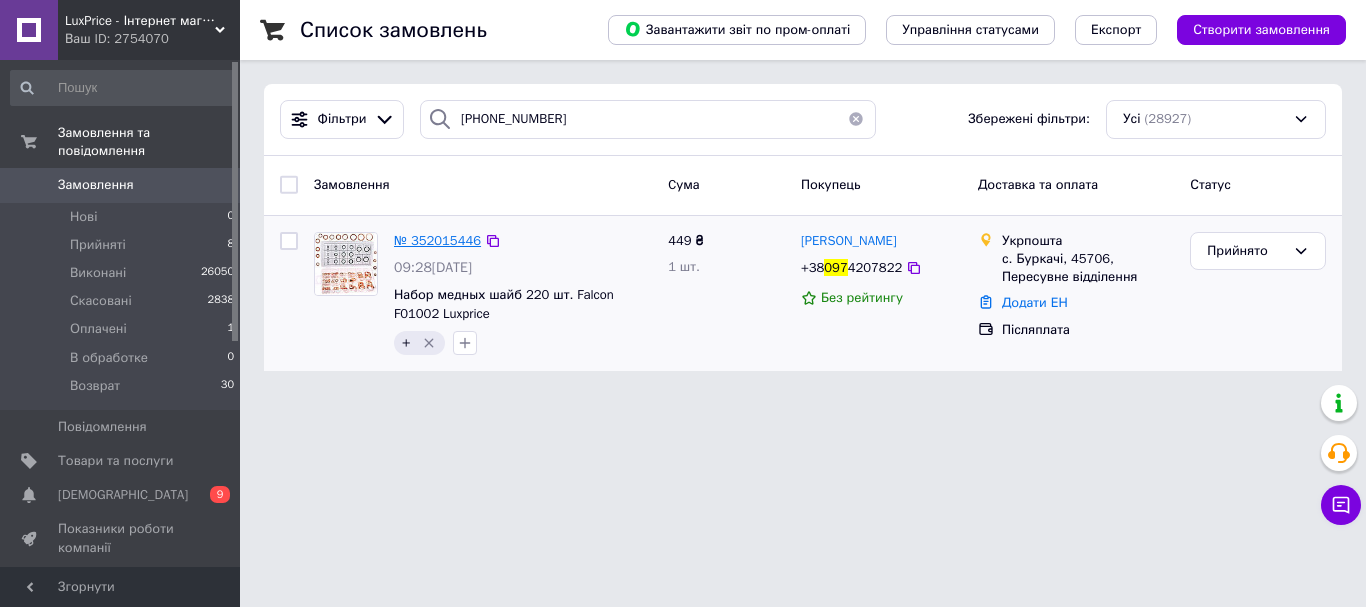 click on "№ 352015446" at bounding box center (437, 240) 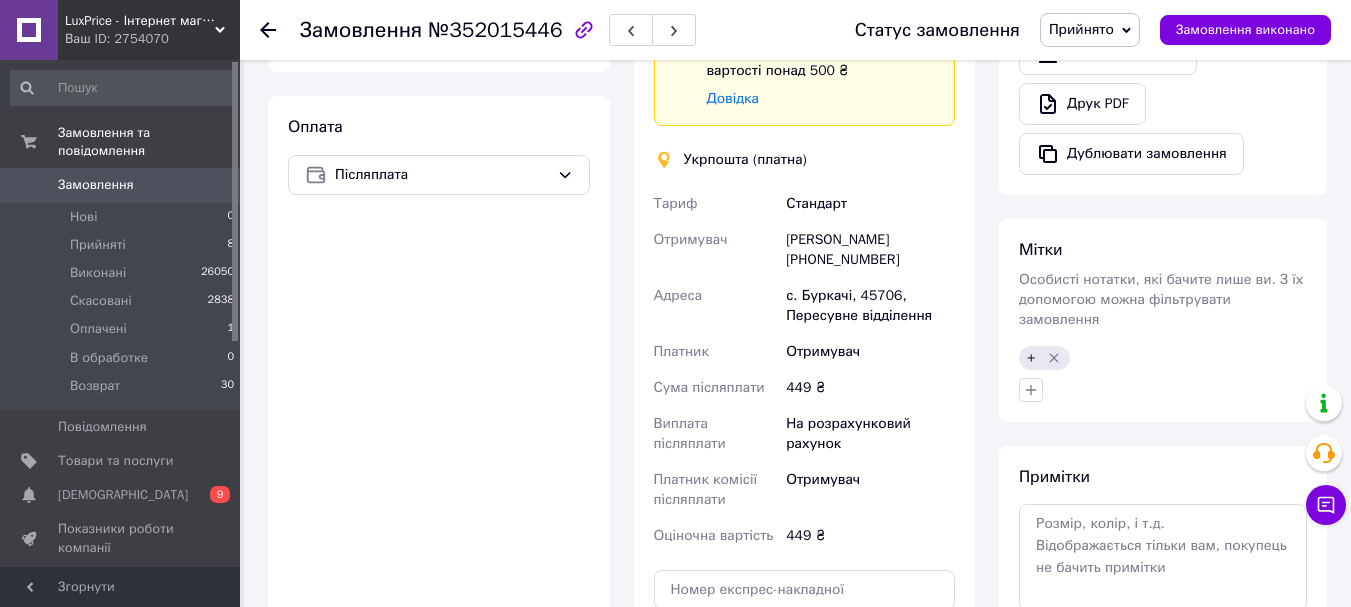 scroll, scrollTop: 794, scrollLeft: 0, axis: vertical 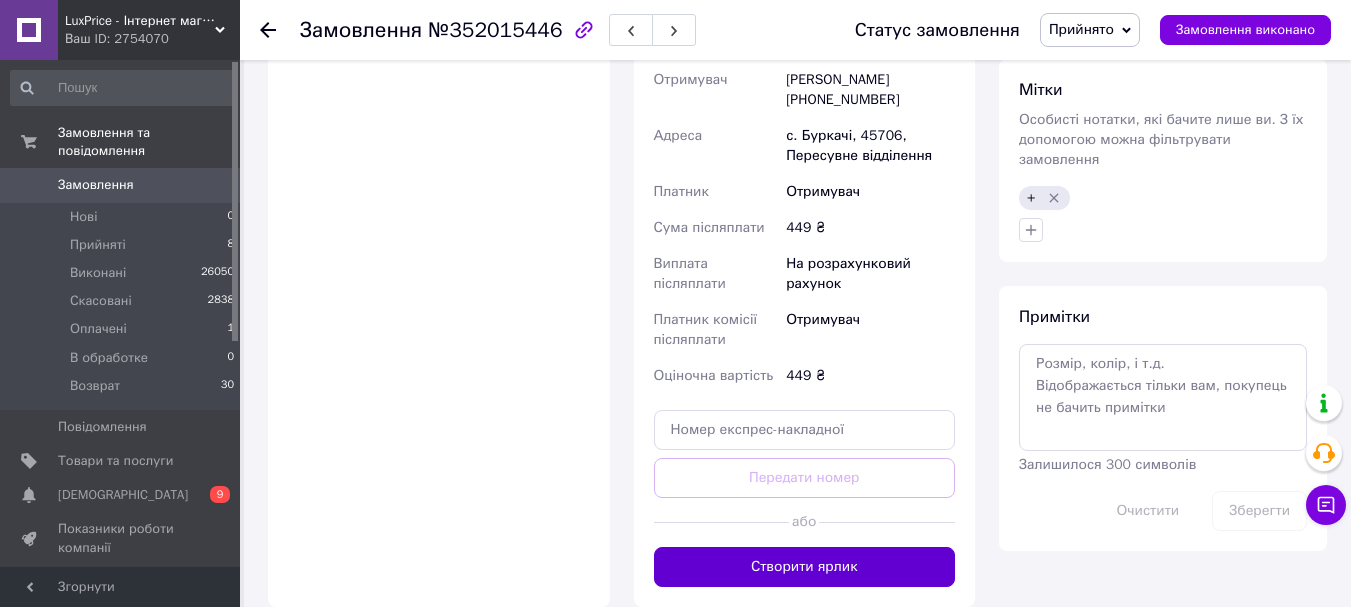 click on "Створити ярлик" at bounding box center [805, 567] 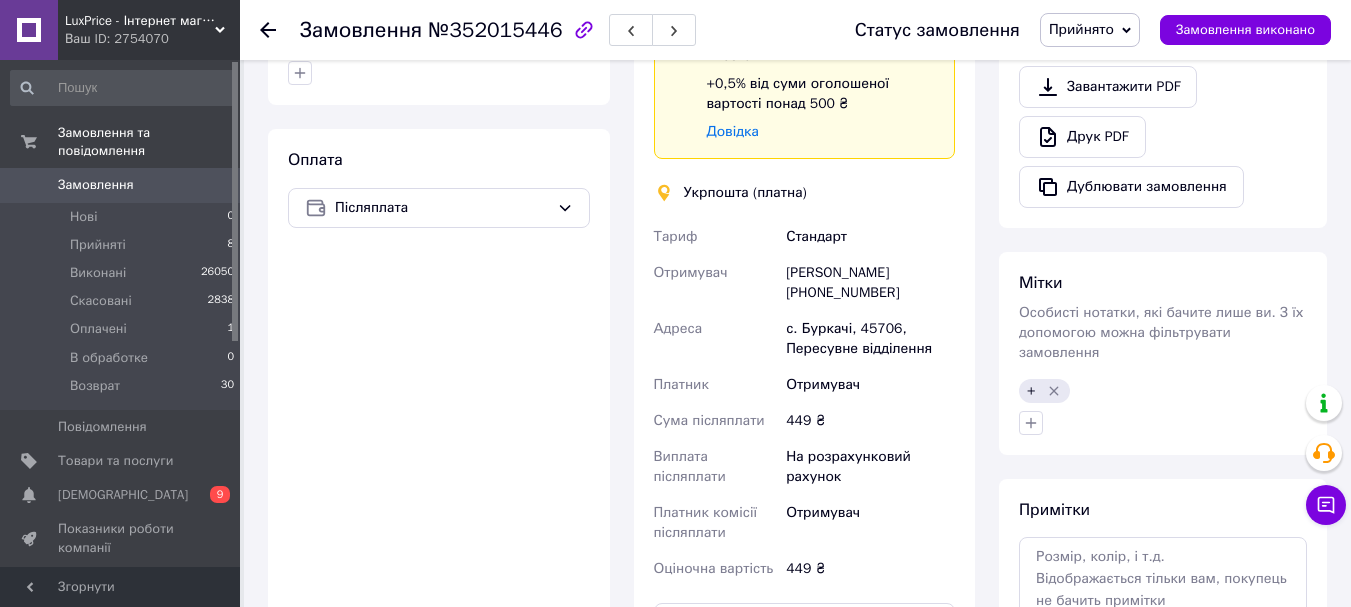 scroll, scrollTop: 594, scrollLeft: 0, axis: vertical 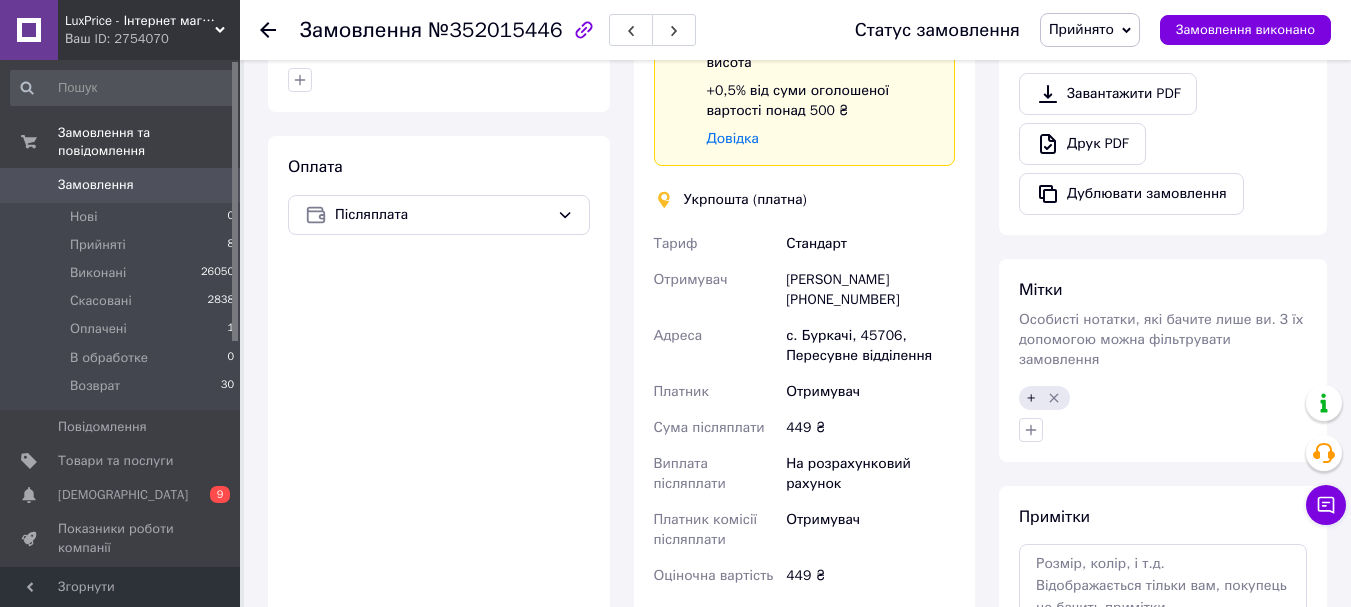 type 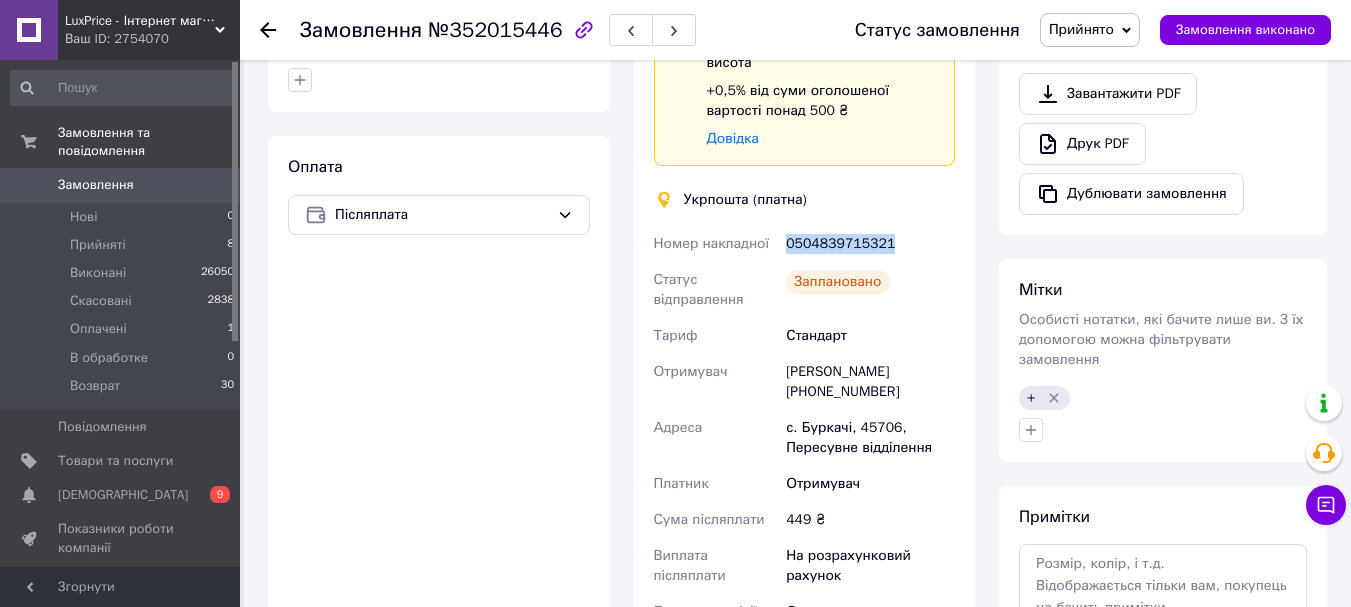 drag, startPoint x: 881, startPoint y: 246, endPoint x: 785, endPoint y: 253, distance: 96.25487 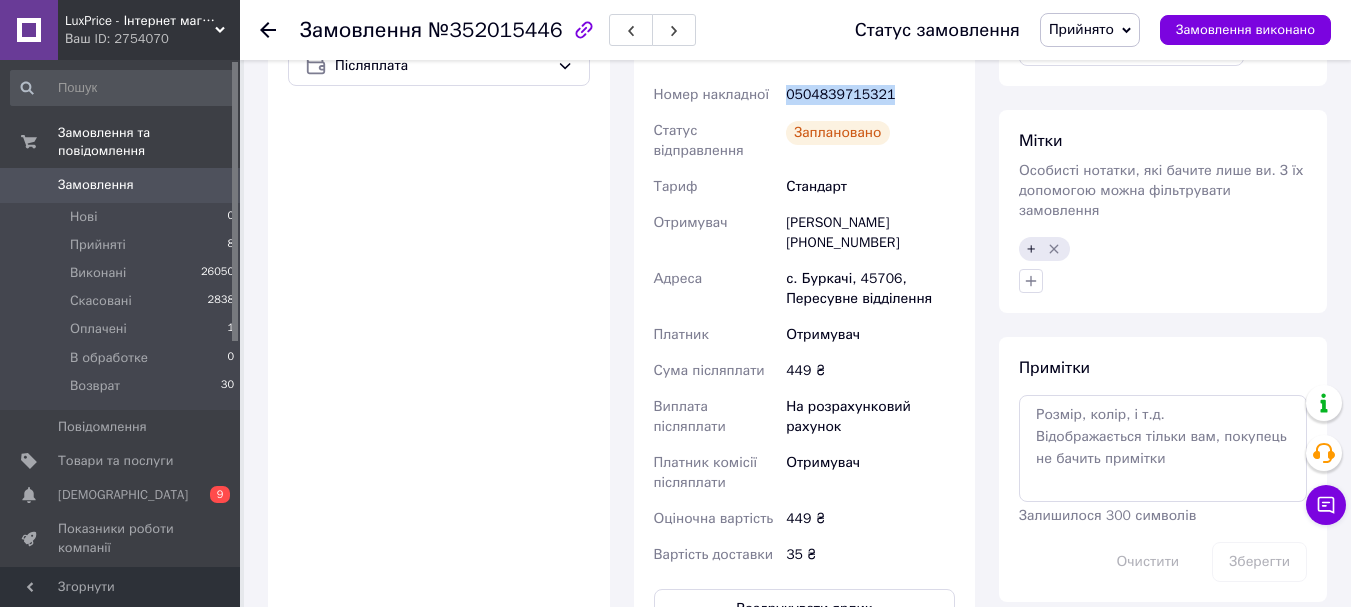 scroll, scrollTop: 894, scrollLeft: 0, axis: vertical 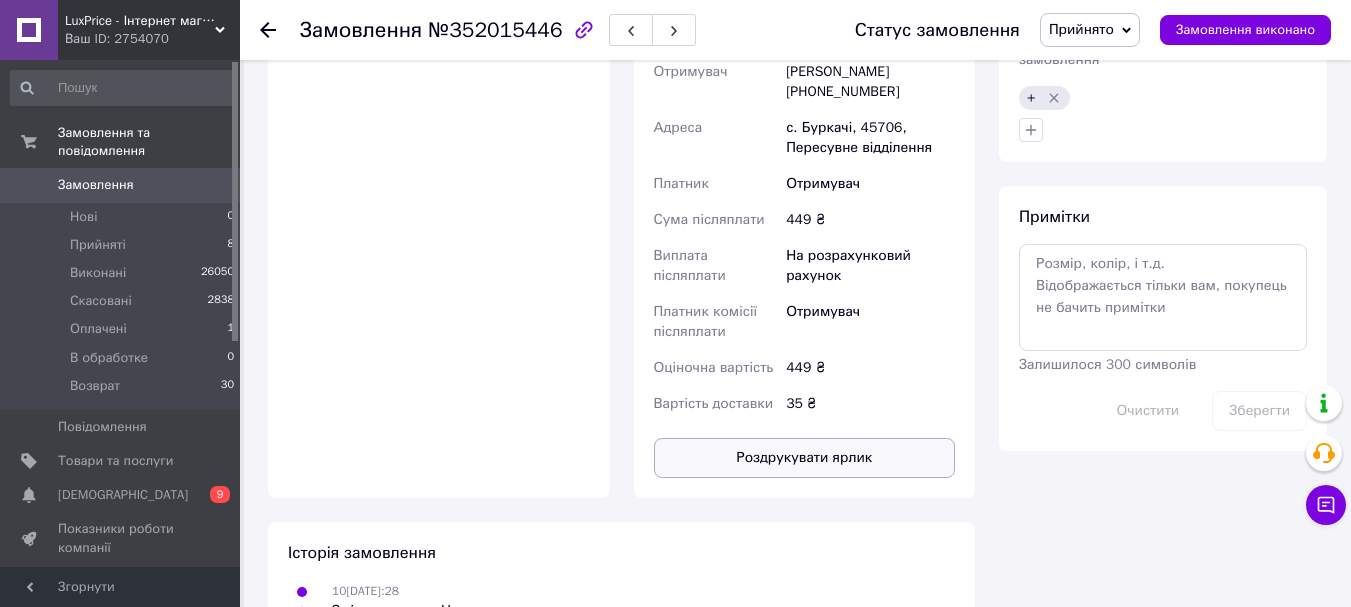 click on "Роздрукувати ярлик" at bounding box center (805, 458) 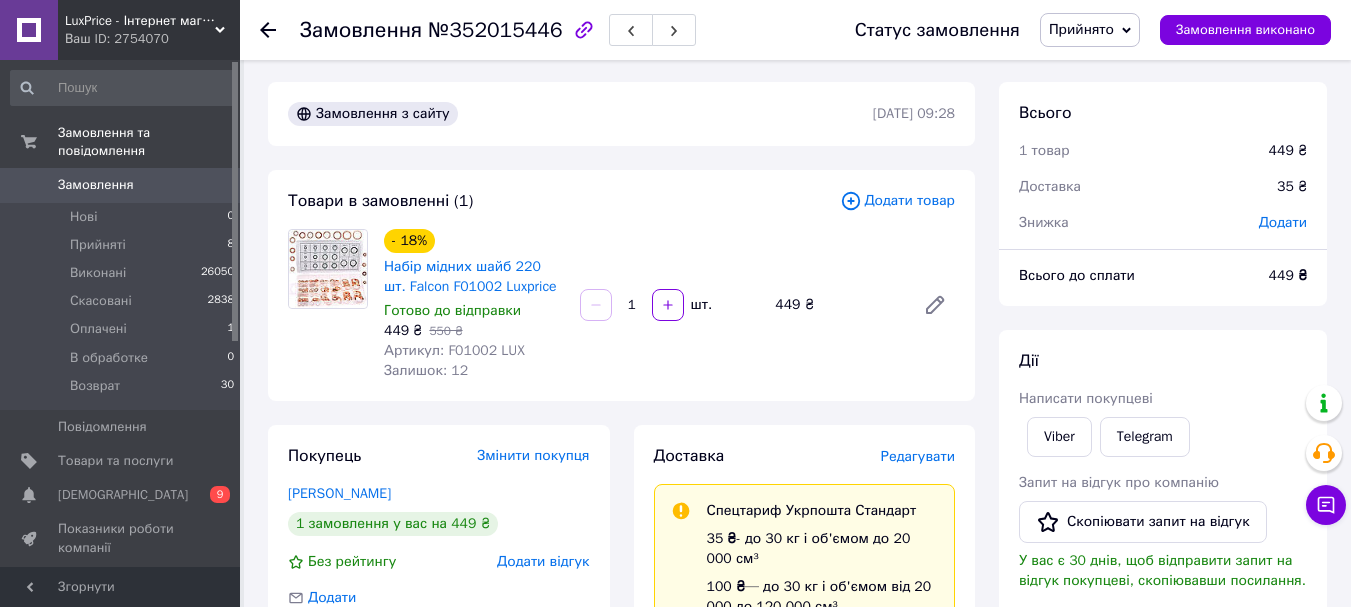 scroll, scrollTop: 0, scrollLeft: 0, axis: both 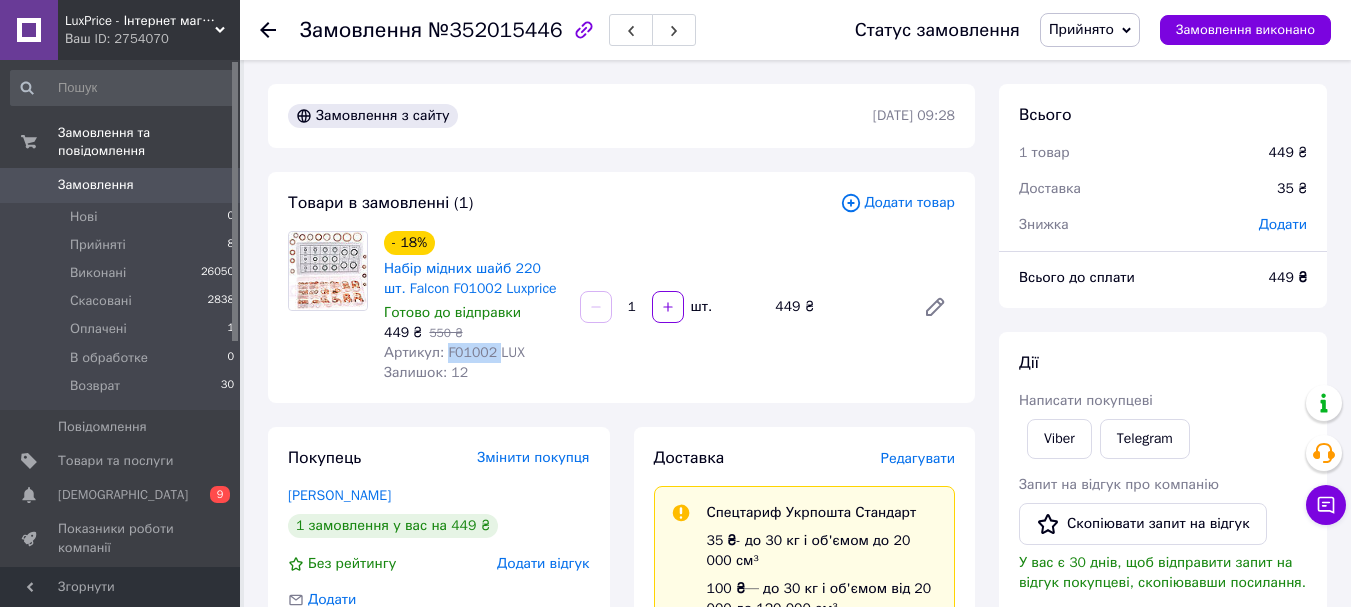 drag, startPoint x: 490, startPoint y: 354, endPoint x: 444, endPoint y: 347, distance: 46.52956 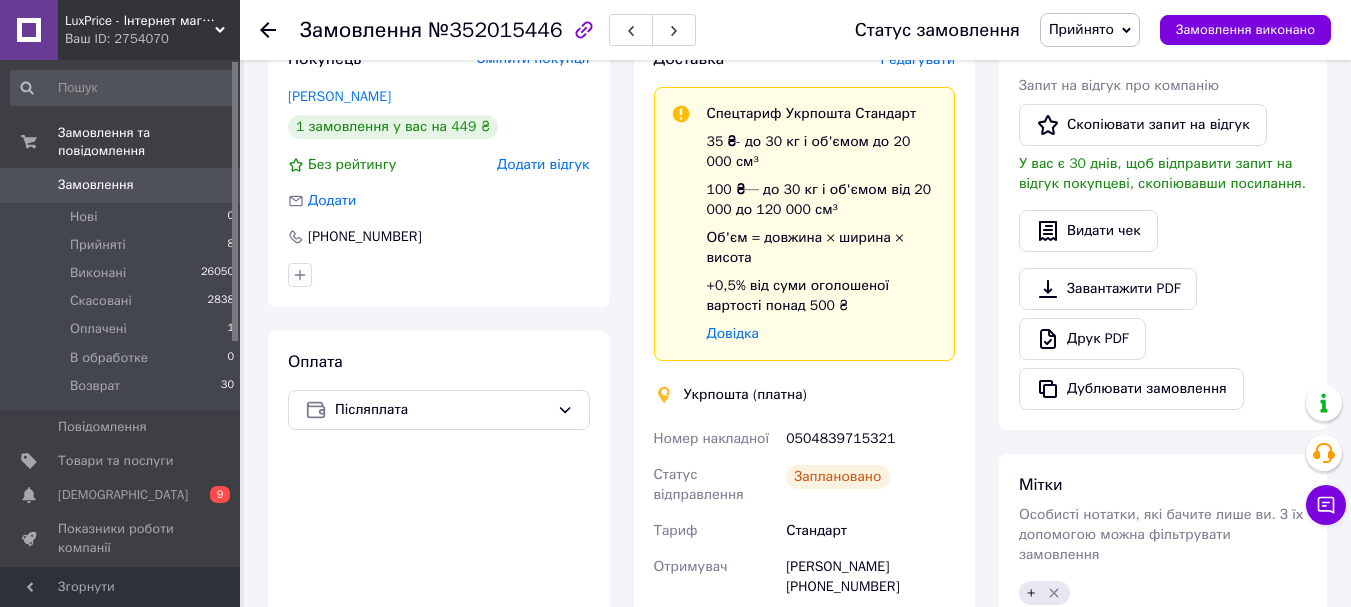 scroll, scrollTop: 400, scrollLeft: 0, axis: vertical 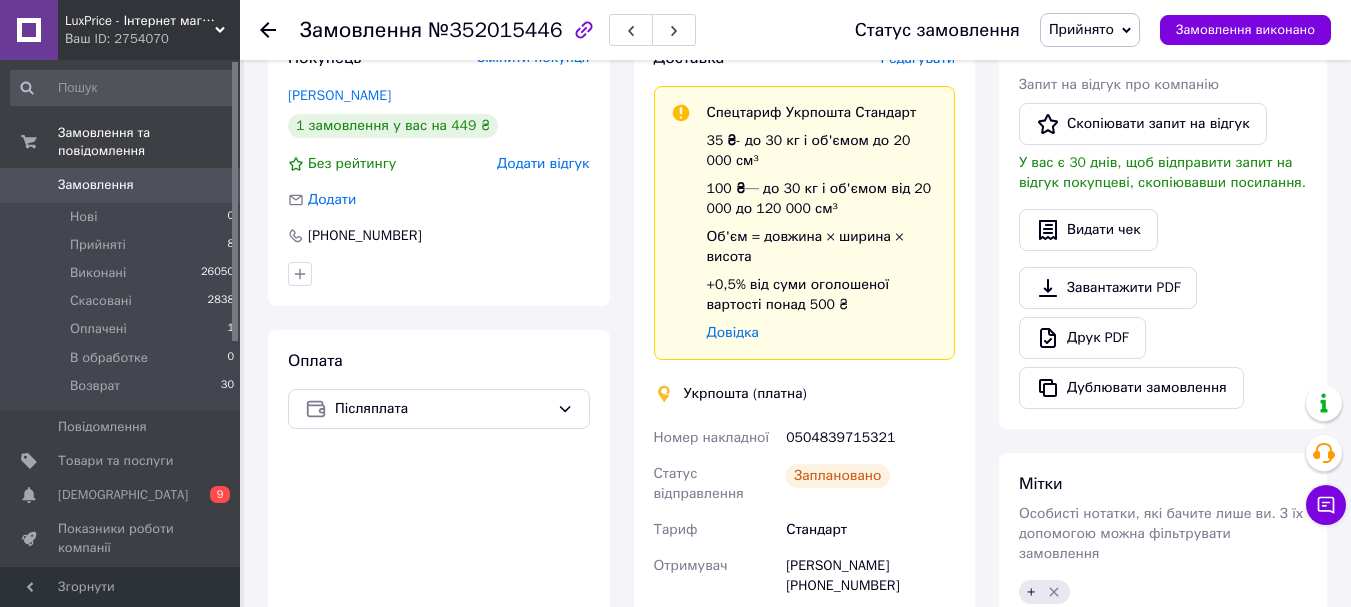click on "Прийнято" at bounding box center [1081, 29] 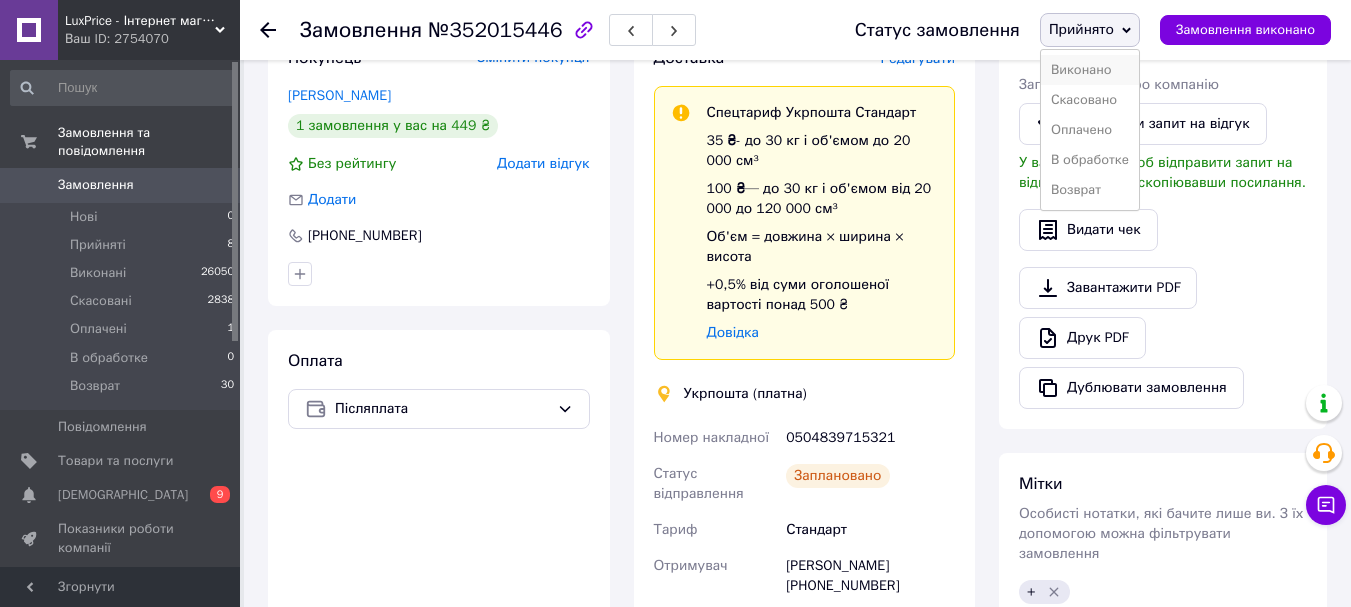 click on "Виконано" at bounding box center (1090, 70) 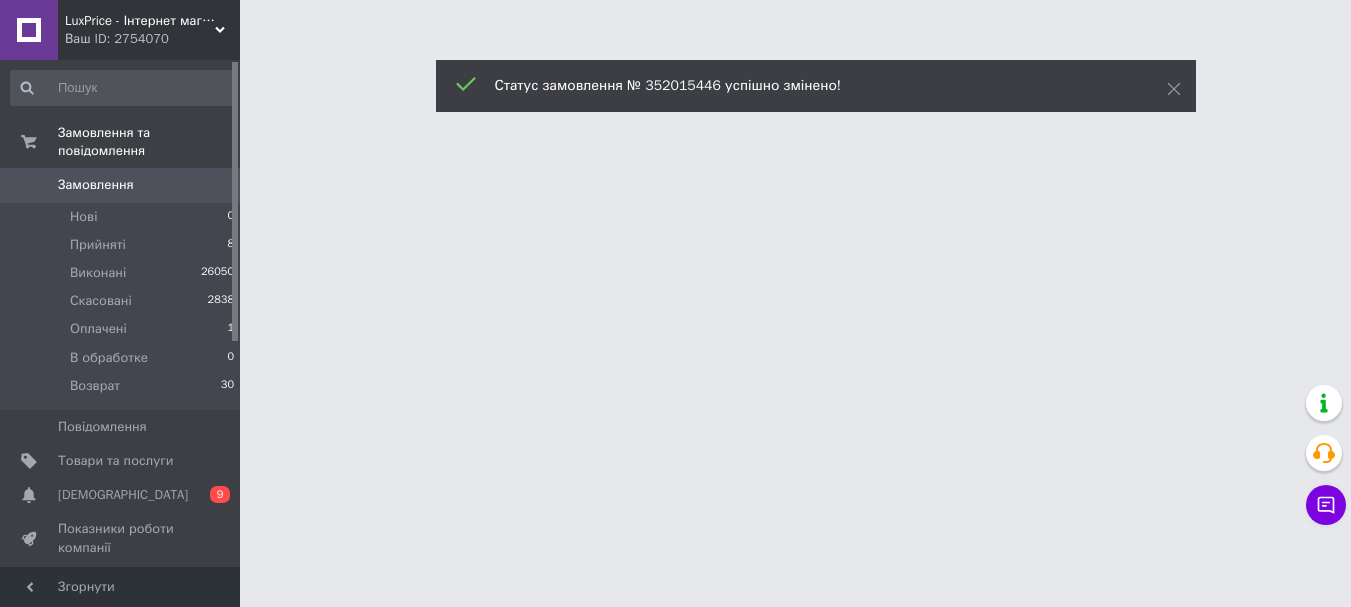 scroll, scrollTop: 0, scrollLeft: 0, axis: both 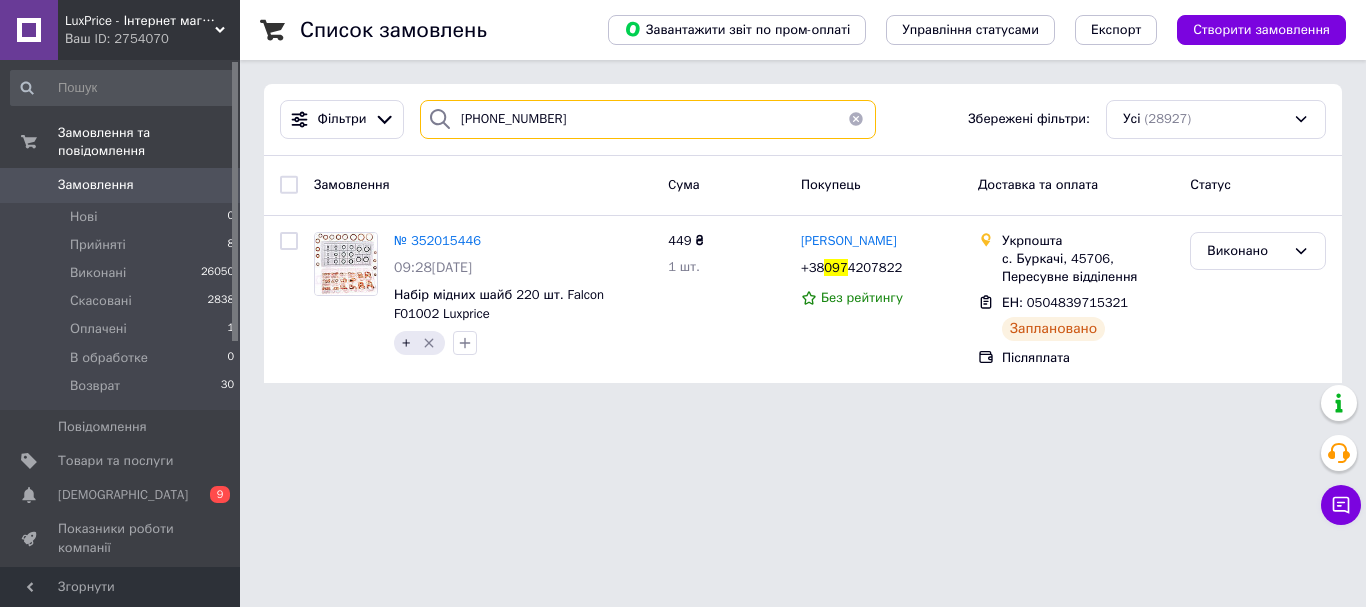 drag, startPoint x: 560, startPoint y: 131, endPoint x: 364, endPoint y: 163, distance: 198.59506 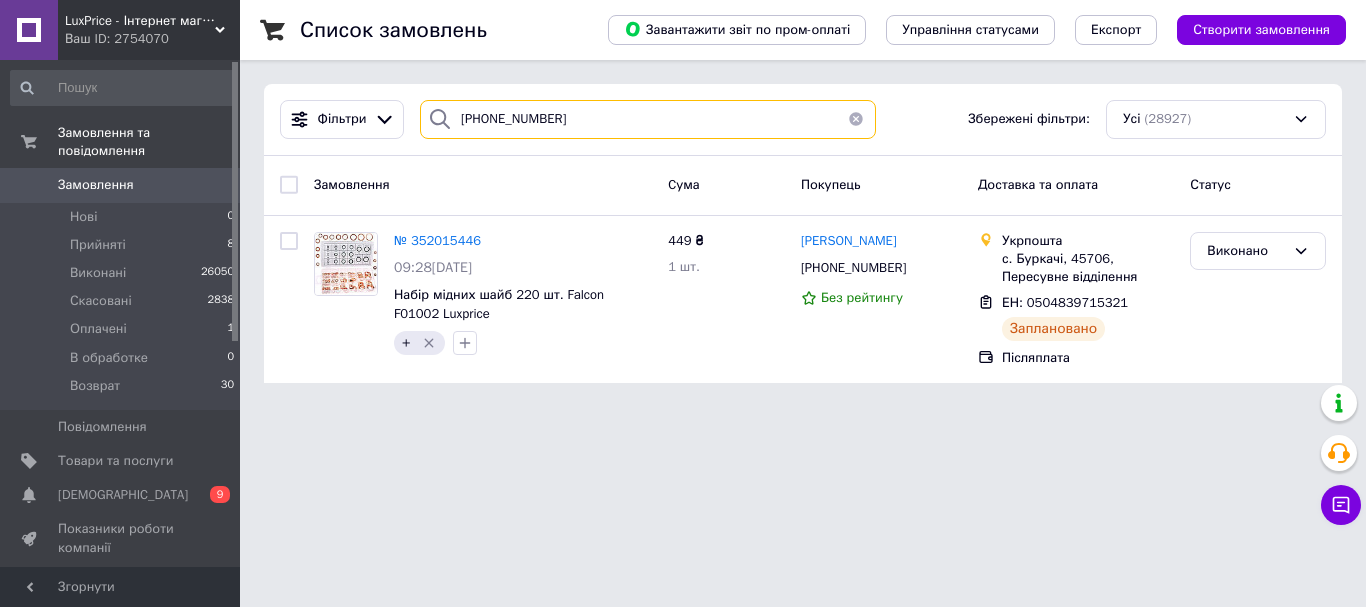 type on "096 197-90-53" 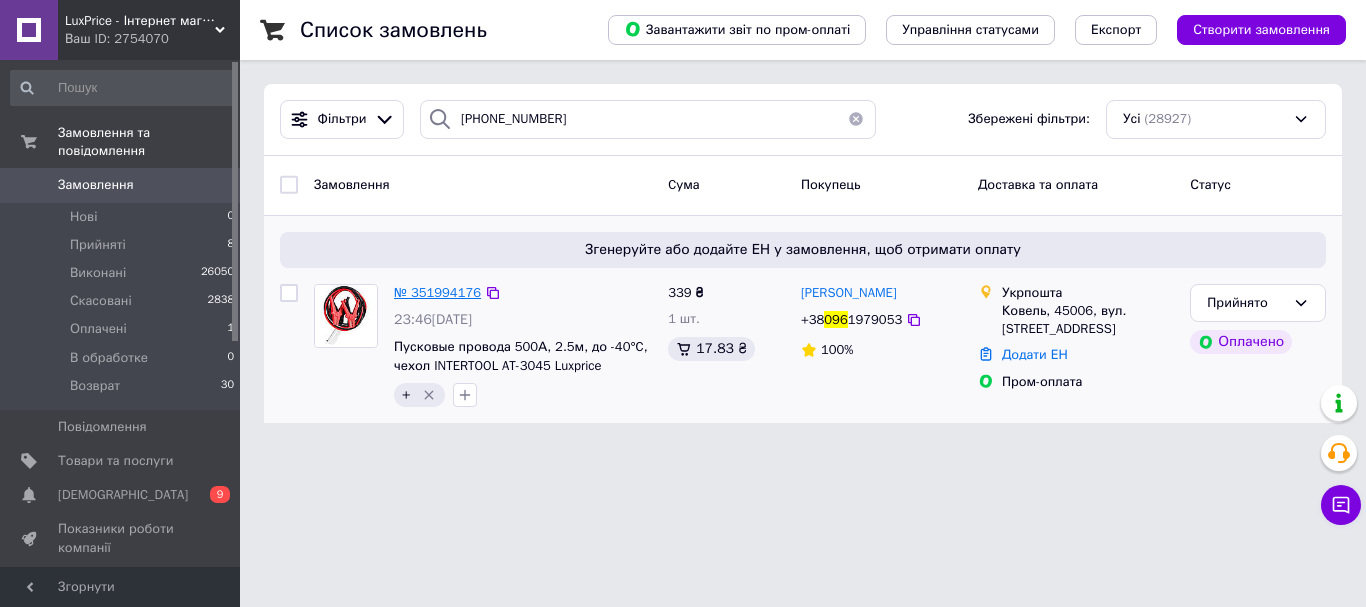 click on "№ 351994176" at bounding box center [437, 292] 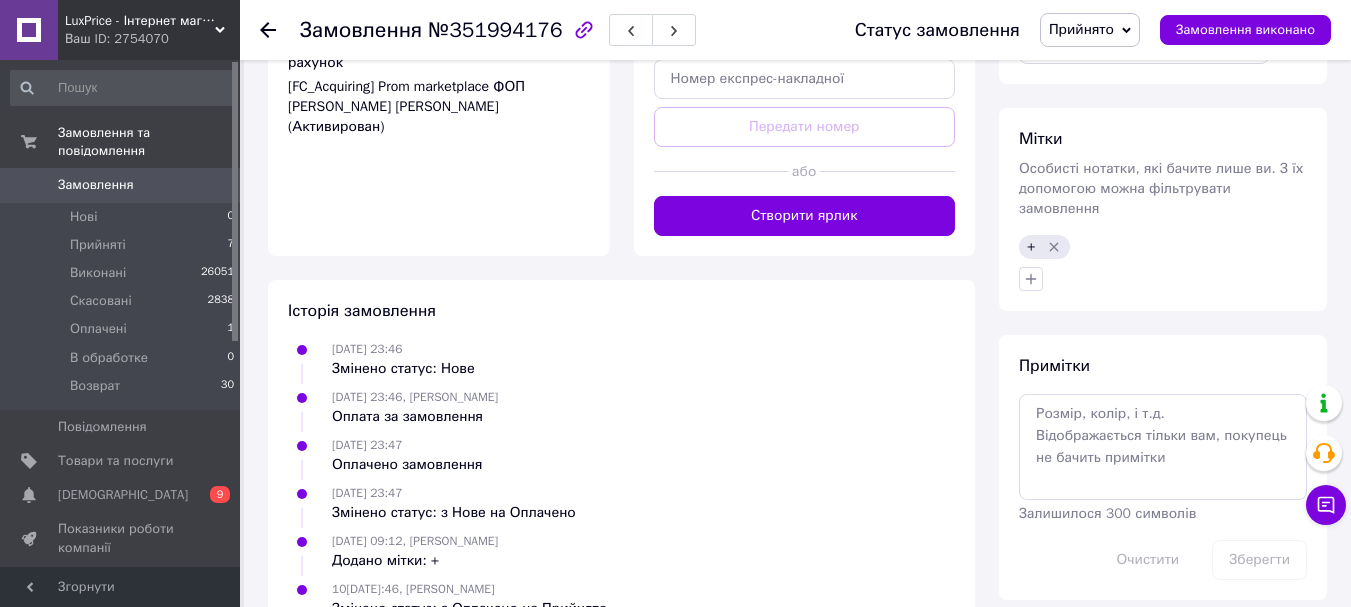 scroll, scrollTop: 900, scrollLeft: 0, axis: vertical 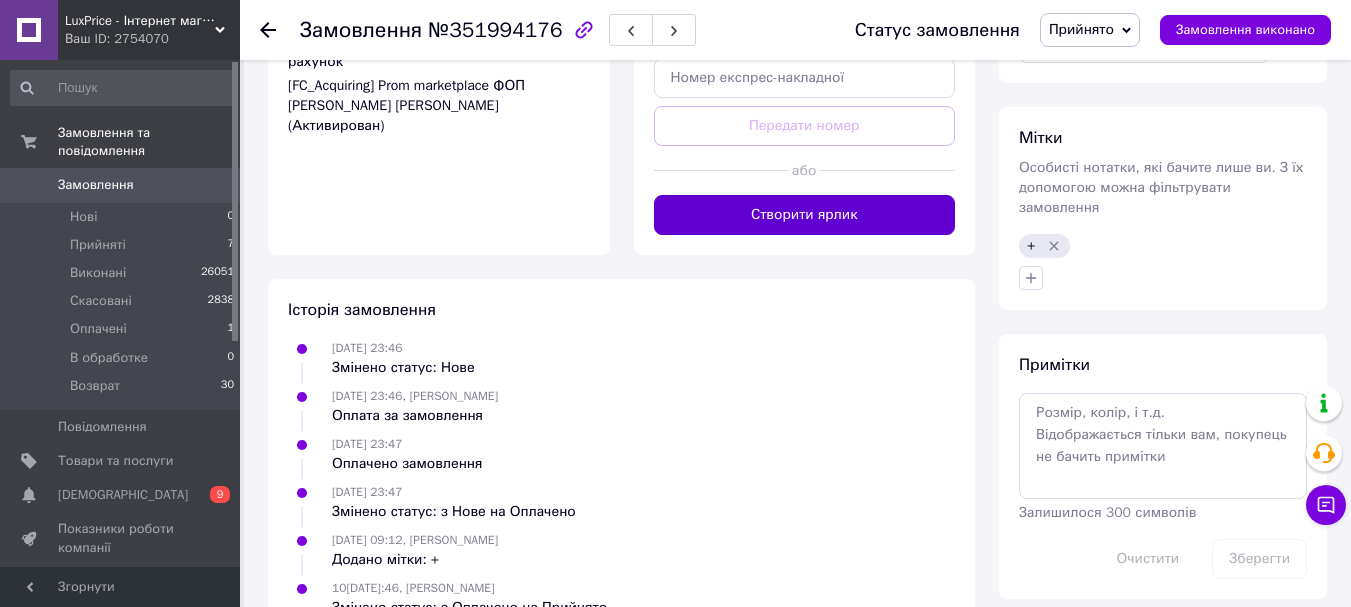 click on "Створити ярлик" at bounding box center [805, 215] 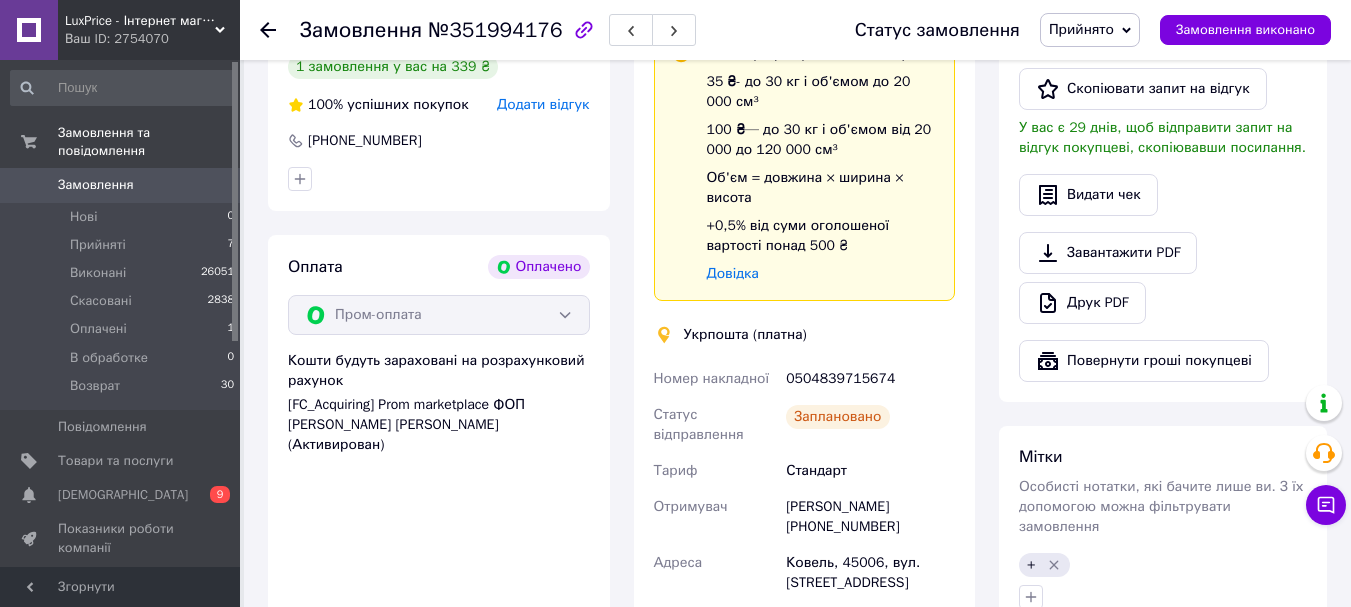 scroll, scrollTop: 600, scrollLeft: 0, axis: vertical 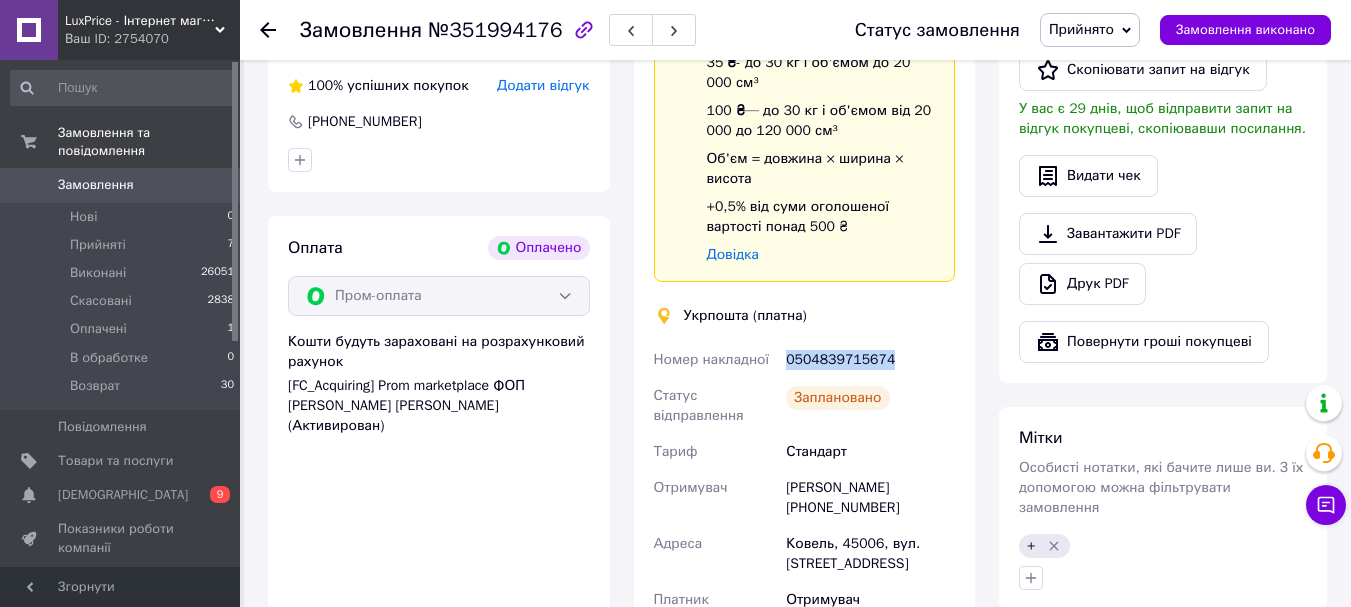 drag, startPoint x: 898, startPoint y: 324, endPoint x: 786, endPoint y: 348, distance: 114.54257 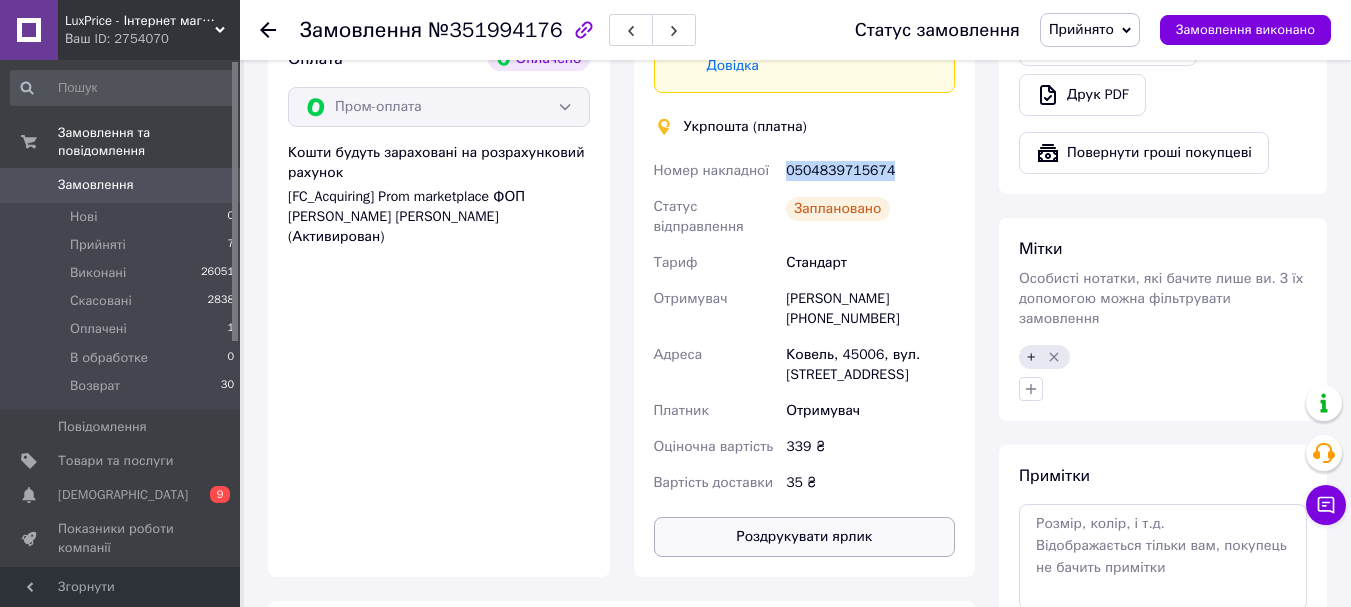 scroll, scrollTop: 1000, scrollLeft: 0, axis: vertical 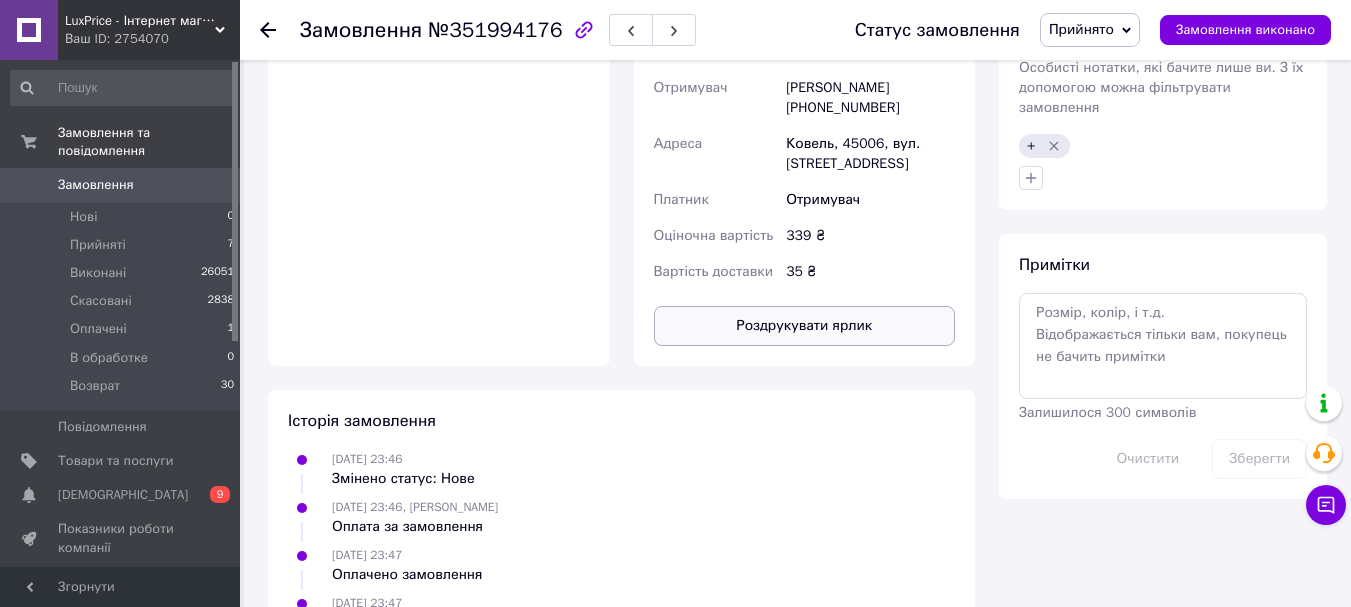 click on "Роздрукувати ярлик" at bounding box center [805, 326] 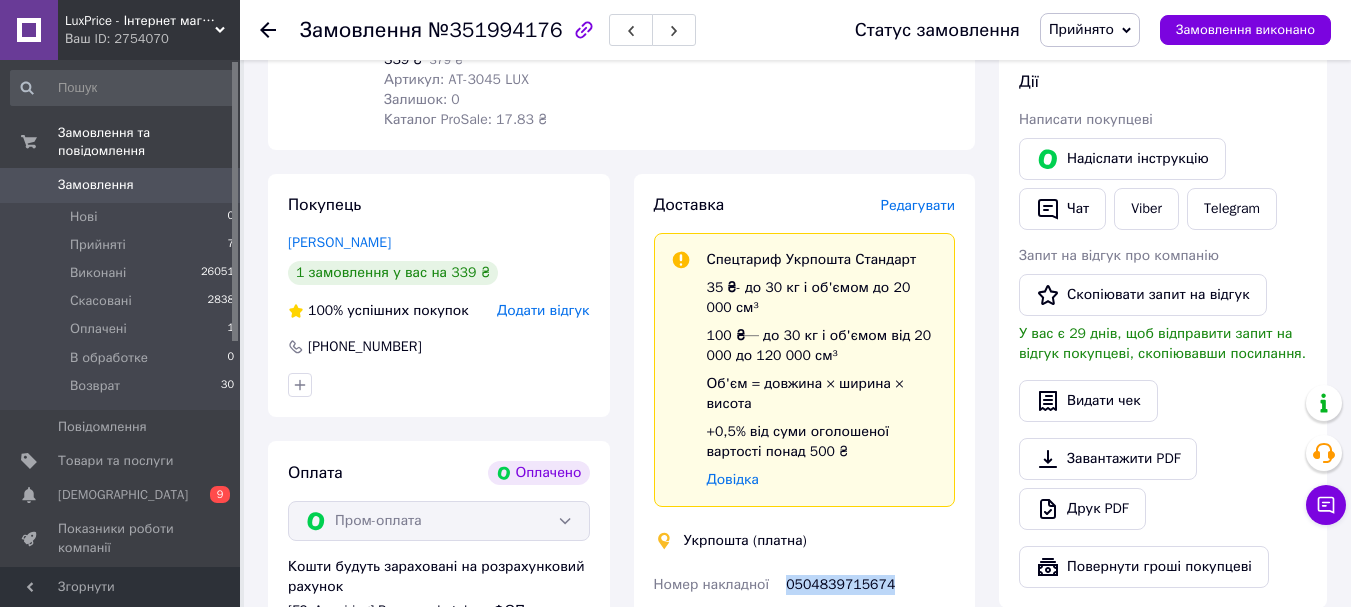 scroll, scrollTop: 300, scrollLeft: 0, axis: vertical 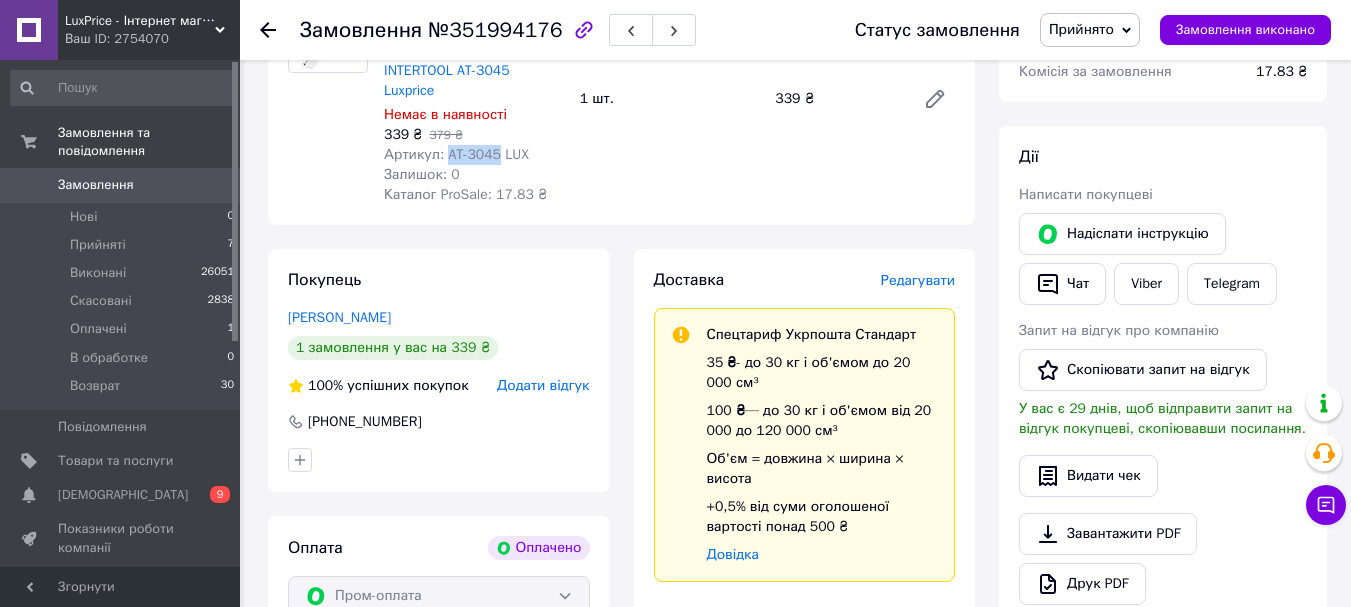 drag, startPoint x: 493, startPoint y: 133, endPoint x: 443, endPoint y: 136, distance: 50.08992 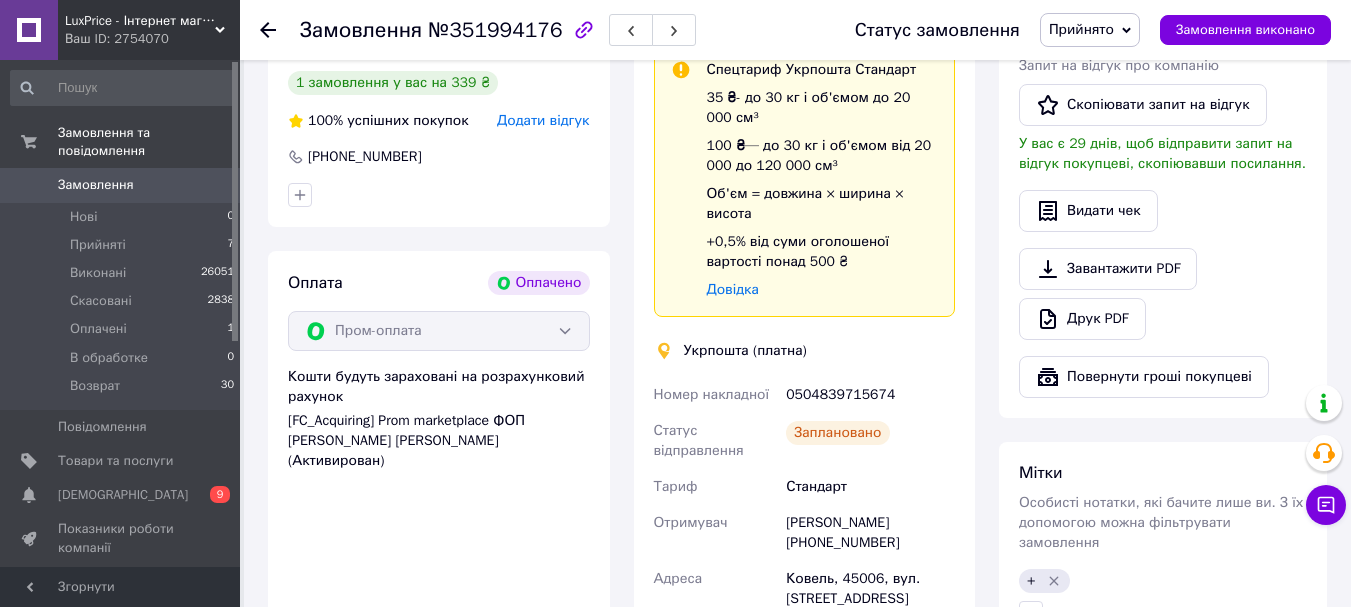 scroll, scrollTop: 600, scrollLeft: 0, axis: vertical 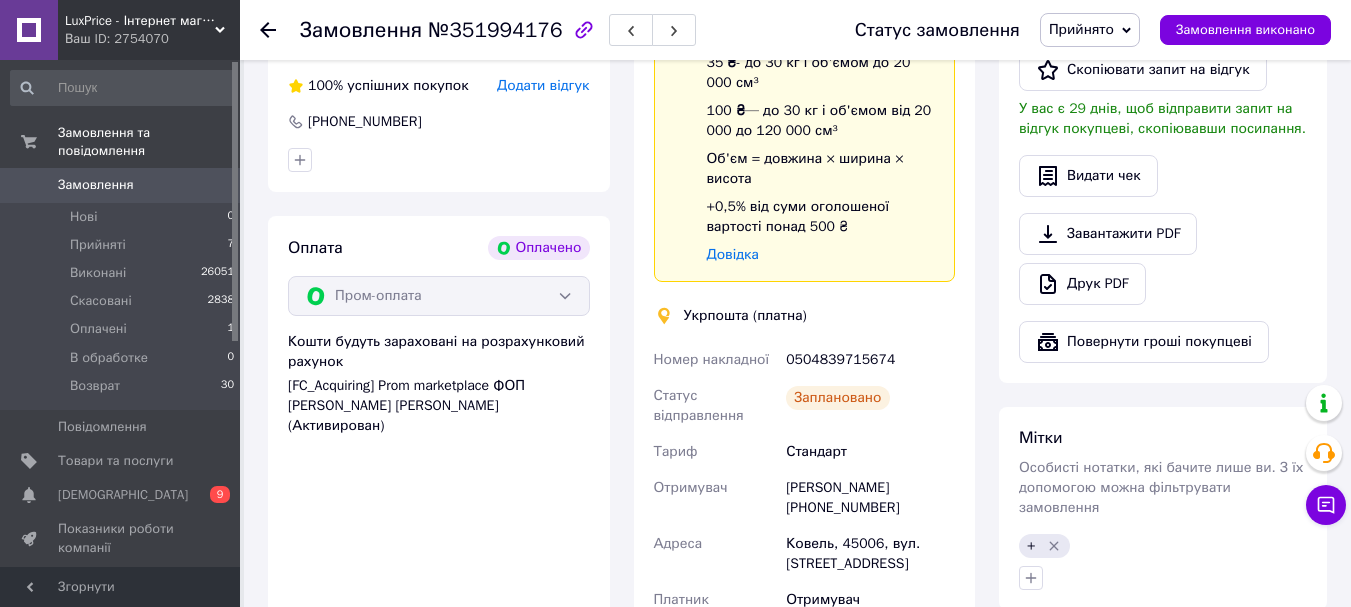 click on "Прийнято" at bounding box center (1081, 29) 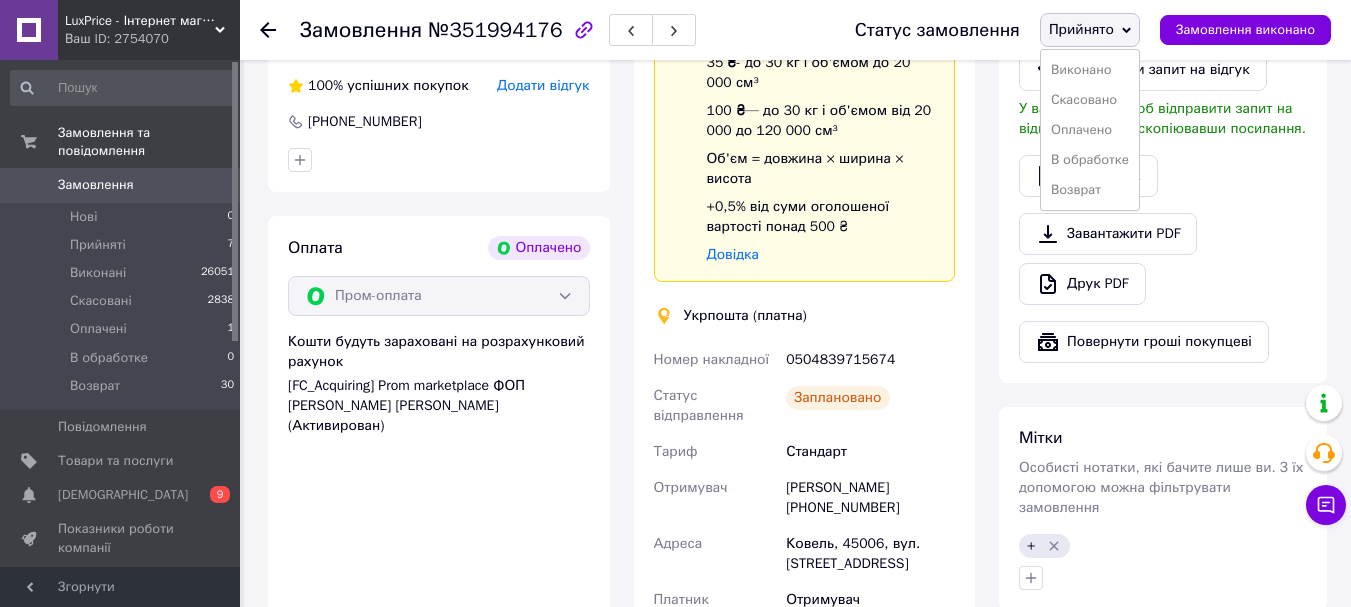 click on "Виконано Скасовано Оплачено В обработке Возврат" at bounding box center (1090, 130) 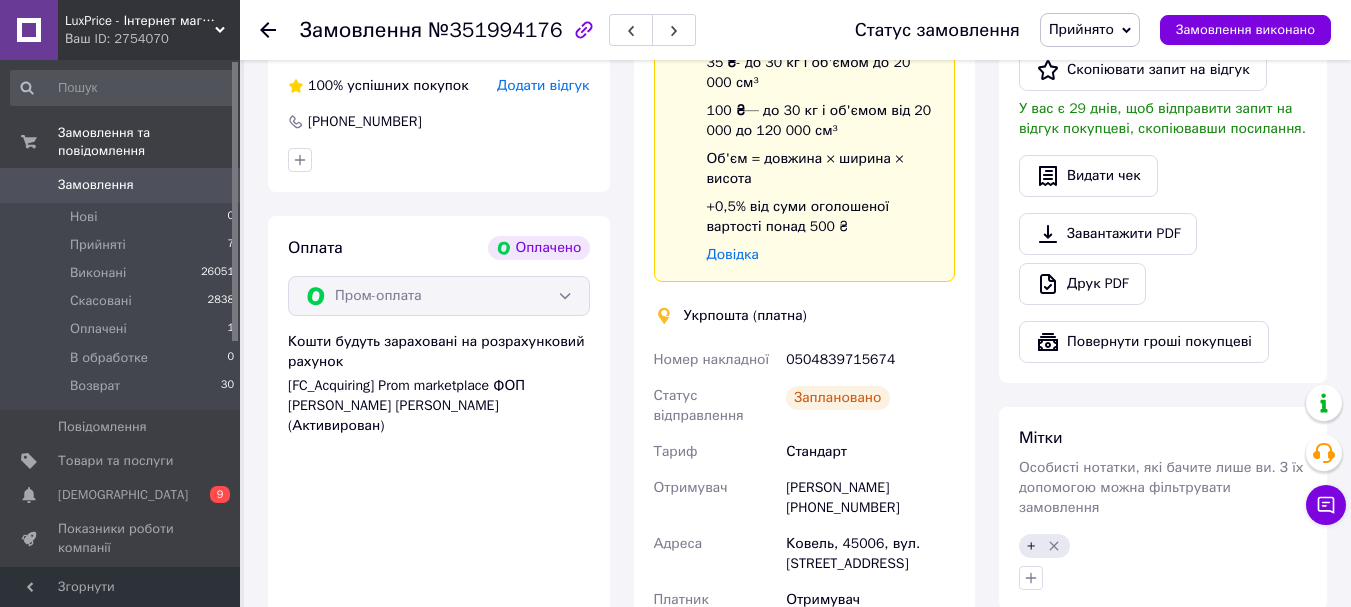 click on "Статус замовлення Прийнято Виконано Скасовано Оплачено В обработке Возврат Замовлення виконано" at bounding box center [1073, 30] 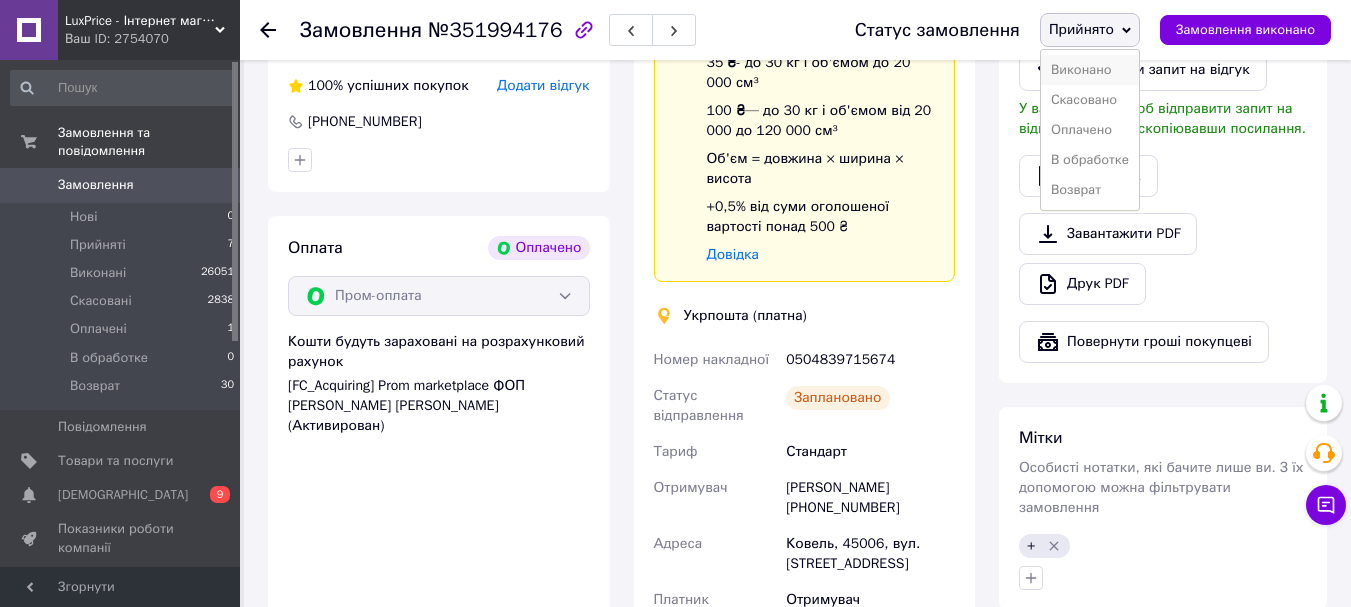 click on "Виконано" at bounding box center (1090, 70) 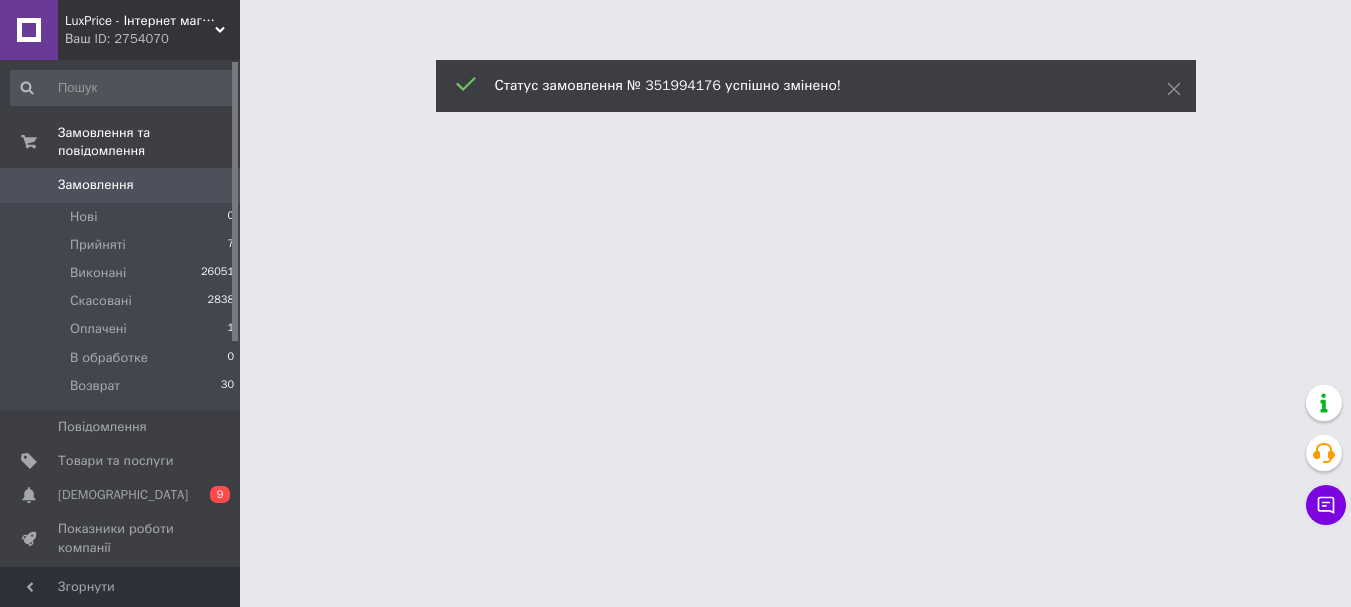 scroll, scrollTop: 0, scrollLeft: 0, axis: both 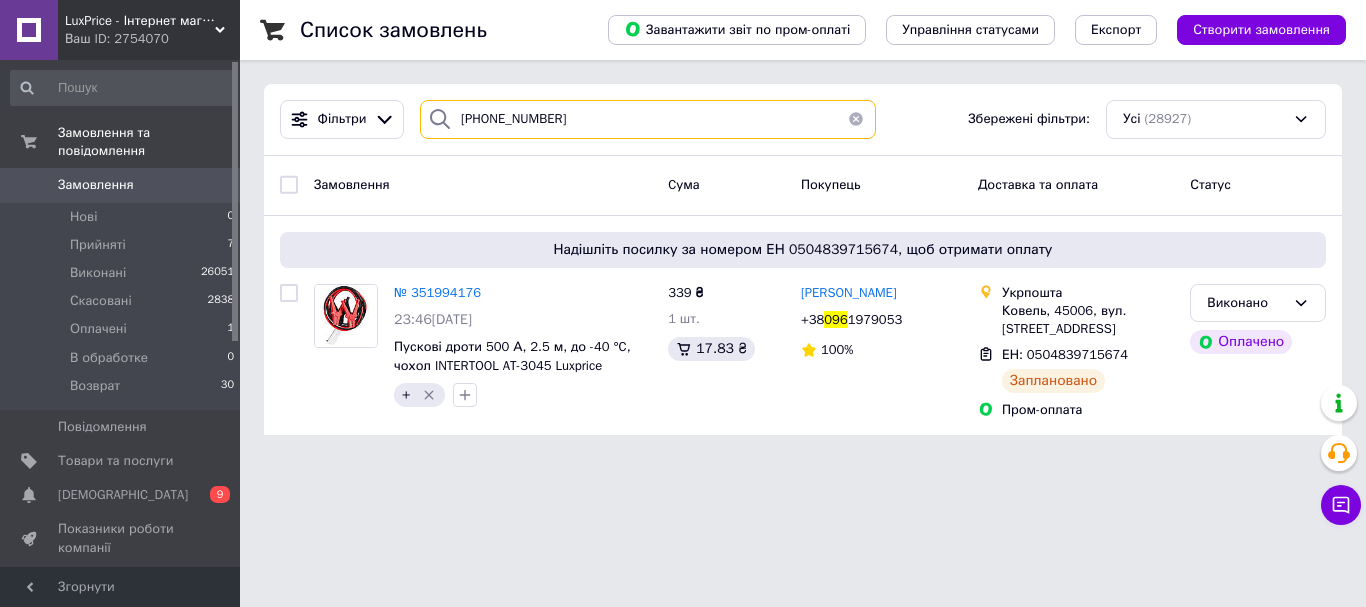drag, startPoint x: 573, startPoint y: 119, endPoint x: 343, endPoint y: 163, distance: 234.17088 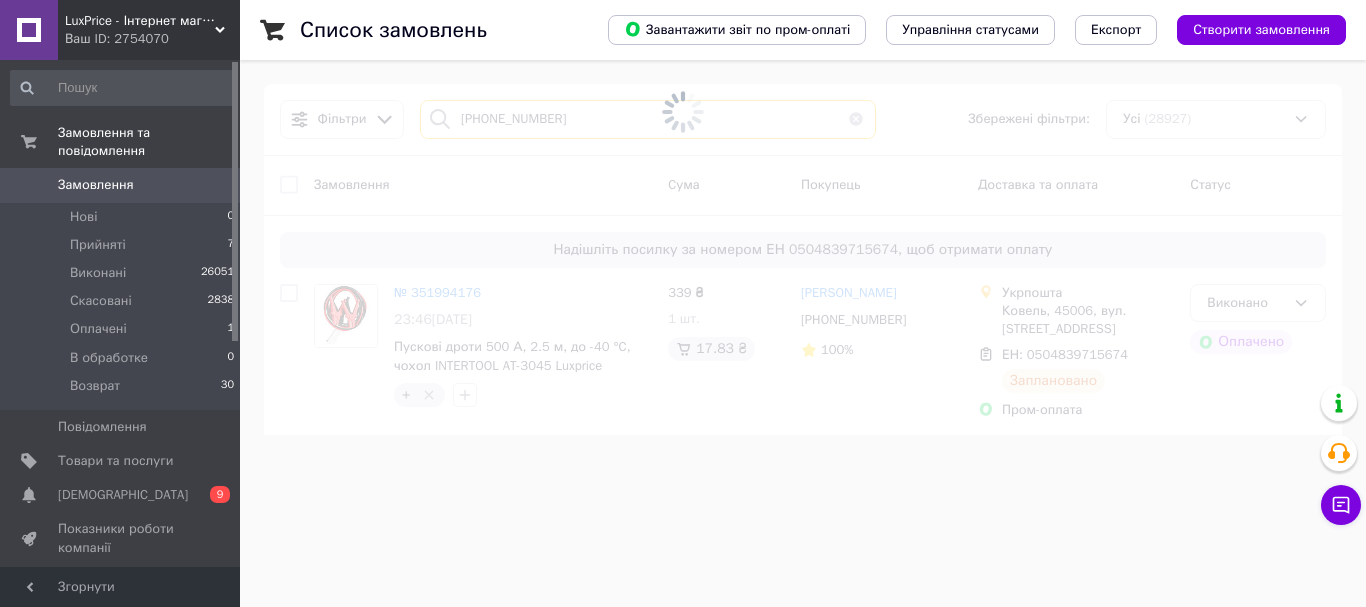 type on "097 705-75-63" 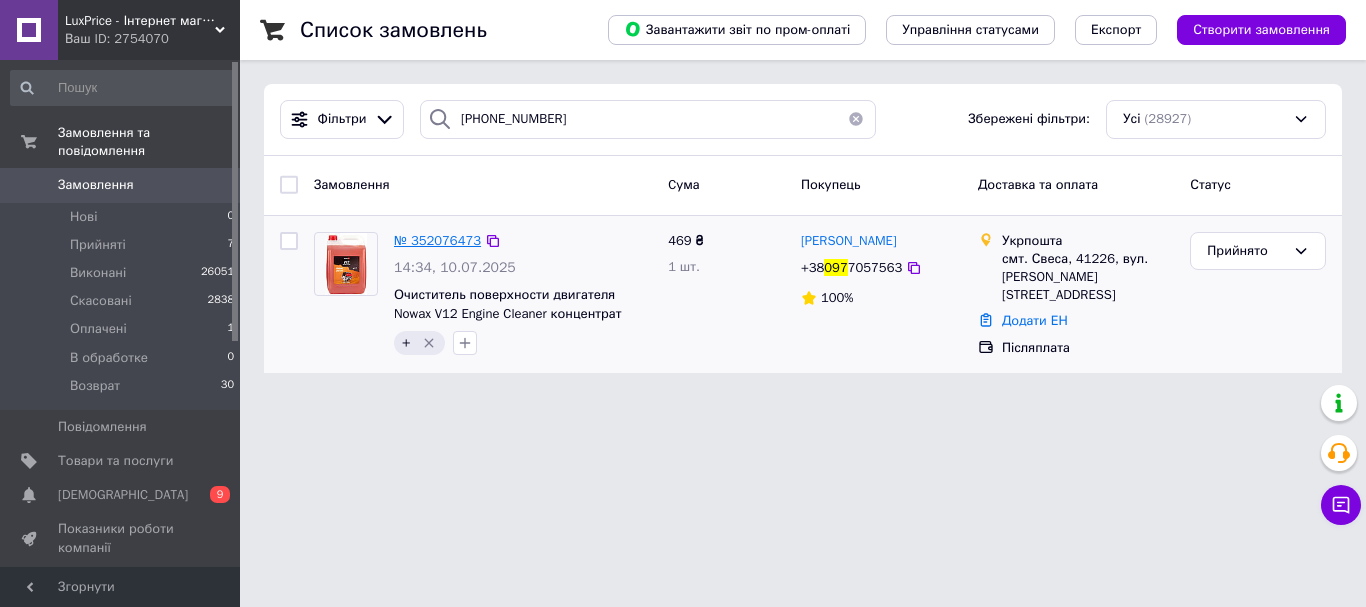 click on "№ 352076473" at bounding box center [437, 240] 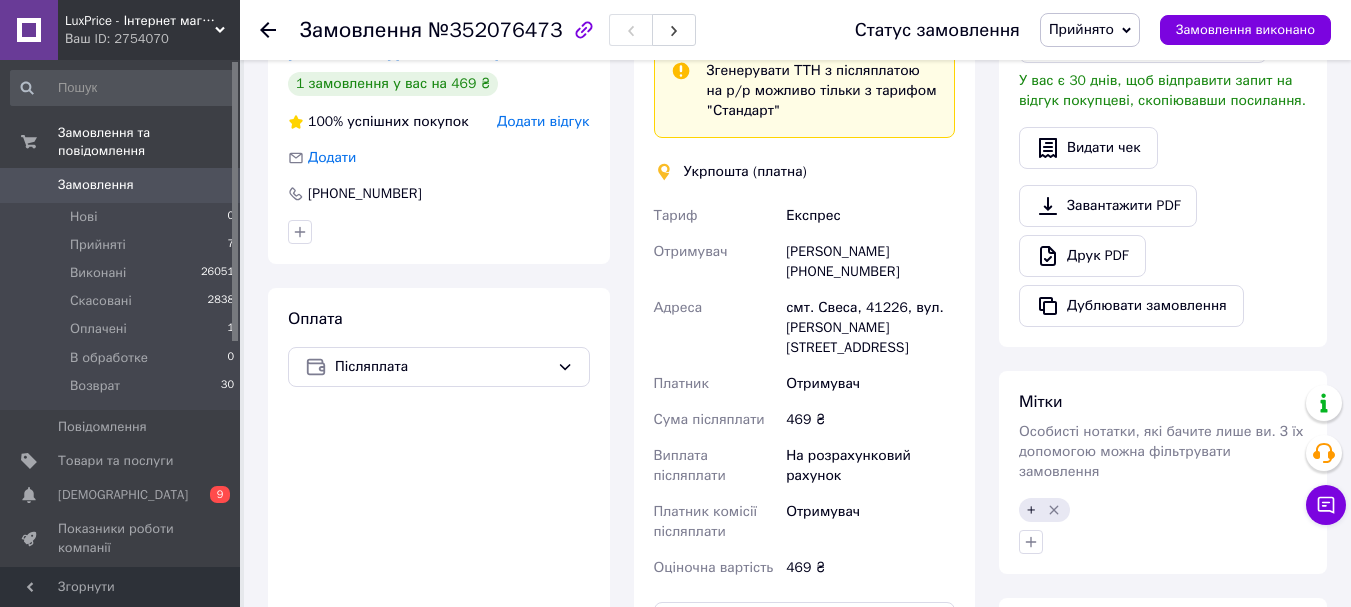 scroll, scrollTop: 634, scrollLeft: 0, axis: vertical 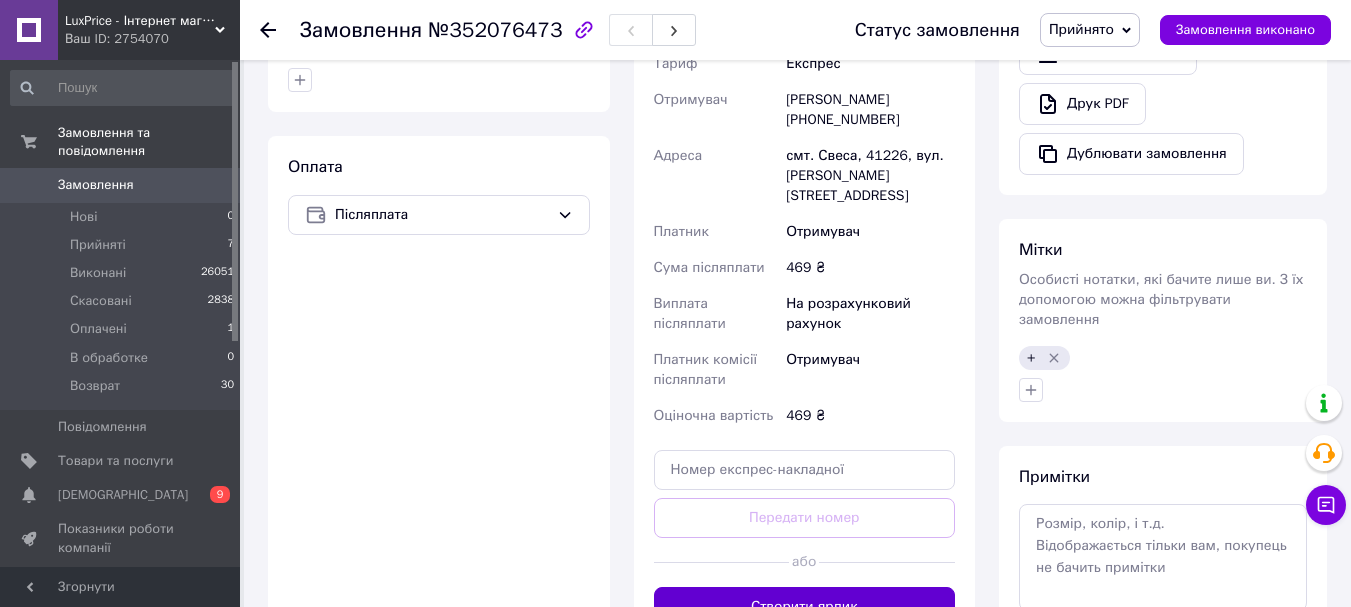 click on "Створити ярлик" at bounding box center (805, 607) 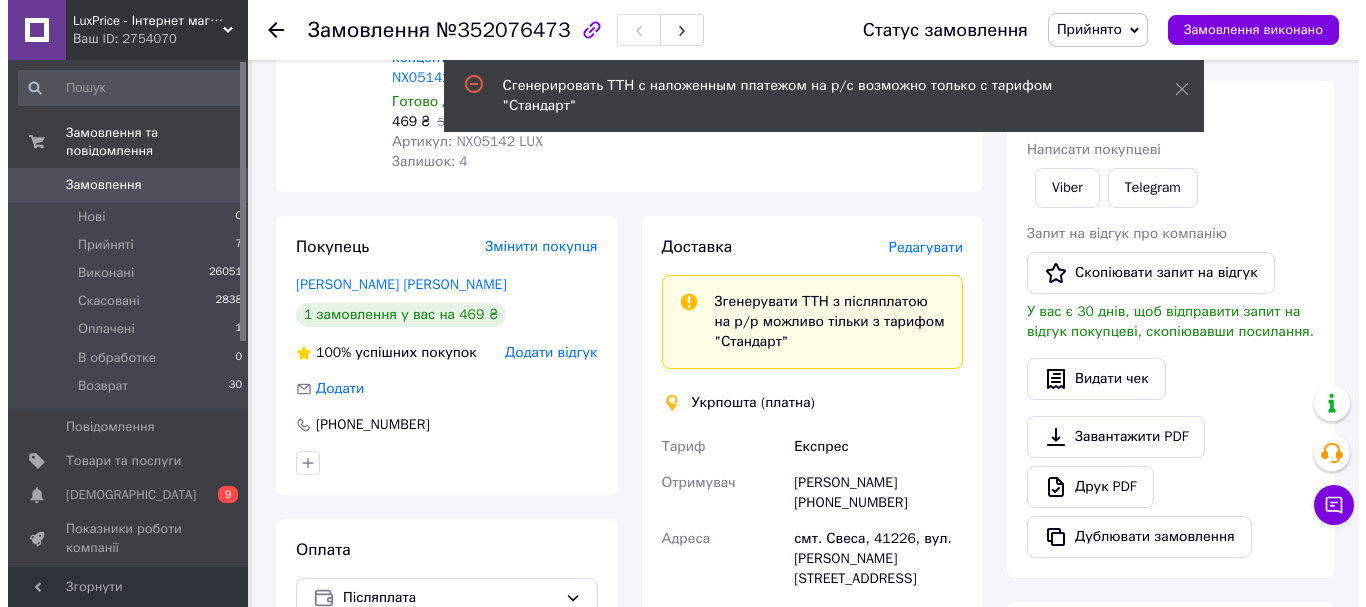 scroll, scrollTop: 234, scrollLeft: 0, axis: vertical 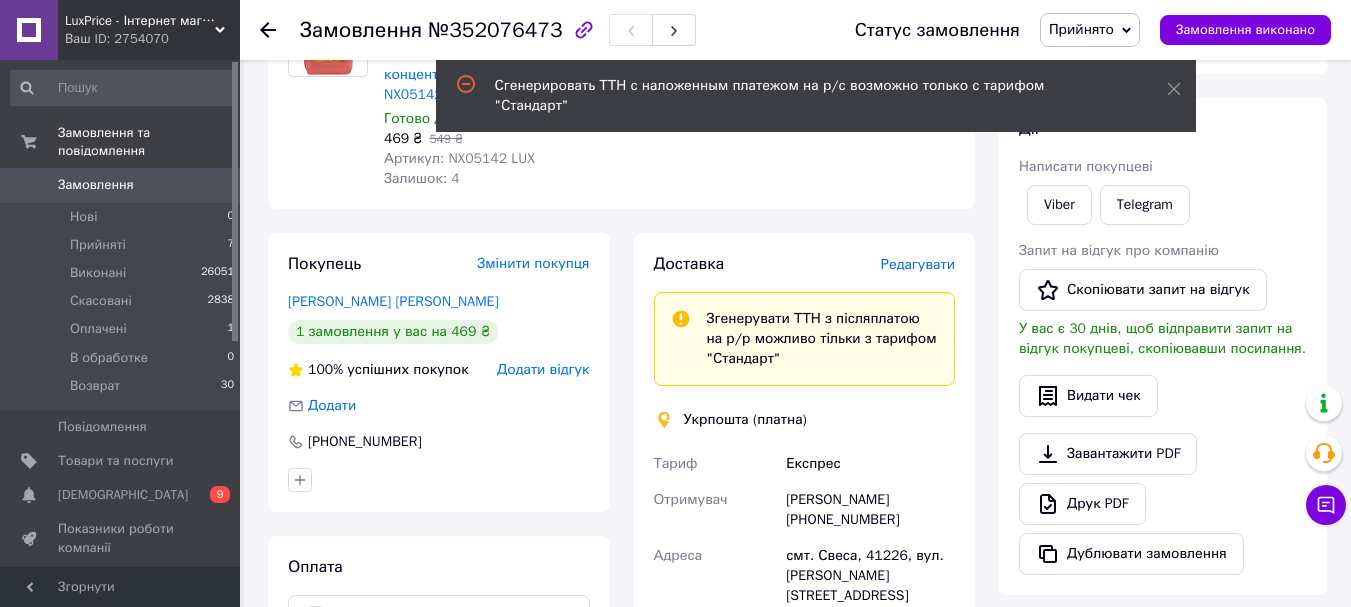 click on "Редагувати" at bounding box center [918, 264] 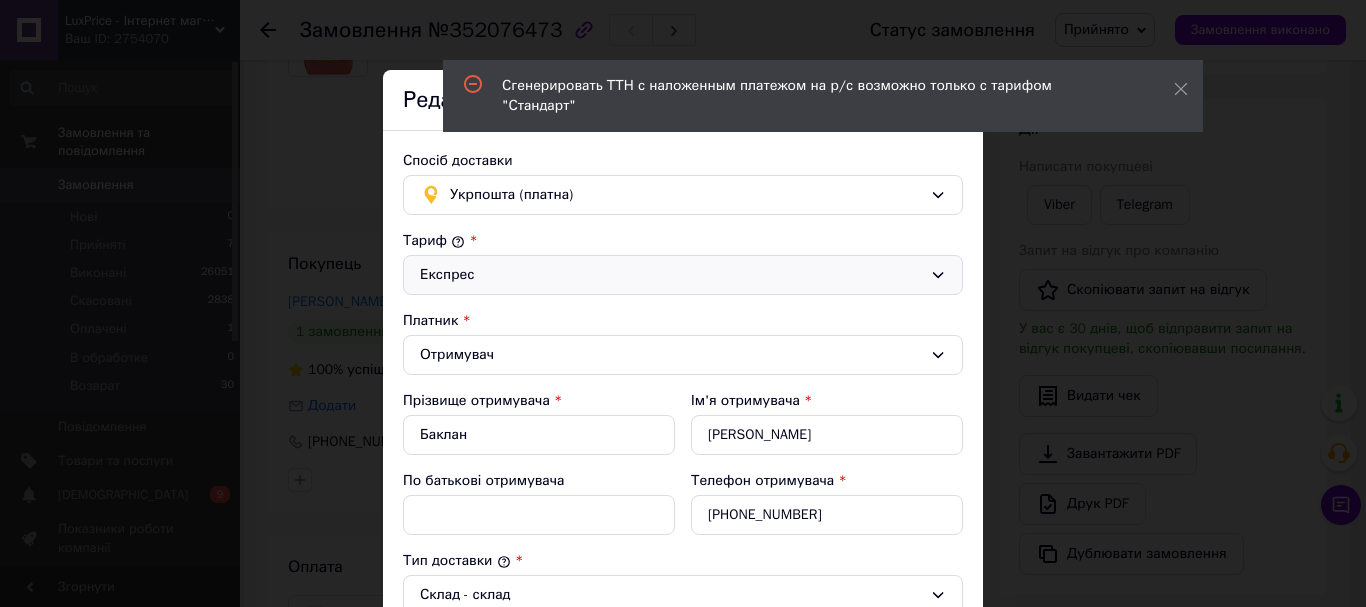 click on "Експрес" at bounding box center [671, 275] 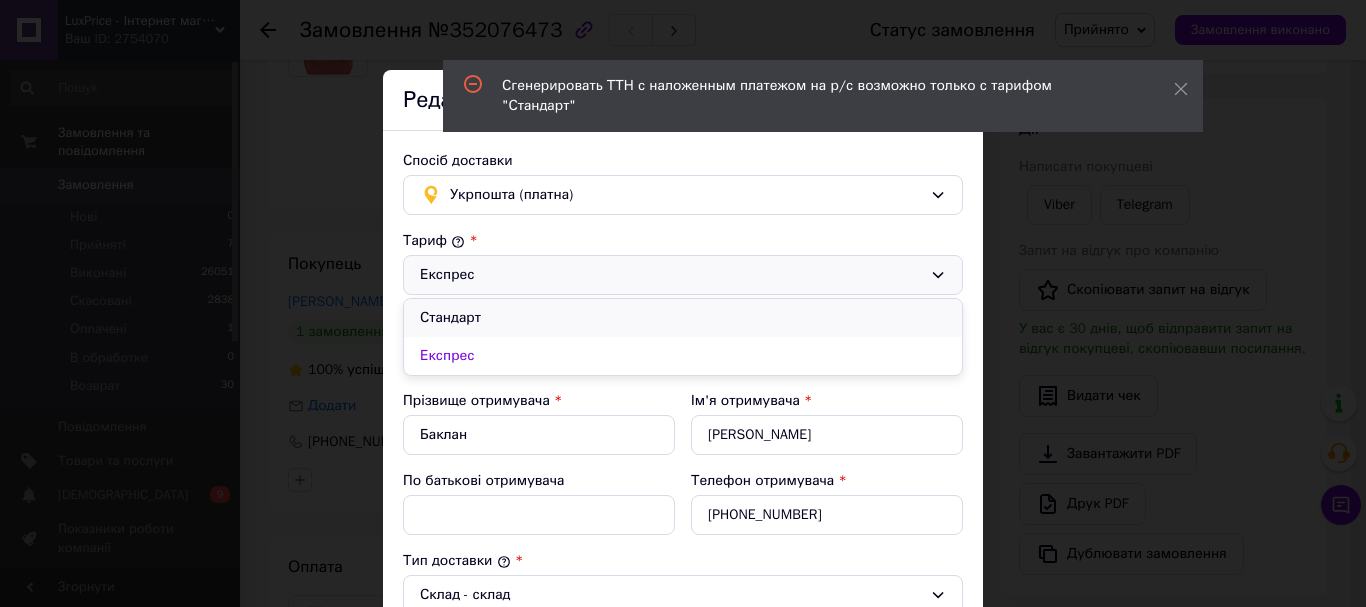 click on "Стандарт" at bounding box center (683, 318) 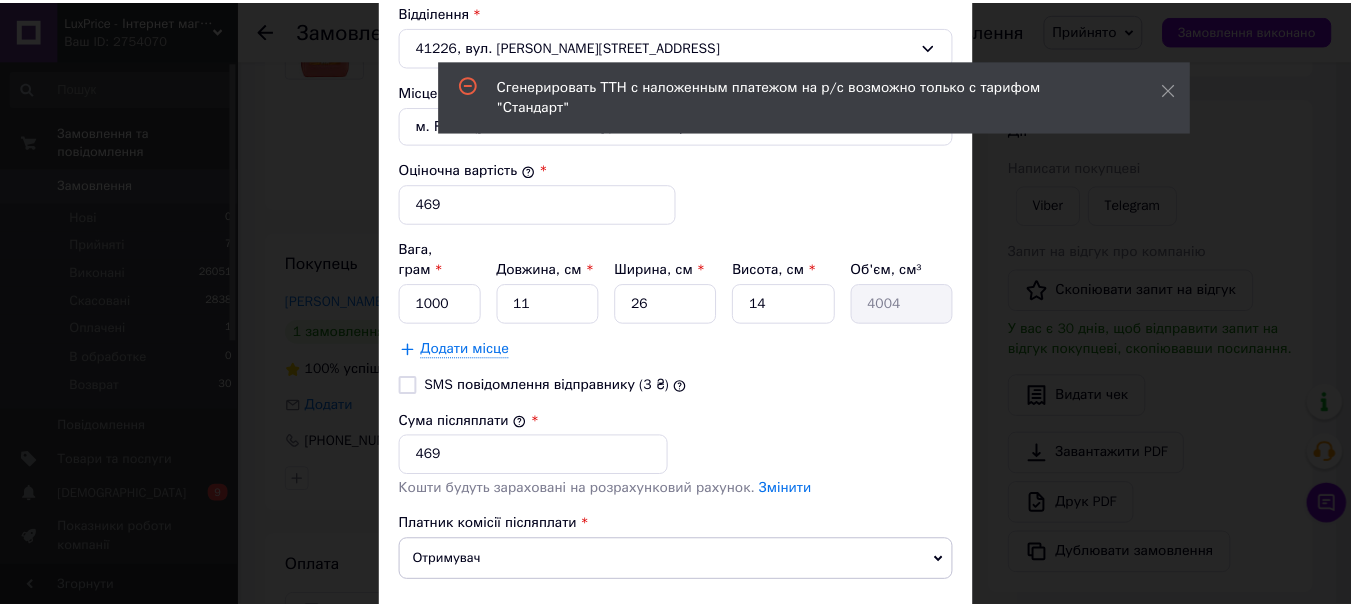 scroll, scrollTop: 830, scrollLeft: 0, axis: vertical 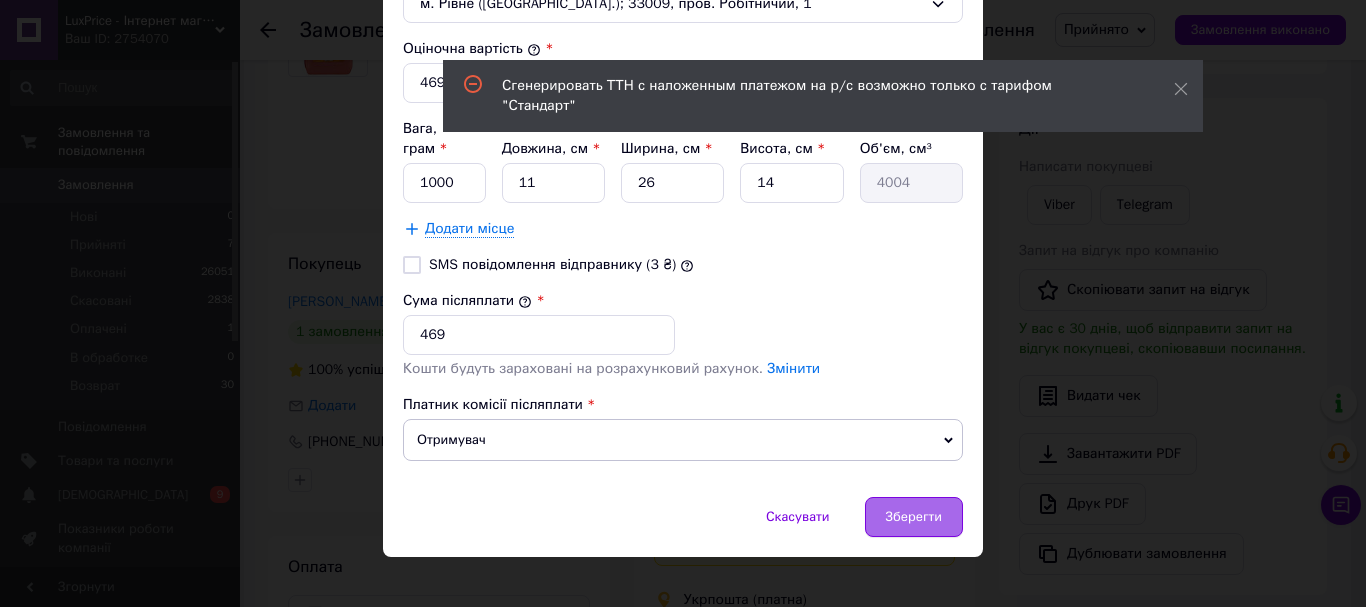 click on "Зберегти" at bounding box center (914, 517) 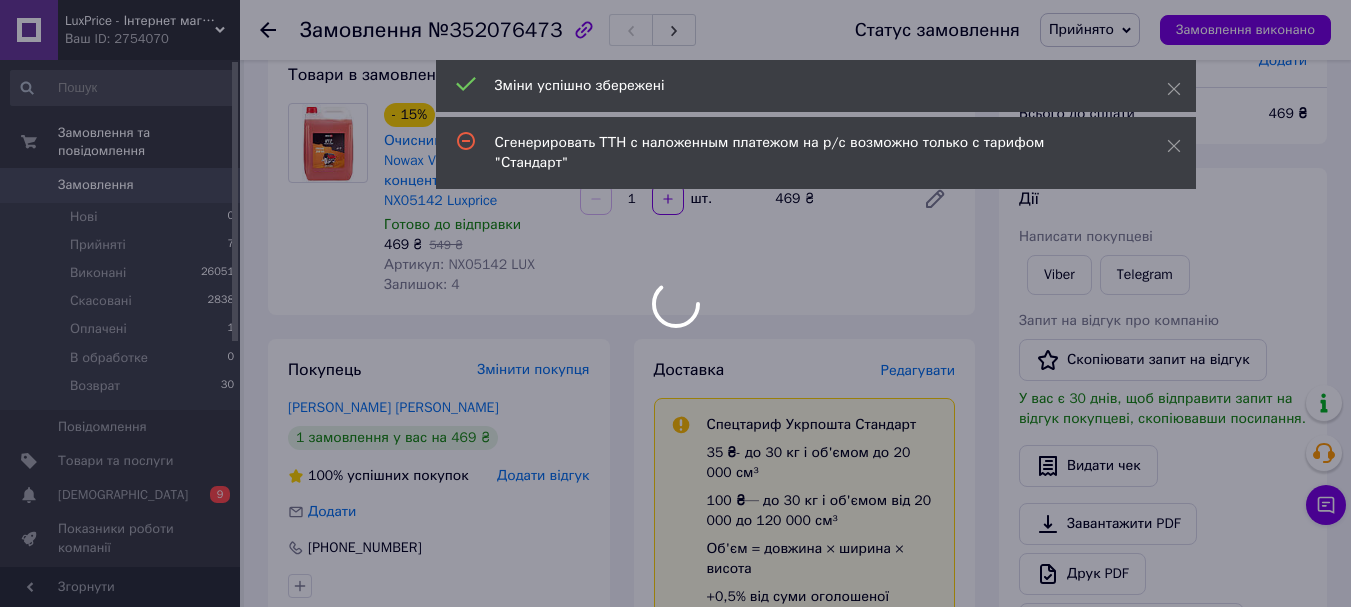 scroll, scrollTop: 34, scrollLeft: 0, axis: vertical 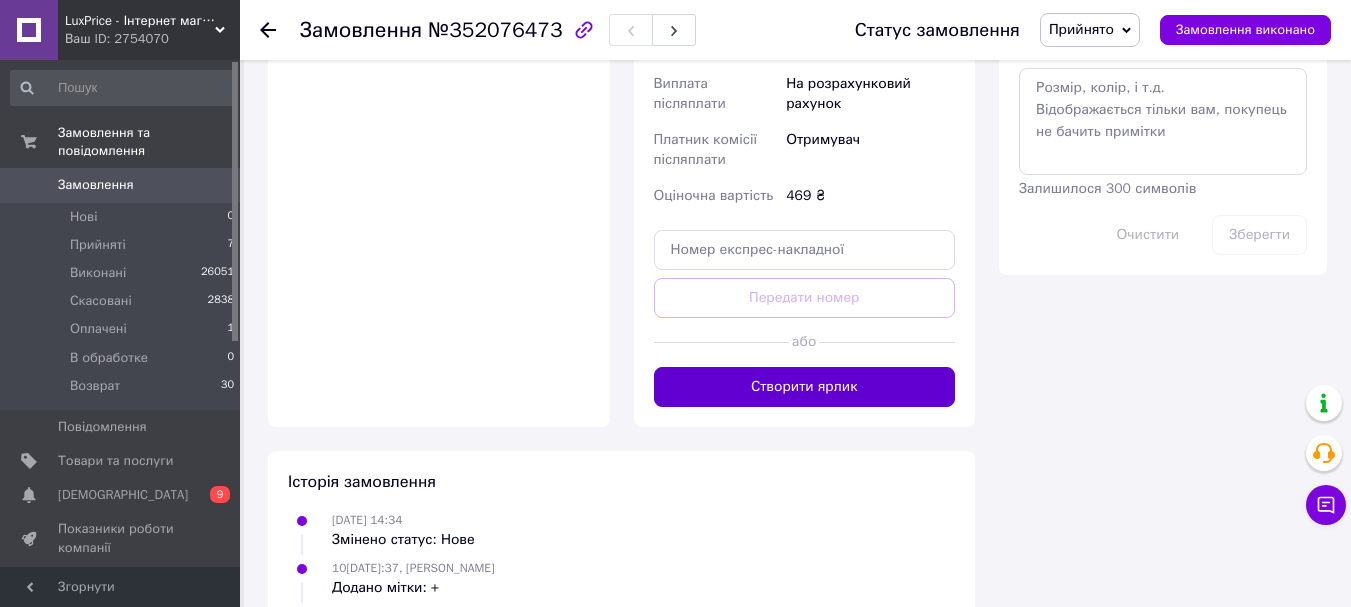 click on "Створити ярлик" at bounding box center (805, 387) 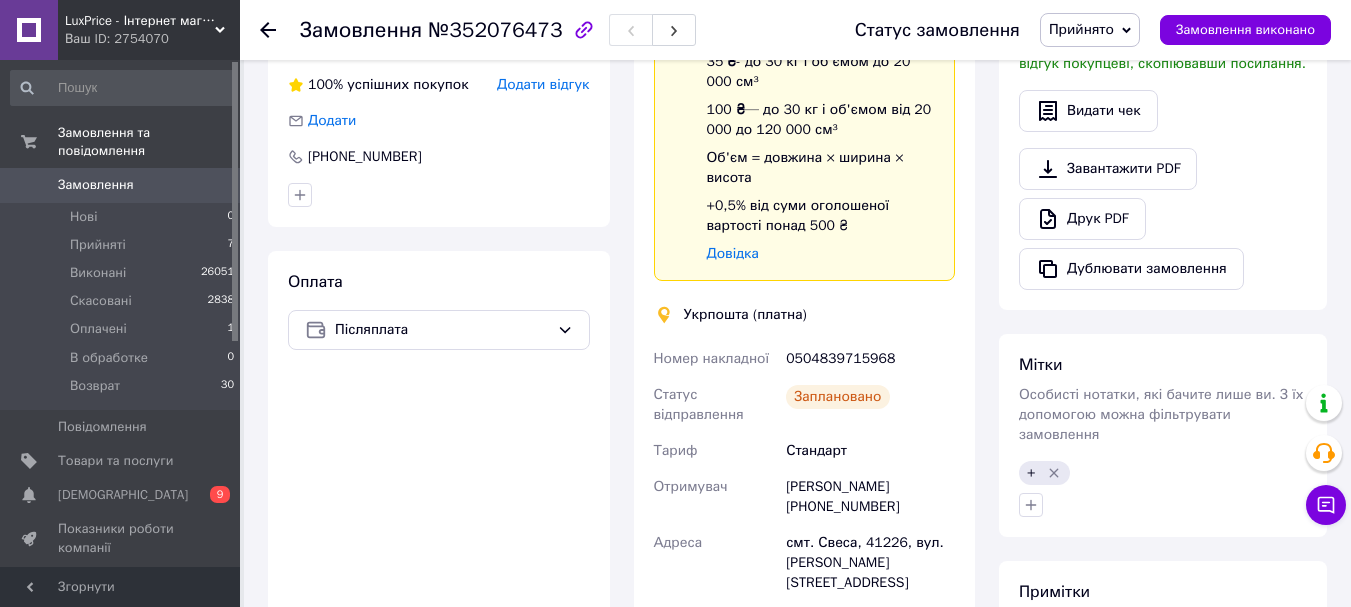 scroll, scrollTop: 534, scrollLeft: 0, axis: vertical 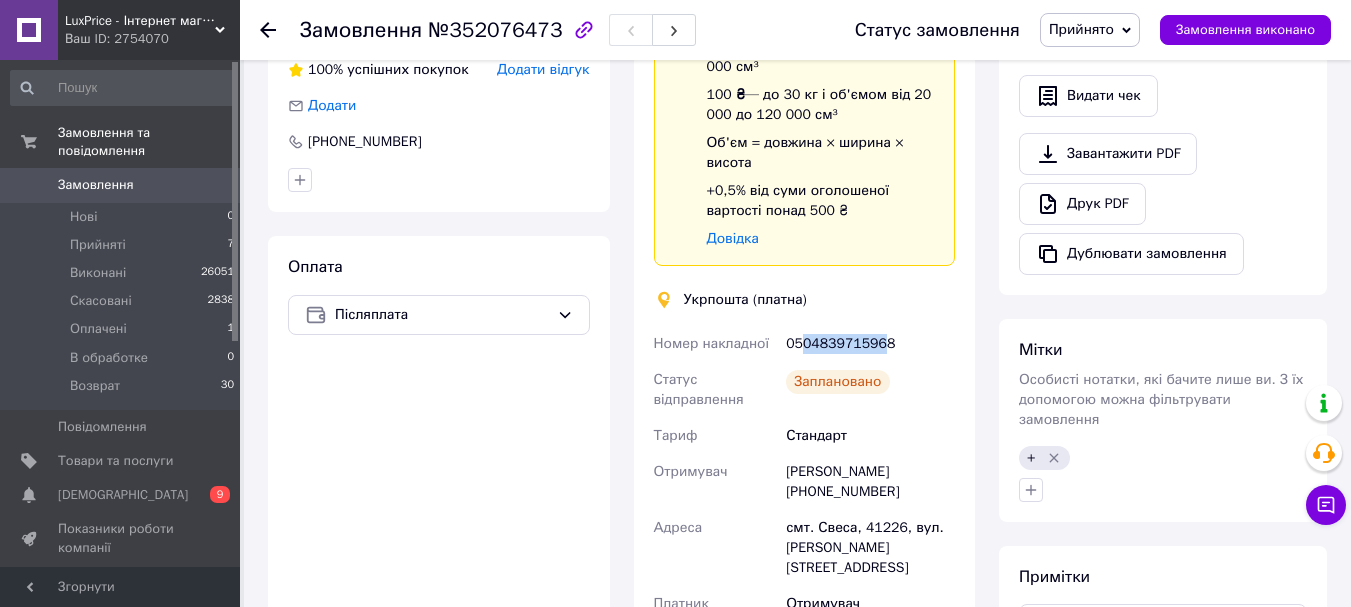drag, startPoint x: 880, startPoint y: 347, endPoint x: 861, endPoint y: 344, distance: 19.235384 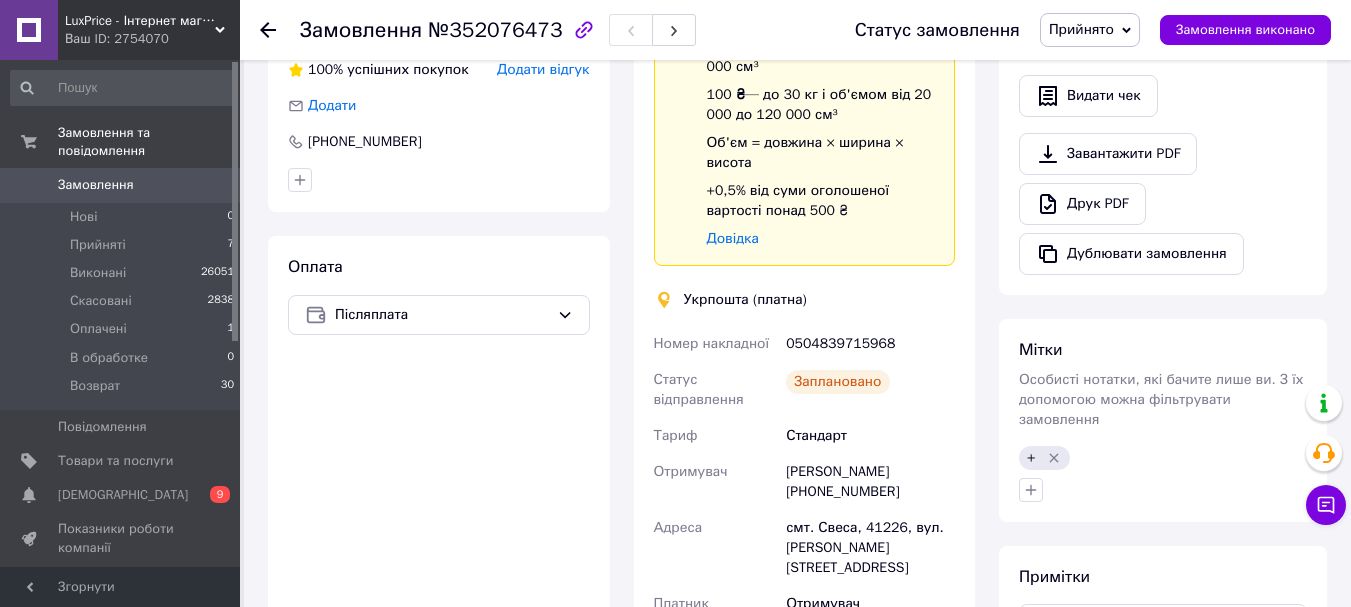 click on "0504839715968" at bounding box center [870, 344] 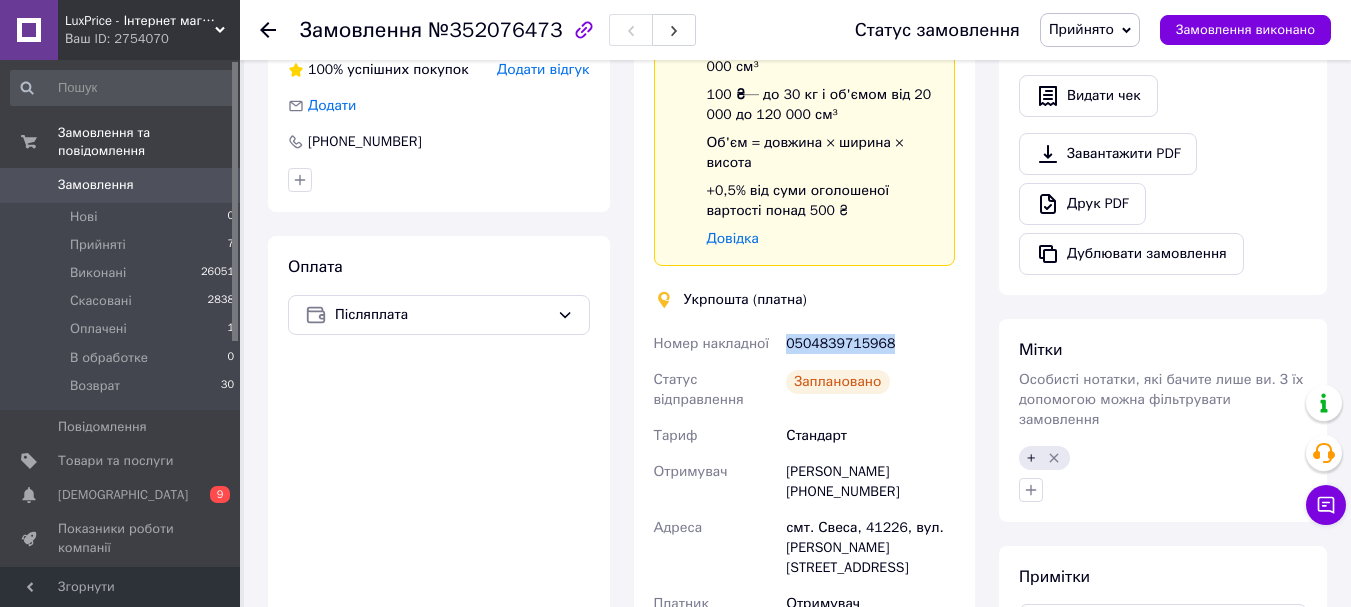 drag, startPoint x: 901, startPoint y: 340, endPoint x: 819, endPoint y: 351, distance: 82.73451 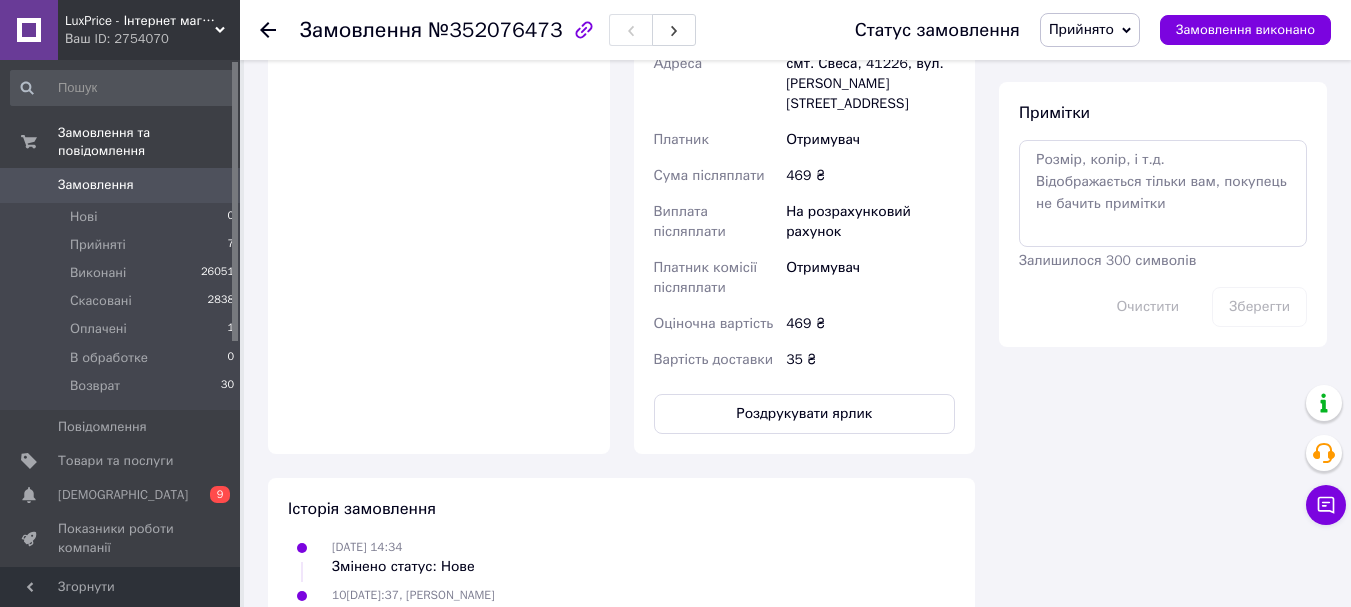 scroll, scrollTop: 1034, scrollLeft: 0, axis: vertical 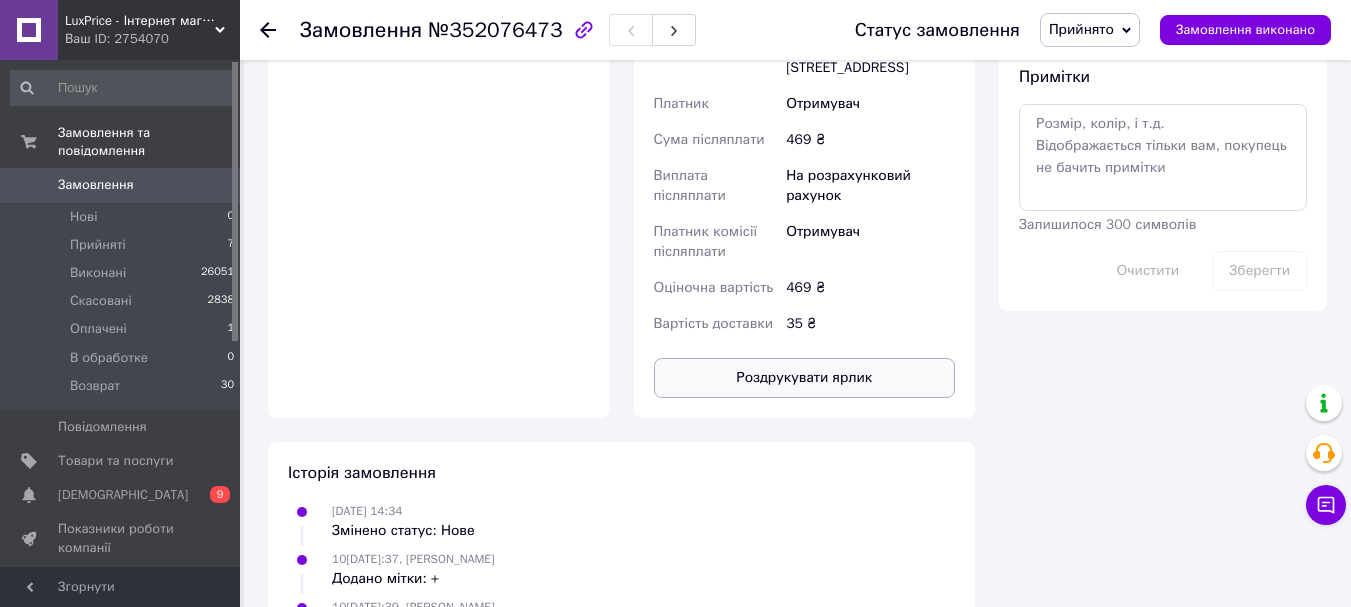 click on "Роздрукувати ярлик" at bounding box center [805, 378] 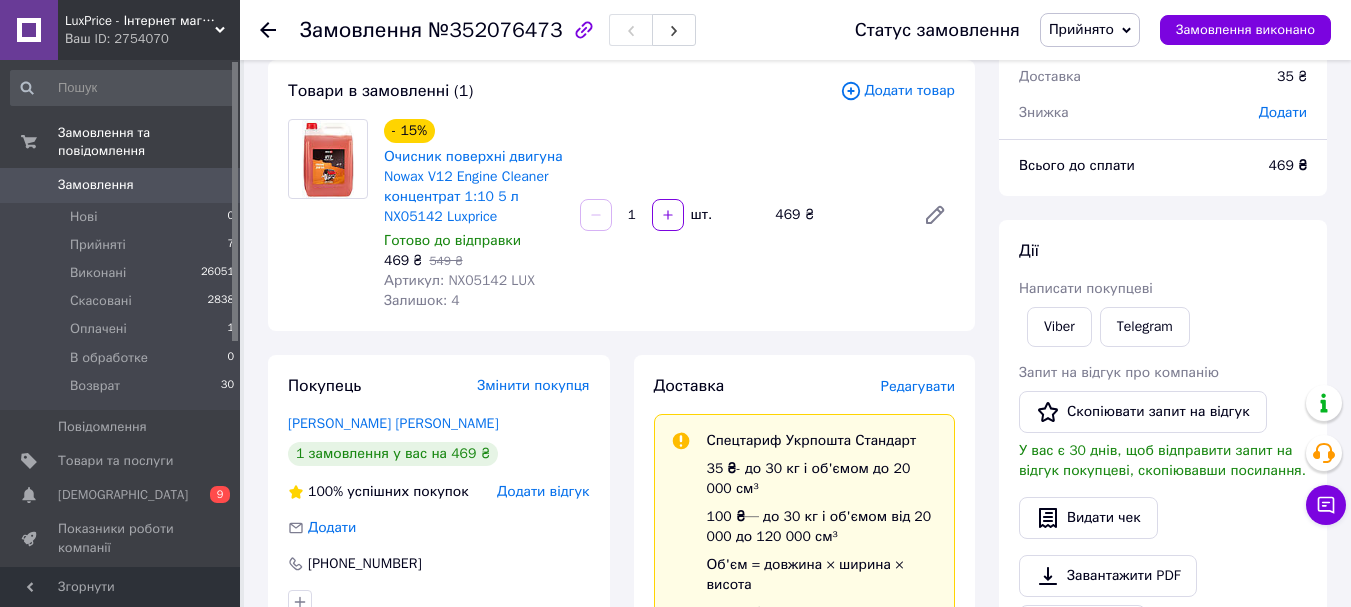 scroll, scrollTop: 0, scrollLeft: 0, axis: both 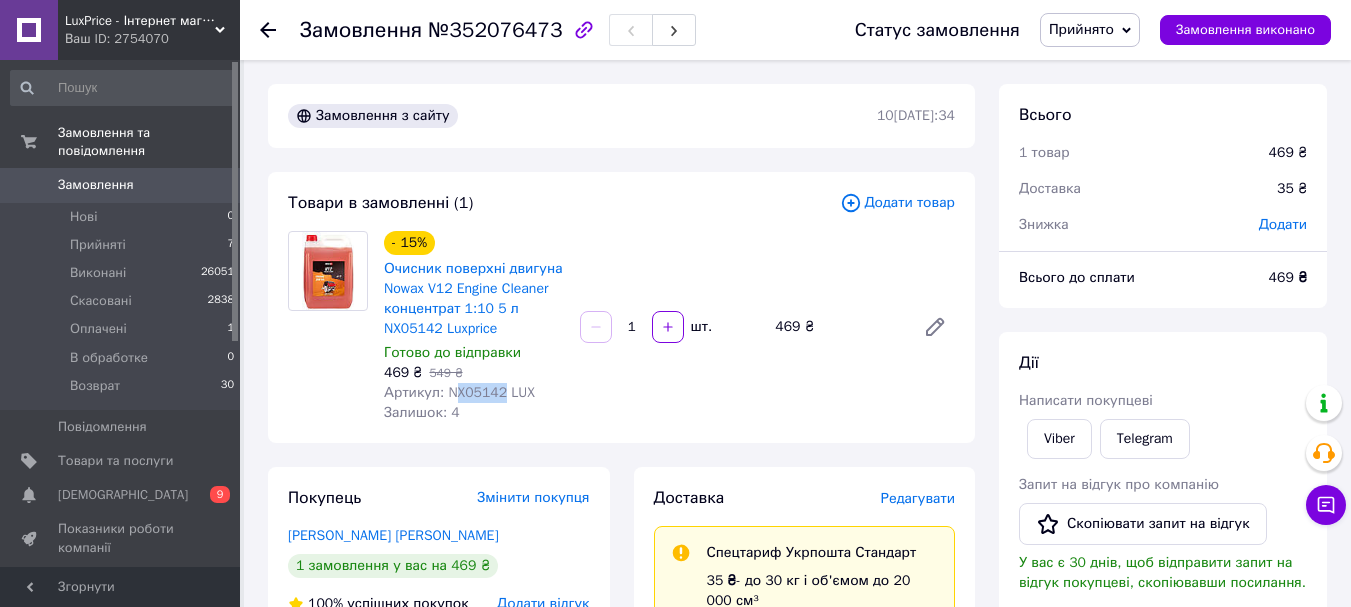 drag, startPoint x: 500, startPoint y: 393, endPoint x: 449, endPoint y: 391, distance: 51.0392 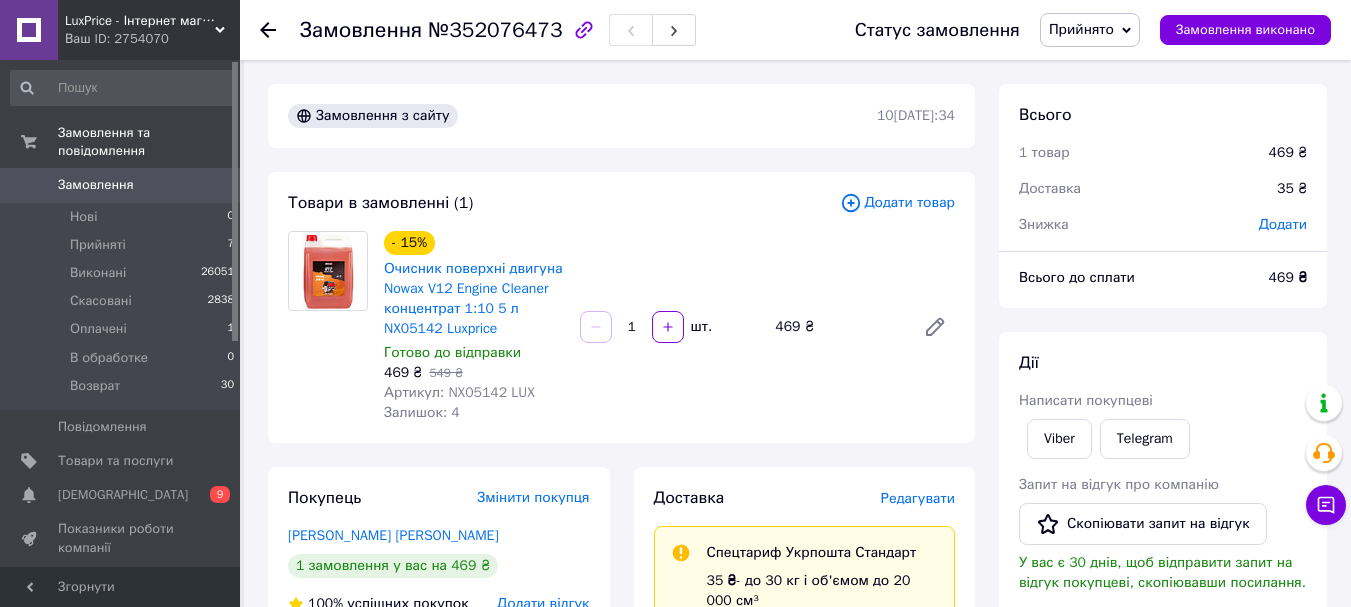 click on "Залишок: 4" at bounding box center [474, 413] 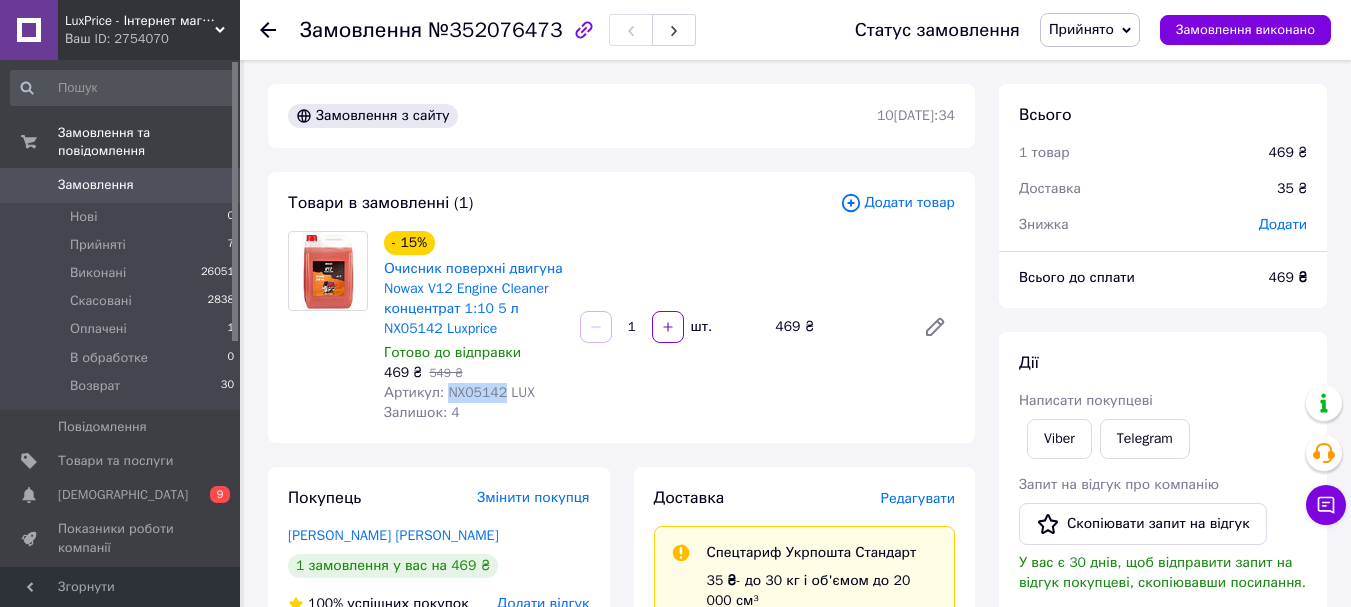 drag, startPoint x: 497, startPoint y: 391, endPoint x: 443, endPoint y: 391, distance: 54 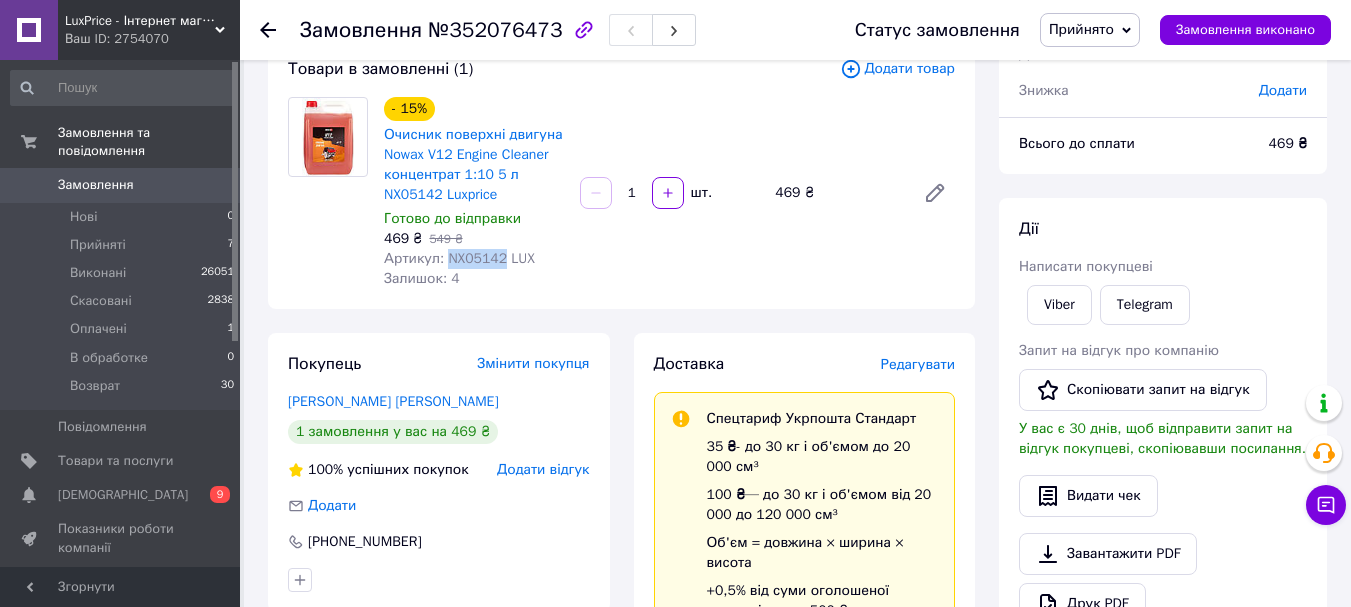 scroll, scrollTop: 0, scrollLeft: 0, axis: both 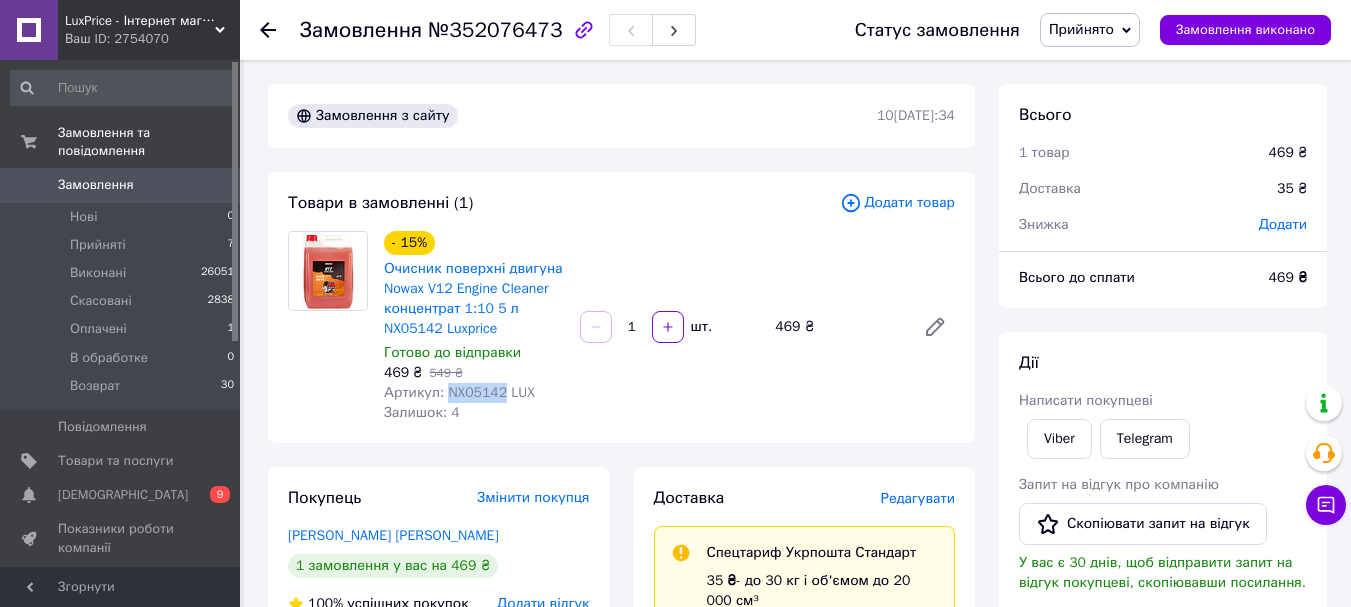 click on "Прийнято" at bounding box center [1090, 30] 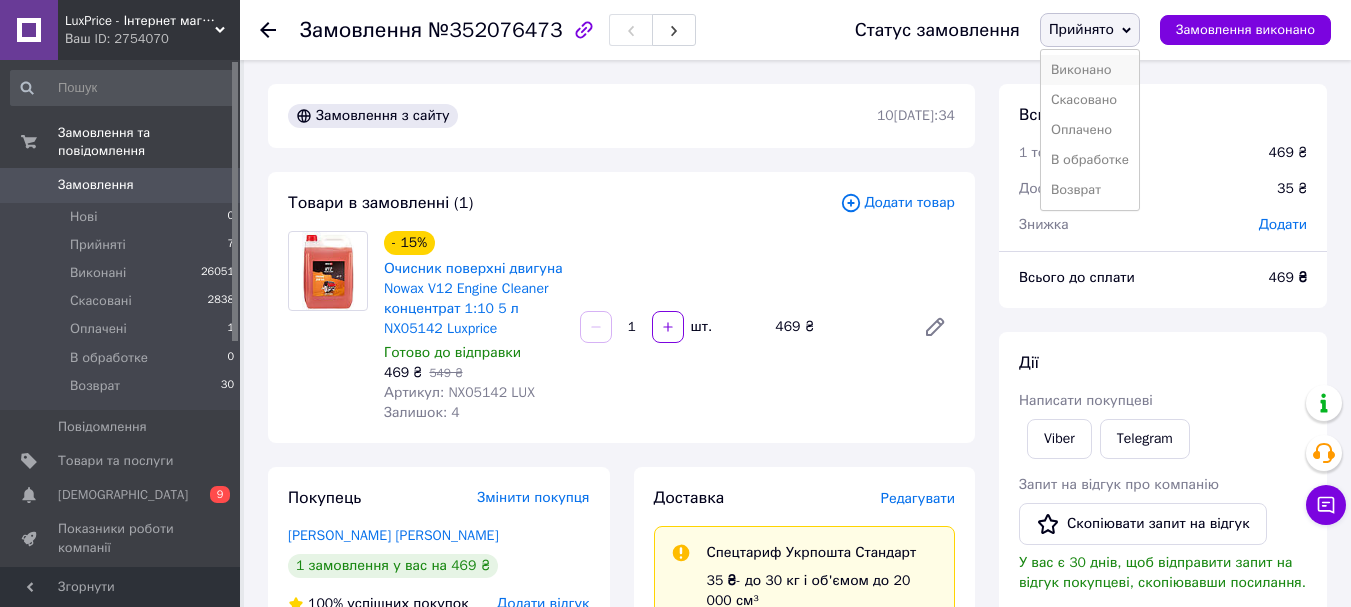 click on "Виконано" at bounding box center [1090, 70] 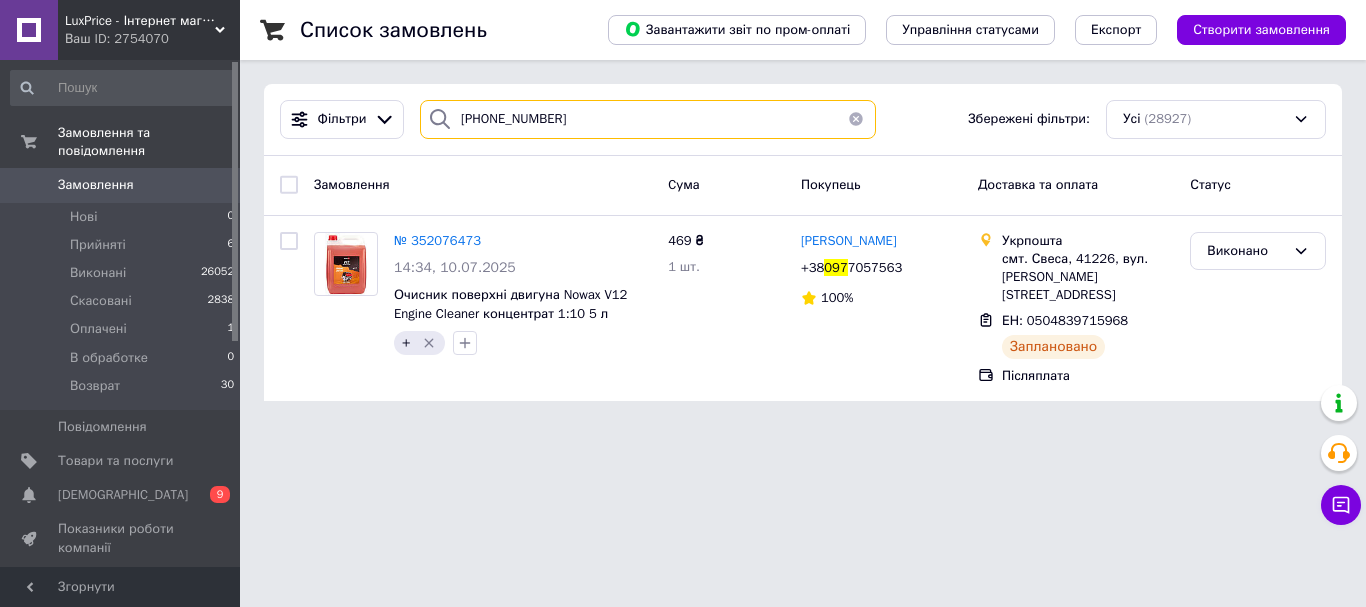 drag, startPoint x: 604, startPoint y: 120, endPoint x: 391, endPoint y: 165, distance: 217.70163 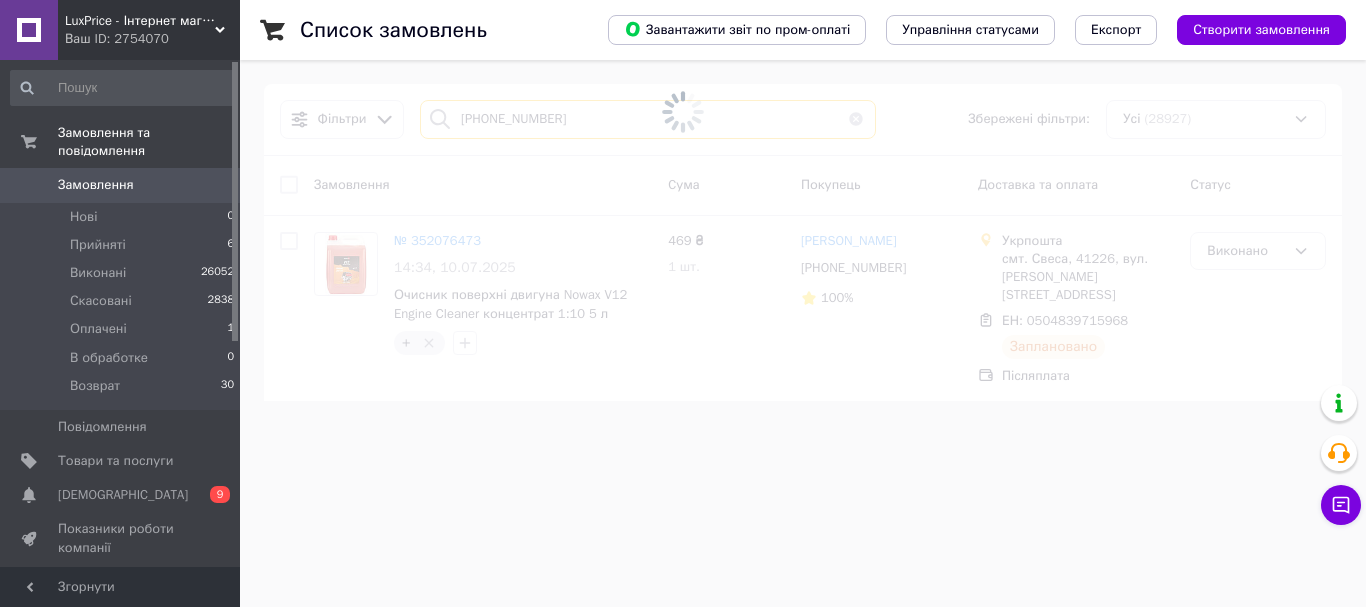 type on "095 444-17-06" 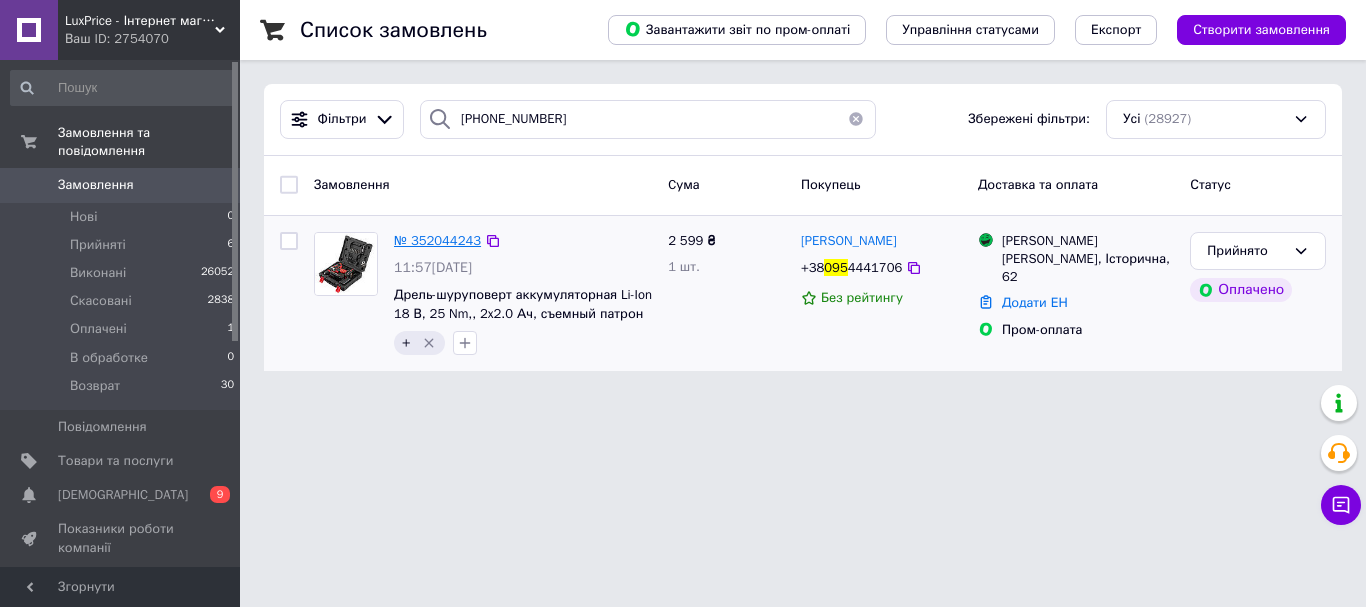 click on "№ 352044243" at bounding box center [437, 240] 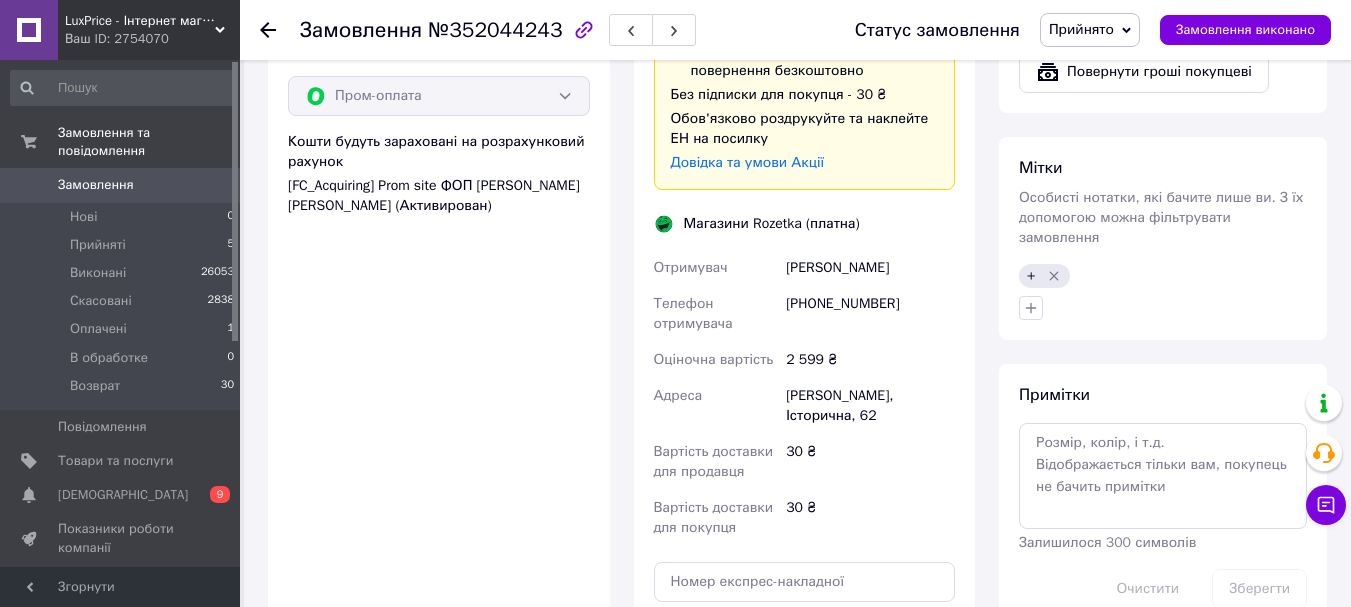 scroll, scrollTop: 1200, scrollLeft: 0, axis: vertical 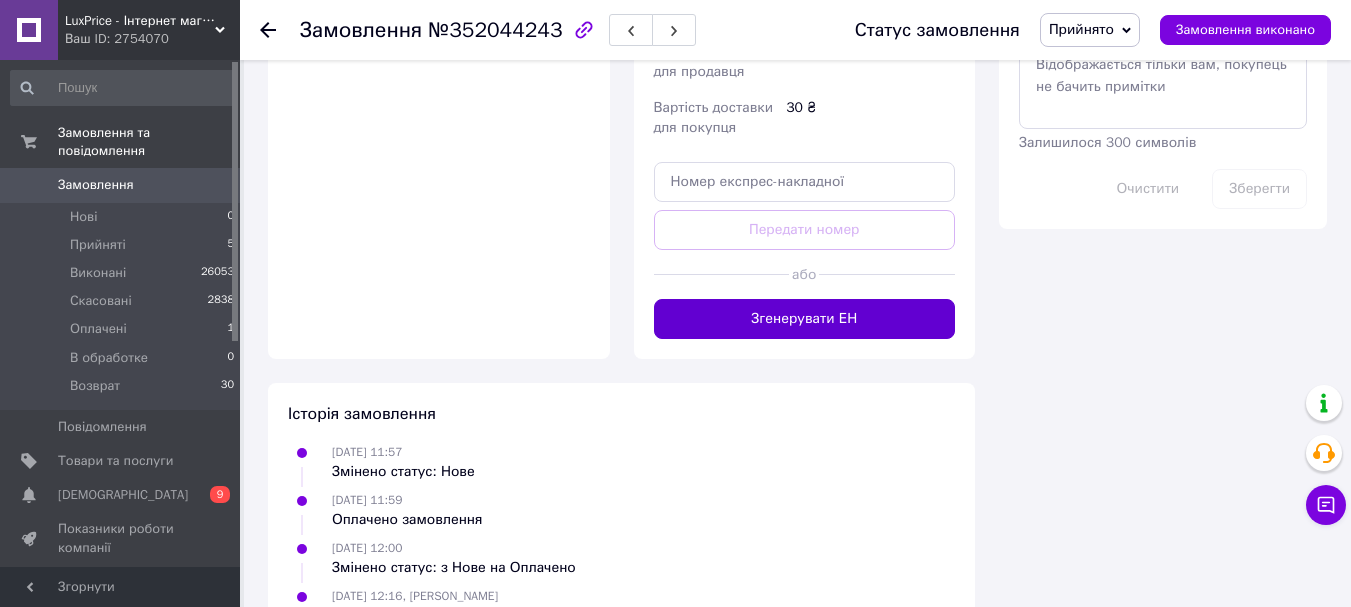 click on "Згенерувати ЕН" at bounding box center [805, 319] 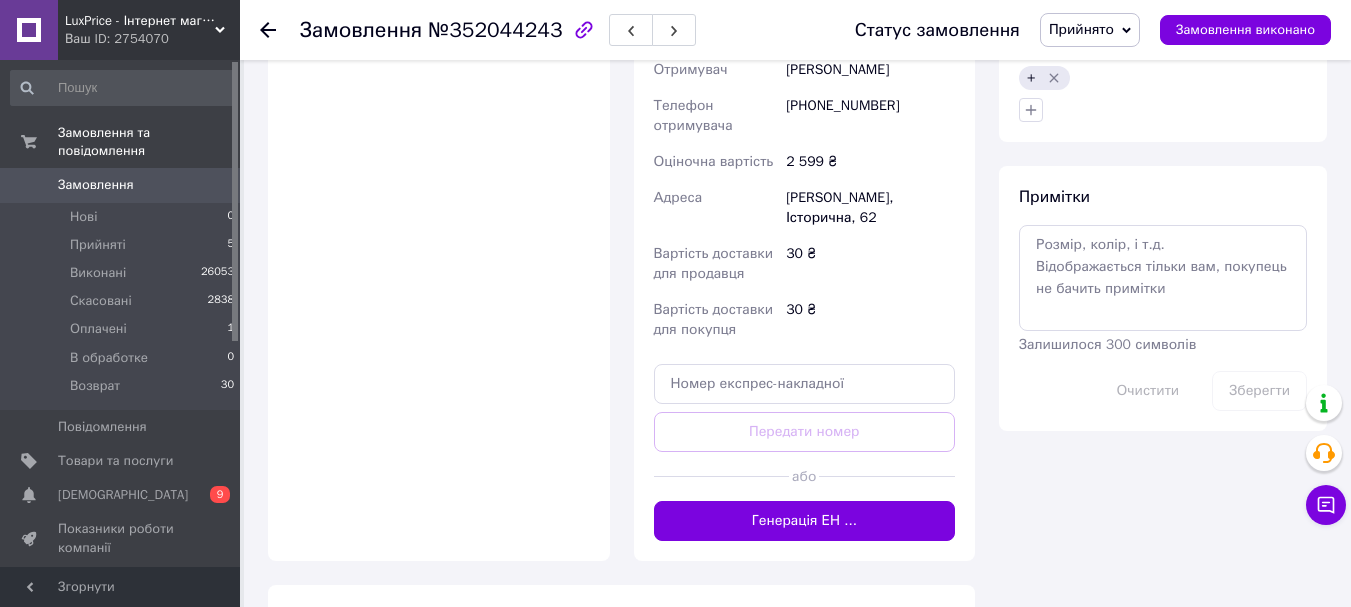 scroll, scrollTop: 1000, scrollLeft: 0, axis: vertical 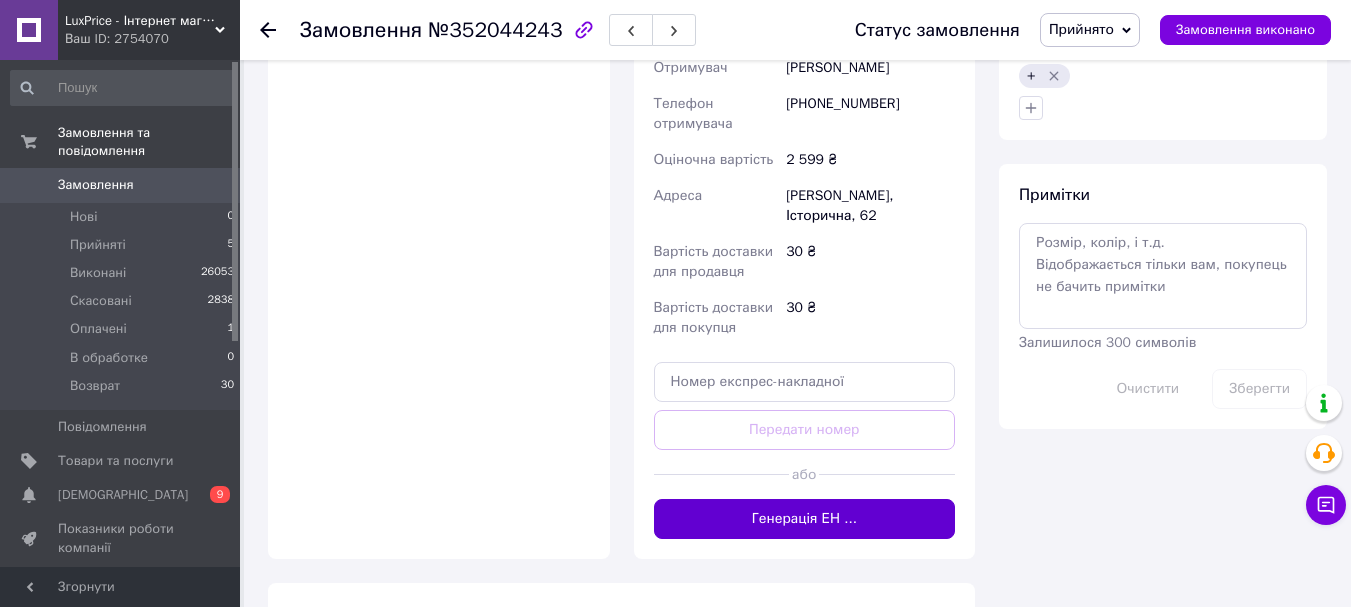click on "Генерація ЕН ..." at bounding box center (805, 519) 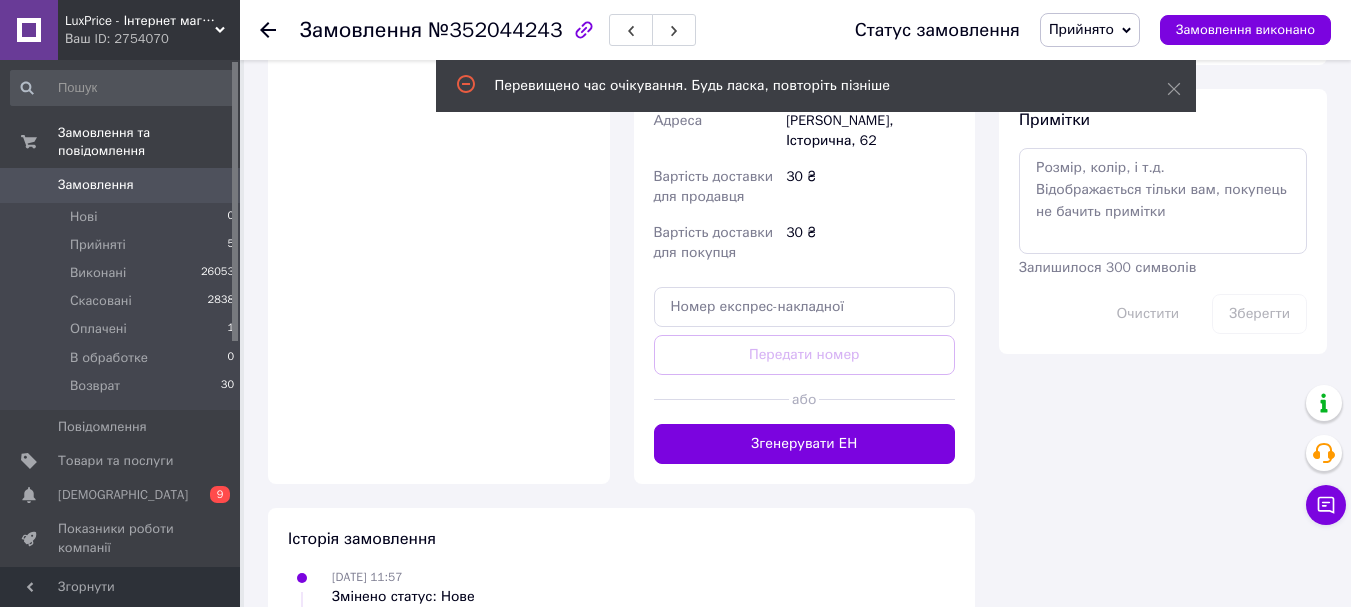 scroll, scrollTop: 1100, scrollLeft: 0, axis: vertical 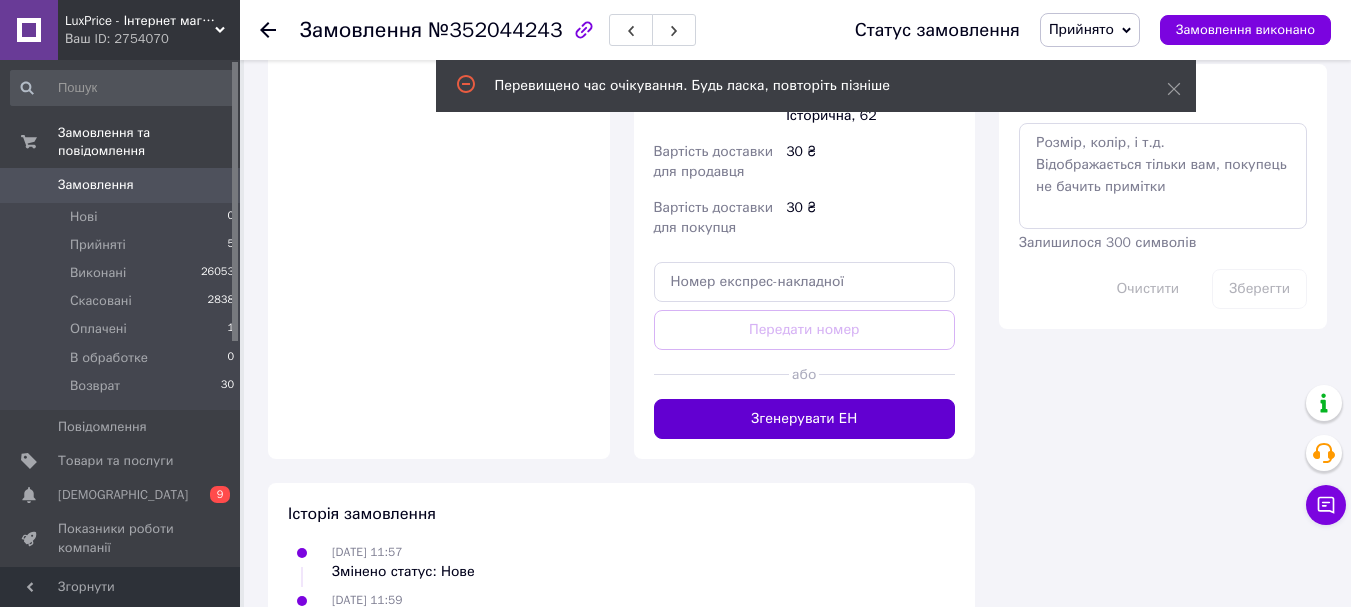 click on "Згенерувати ЕН" at bounding box center (805, 419) 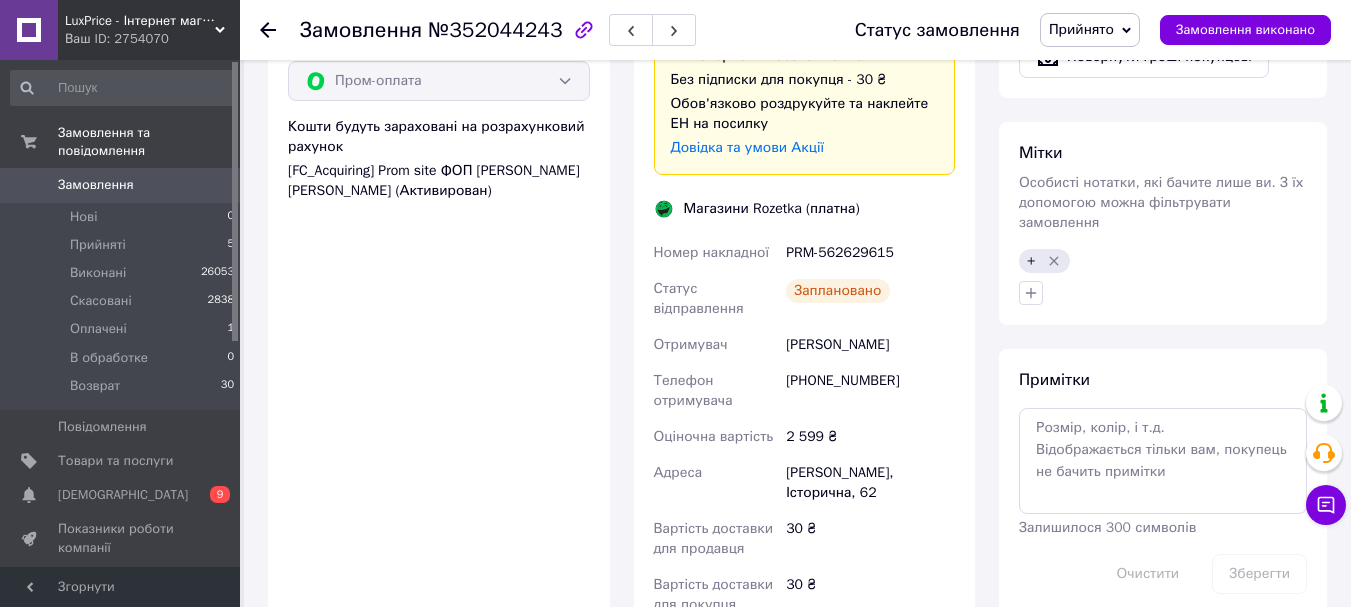scroll, scrollTop: 800, scrollLeft: 0, axis: vertical 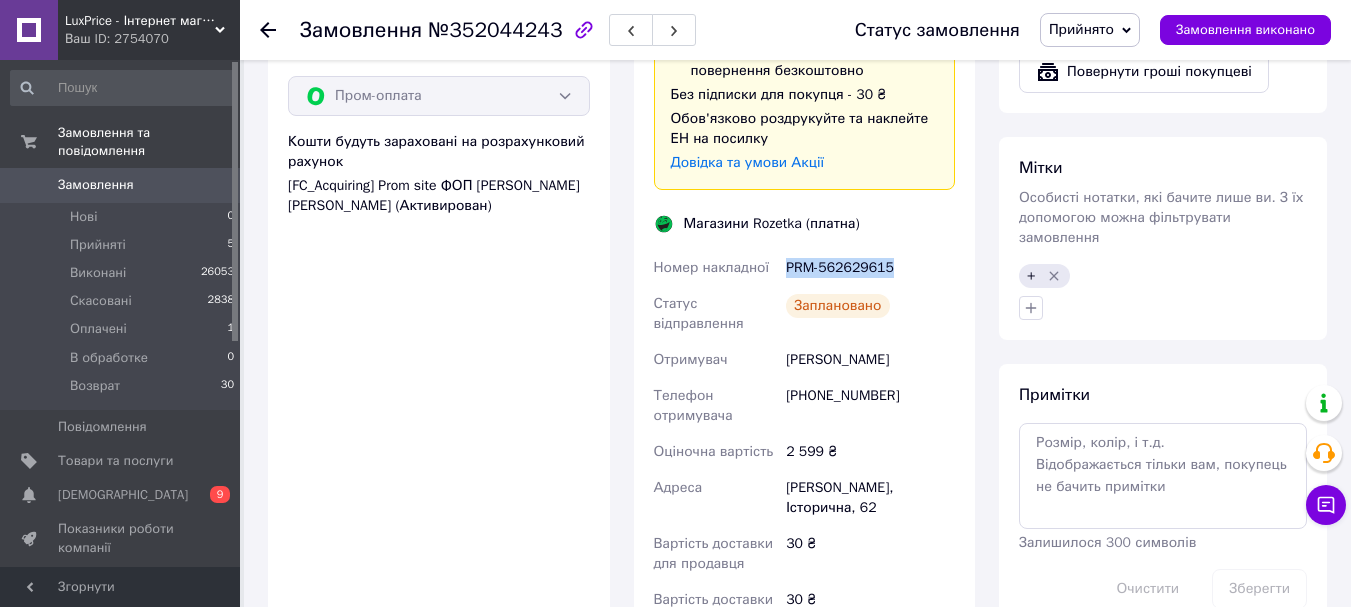 drag, startPoint x: 896, startPoint y: 270, endPoint x: 776, endPoint y: 264, distance: 120.14991 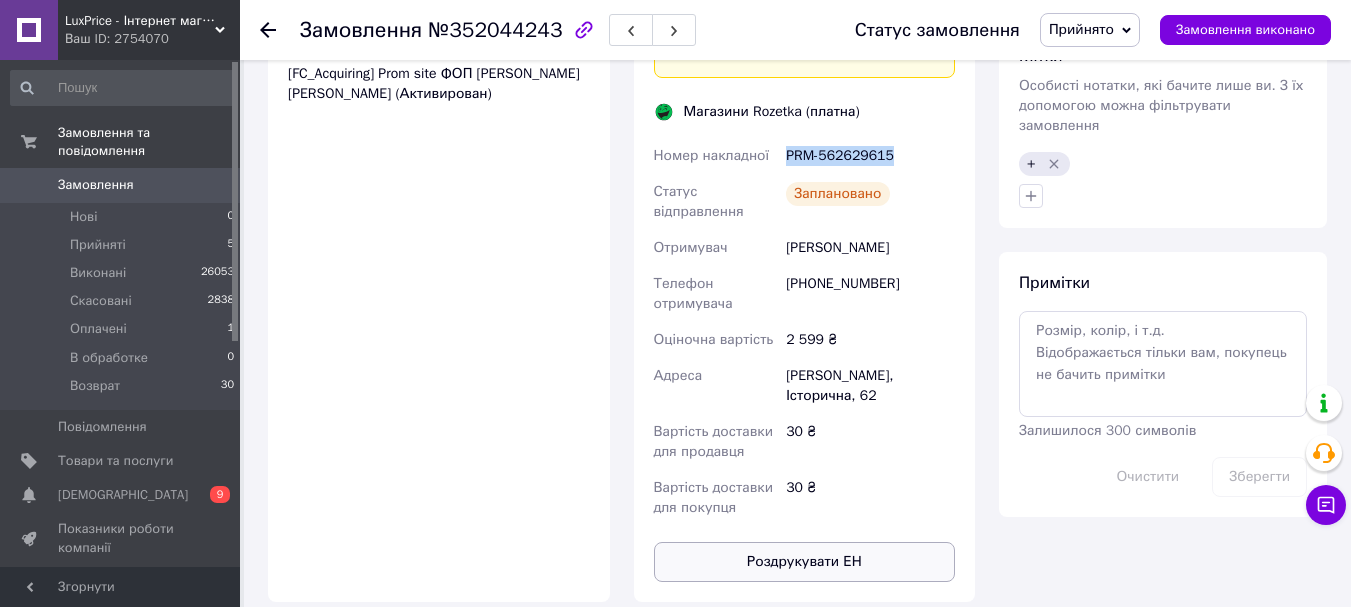 scroll, scrollTop: 1100, scrollLeft: 0, axis: vertical 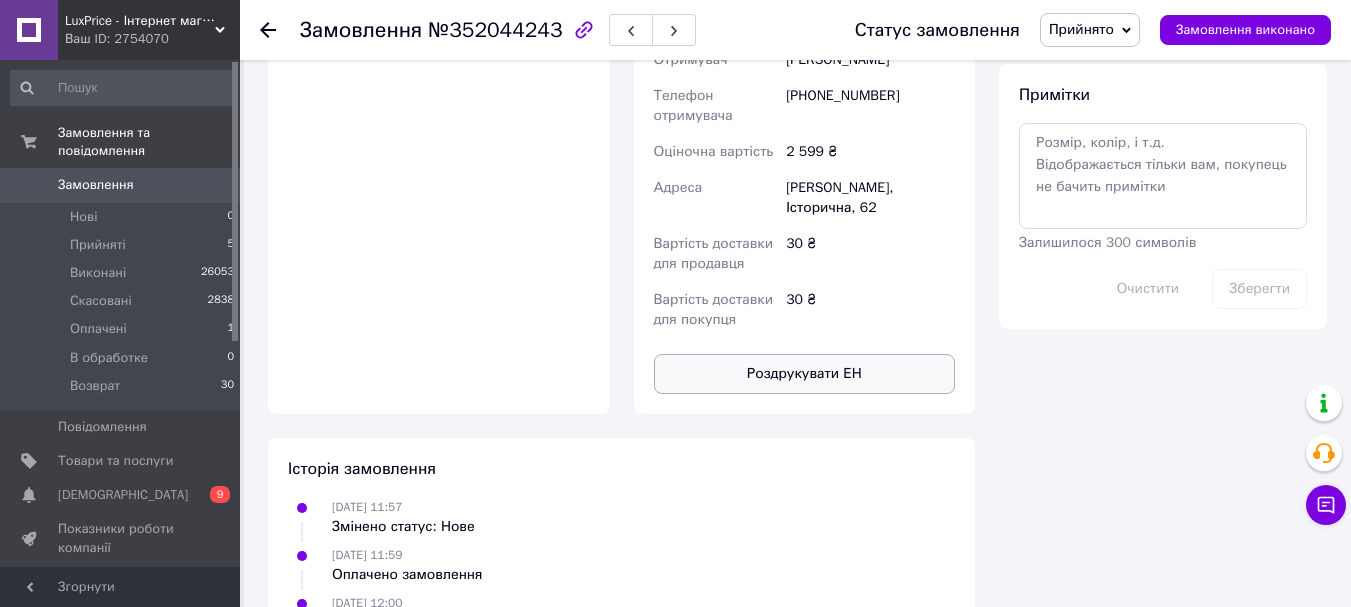 click on "Роздрукувати ЕН" at bounding box center (805, 374) 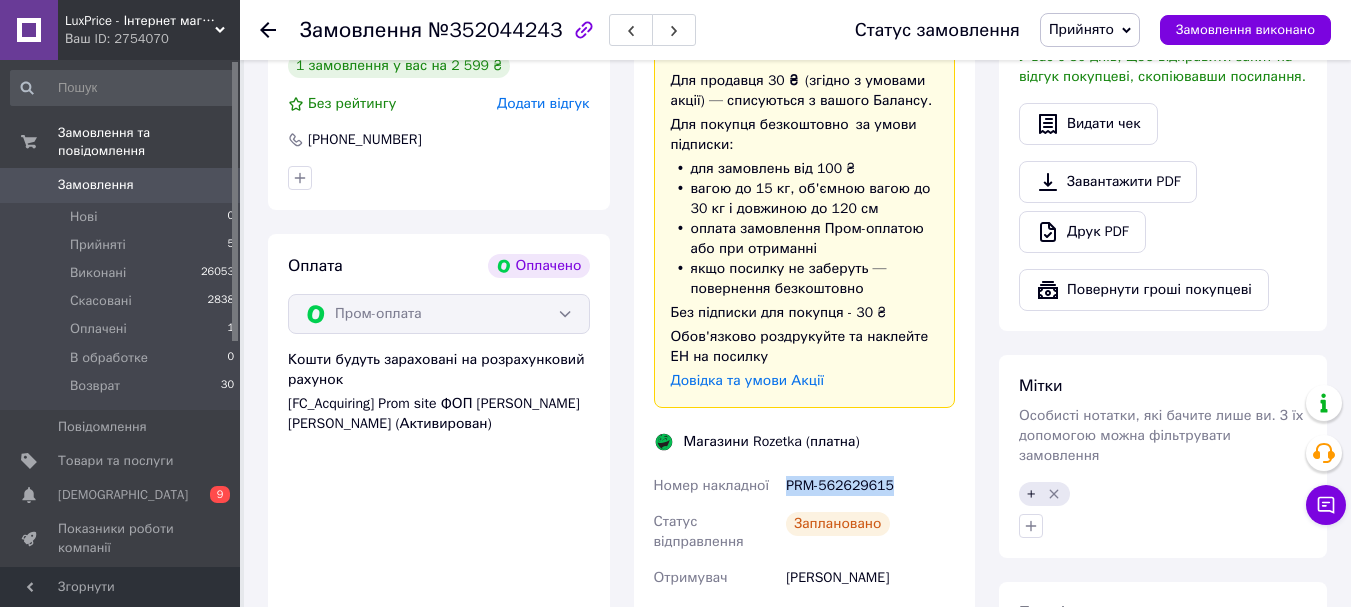 scroll, scrollTop: 300, scrollLeft: 0, axis: vertical 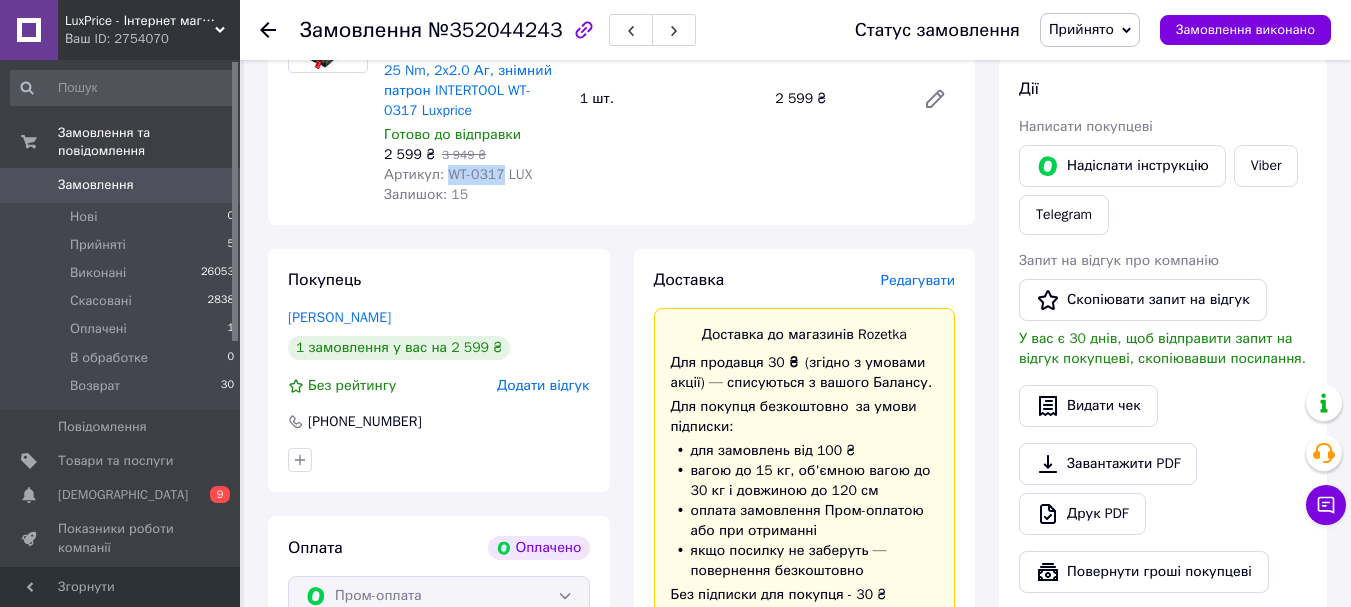 drag, startPoint x: 501, startPoint y: 176, endPoint x: 445, endPoint y: 184, distance: 56.568542 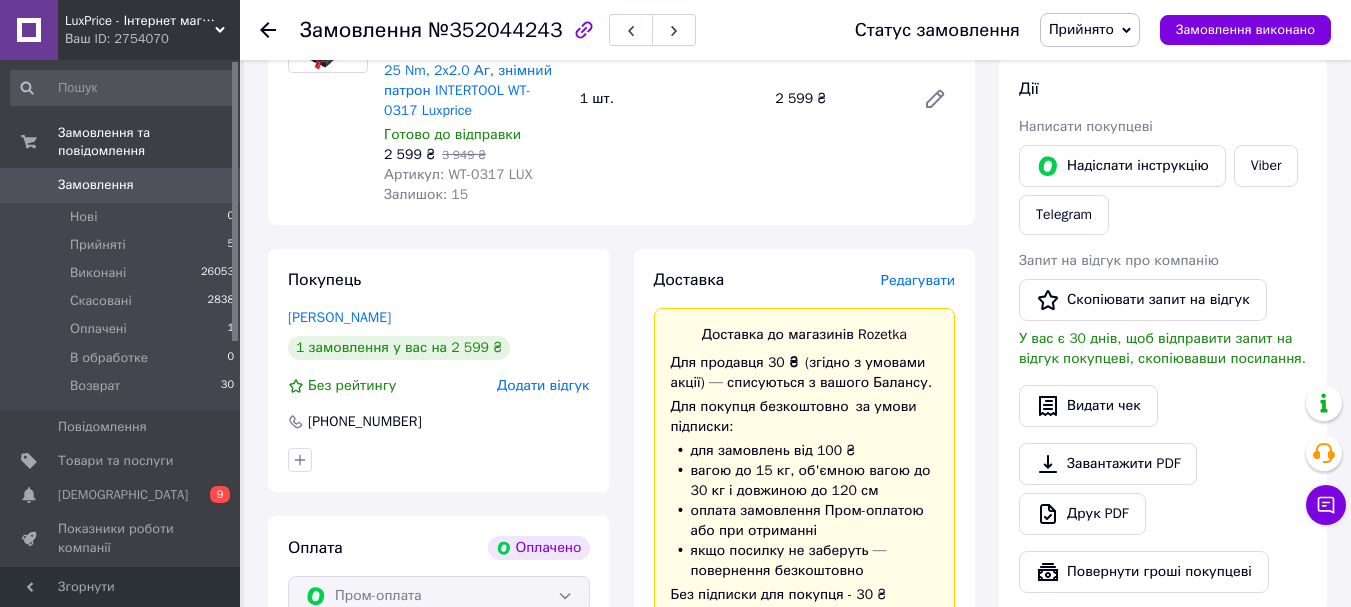 drag, startPoint x: 472, startPoint y: 186, endPoint x: 743, endPoint y: 165, distance: 271.81244 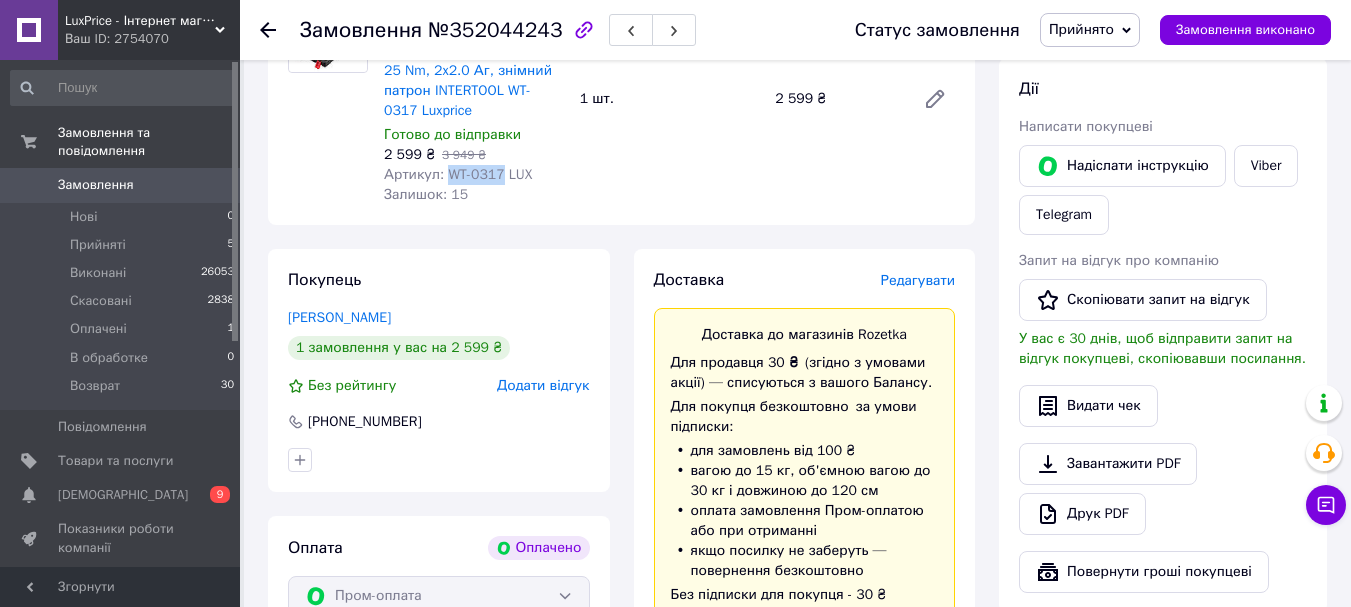 drag, startPoint x: 499, startPoint y: 175, endPoint x: 446, endPoint y: 171, distance: 53.15073 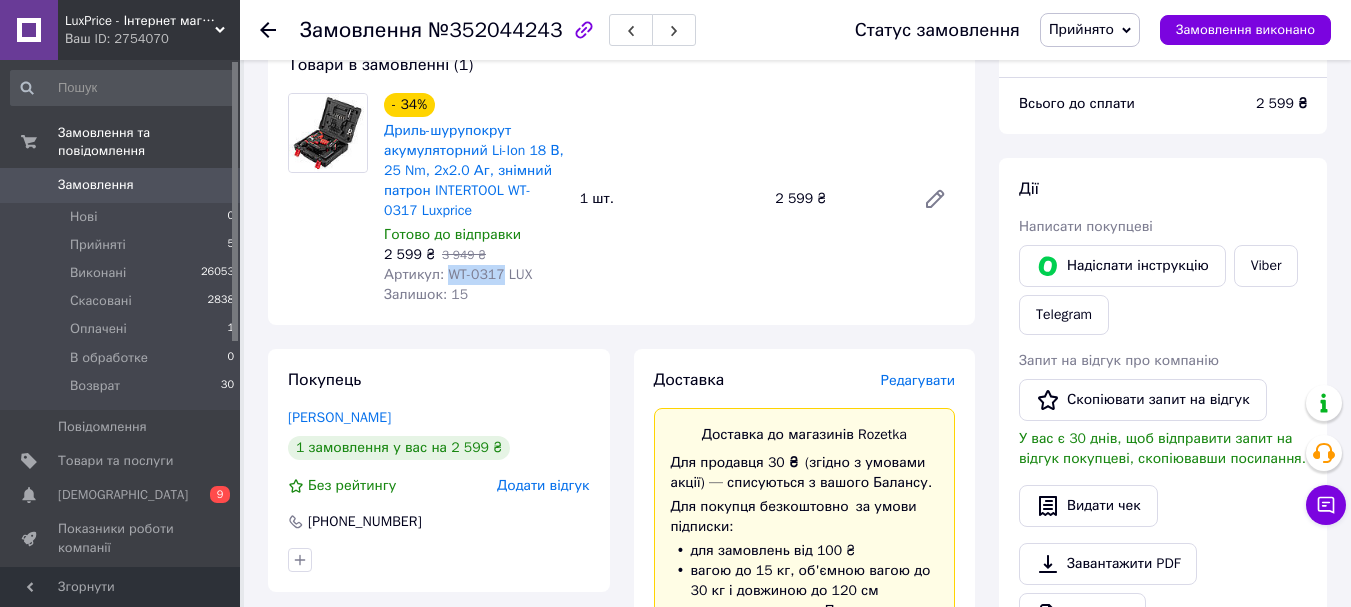 click on "Прийнято" at bounding box center [1081, 29] 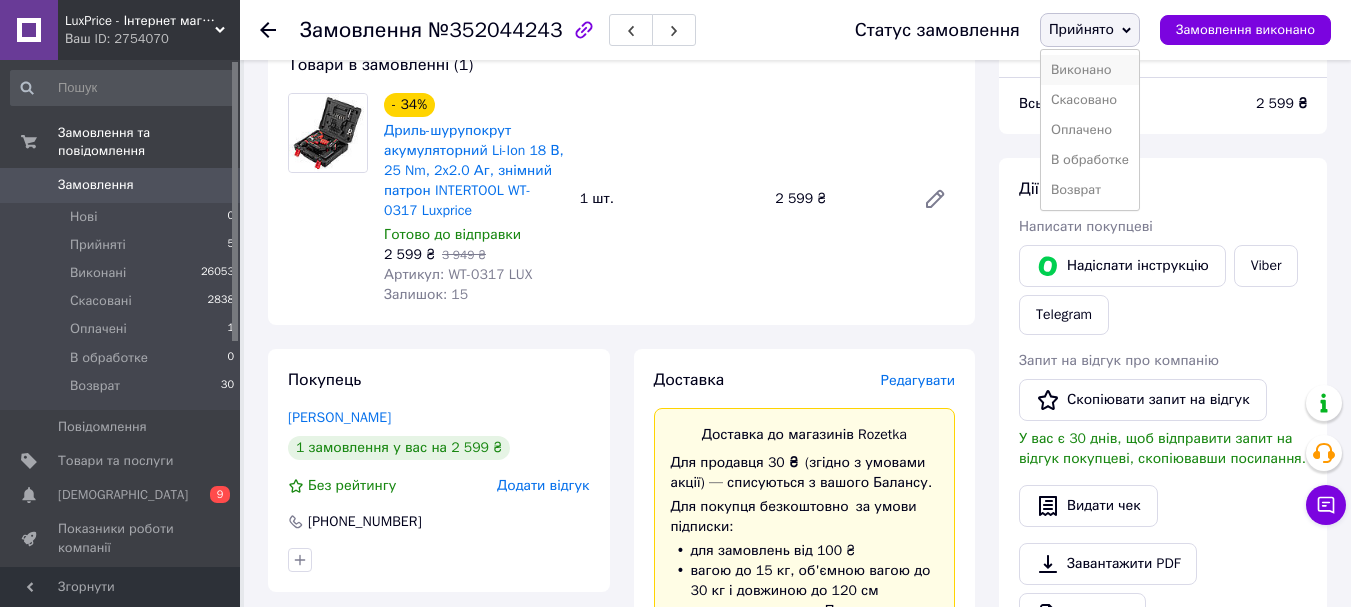 click on "Виконано" at bounding box center (1090, 70) 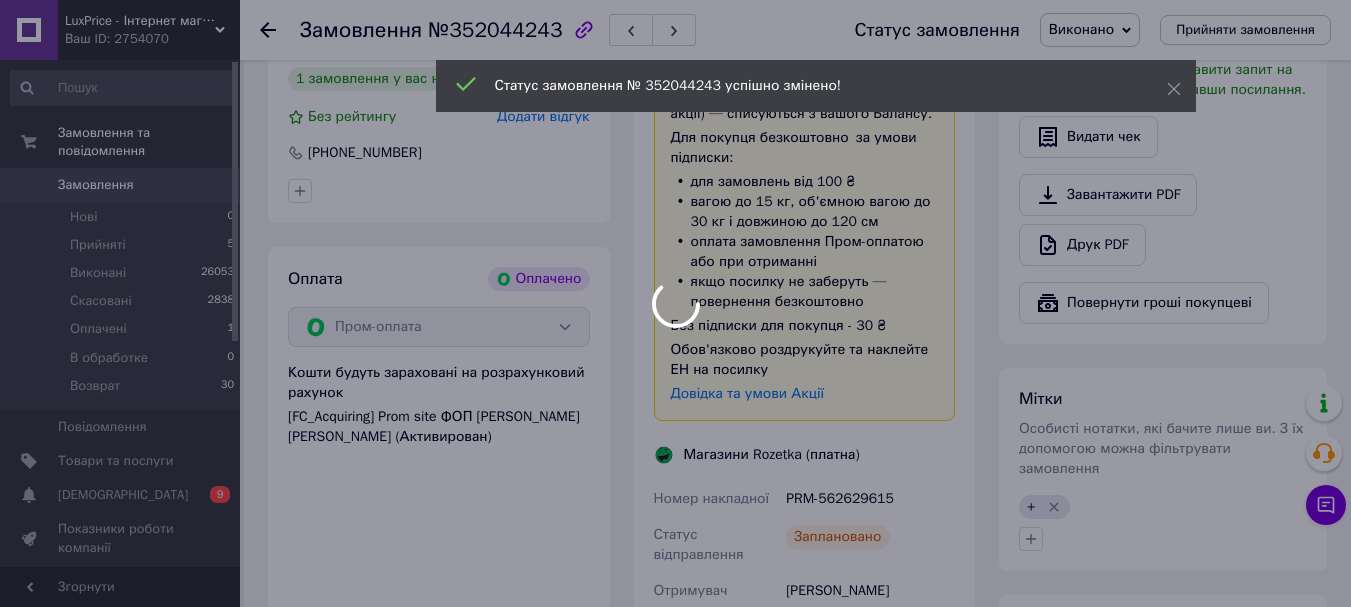 scroll, scrollTop: 600, scrollLeft: 0, axis: vertical 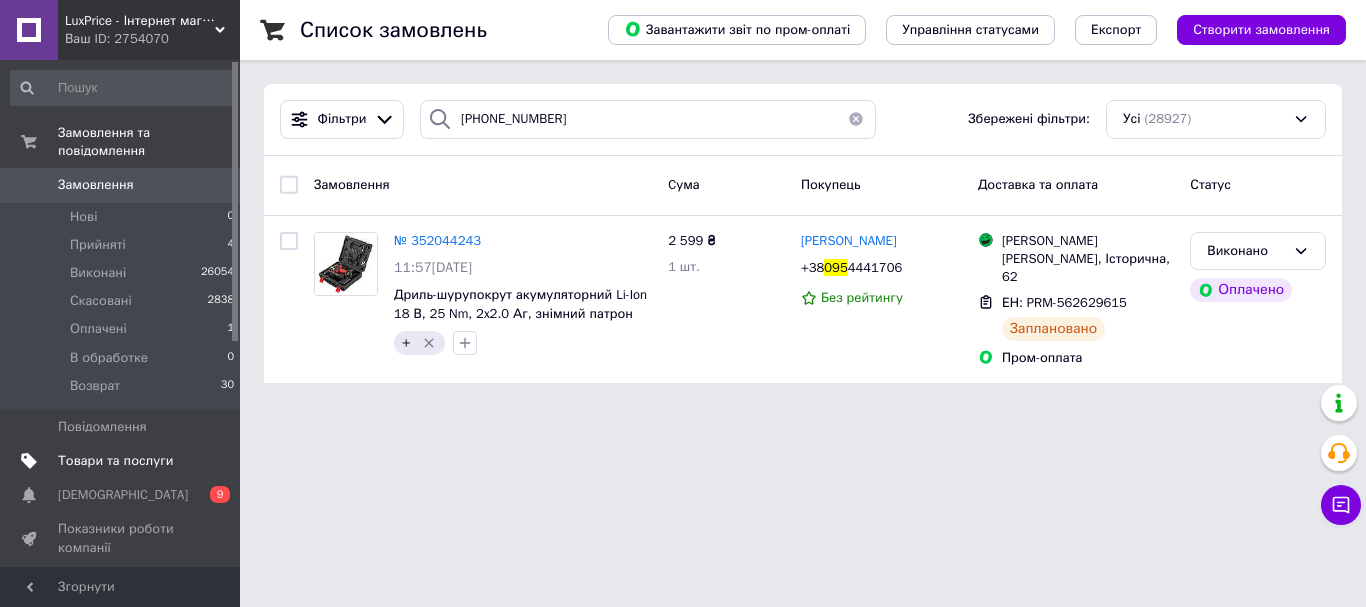 click on "Товари та послуги" at bounding box center (115, 461) 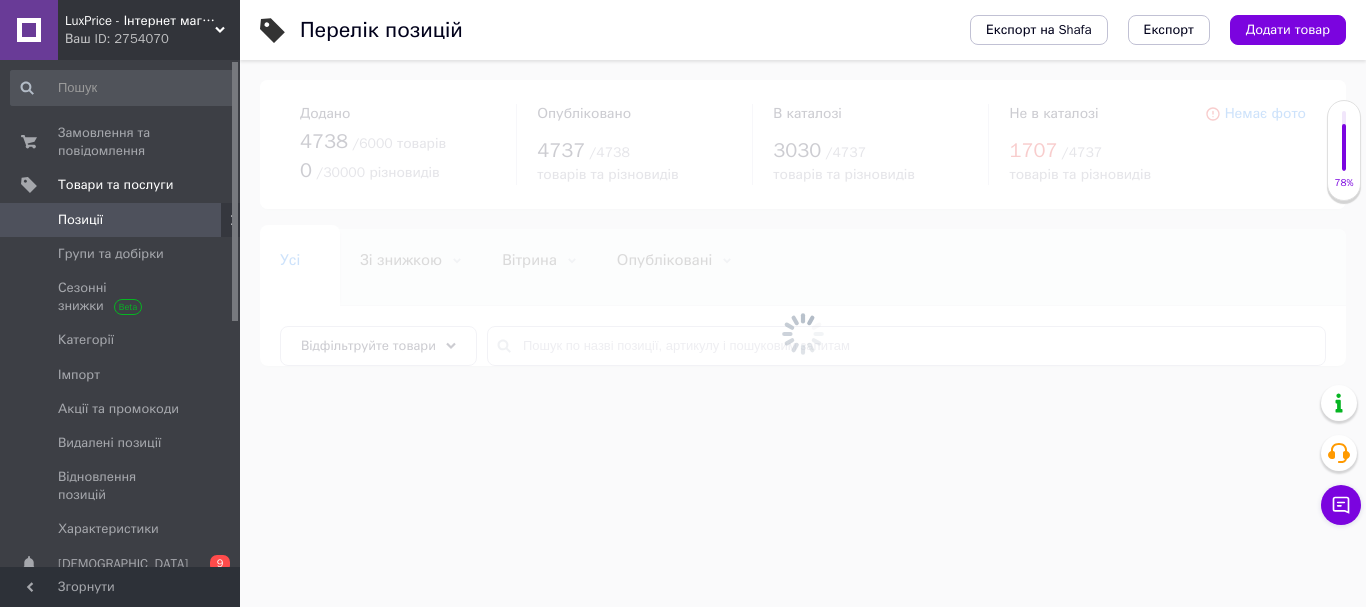 click at bounding box center [803, 333] 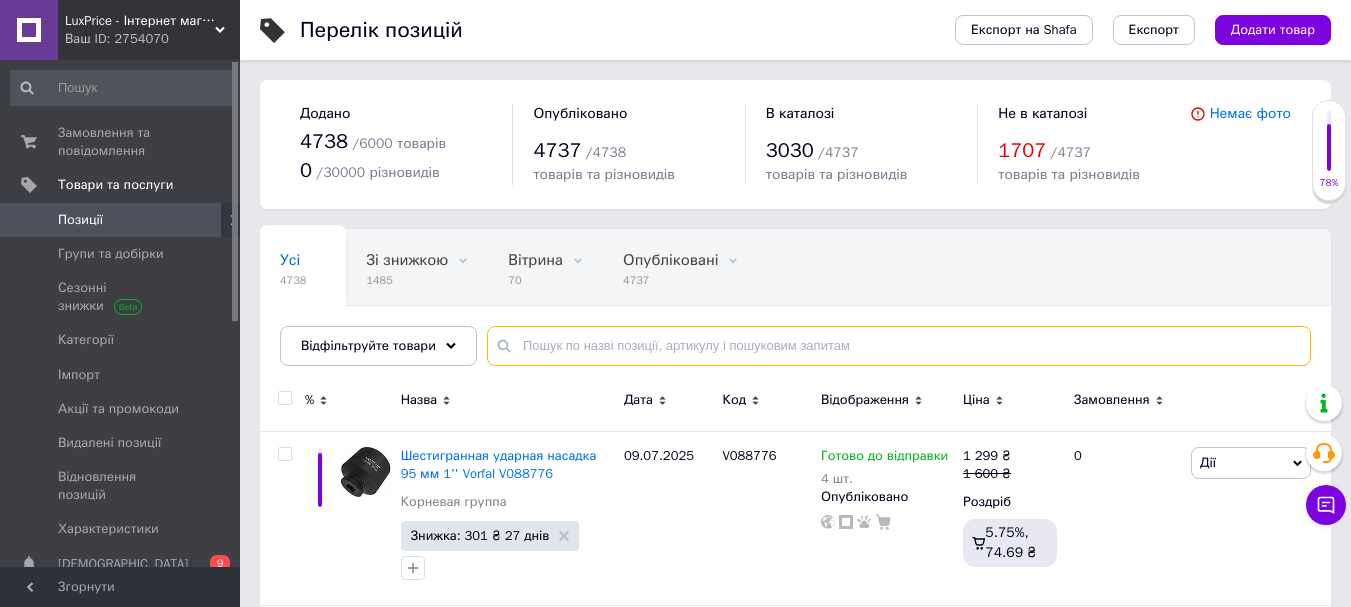 click at bounding box center (899, 346) 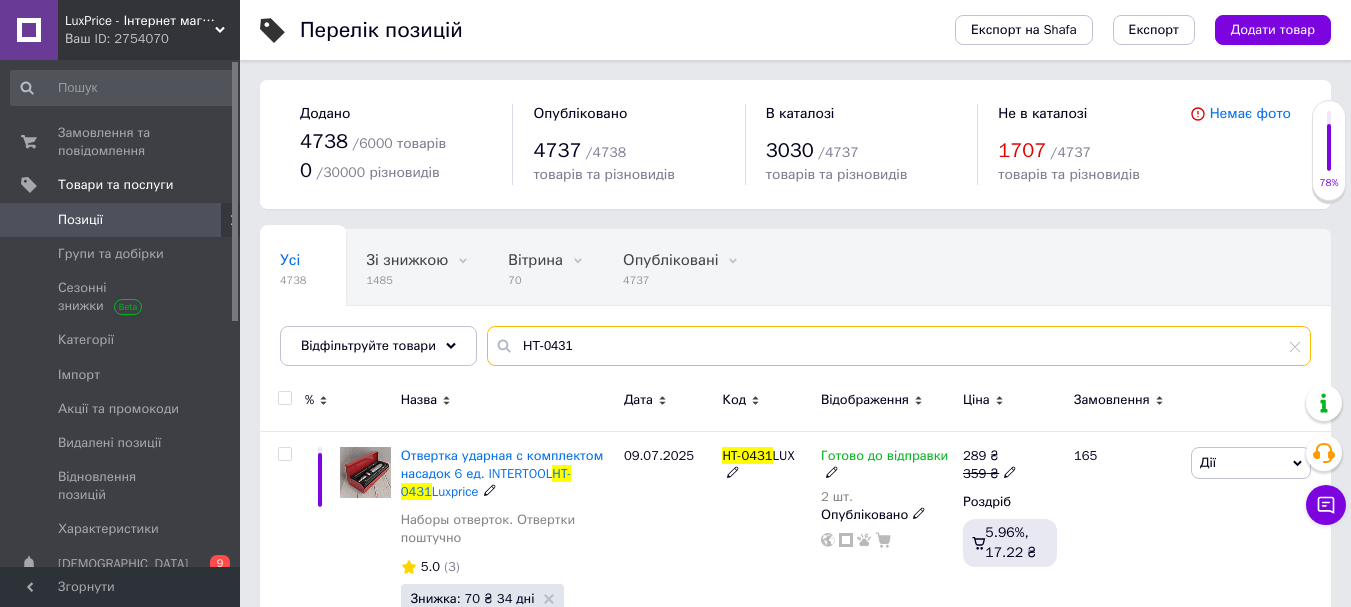 type on "HT-0431" 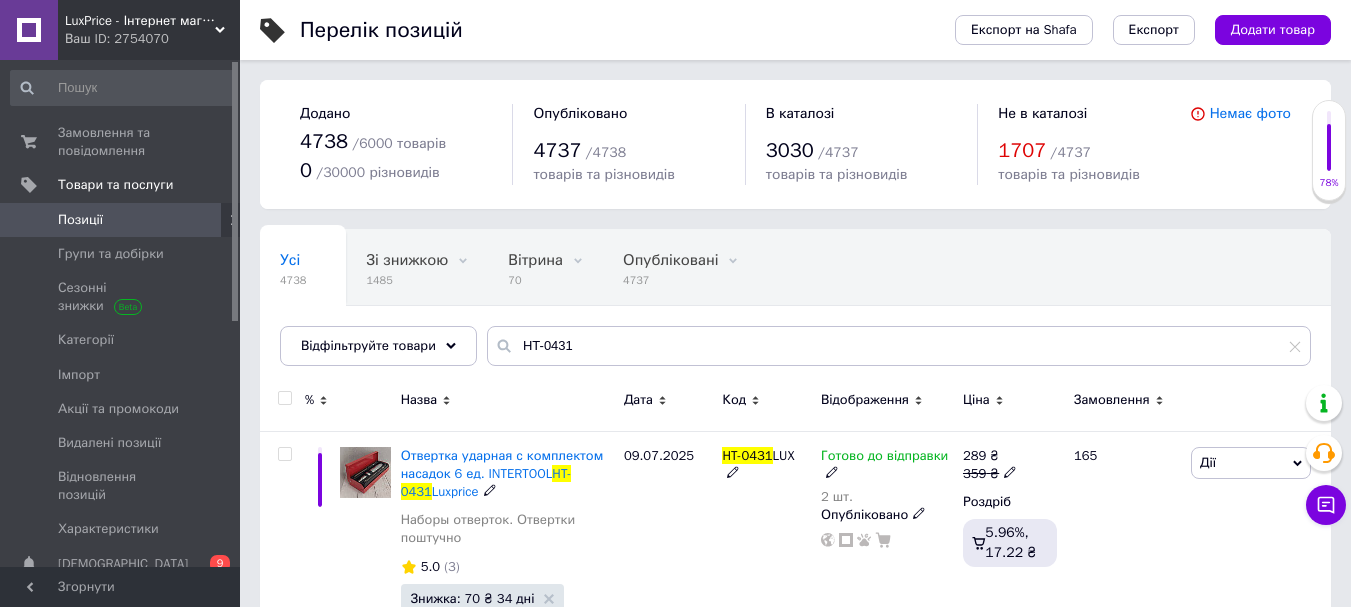 click 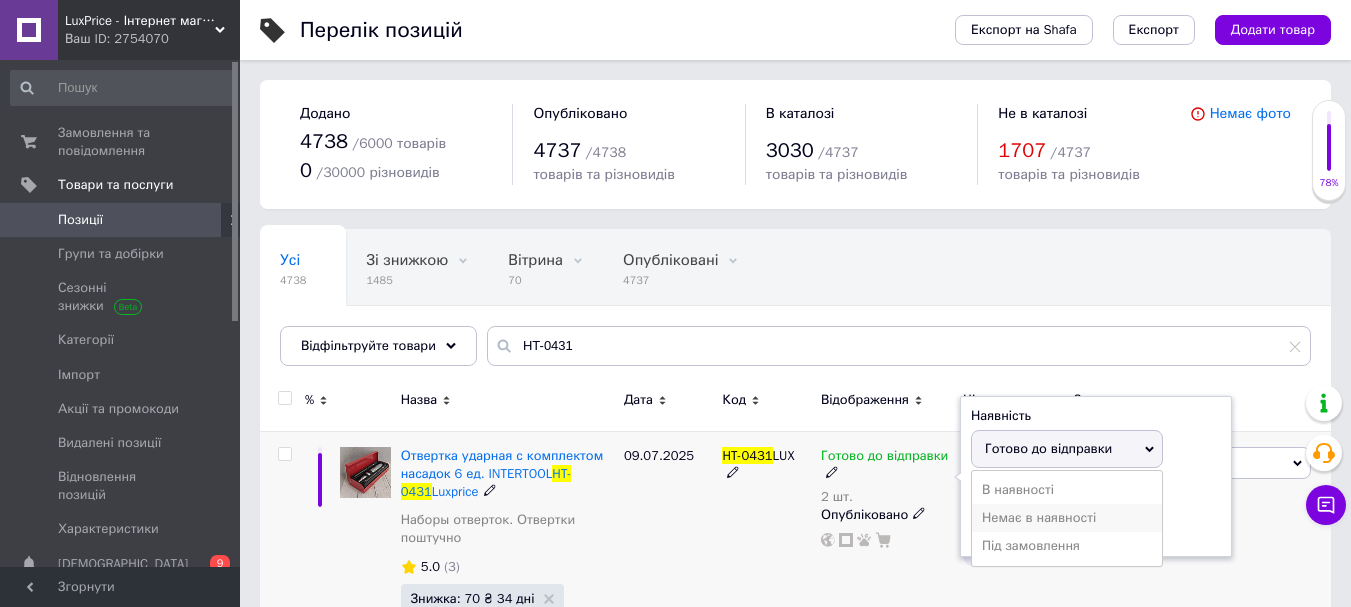 click on "Немає в наявності" at bounding box center (1067, 518) 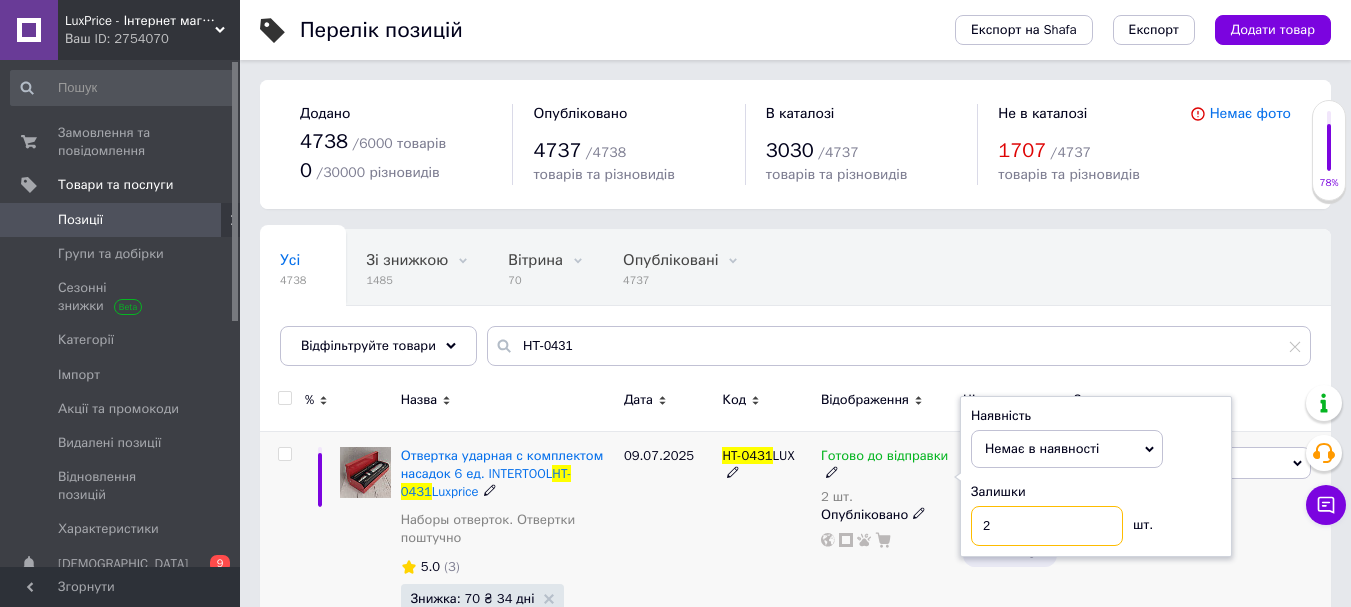 drag, startPoint x: 1026, startPoint y: 526, endPoint x: 880, endPoint y: 563, distance: 150.6154 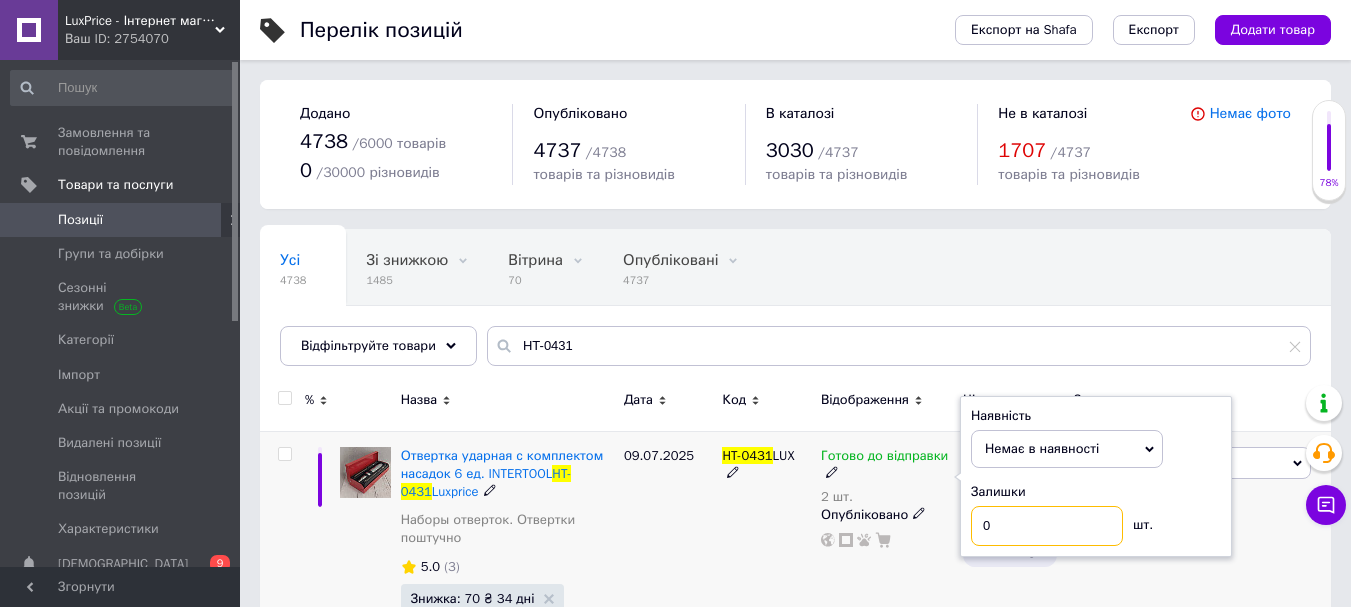 type on "0" 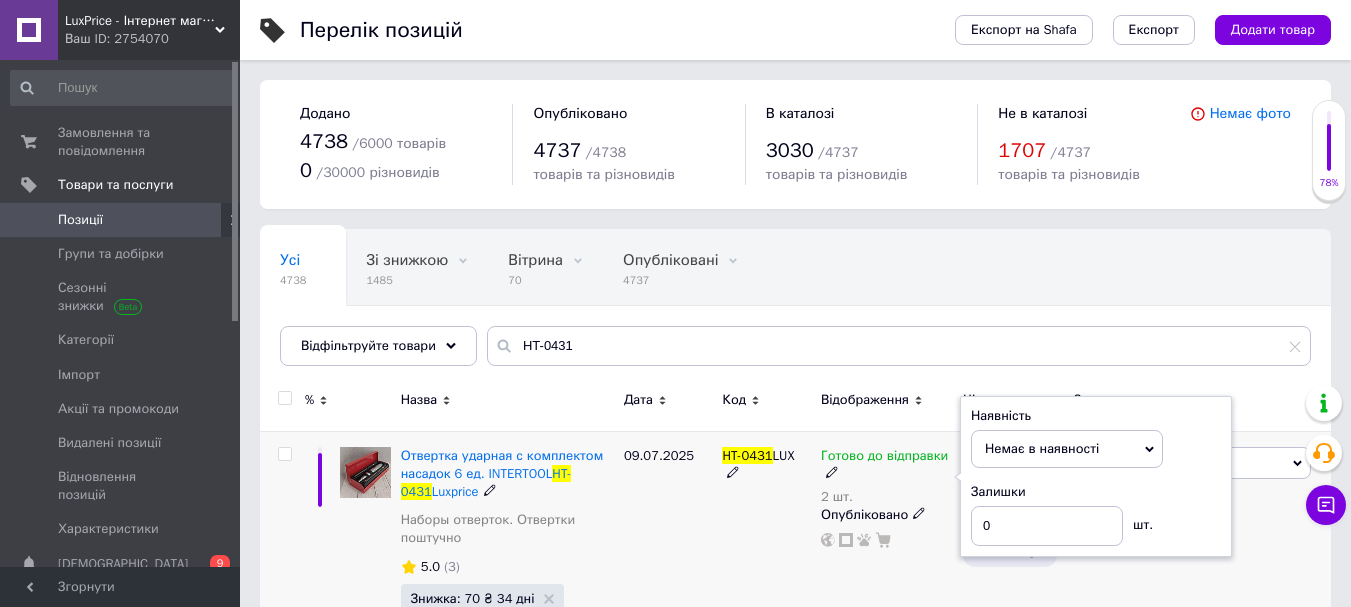 click on "09.07.2025" at bounding box center [668, 549] 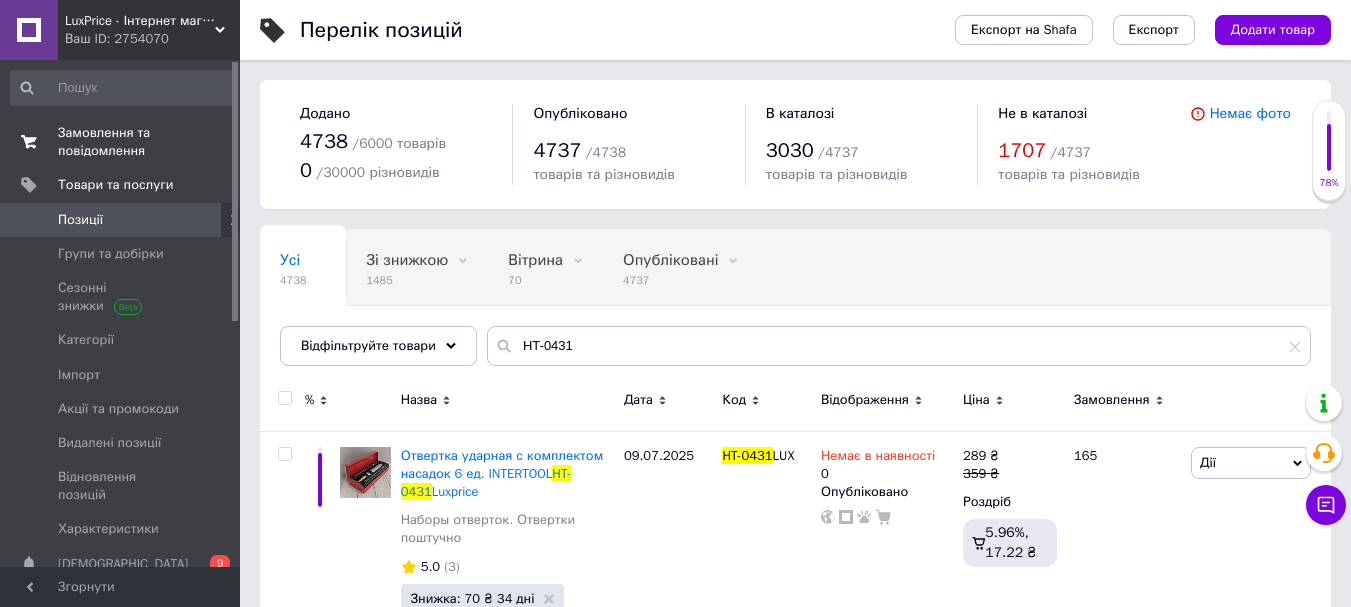 click on "Замовлення та повідомлення" at bounding box center [121, 142] 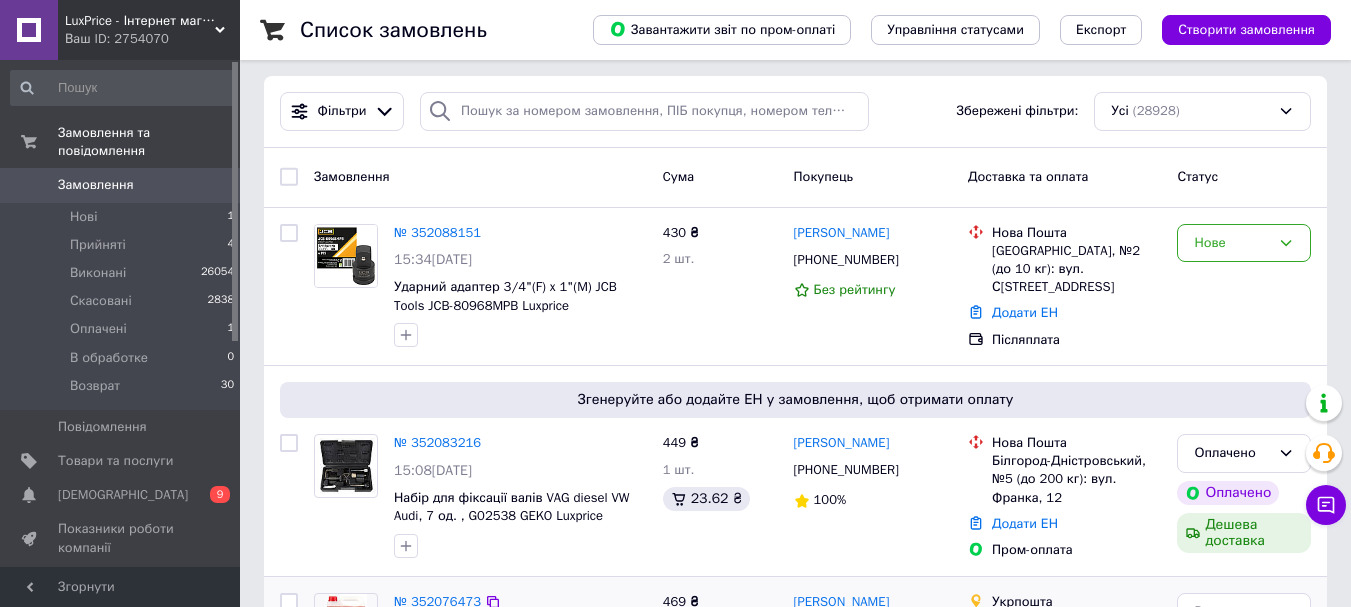 scroll, scrollTop: 0, scrollLeft: 0, axis: both 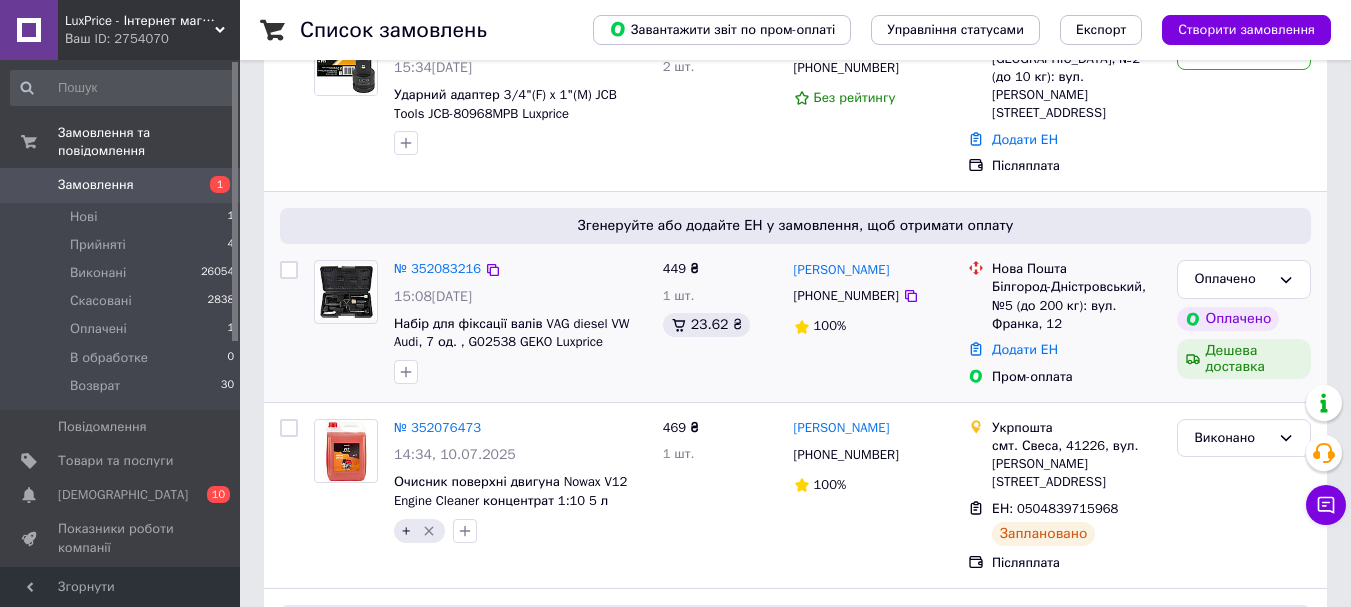 click on "№ 352083216" at bounding box center (437, 269) 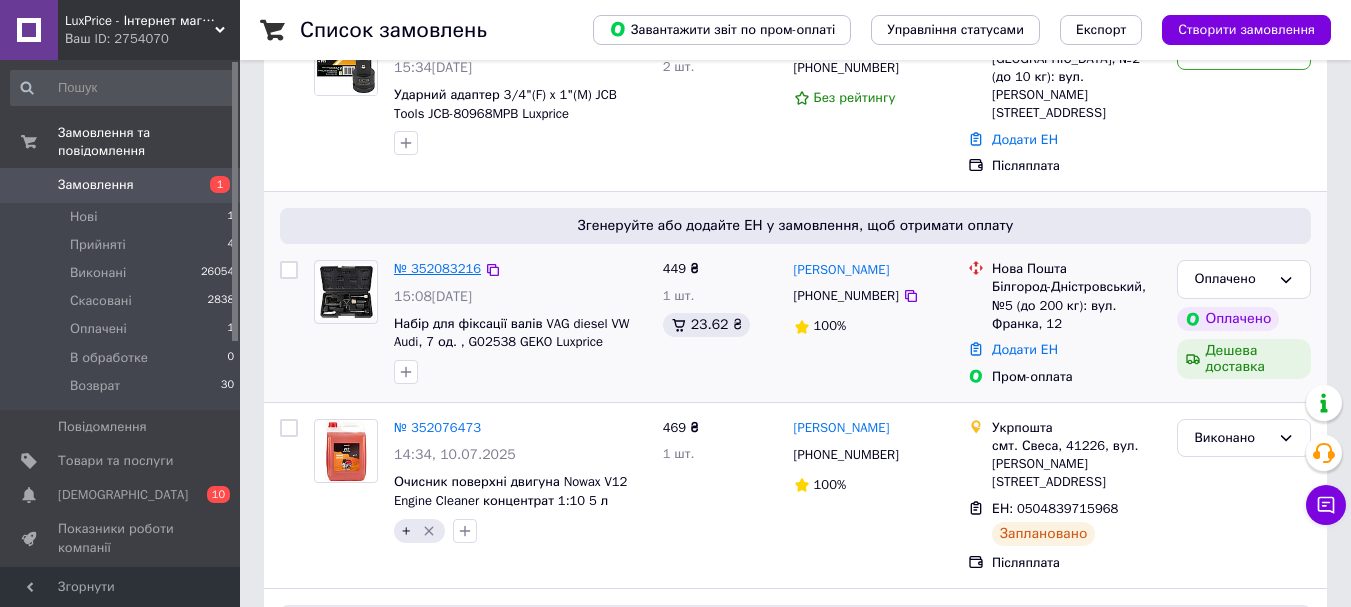 click on "№ 352083216" at bounding box center (437, 268) 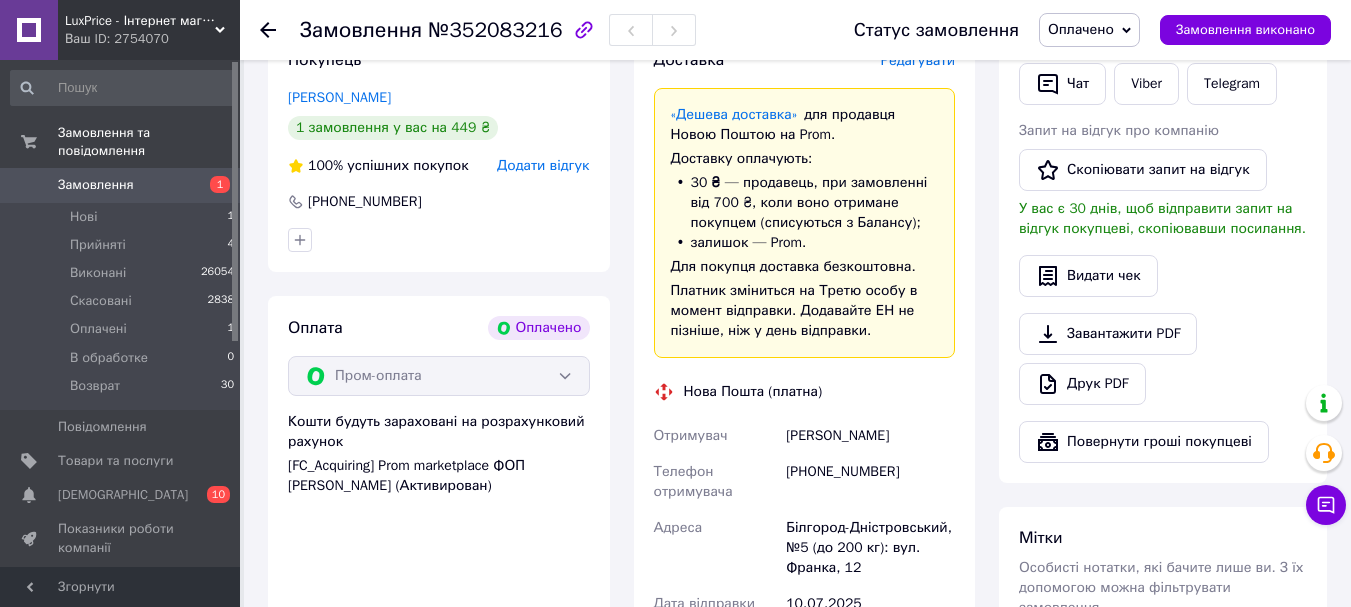 scroll, scrollTop: 700, scrollLeft: 0, axis: vertical 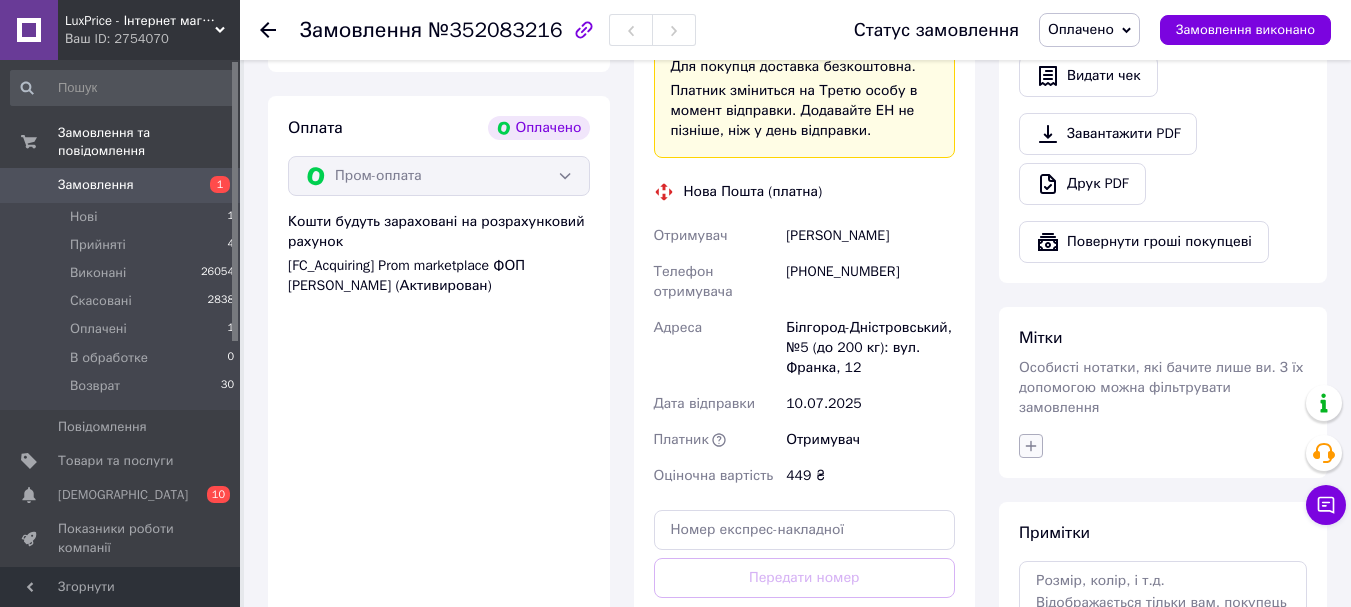 click at bounding box center [1031, 446] 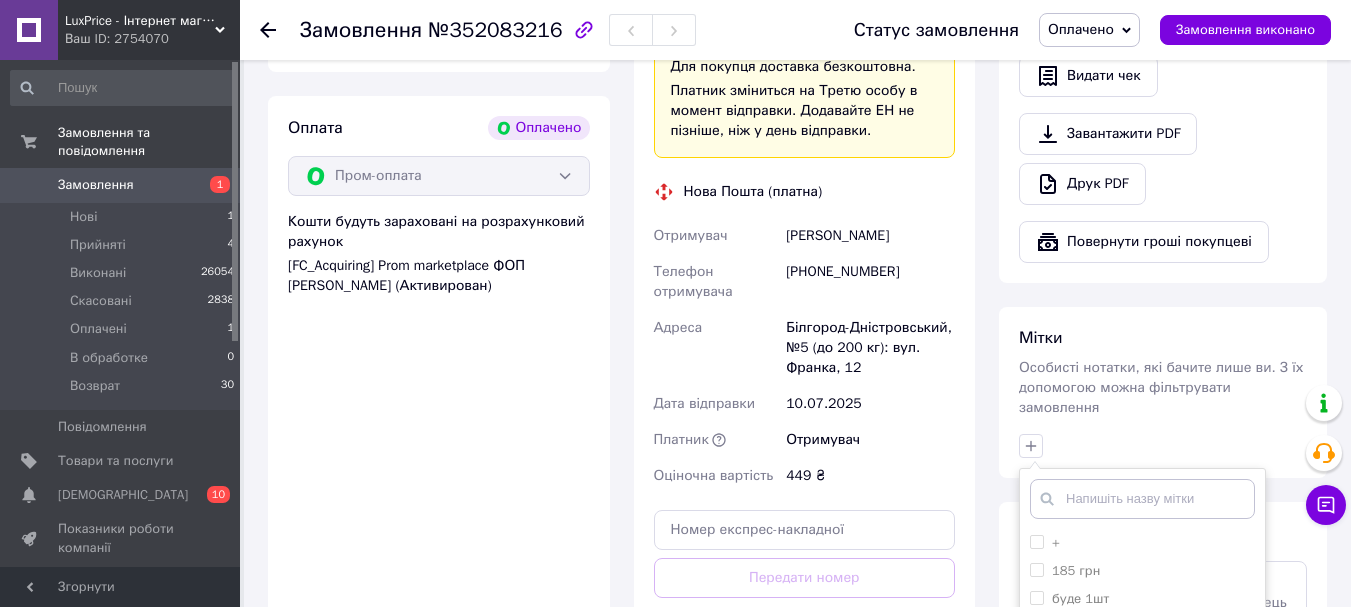 scroll, scrollTop: 1000, scrollLeft: 0, axis: vertical 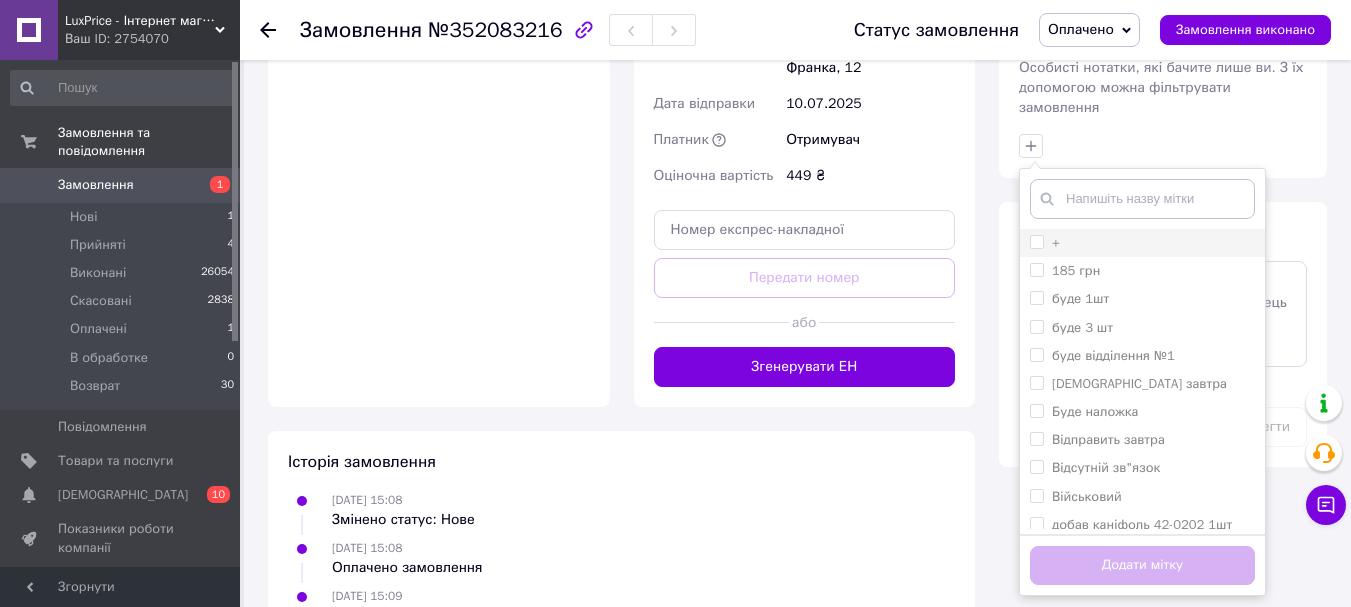 click on "+" at bounding box center [1045, 243] 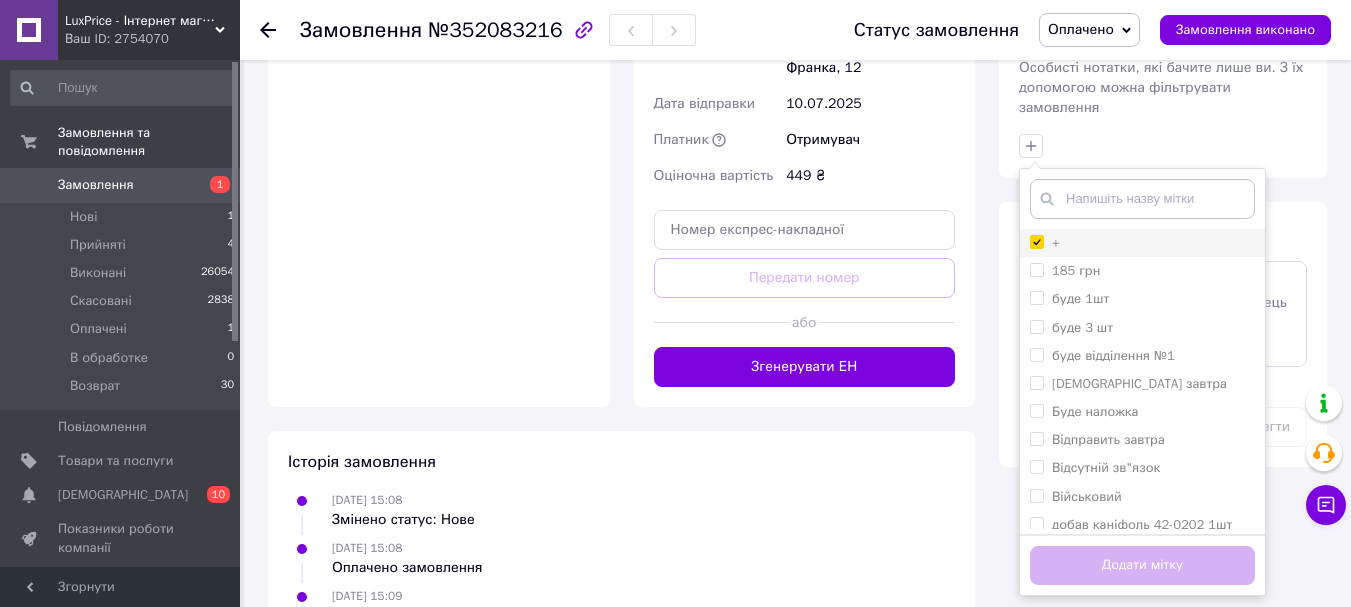 click on "+" at bounding box center [1036, 241] 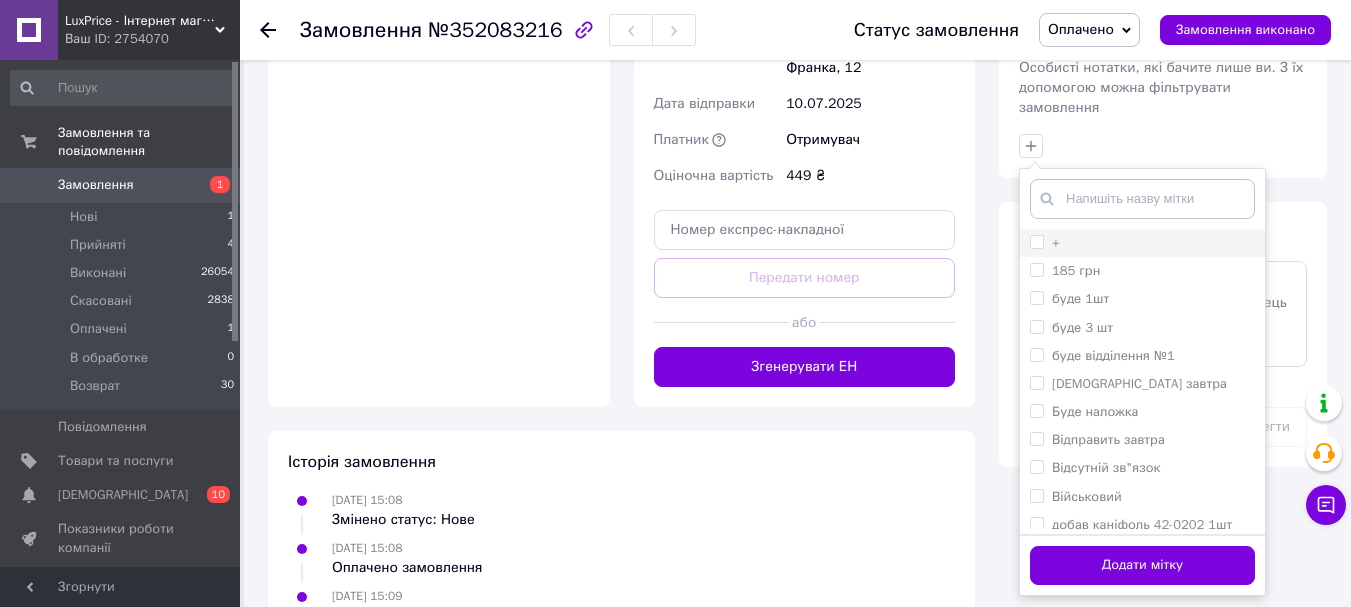 click on "+" at bounding box center [1036, 241] 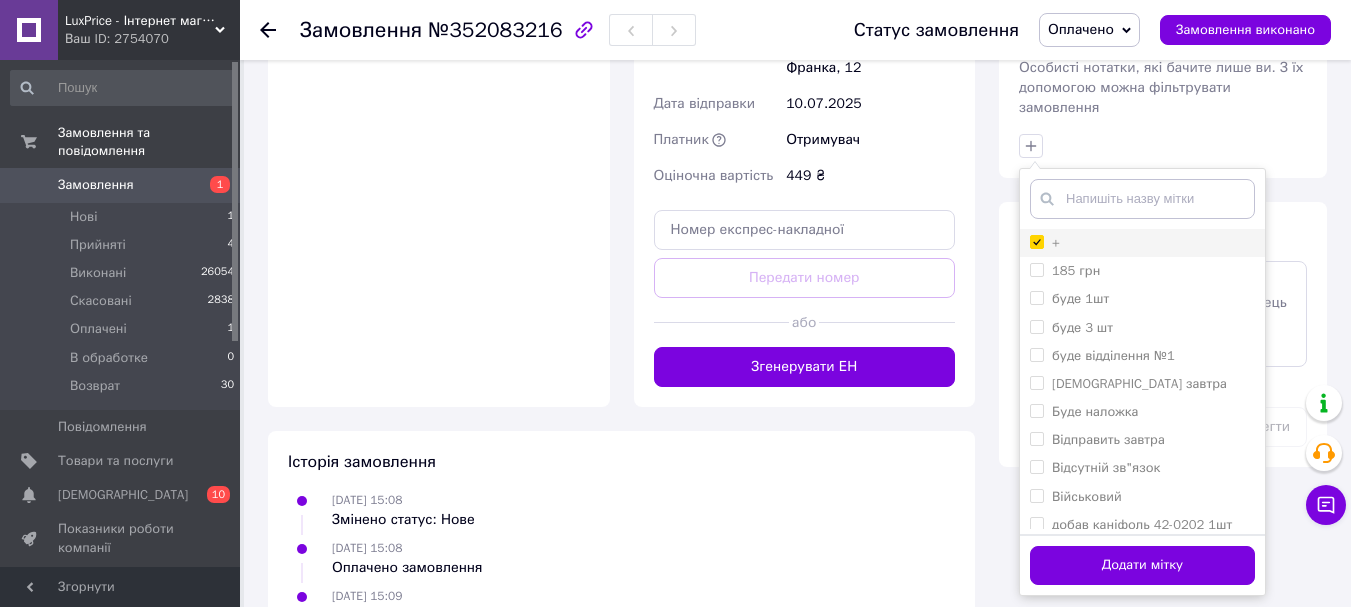 checkbox on "true" 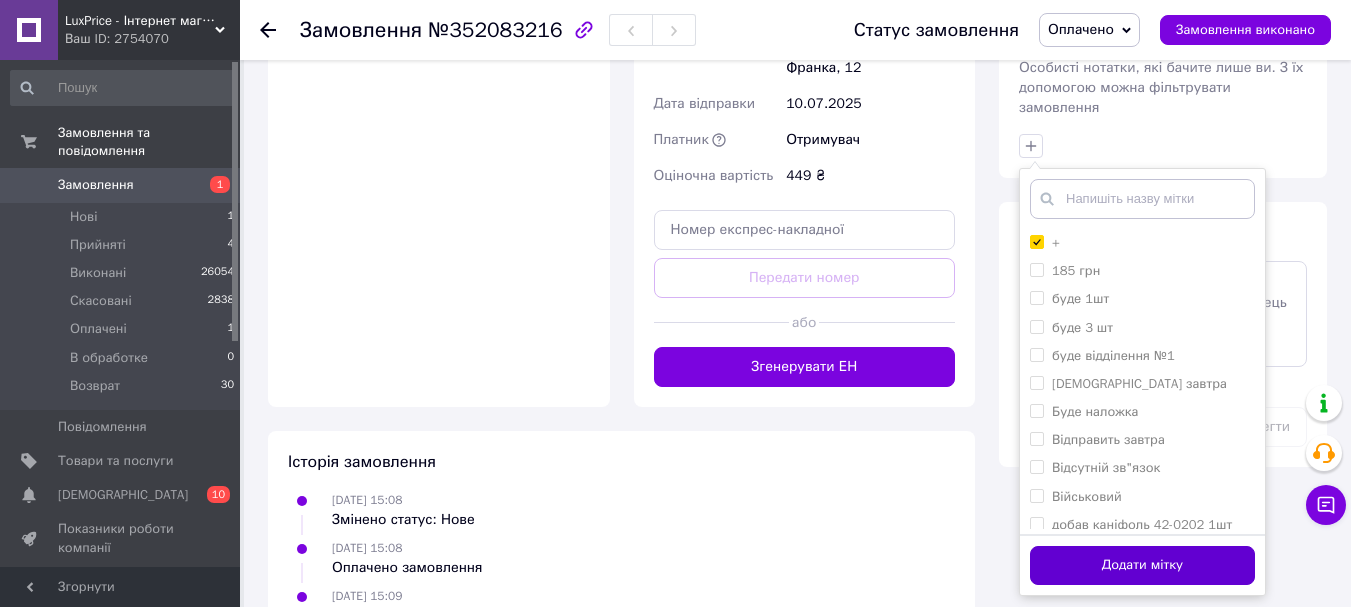 click on "Додати мітку" at bounding box center (1142, 565) 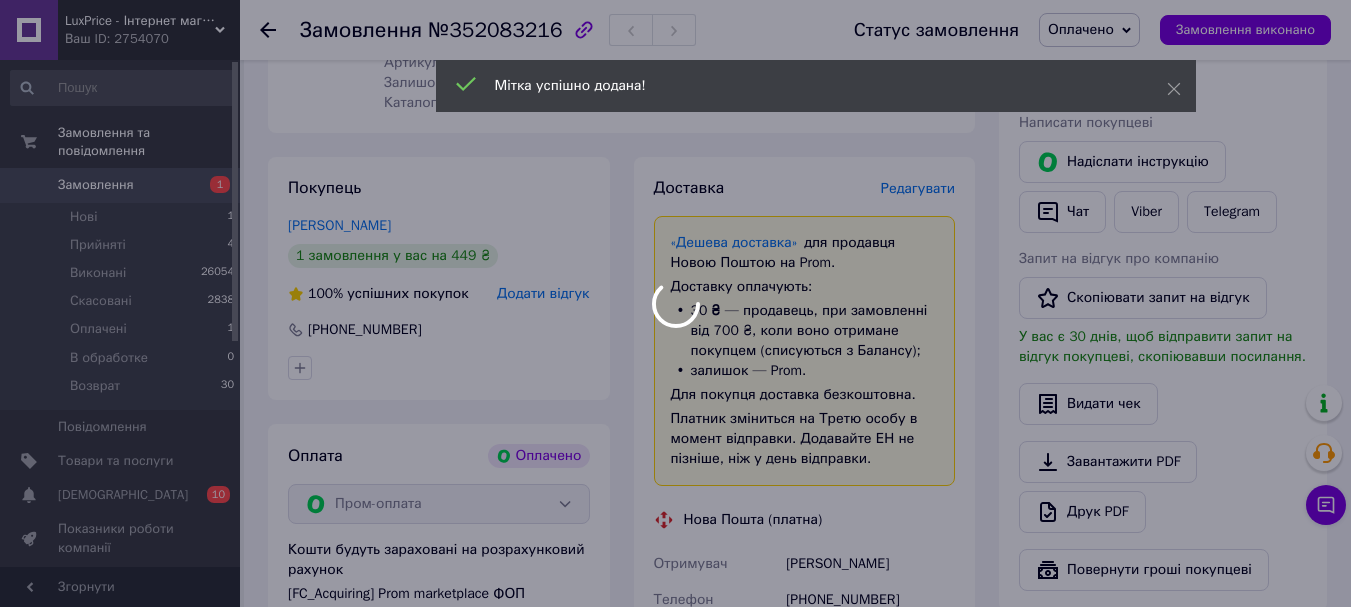 scroll, scrollTop: 0, scrollLeft: 0, axis: both 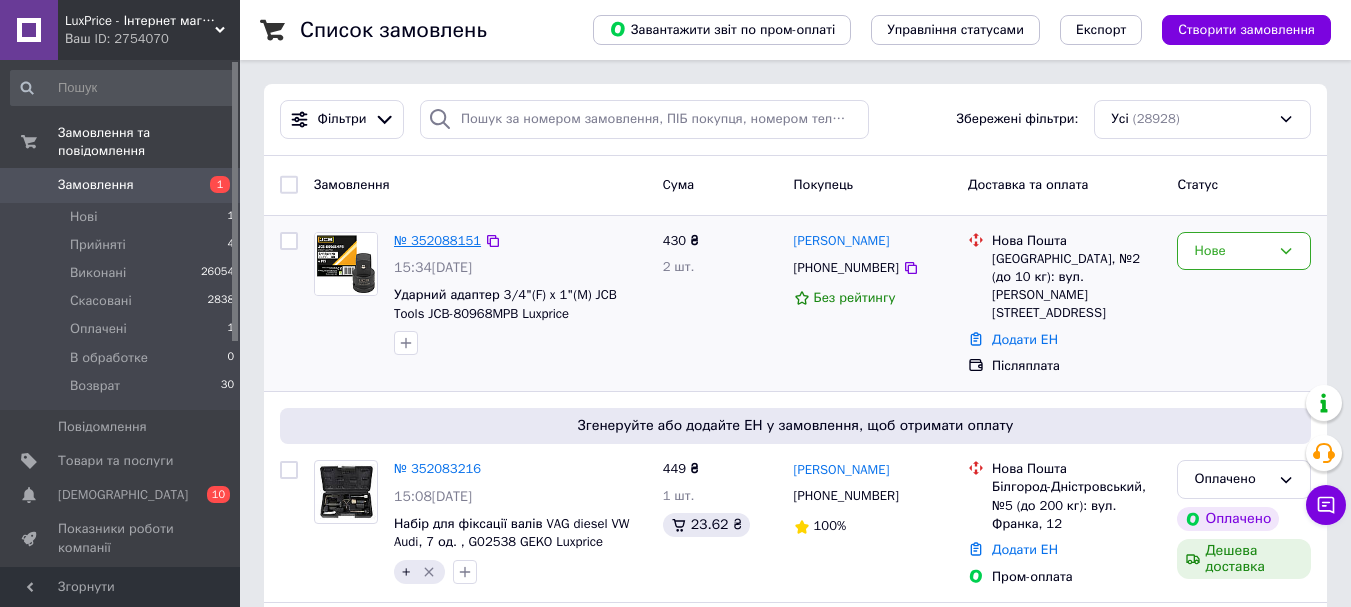 click on "№ 352088151" at bounding box center [437, 240] 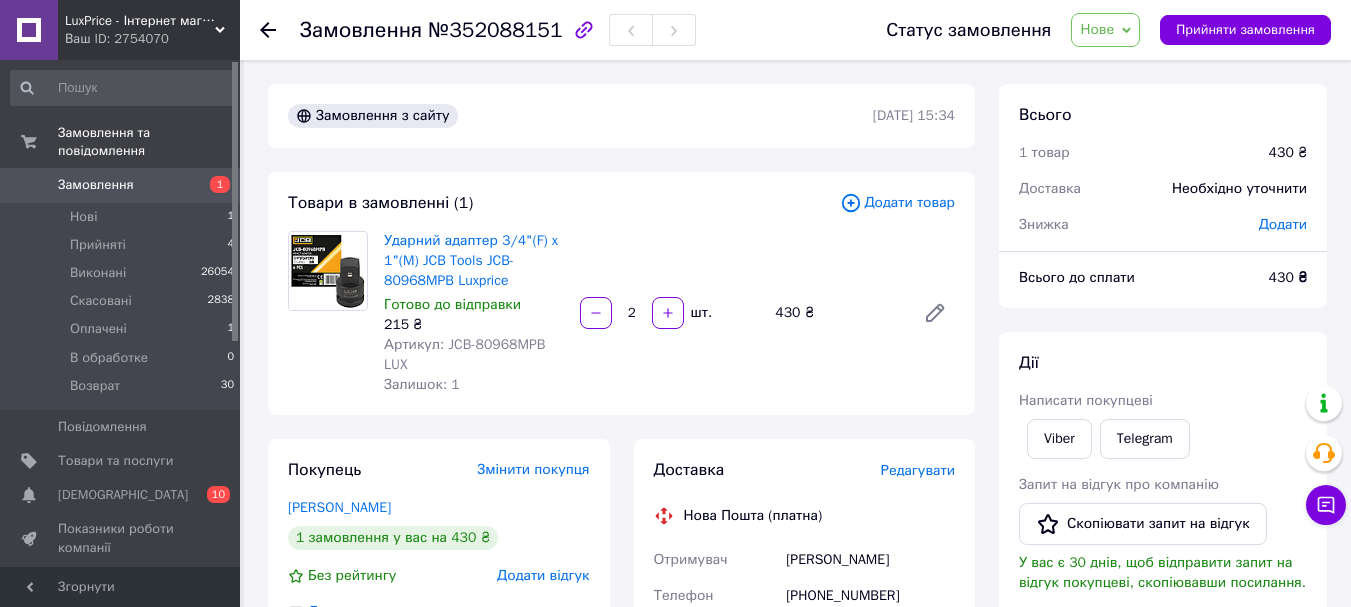 click on "Артикул: JCB-80968MPB LUX" at bounding box center (474, 355) 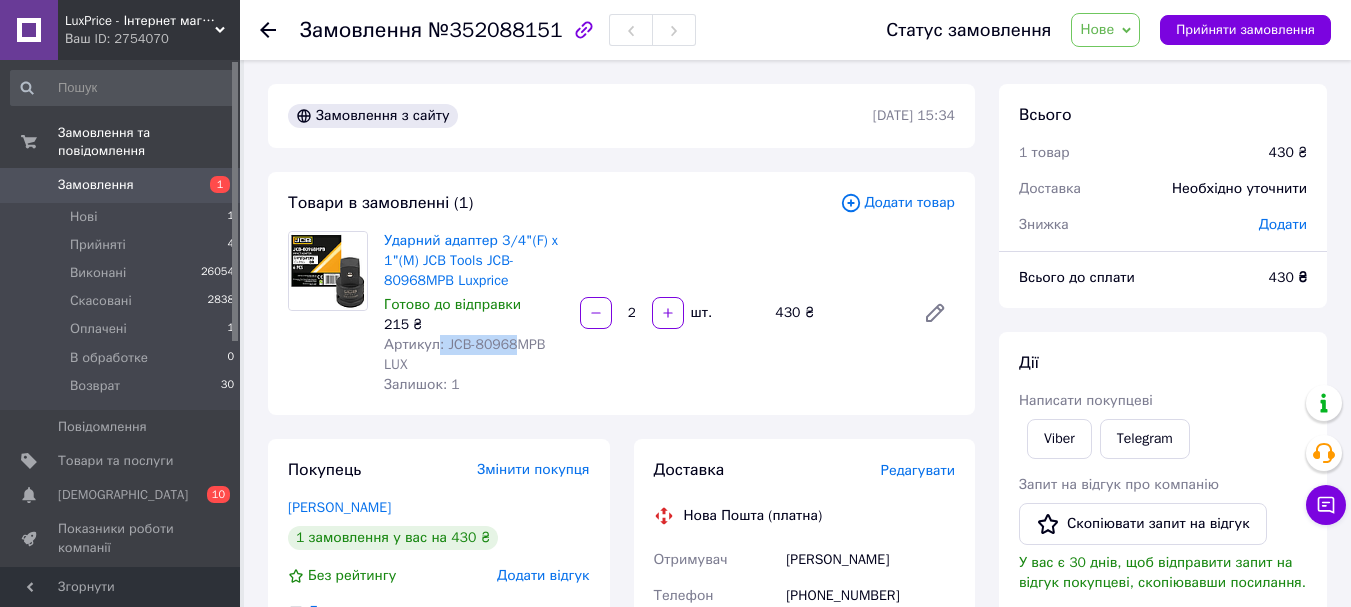 drag, startPoint x: 437, startPoint y: 344, endPoint x: 509, endPoint y: 350, distance: 72.249565 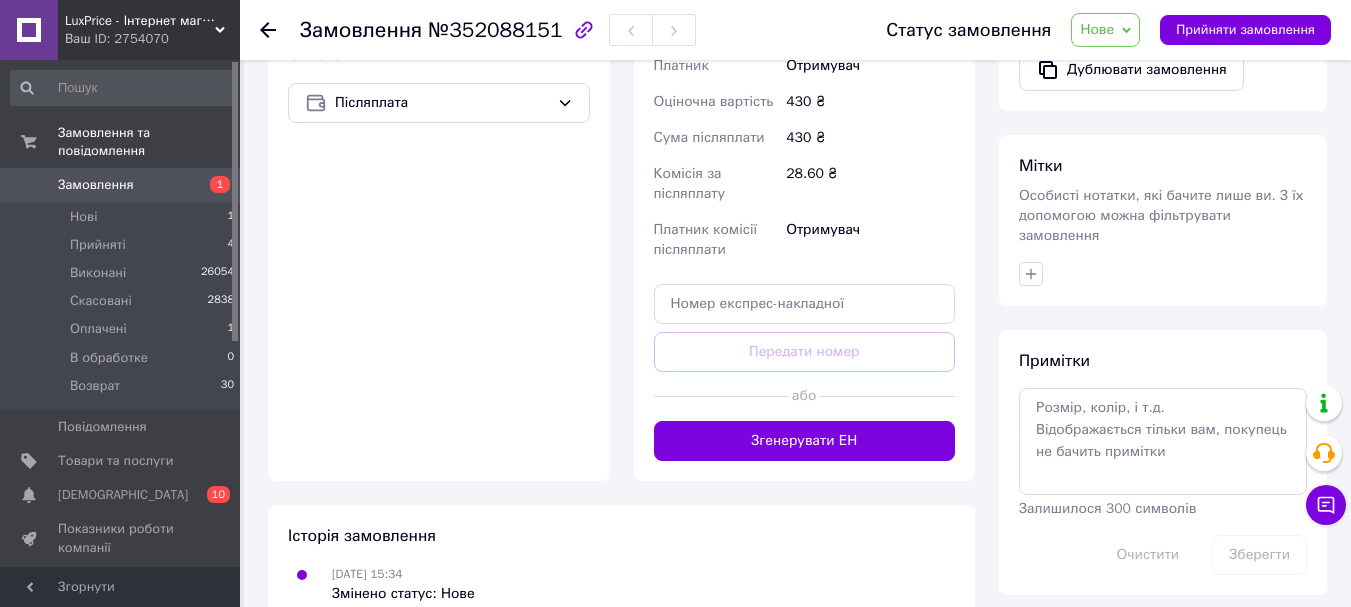 scroll, scrollTop: 719, scrollLeft: 0, axis: vertical 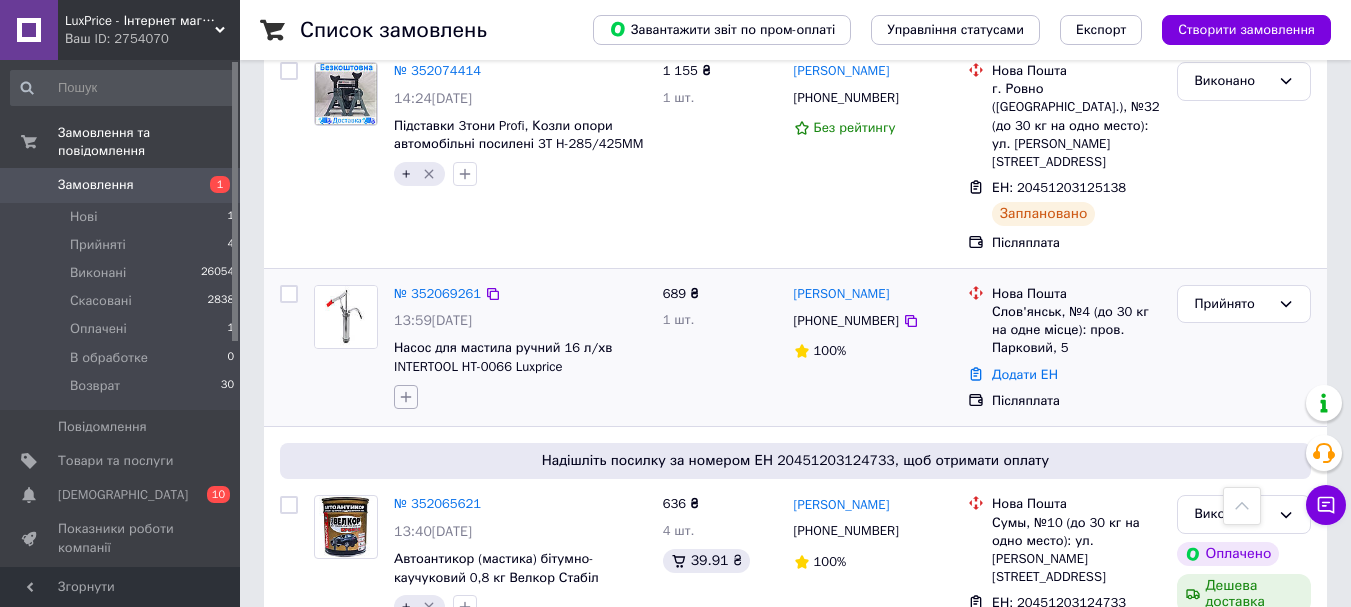 click 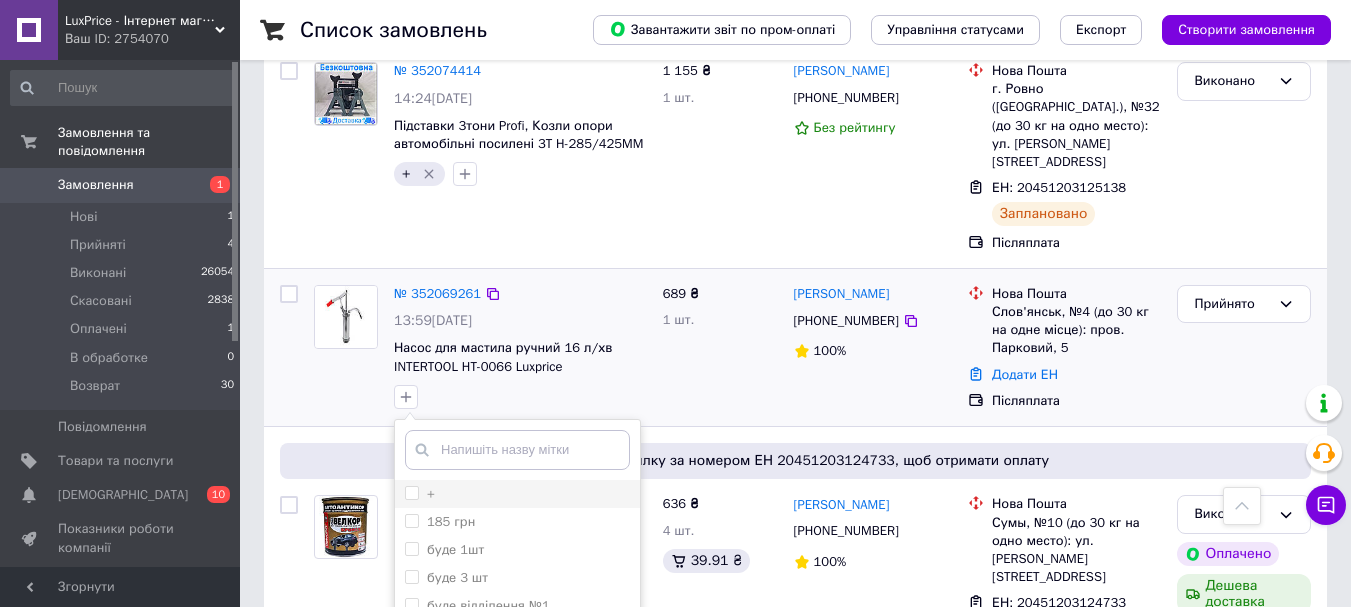 click on "+" at bounding box center (517, 494) 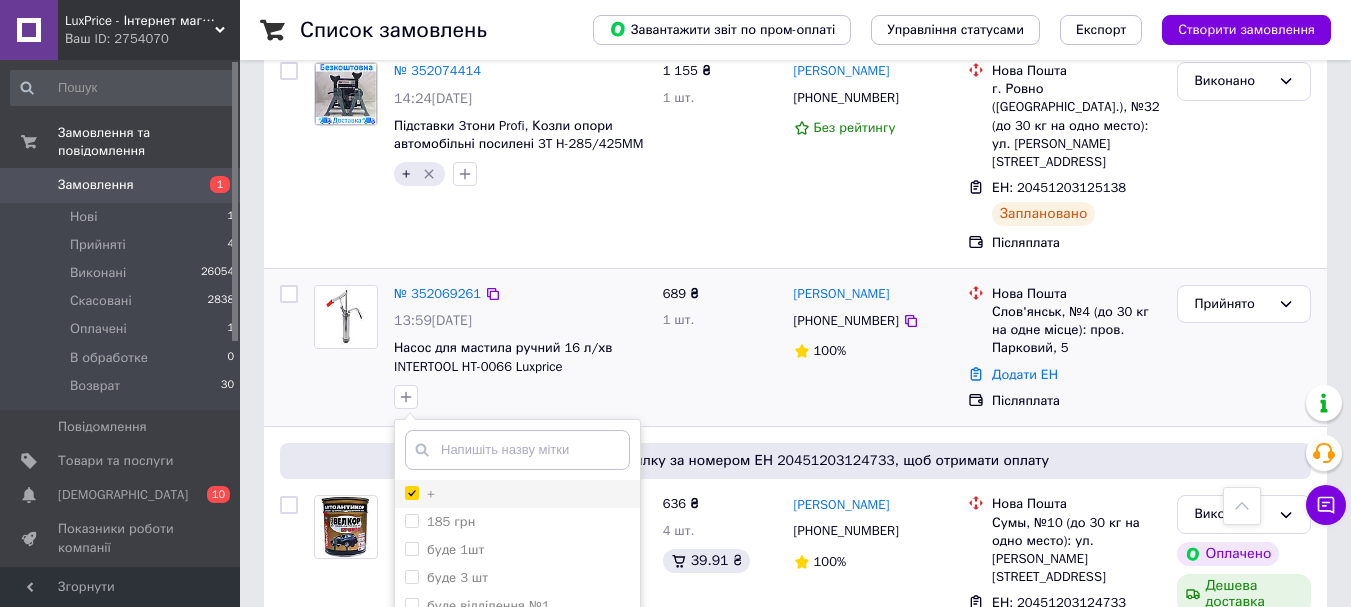 checkbox on "true" 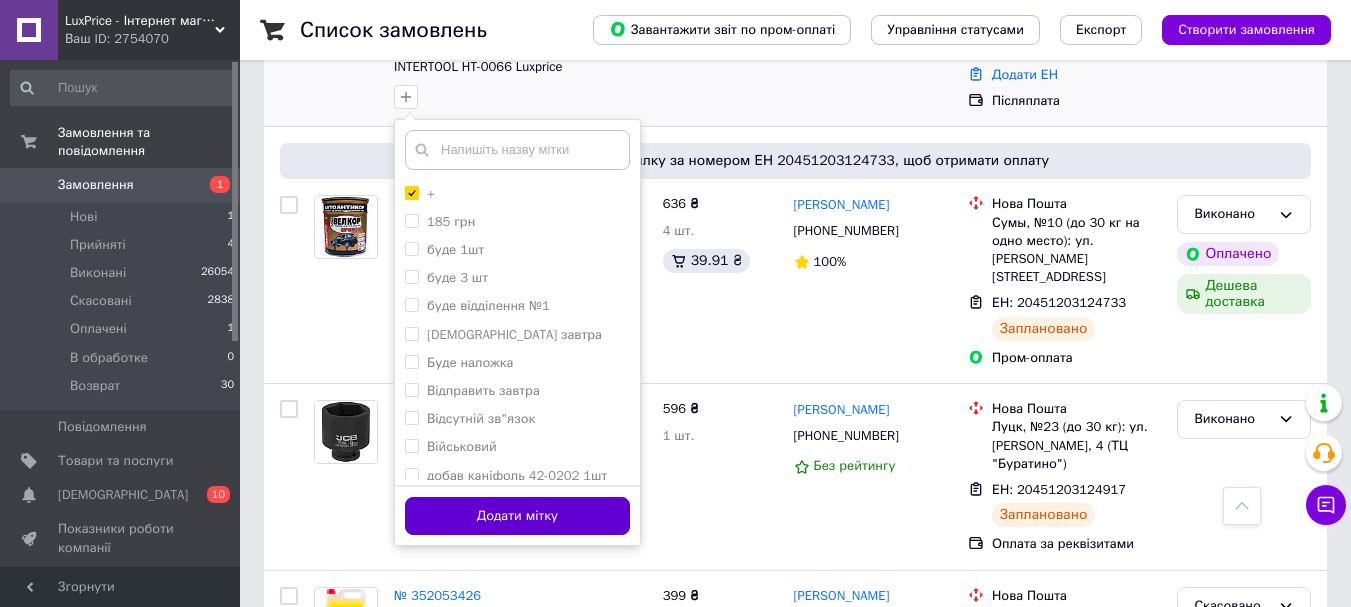 click on "Додати мітку" at bounding box center (517, 516) 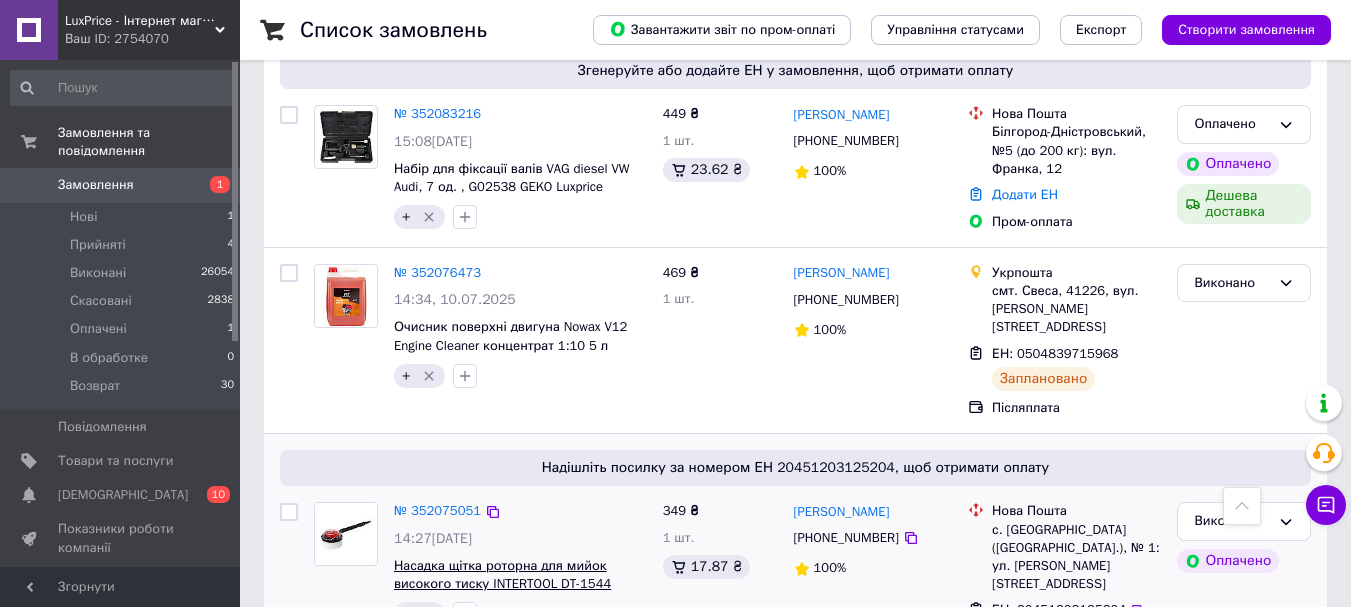 scroll, scrollTop: 0, scrollLeft: 0, axis: both 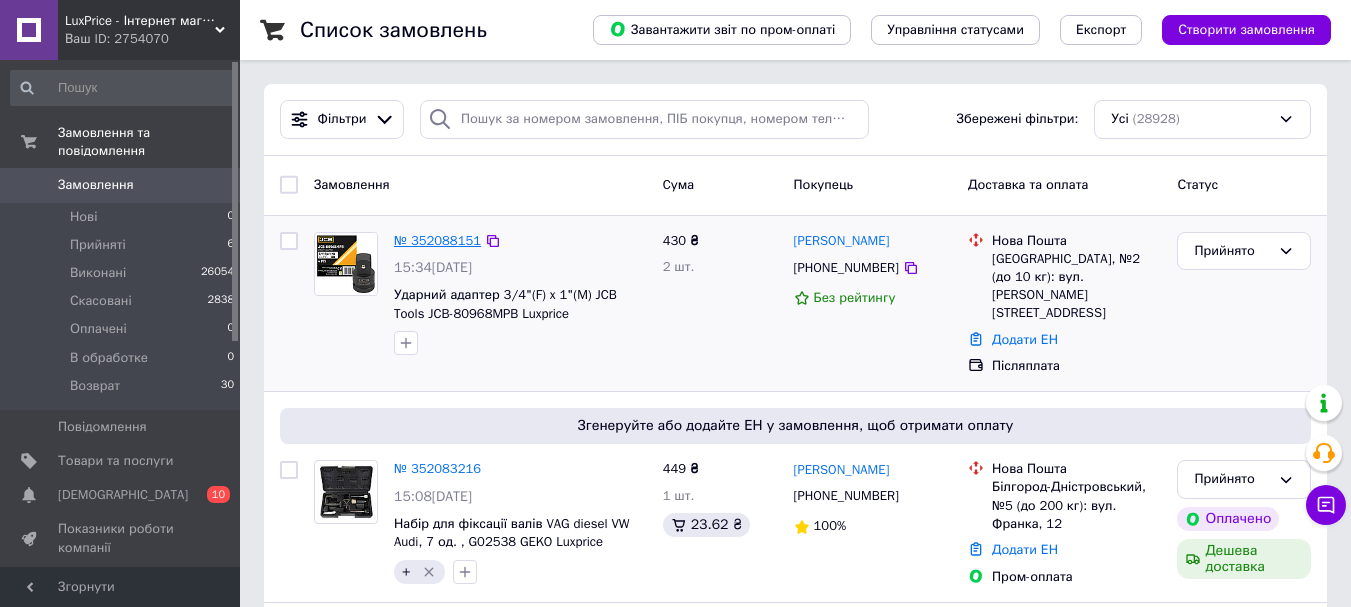 click on "№ 352088151" at bounding box center (437, 240) 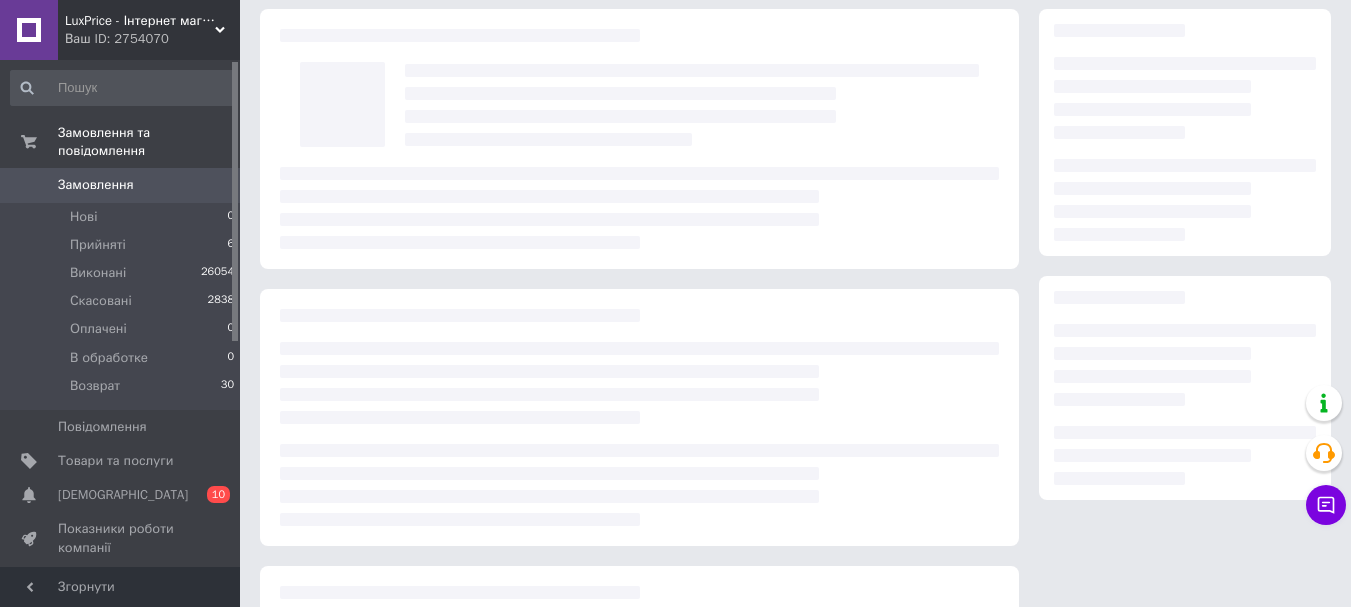 scroll, scrollTop: 0, scrollLeft: 0, axis: both 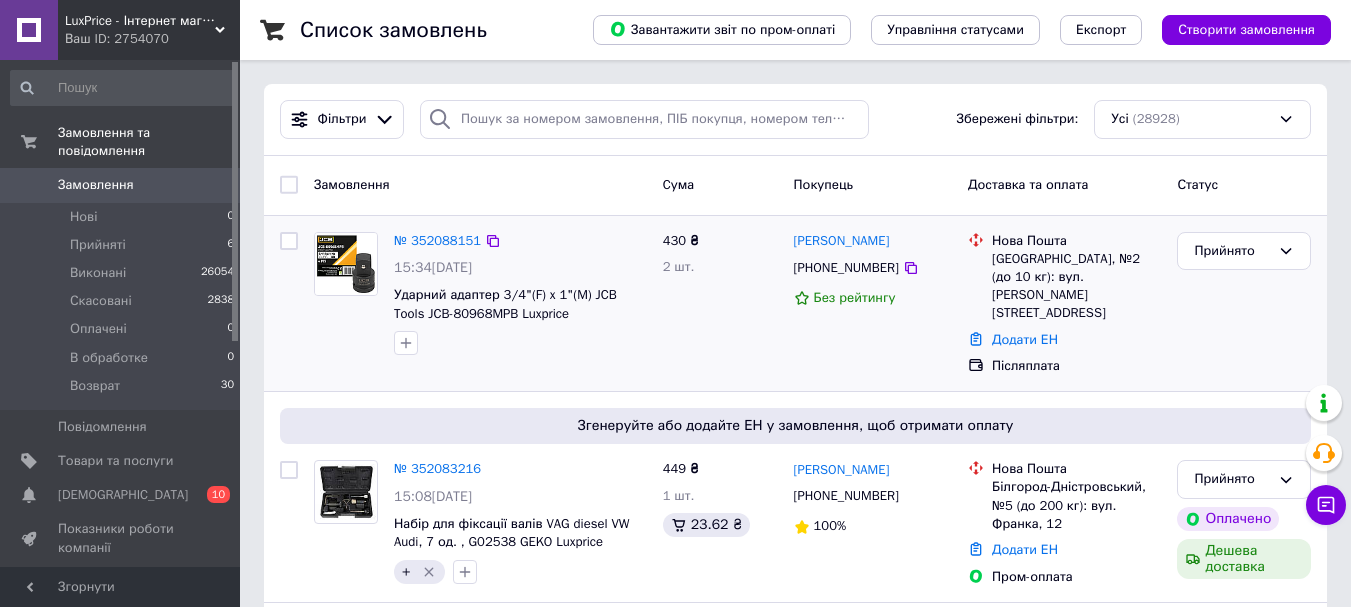 click on "№ 352088151 15:34, 10.07.2025 Ударний адаптер 3/4"(F) x 1"(M) JCB Tools JCB-80968MPB Luxprice" at bounding box center (520, 294) 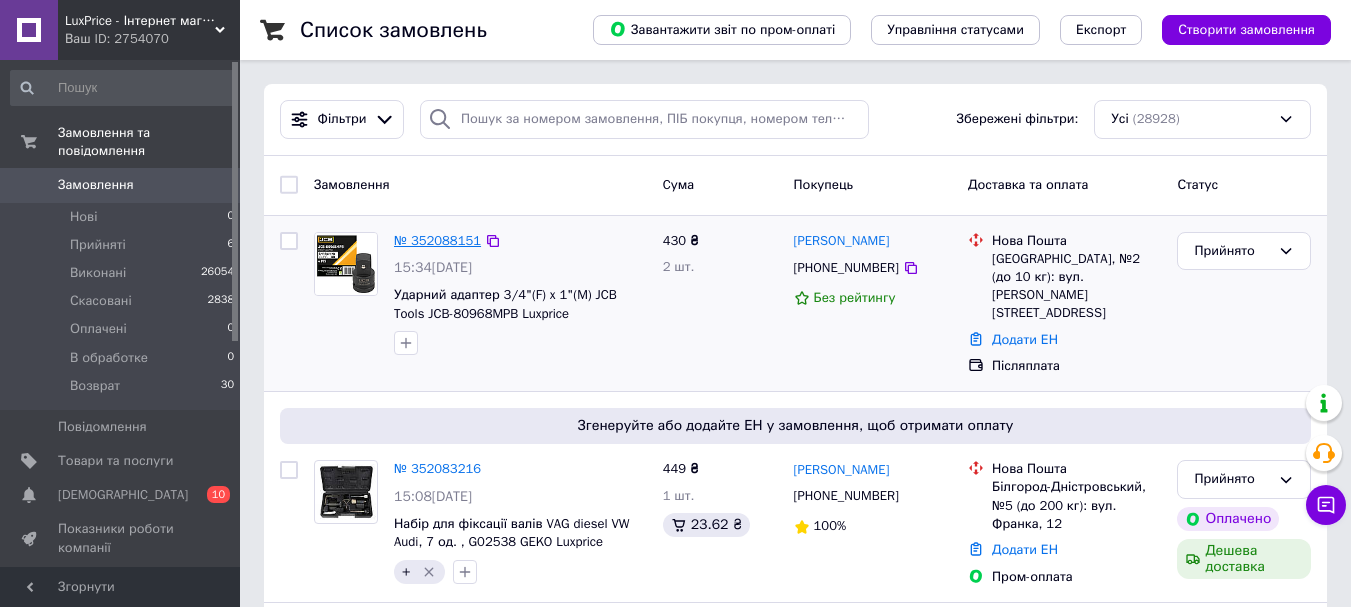 click on "№ 352088151" at bounding box center (437, 240) 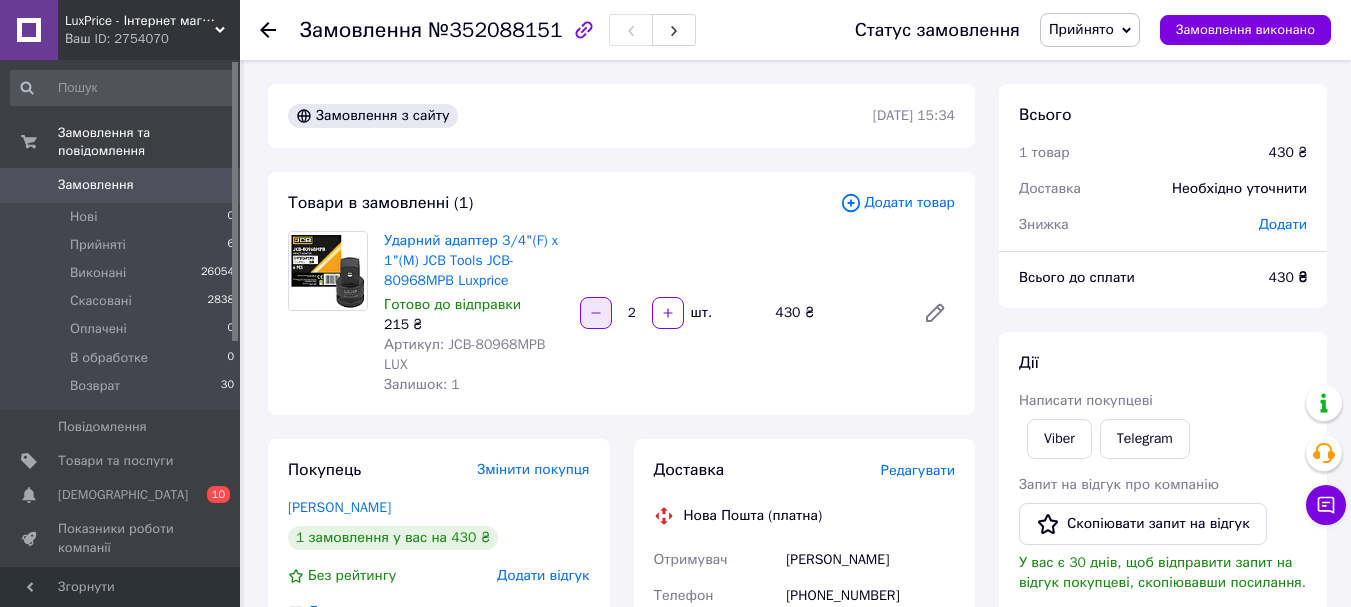 click at bounding box center [596, 313] 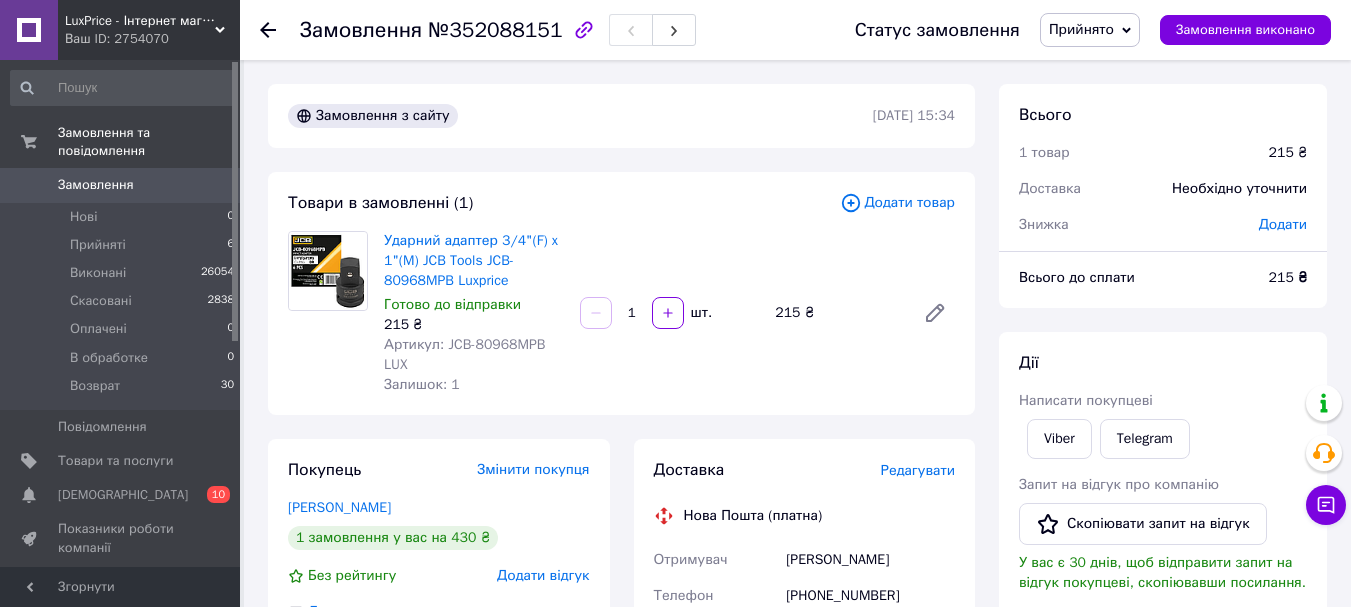 click on "Артикул: JCB-80968MPB LUX" at bounding box center (464, 354) 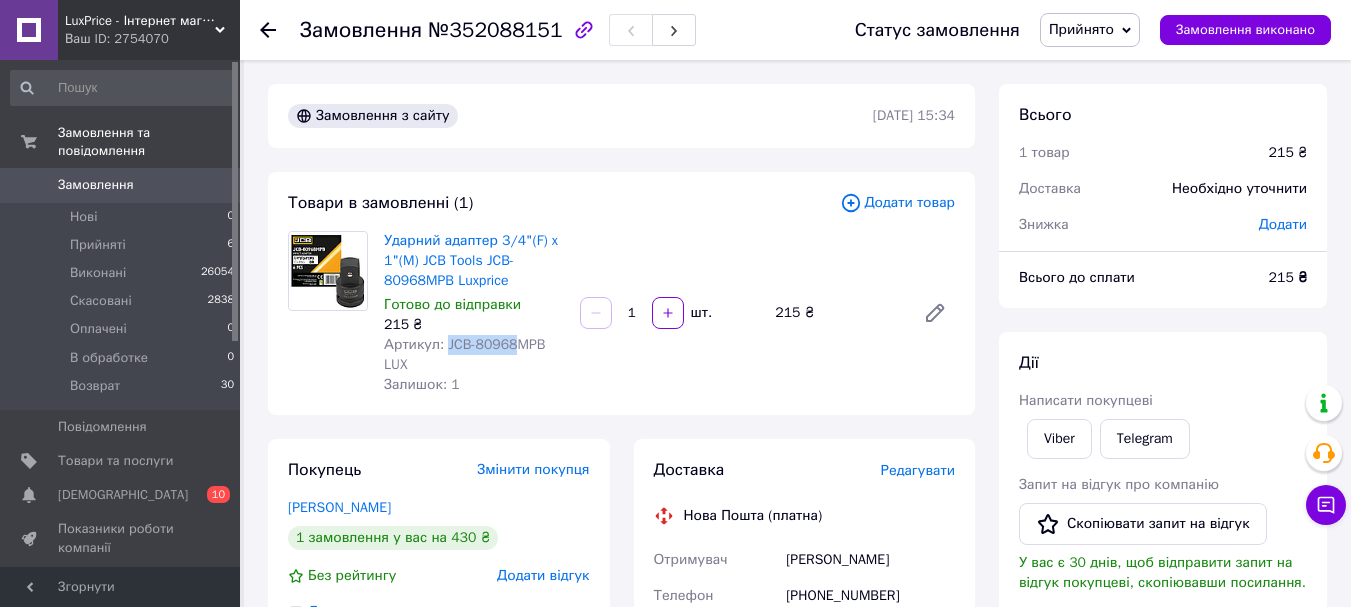 drag, startPoint x: 507, startPoint y: 345, endPoint x: 443, endPoint y: 350, distance: 64.195015 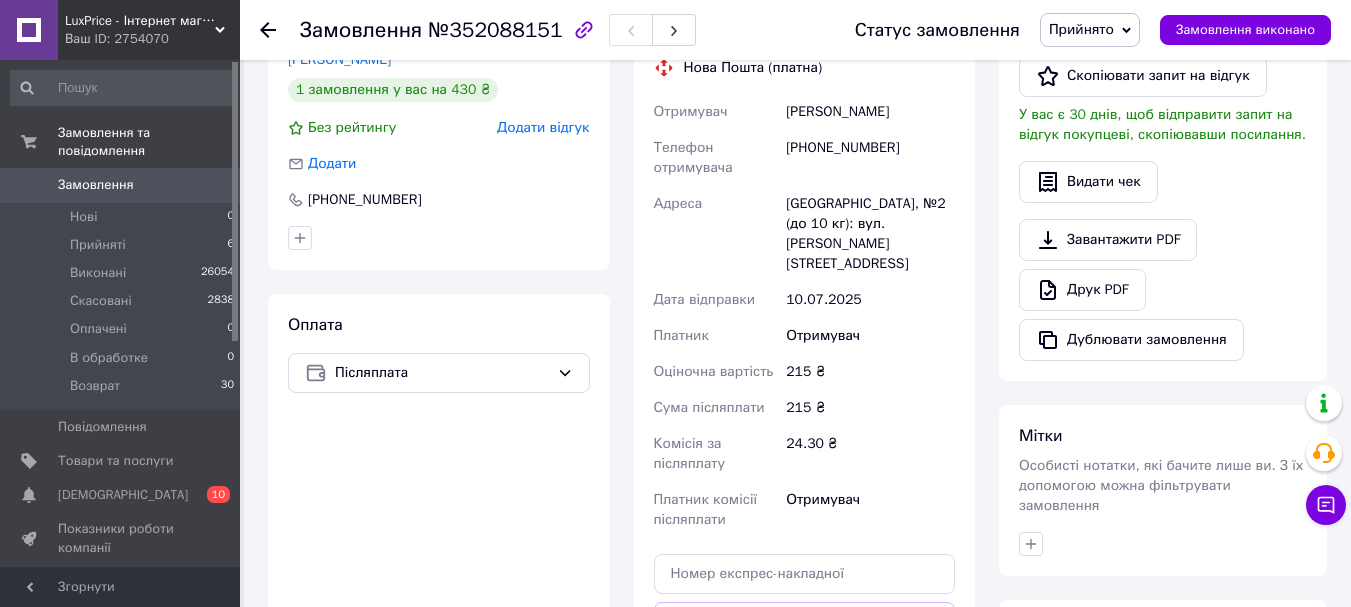 scroll, scrollTop: 500, scrollLeft: 0, axis: vertical 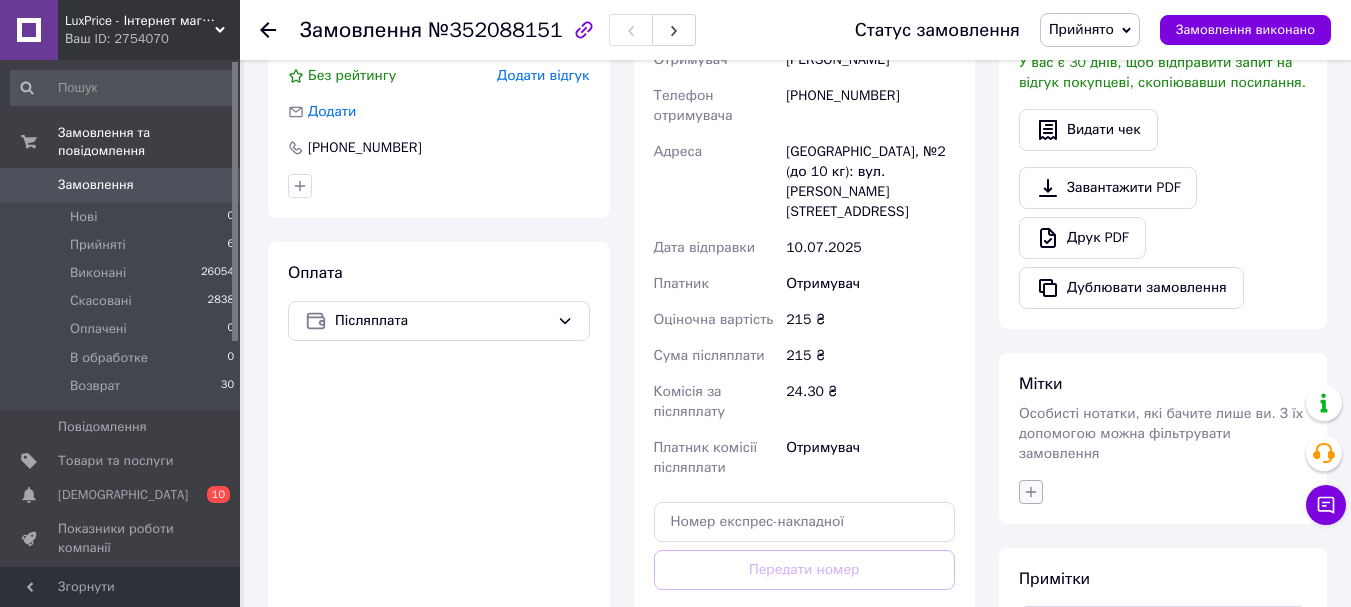 click at bounding box center (1031, 492) 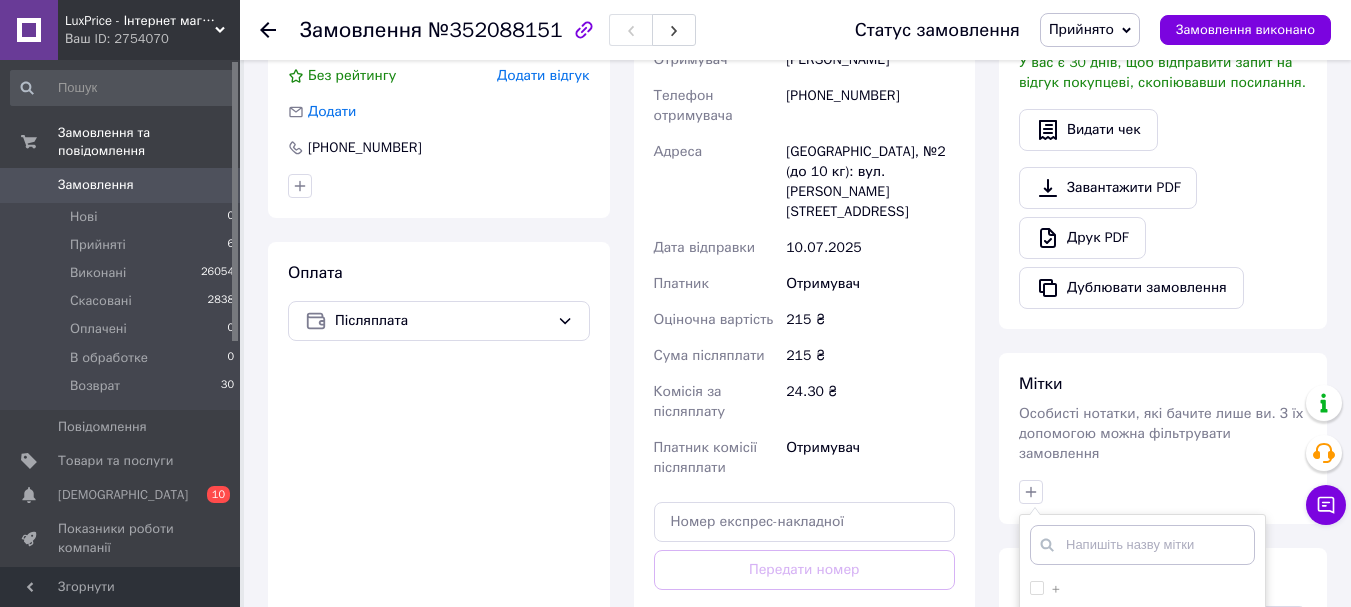 scroll, scrollTop: 700, scrollLeft: 0, axis: vertical 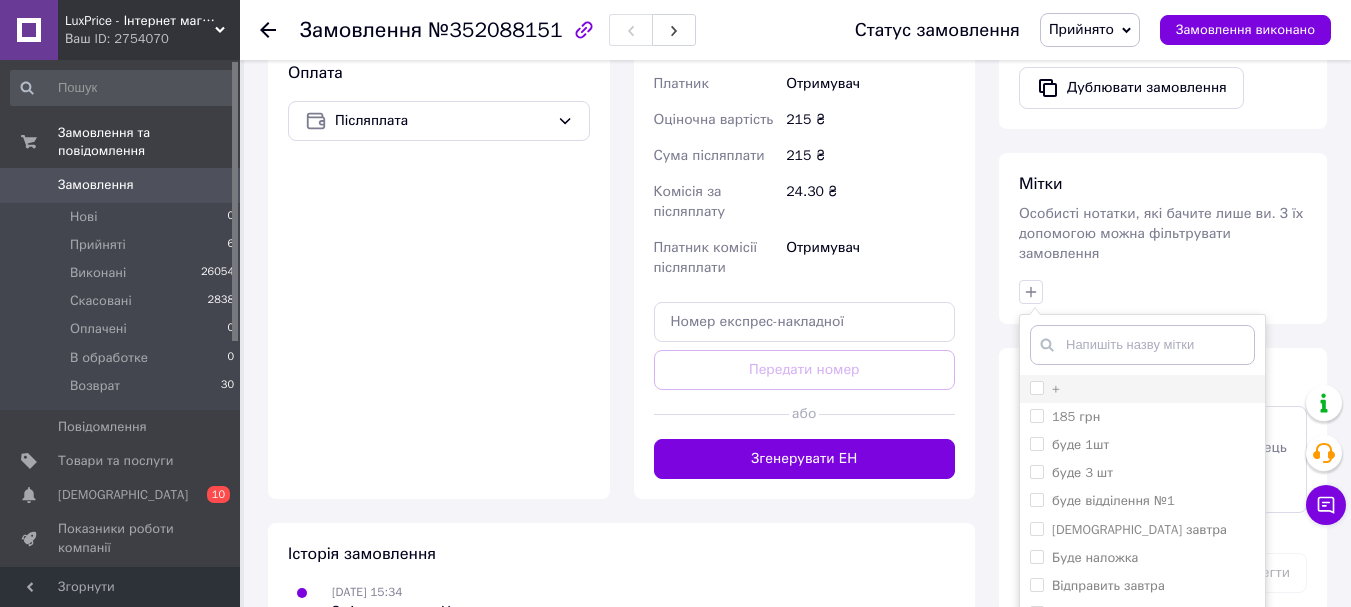 click on "+" at bounding box center [1045, 389] 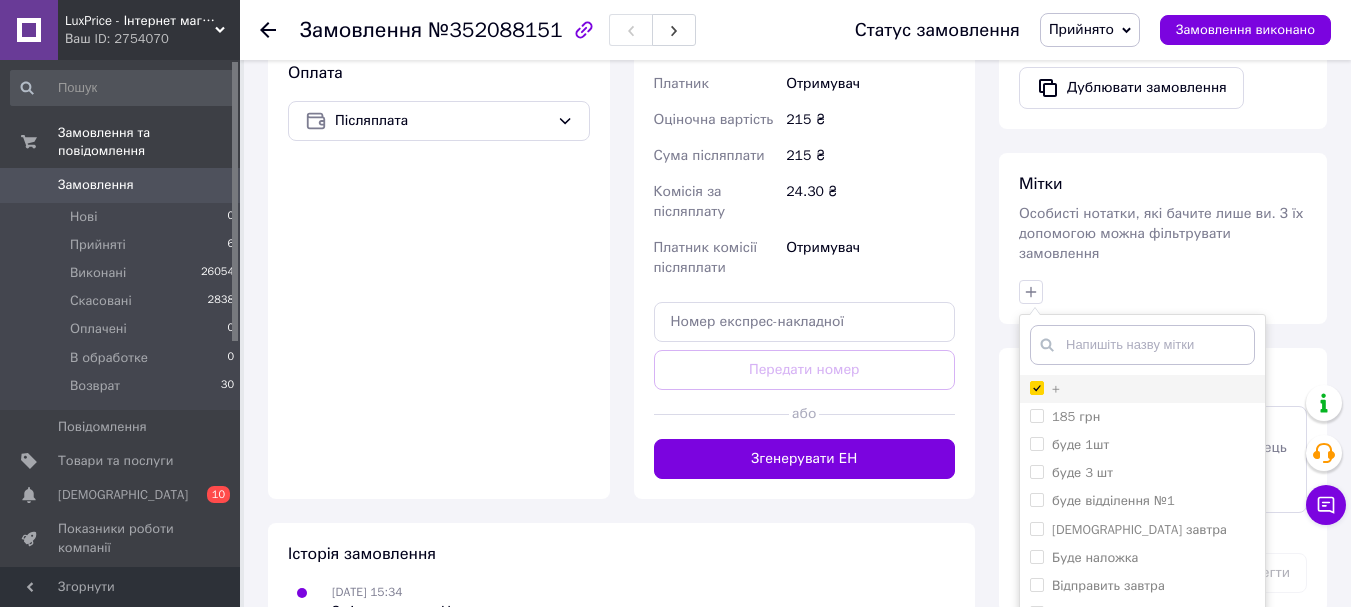 click on "+" at bounding box center [1036, 387] 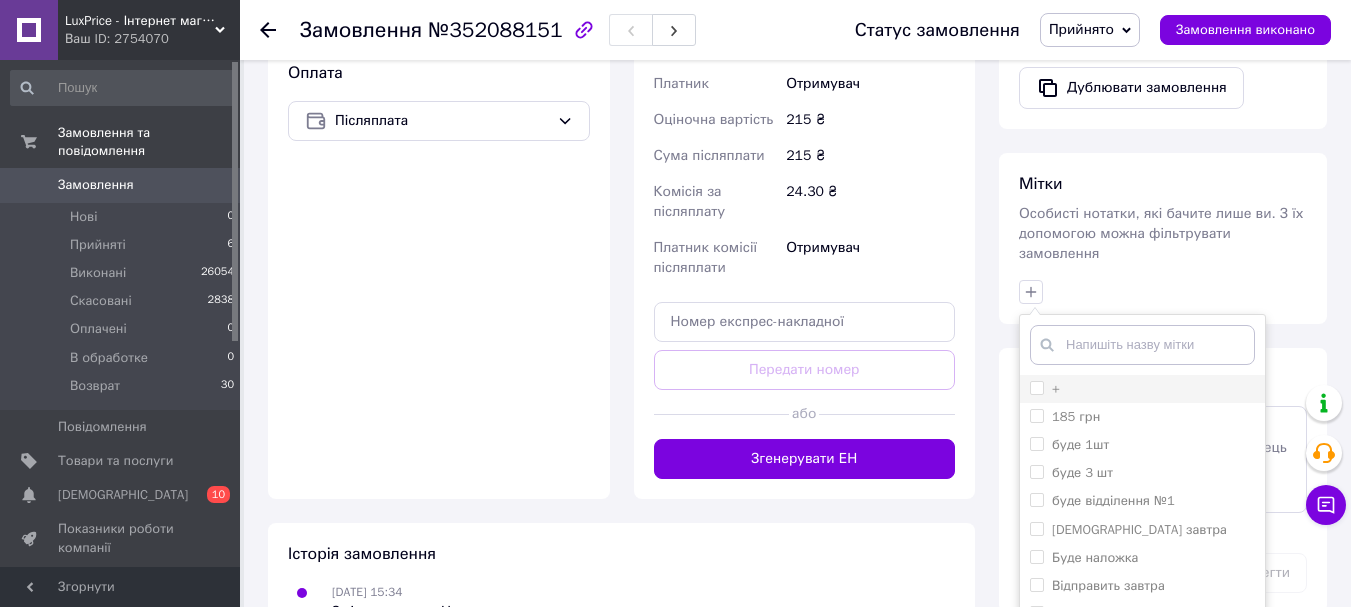 click on "+" at bounding box center (1045, 389) 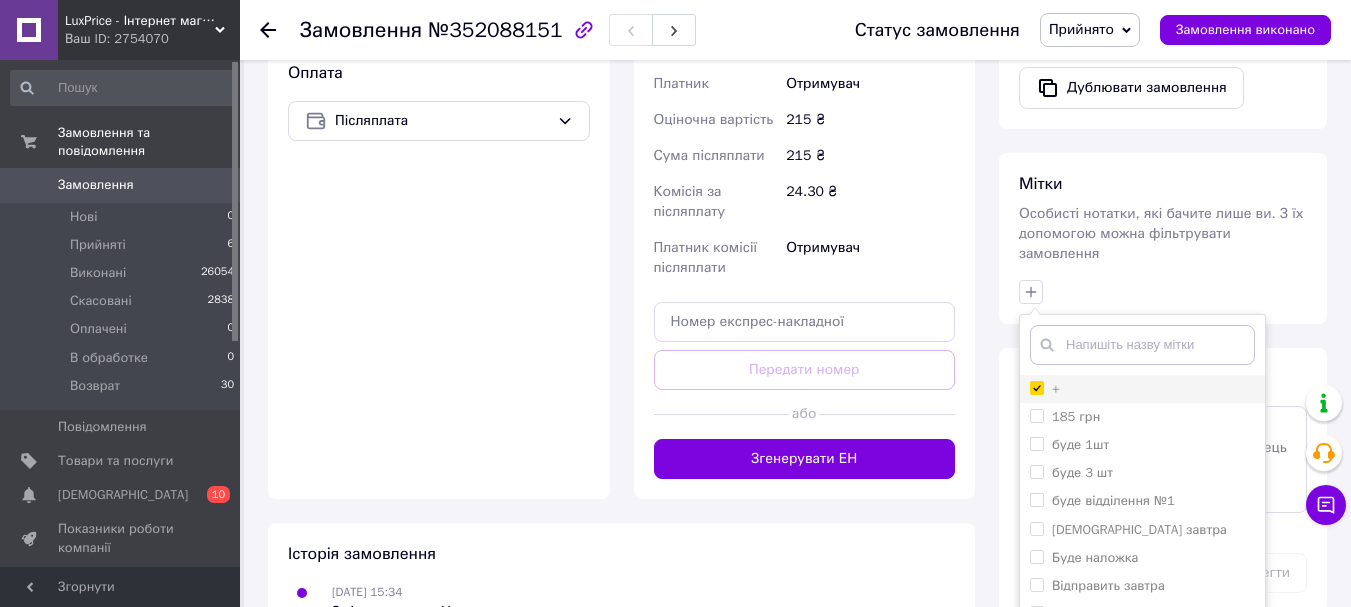 click on "+" at bounding box center (1036, 387) 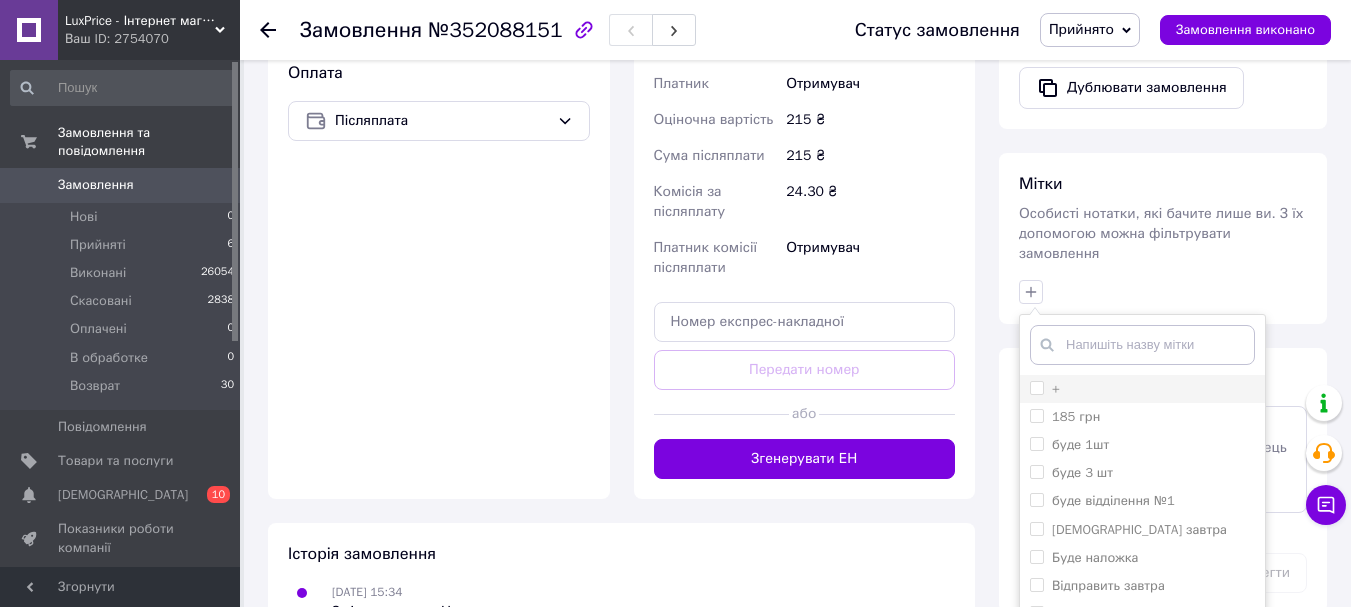 click on "+" at bounding box center [1045, 389] 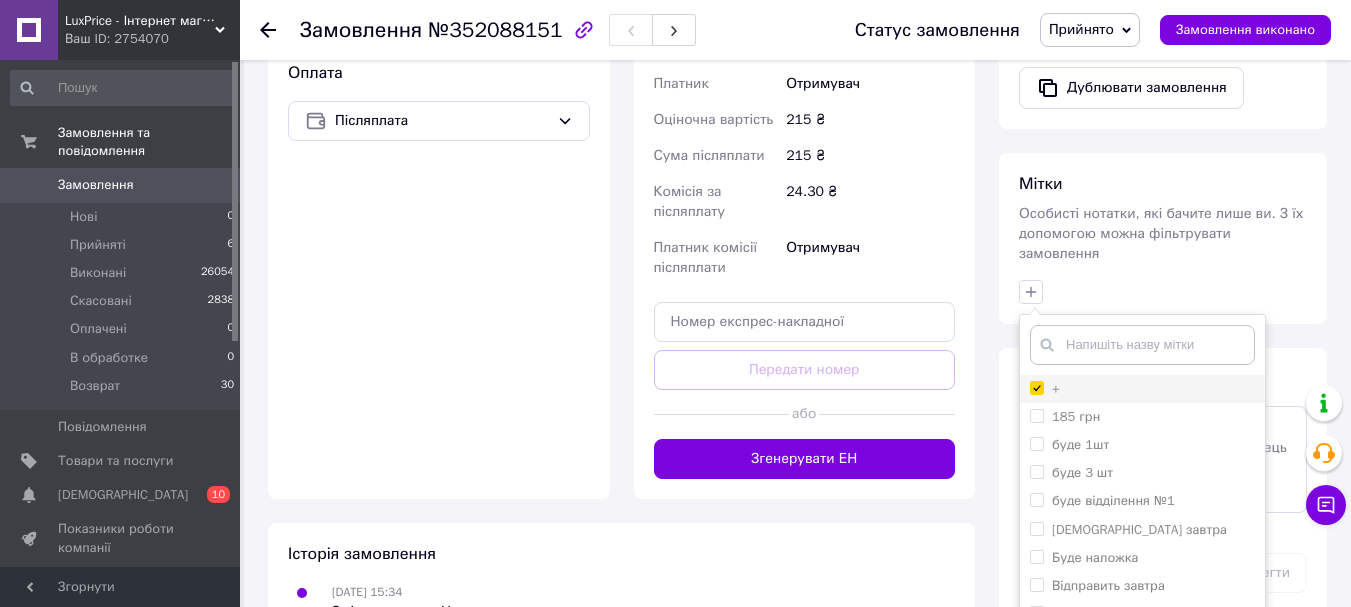 click on "+" at bounding box center (1036, 387) 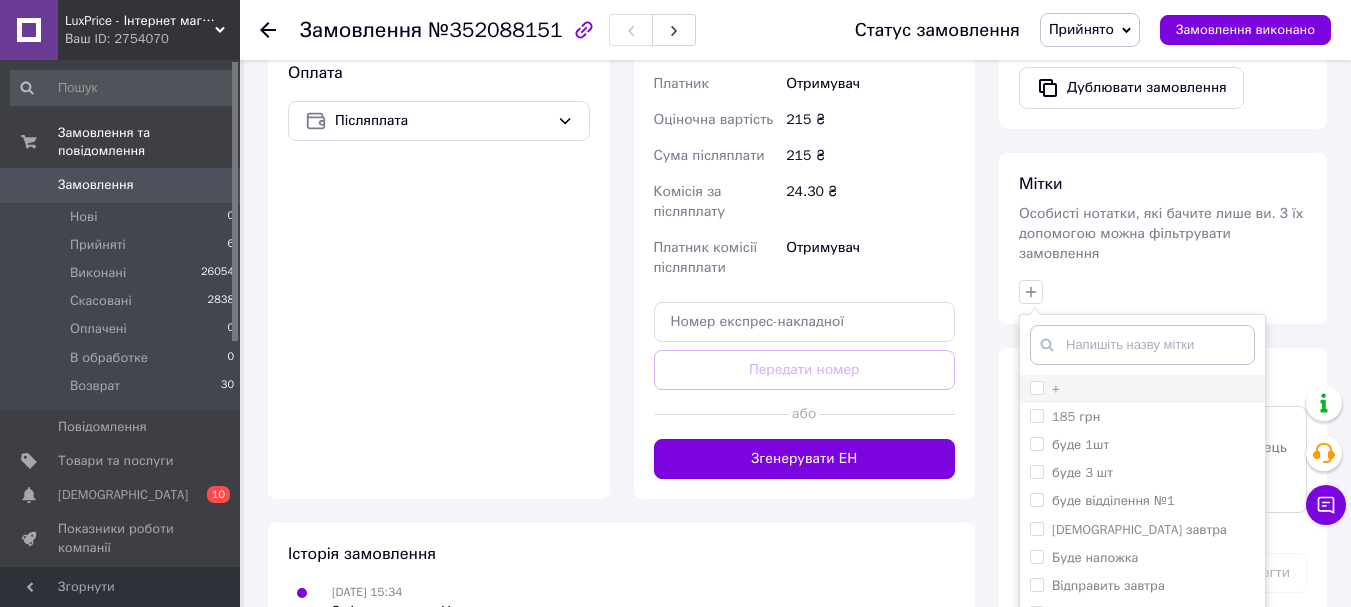 click on "+" at bounding box center (1036, 387) 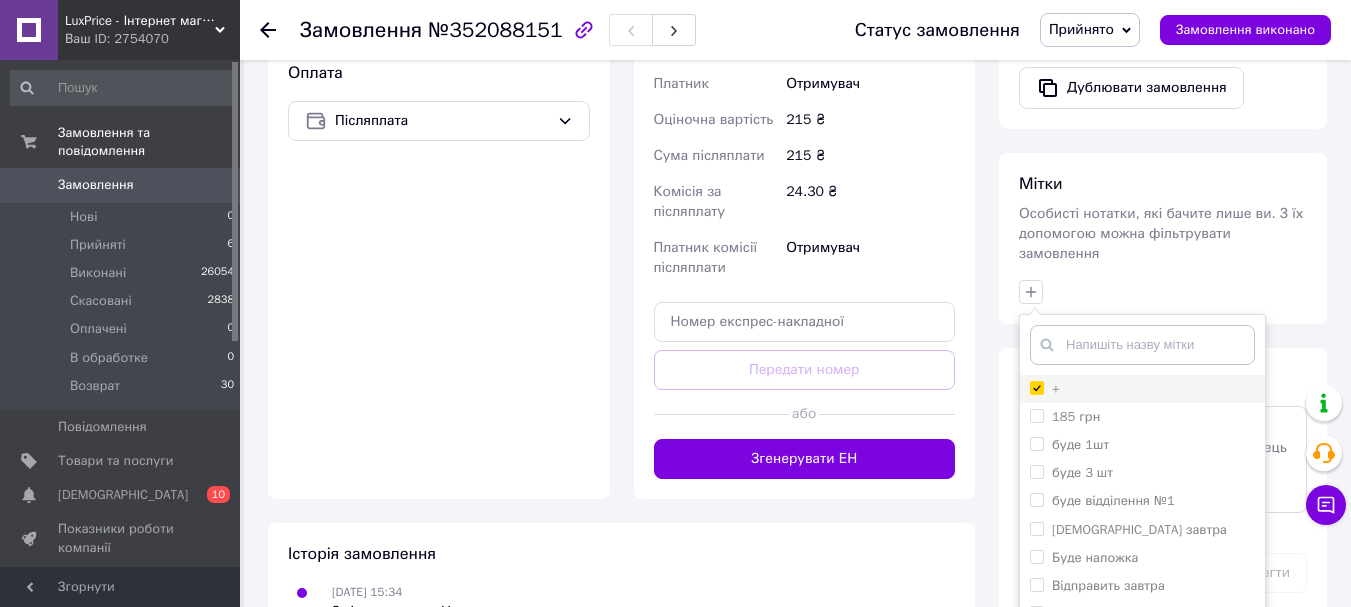 checkbox on "true" 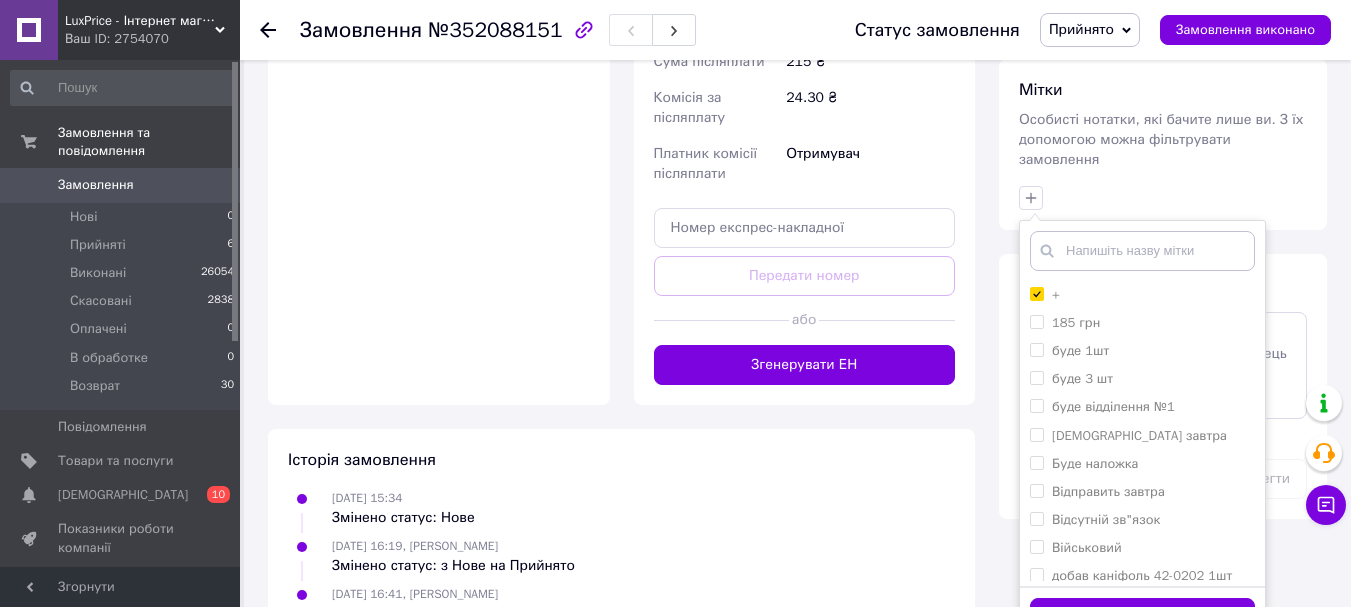 scroll, scrollTop: 903, scrollLeft: 0, axis: vertical 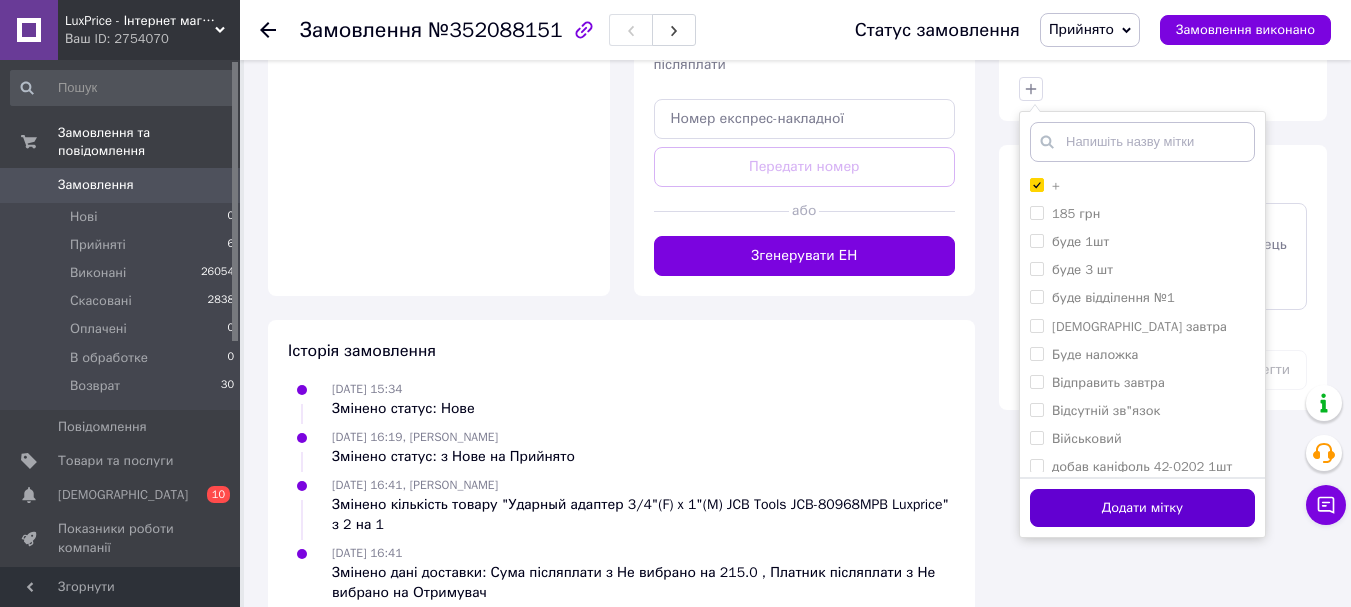 click on "Додати мітку" at bounding box center [1142, 508] 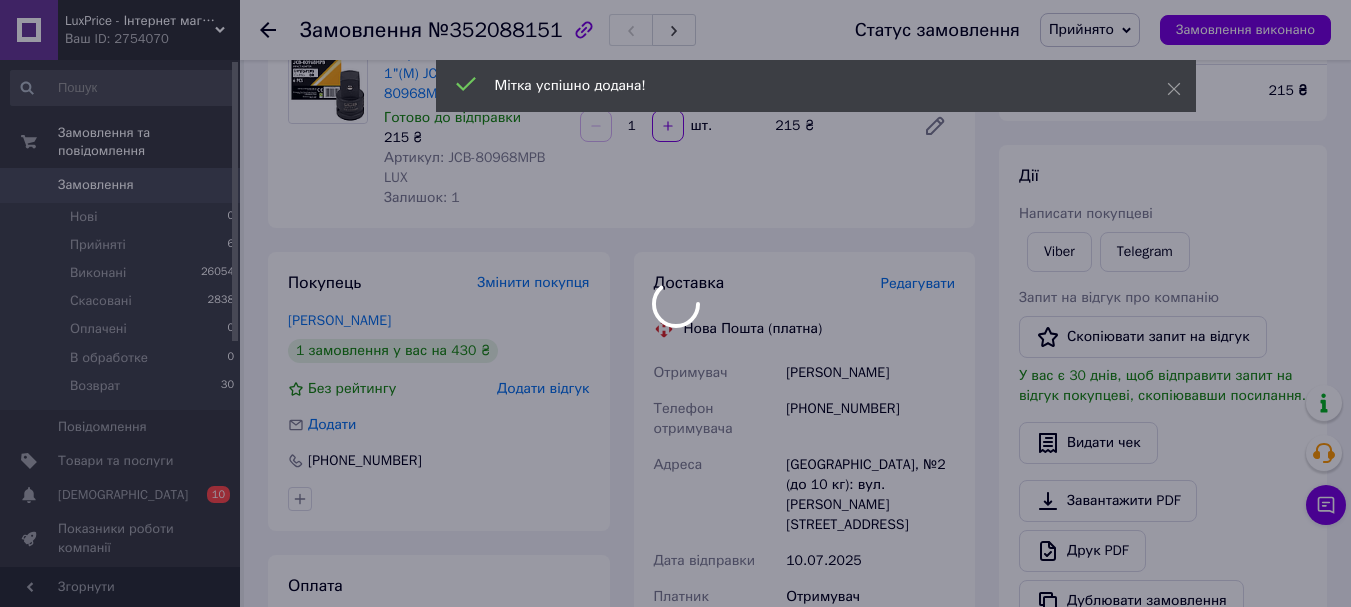 scroll, scrollTop: 0, scrollLeft: 0, axis: both 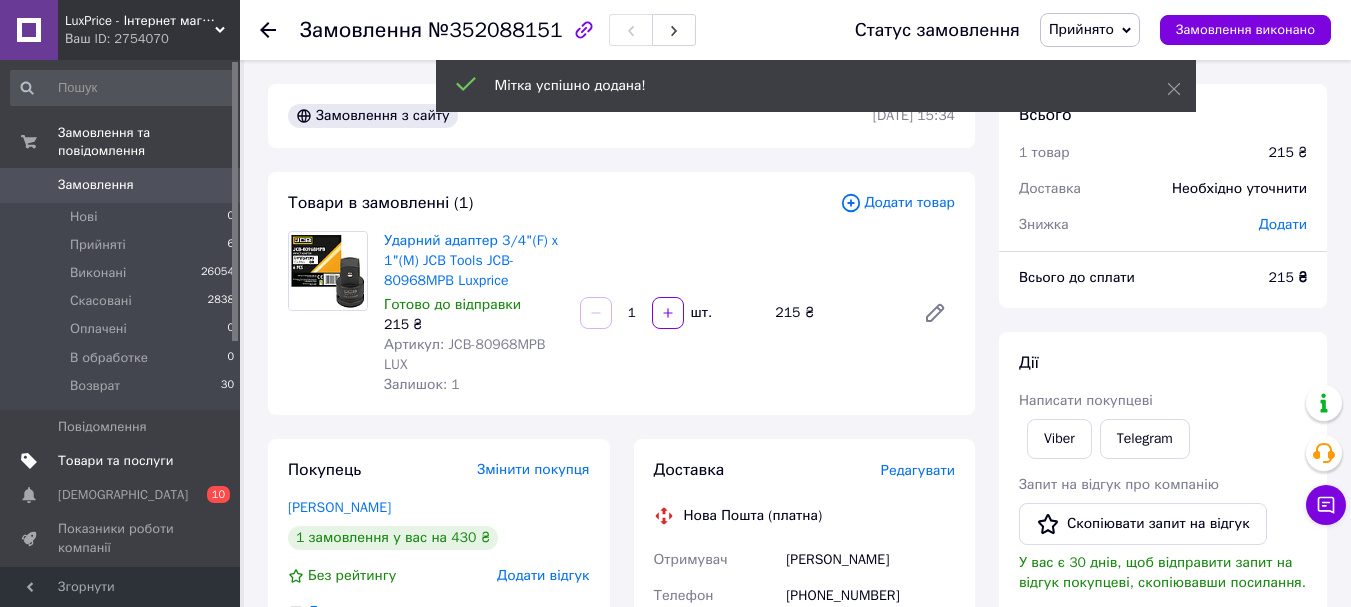 click on "Товари та послуги" at bounding box center (115, 461) 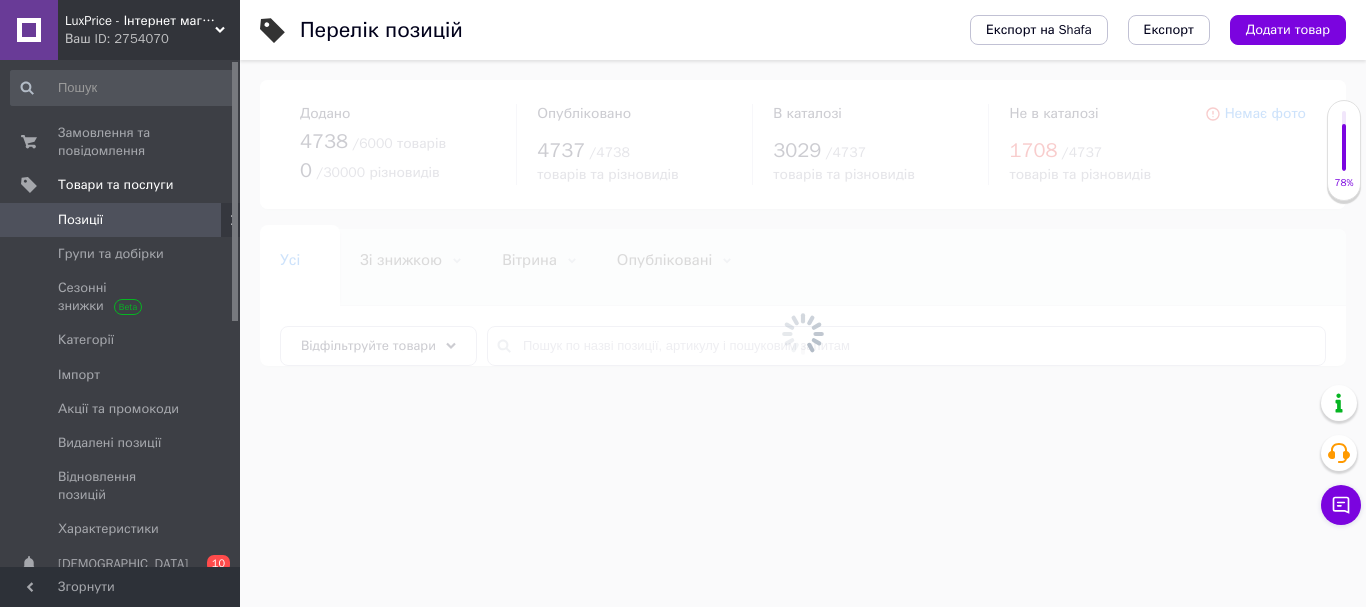 click at bounding box center (803, 333) 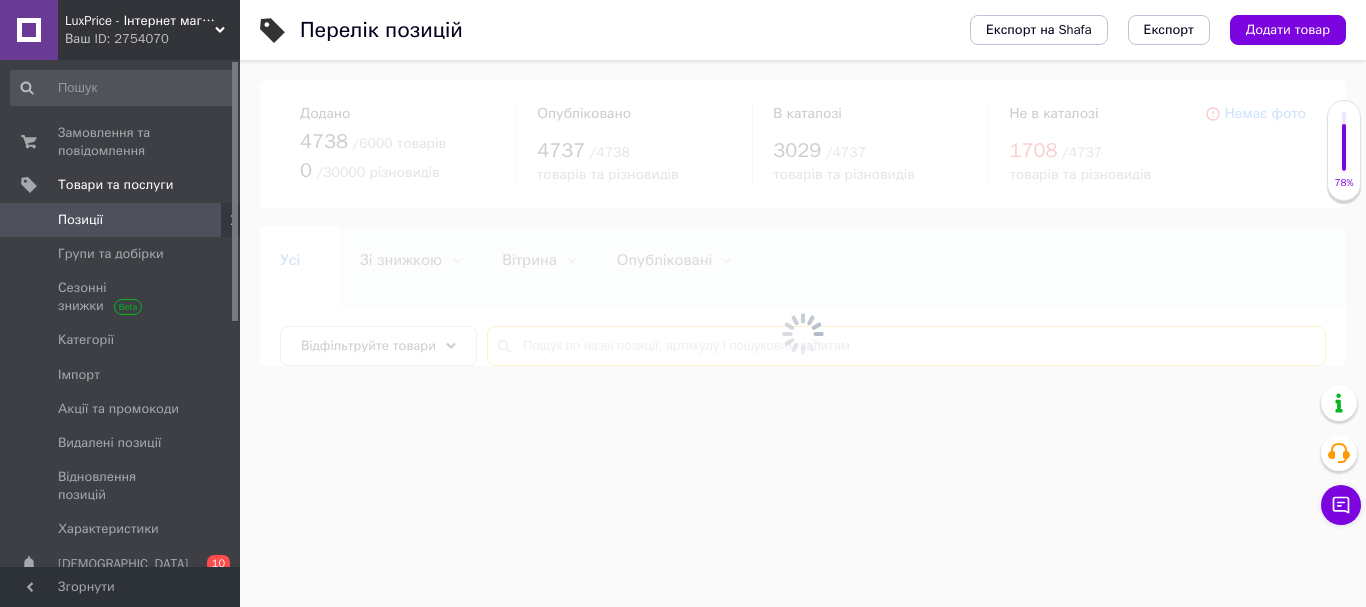 click at bounding box center [906, 346] 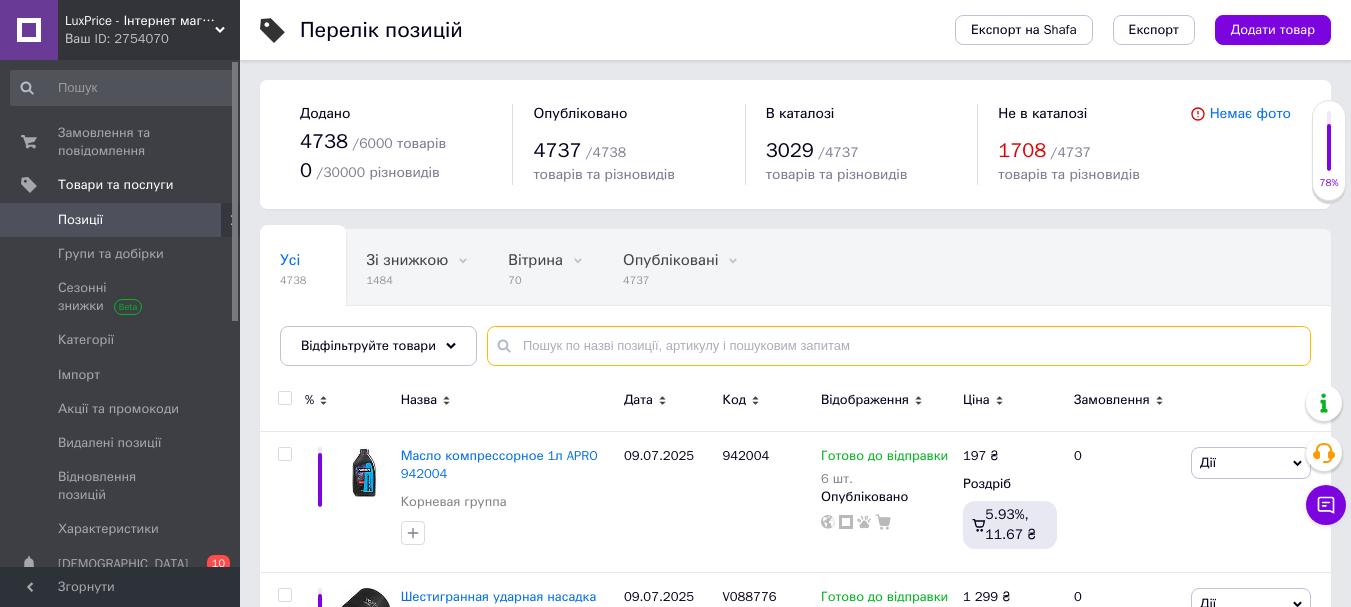 click at bounding box center (899, 346) 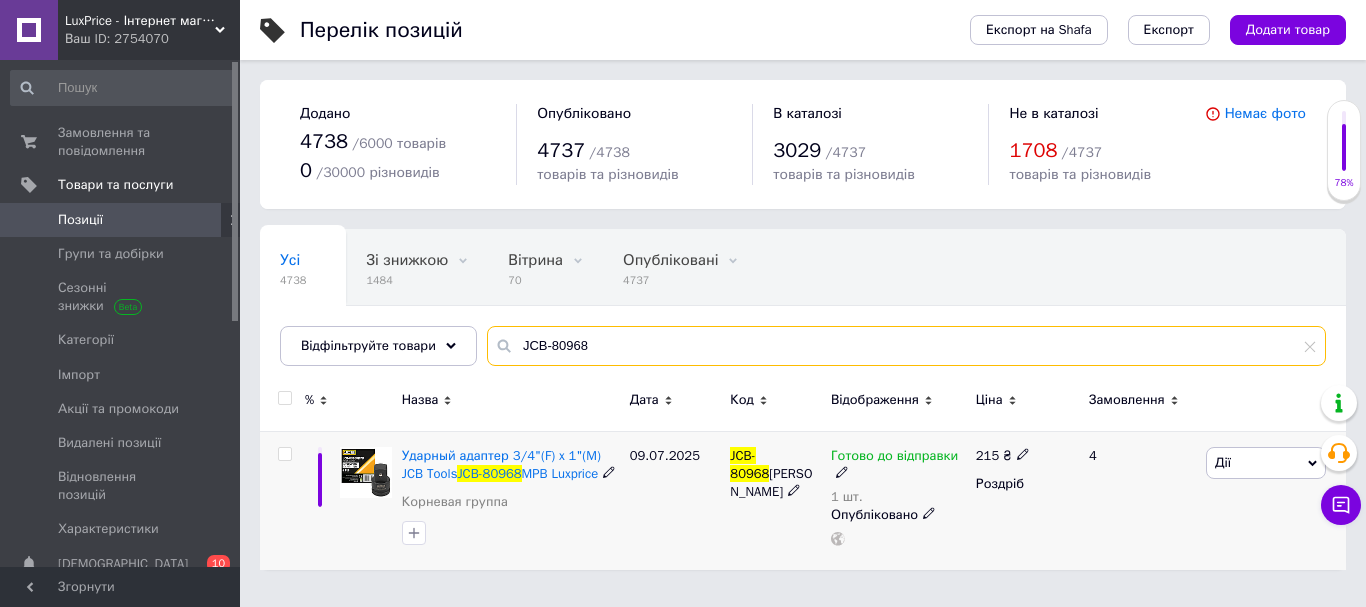 type on "JCB-80968" 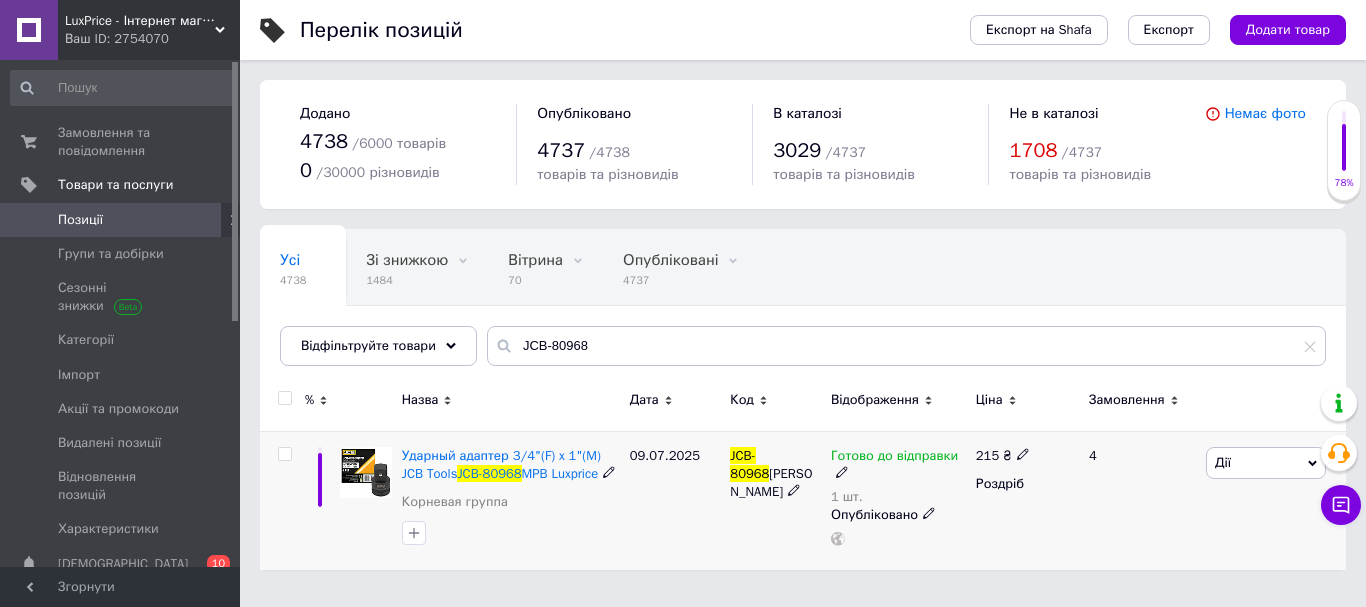 drag, startPoint x: 848, startPoint y: 481, endPoint x: 862, endPoint y: 482, distance: 14.035668 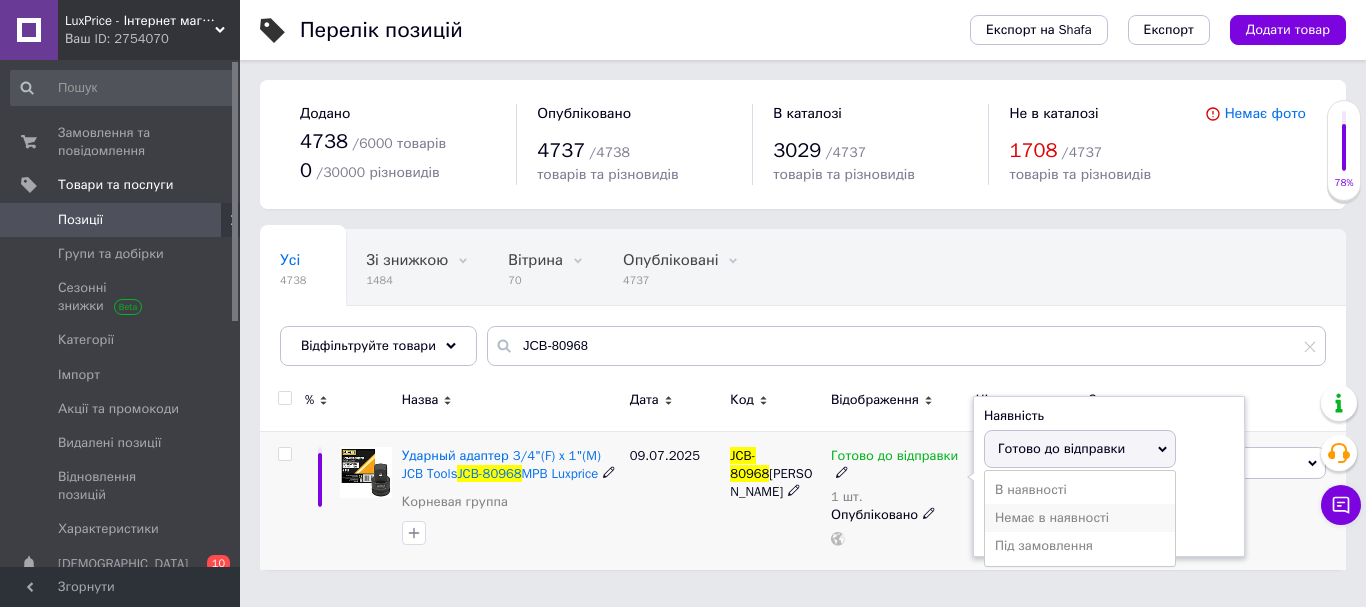 click on "Немає в наявності" at bounding box center [1080, 518] 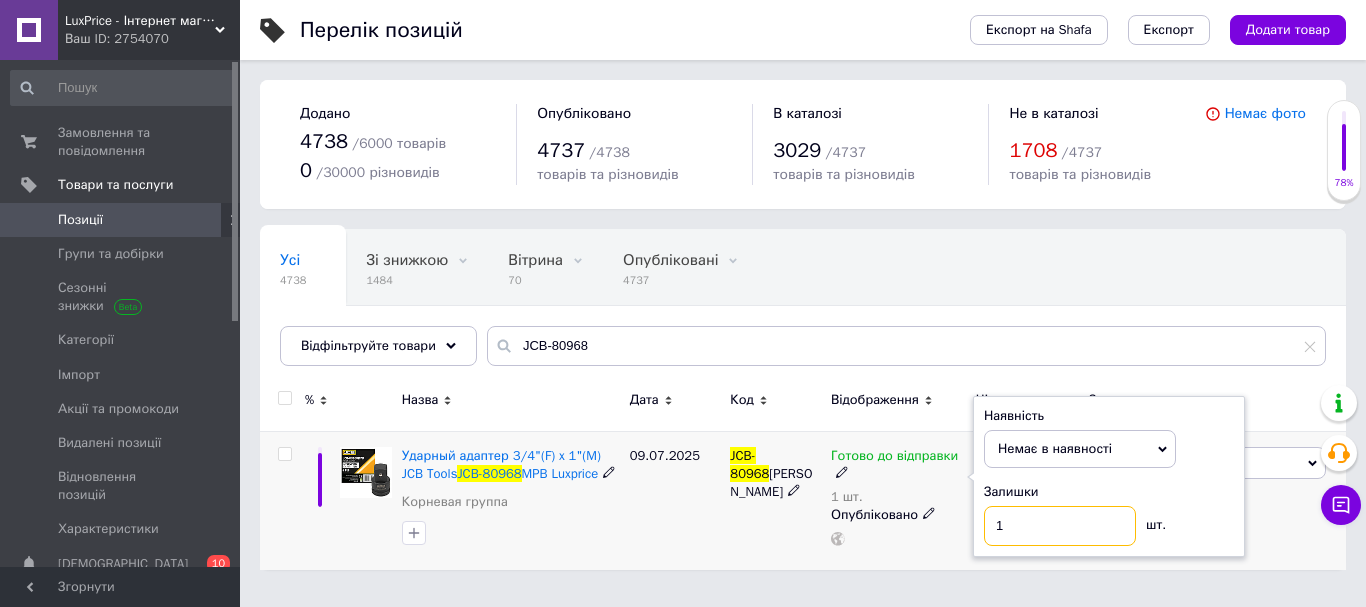 click on "1" at bounding box center (1060, 526) 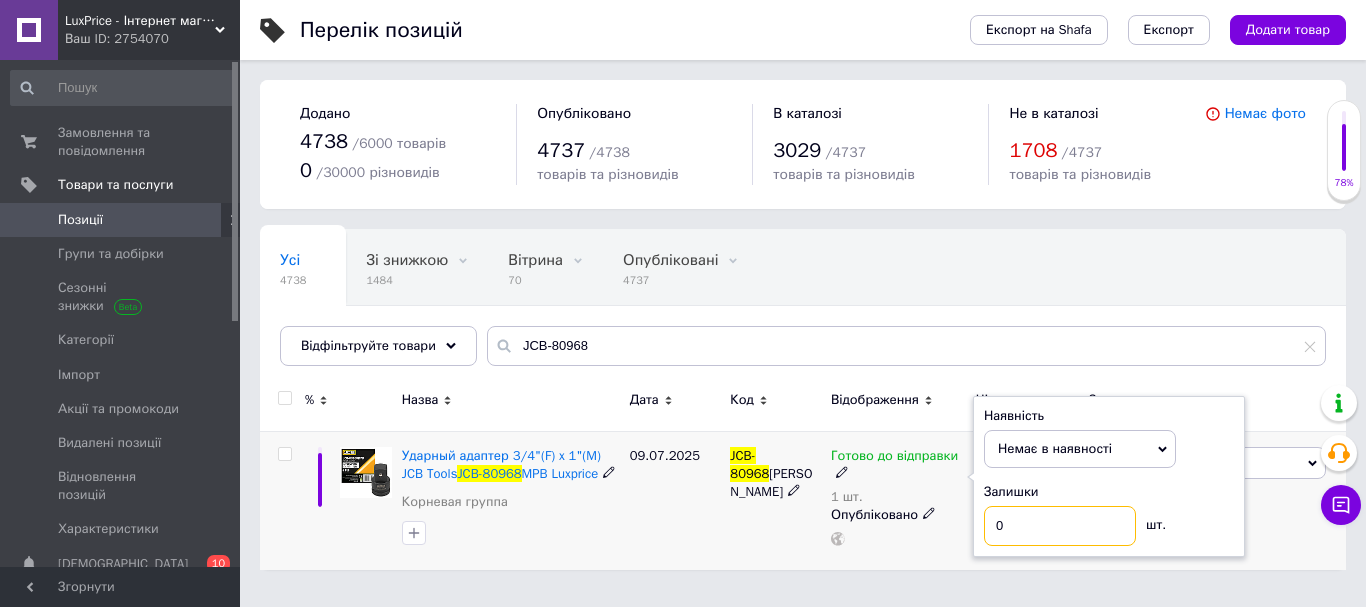 type on "0" 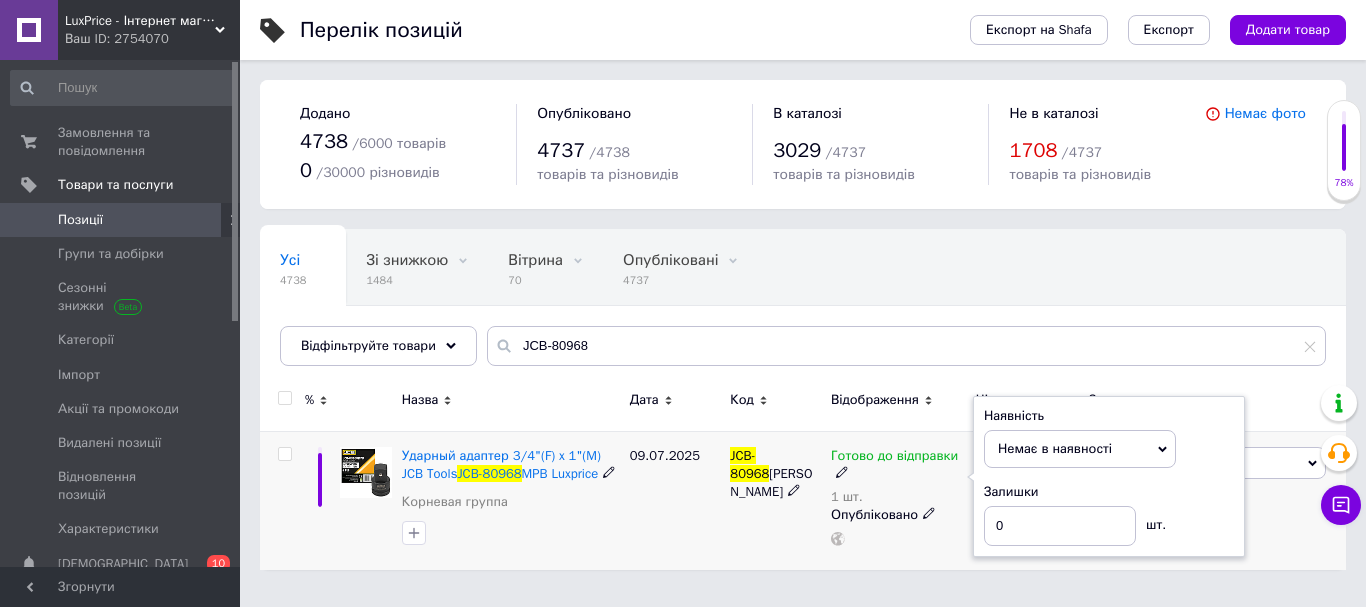 click on "JCB-80968 MPB LUX" at bounding box center [775, 500] 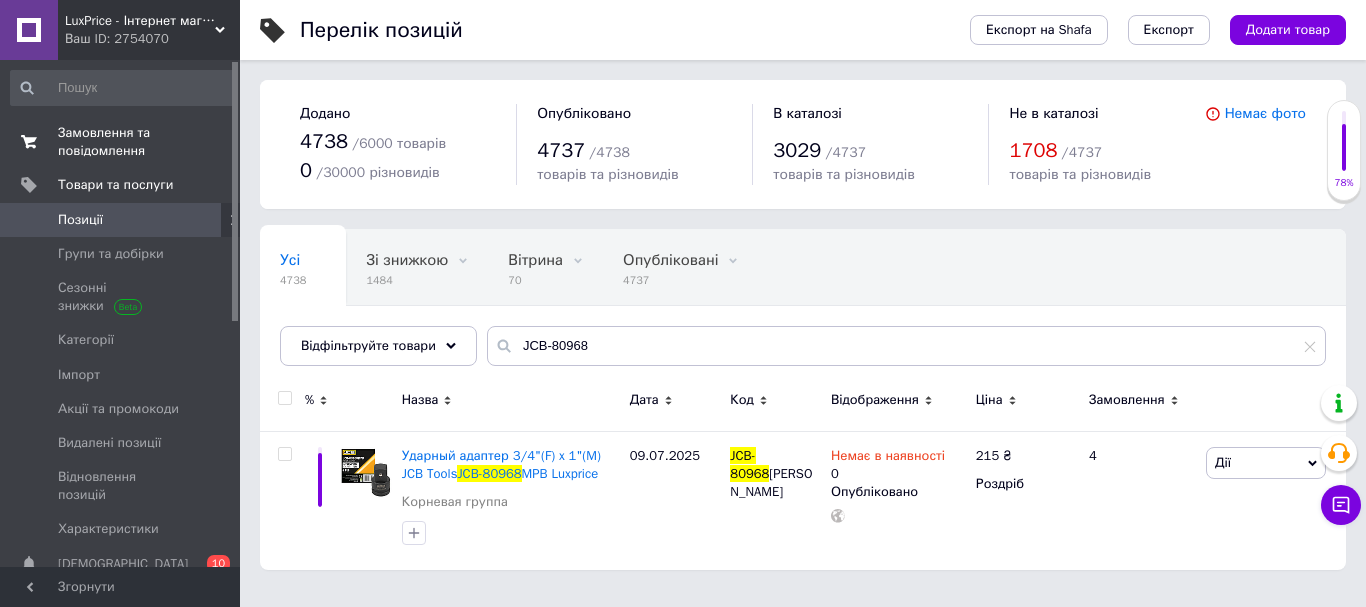 click on "Замовлення та повідомлення" at bounding box center (121, 142) 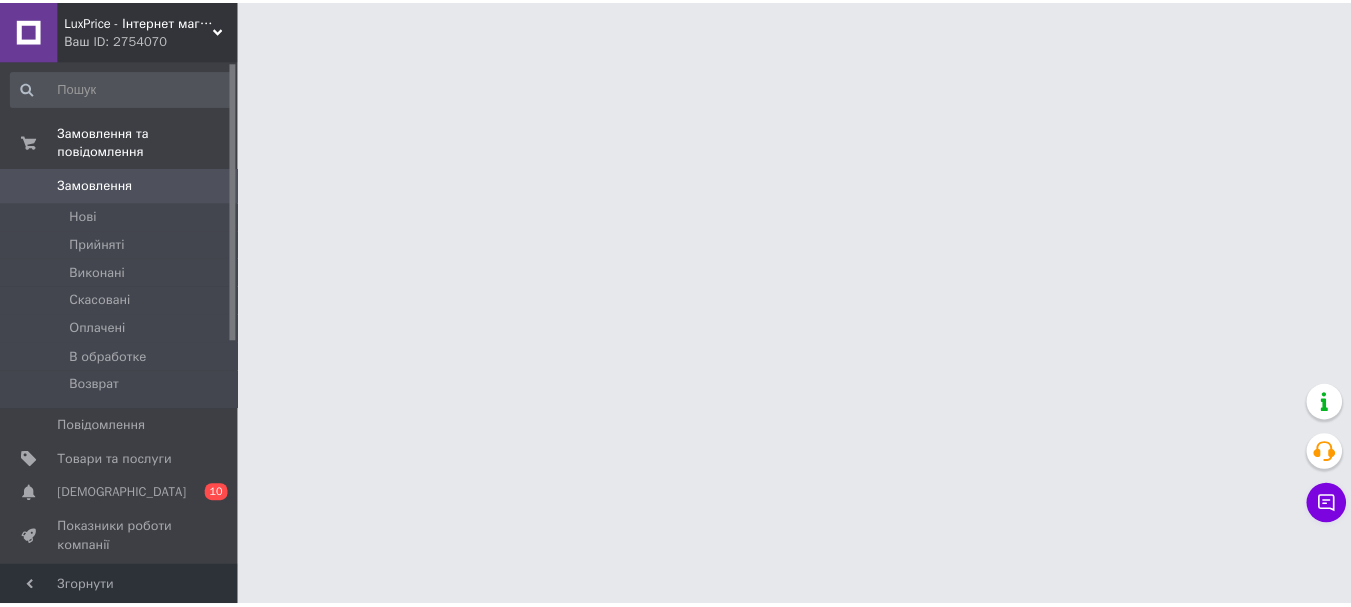 scroll, scrollTop: 0, scrollLeft: 0, axis: both 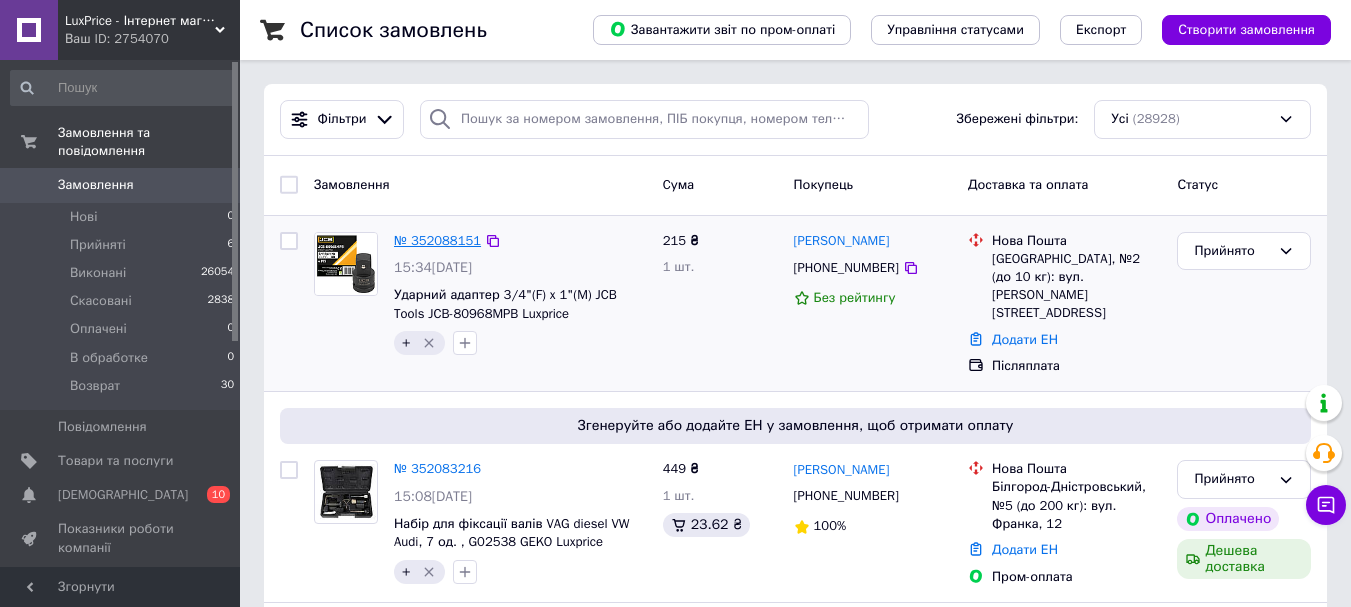 click on "№ 352088151" at bounding box center [437, 240] 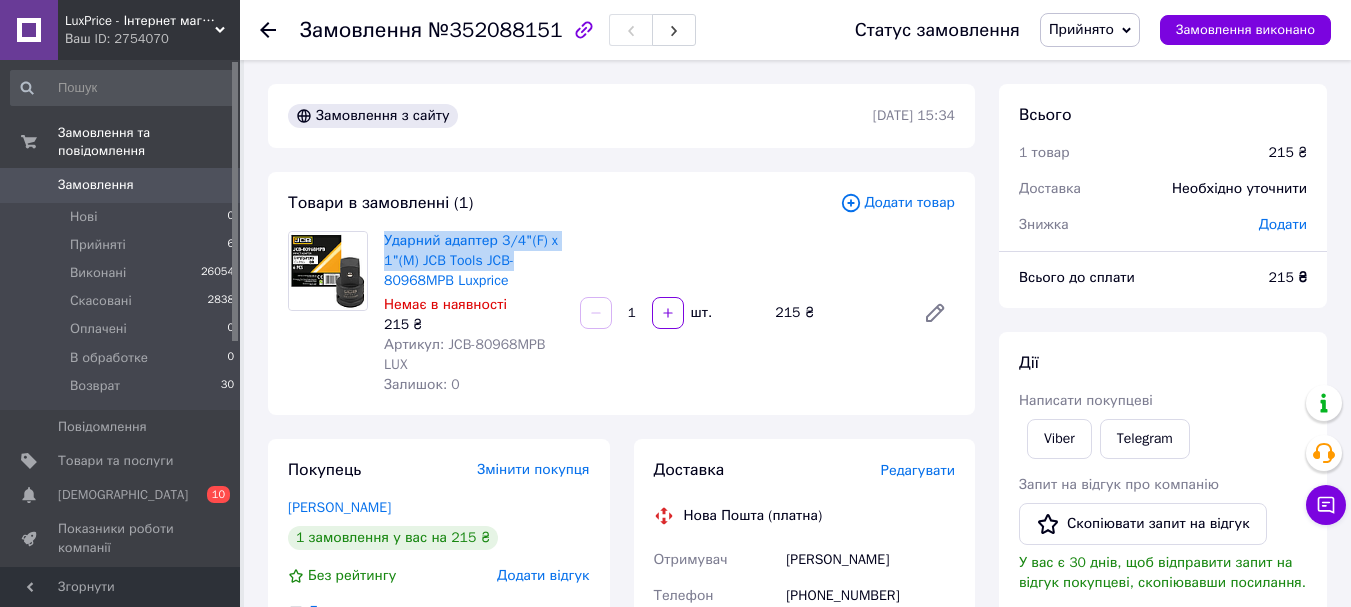 drag, startPoint x: 537, startPoint y: 262, endPoint x: 380, endPoint y: 245, distance: 157.9177 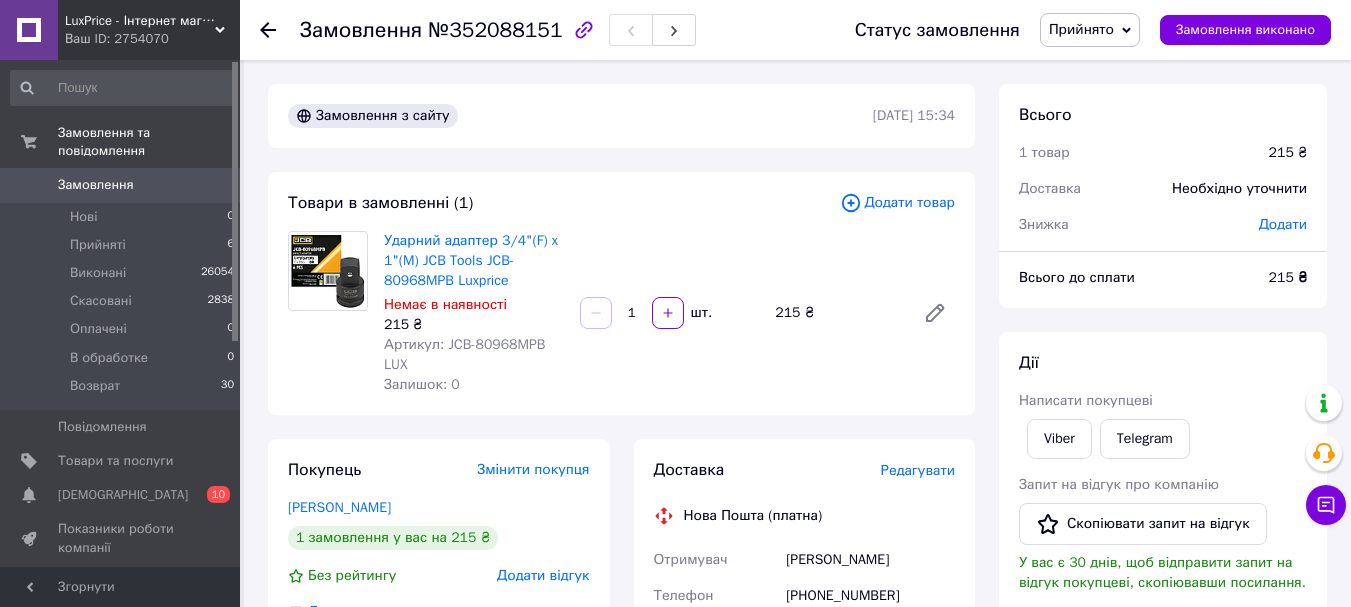 click on "Товари в замовленні (1) Додати товар Ударний адаптер 3/4"(F) x 1"(M) JCB Tools JCB-80968MPB Luxprice Немає в наявності 215 ₴ Артикул: JCB-80968MPB LUX Залишок: 0 1   шт. 215 ₴" at bounding box center (621, 293) 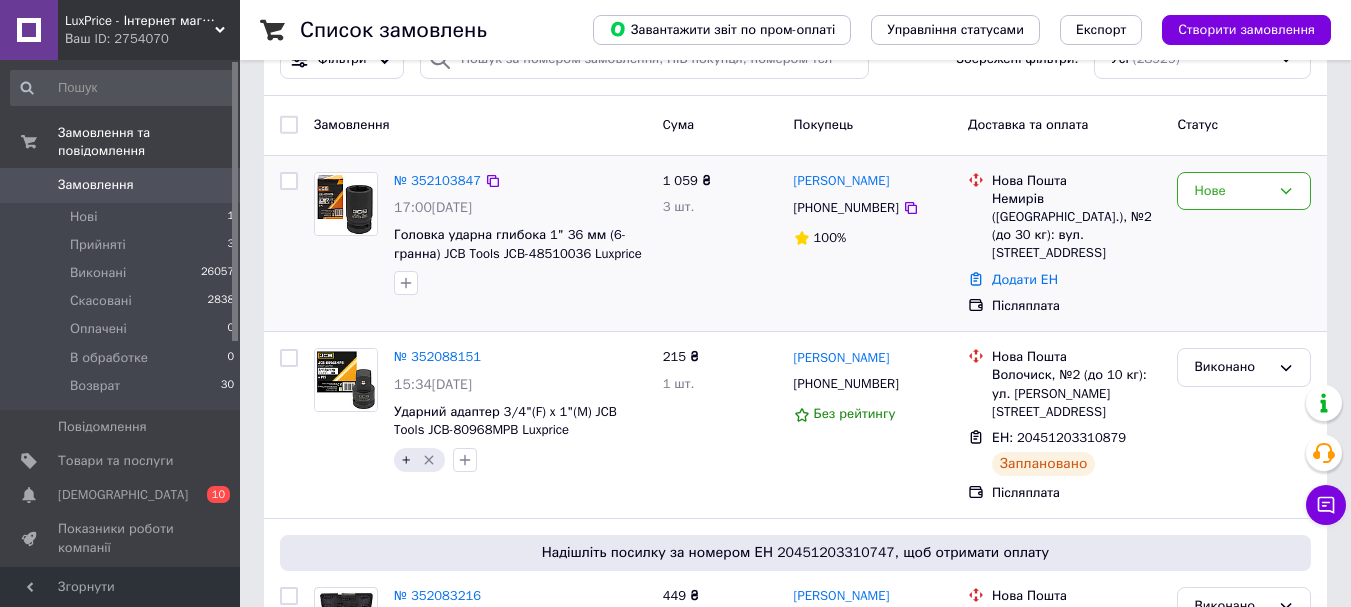 scroll, scrollTop: 0, scrollLeft: 0, axis: both 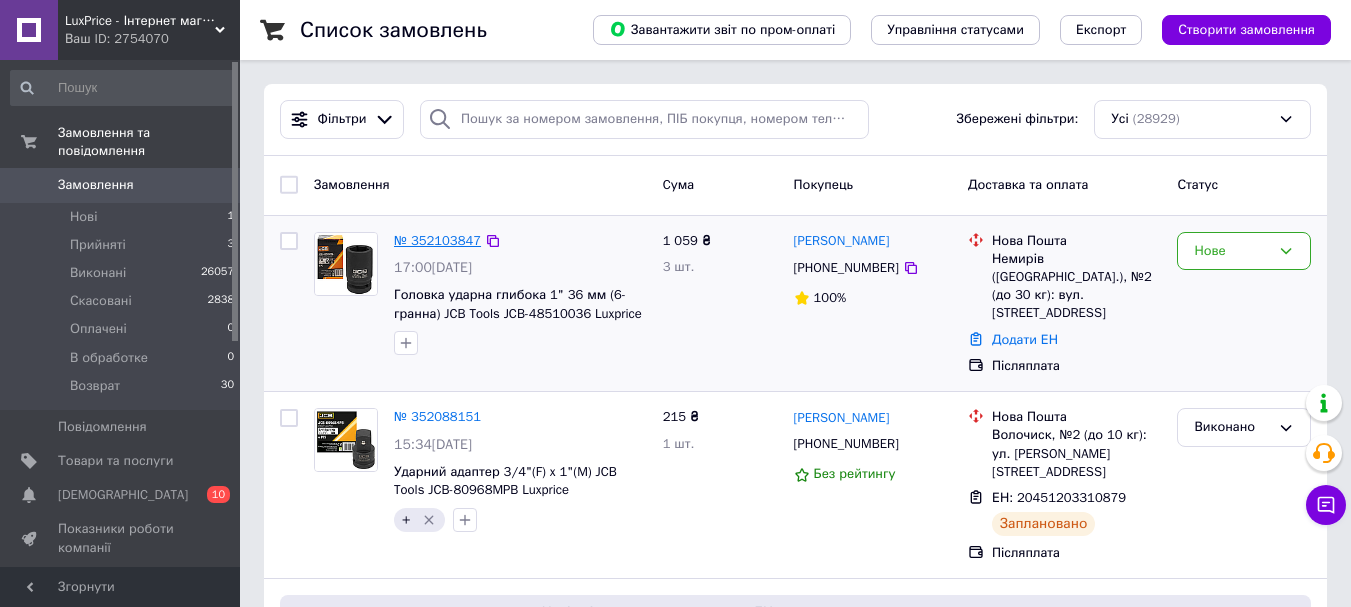 click on "№ 352103847" at bounding box center (437, 240) 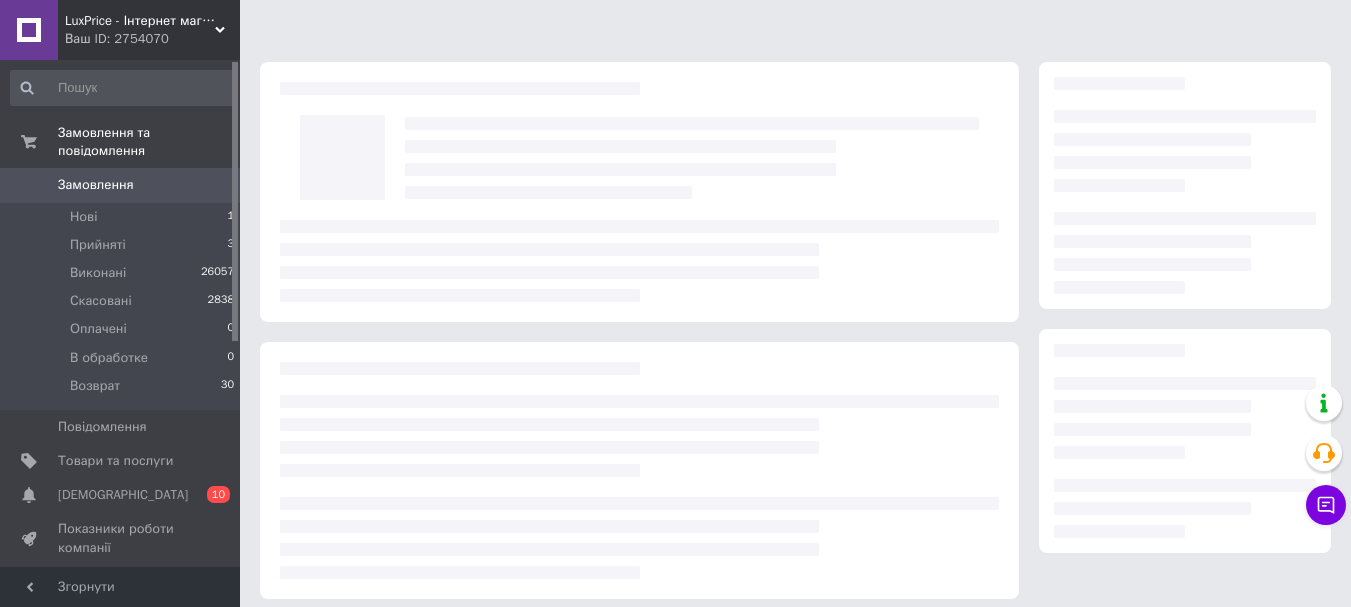 scroll, scrollTop: 0, scrollLeft: 0, axis: both 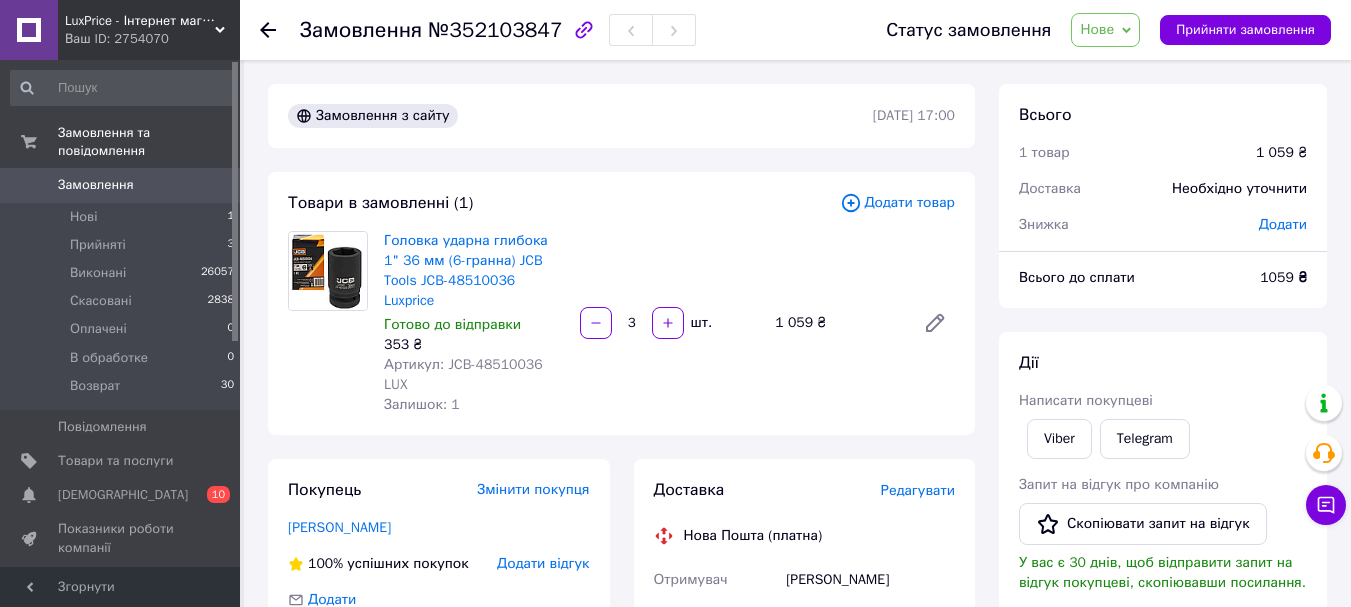 click on "Залишок: 1" at bounding box center (474, 405) 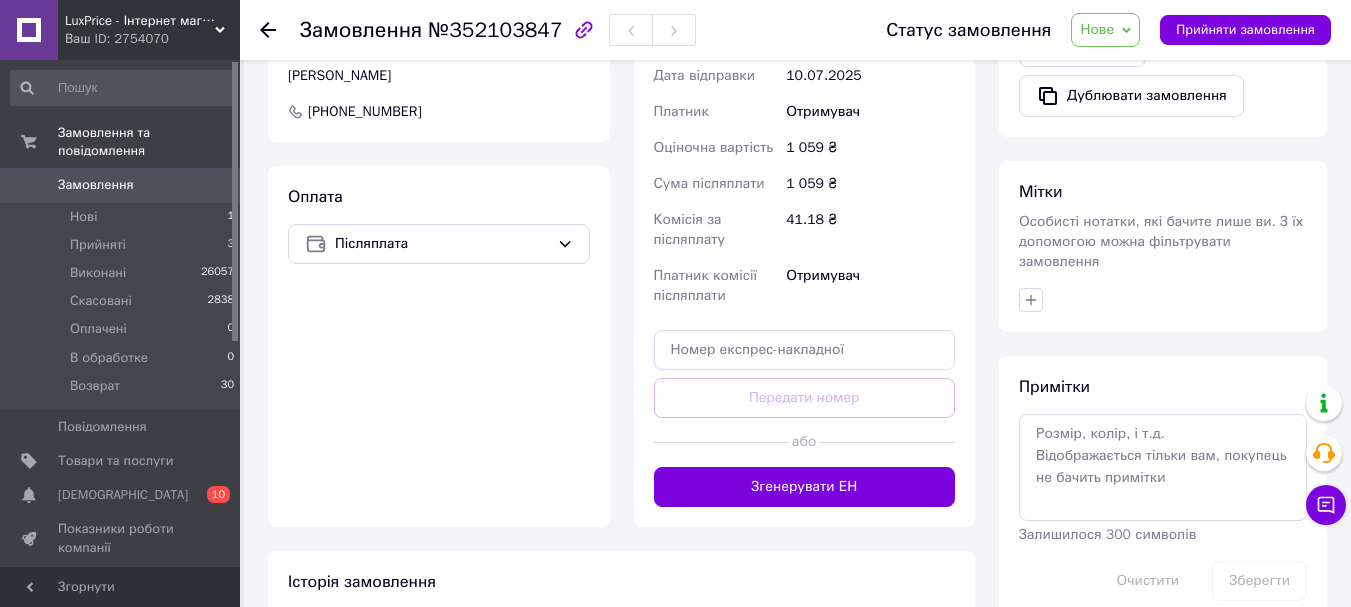 scroll, scrollTop: 700, scrollLeft: 0, axis: vertical 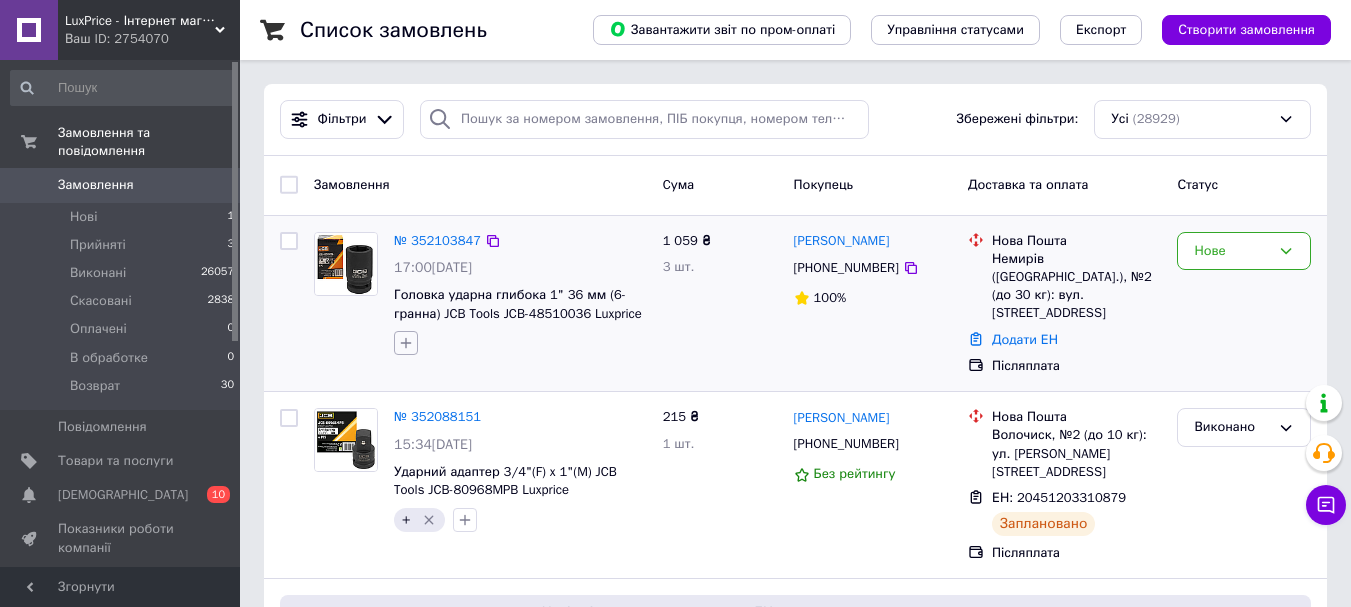 click 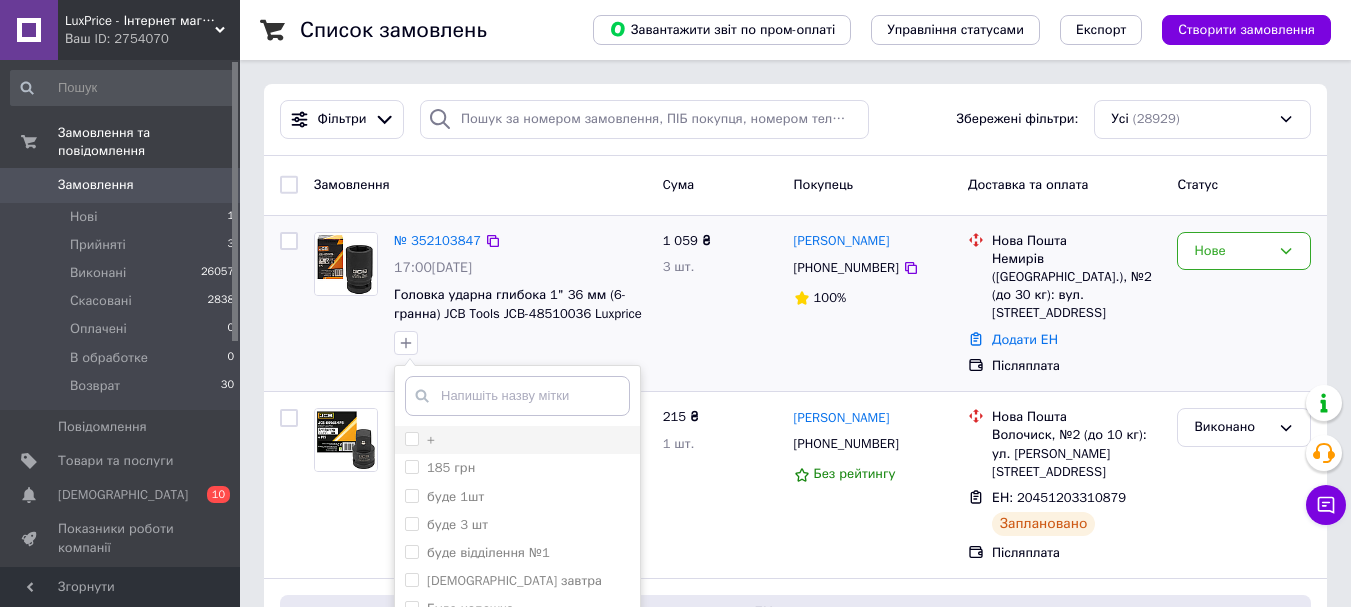 click on "+" at bounding box center [517, 440] 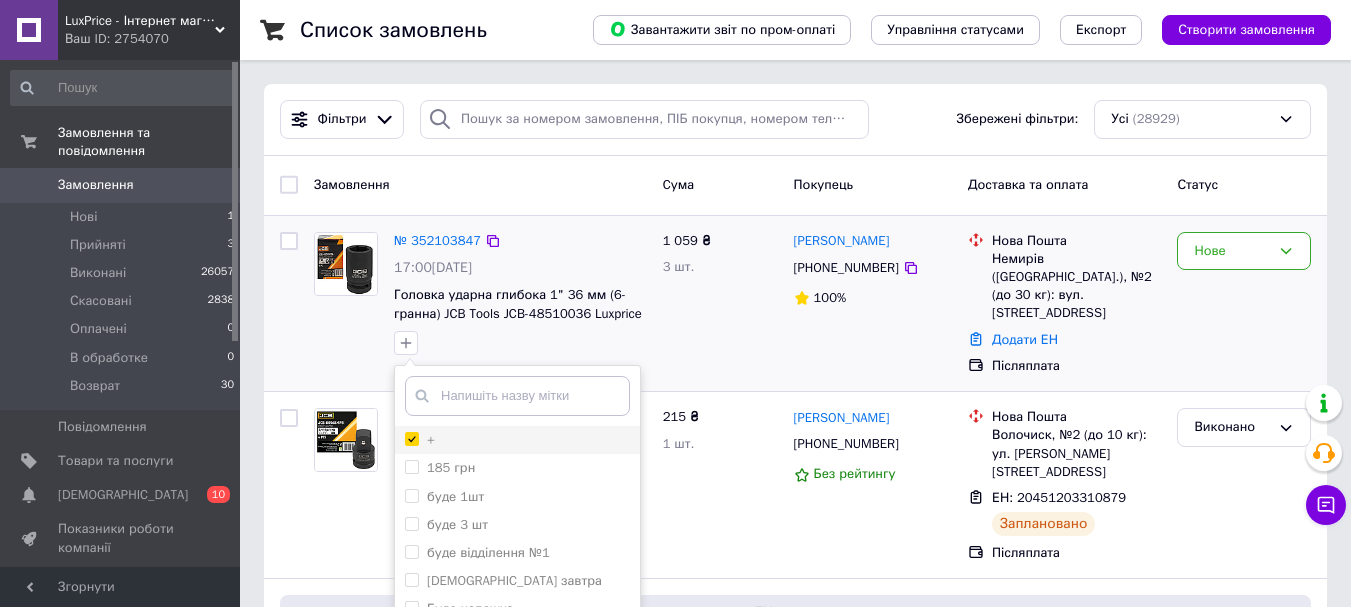 click on "+" at bounding box center [517, 440] 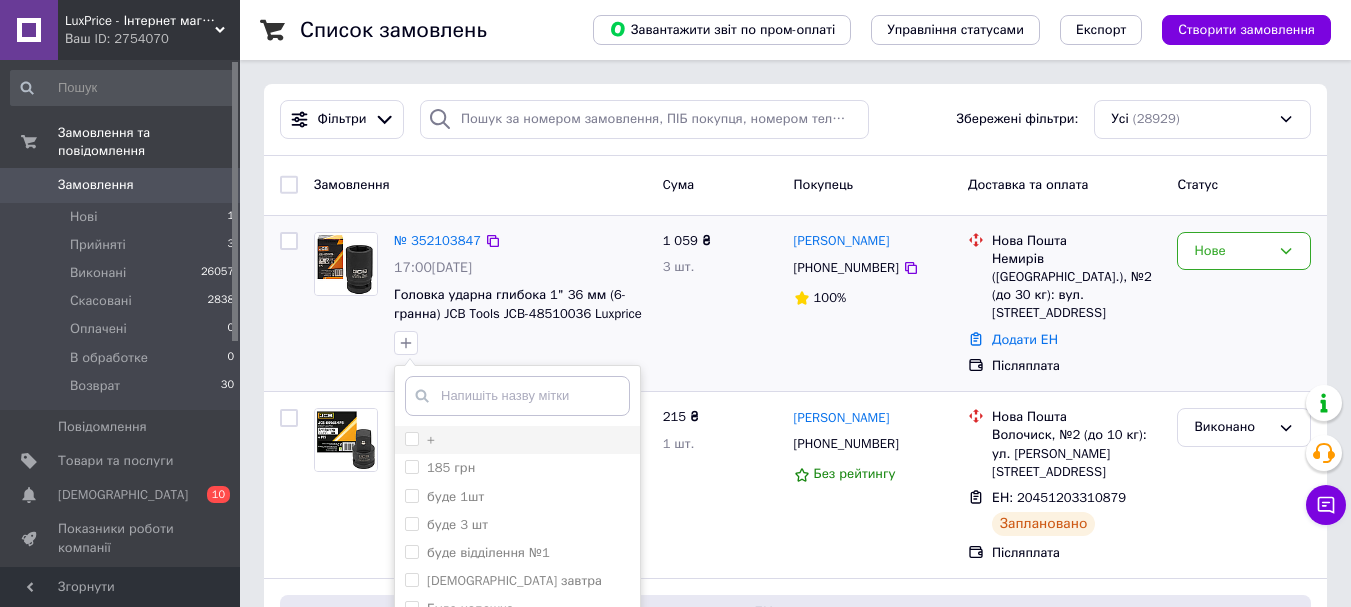 checkbox on "false" 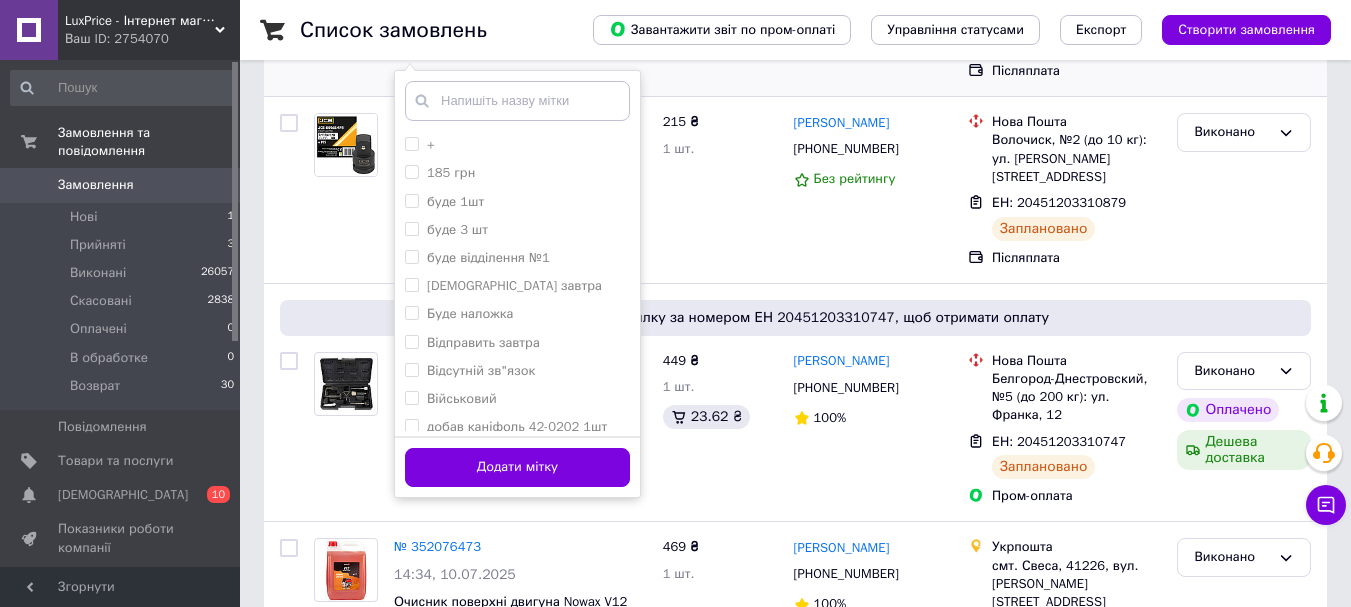 scroll, scrollTop: 300, scrollLeft: 0, axis: vertical 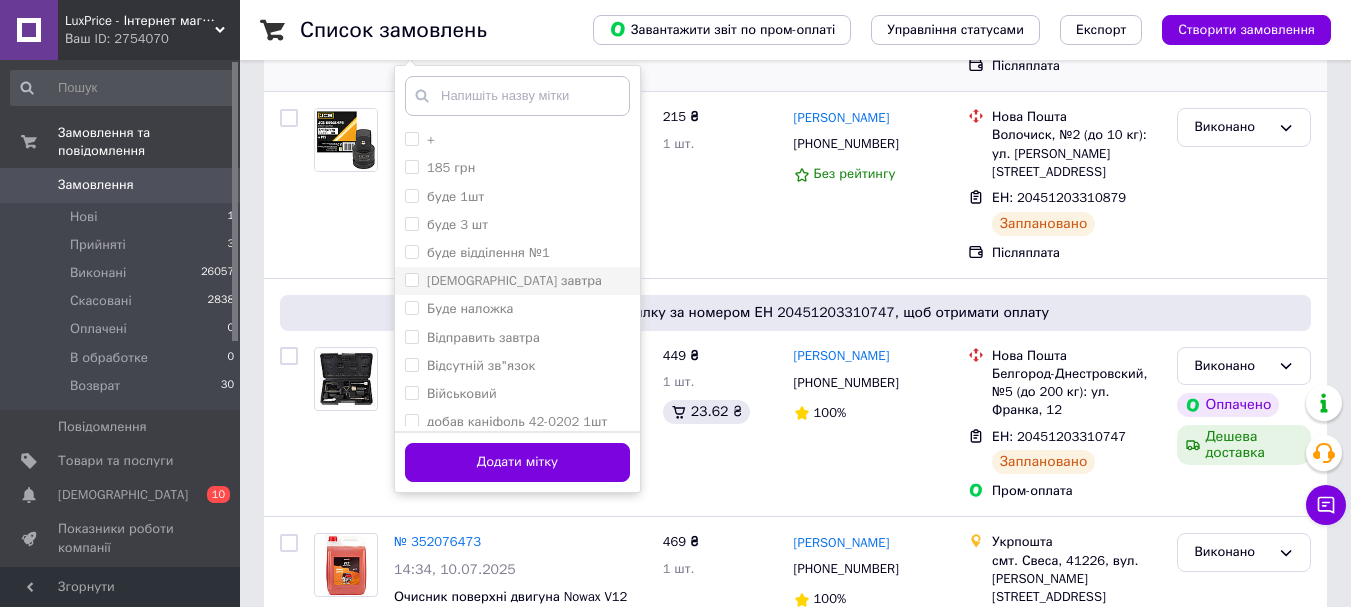 click on "[DEMOGRAPHIC_DATA] [DATE]" at bounding box center [517, 281] 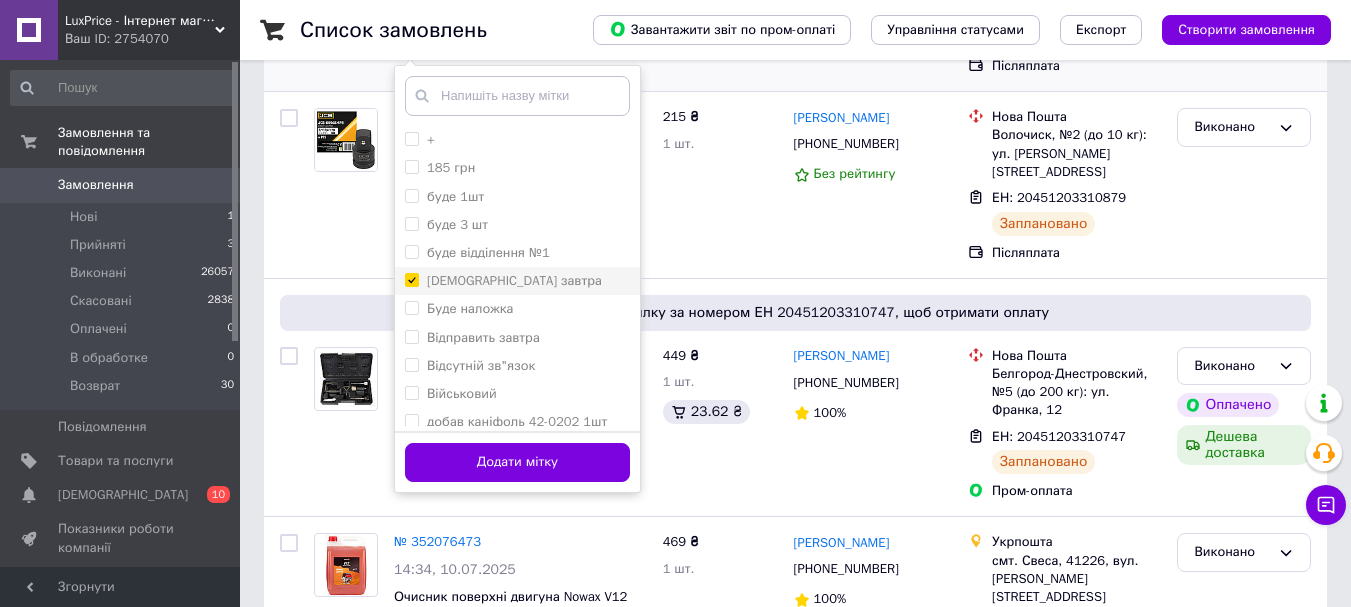 checkbox on "true" 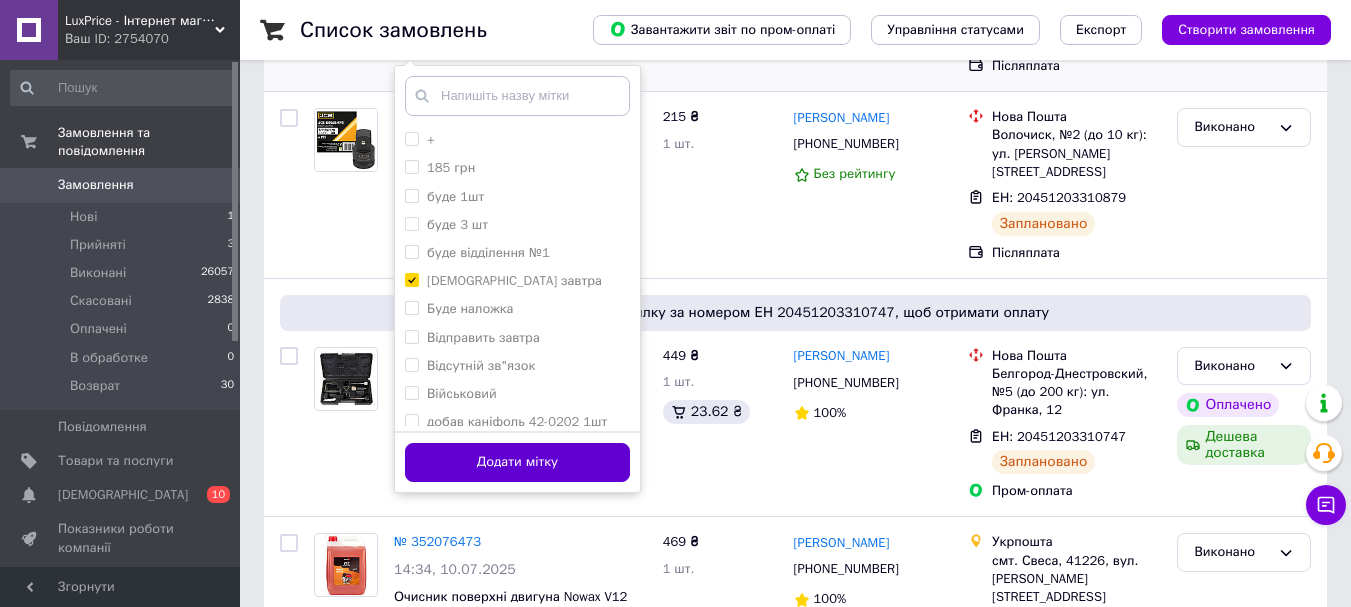 click on "Додати мітку" at bounding box center (517, 462) 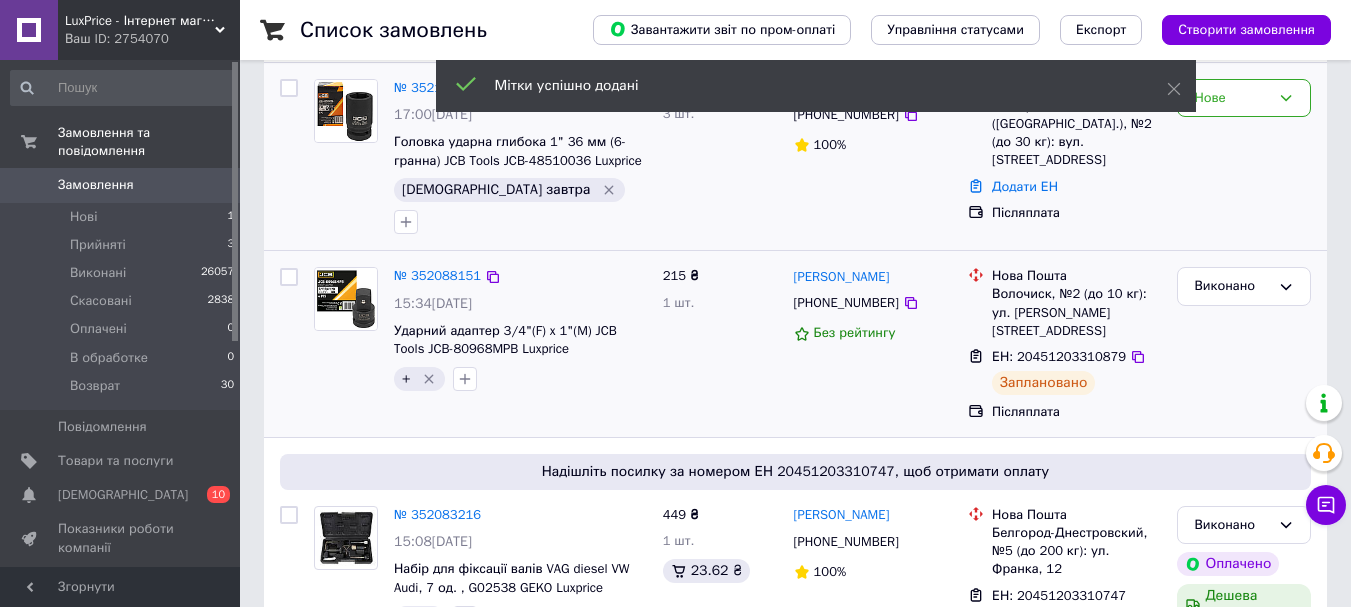 scroll, scrollTop: 200, scrollLeft: 0, axis: vertical 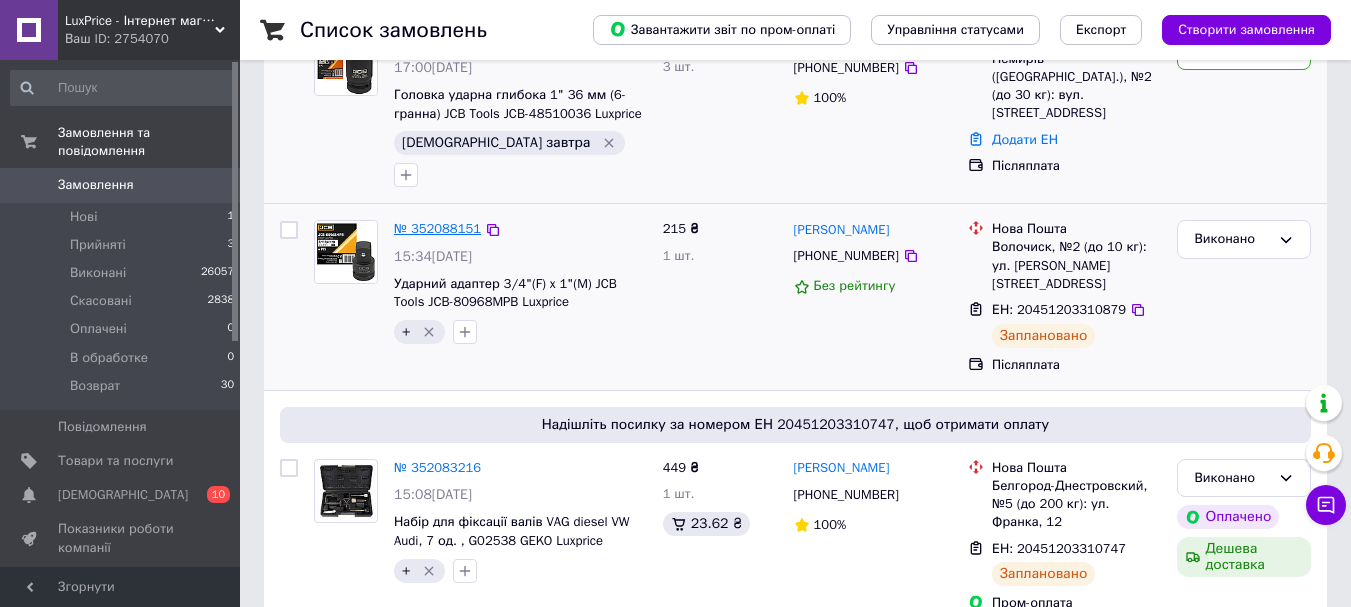click on "№ 352088151" at bounding box center [437, 228] 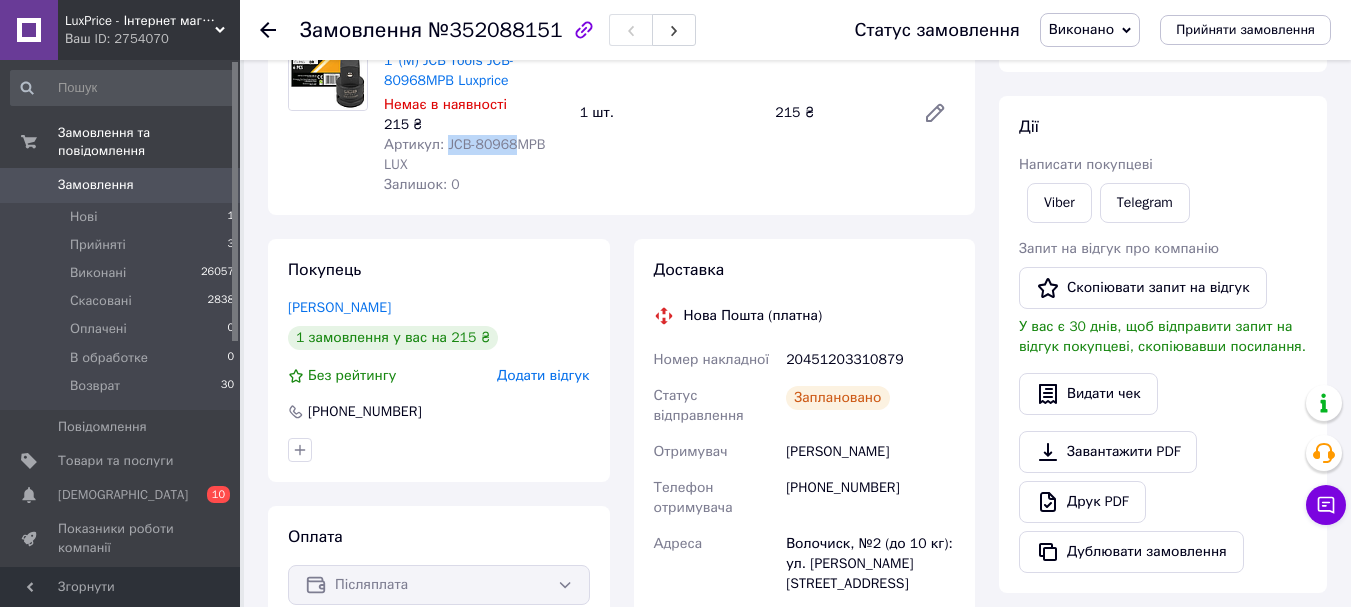 drag, startPoint x: 505, startPoint y: 147, endPoint x: 442, endPoint y: 146, distance: 63.007935 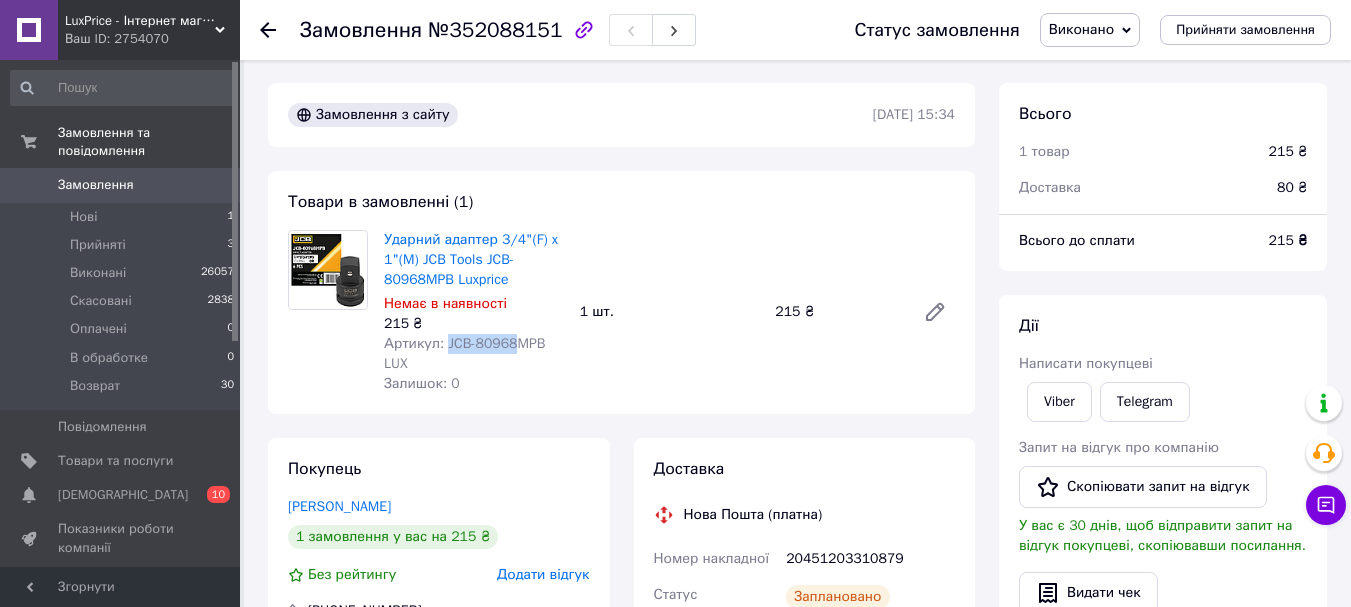 scroll, scrollTop: 0, scrollLeft: 0, axis: both 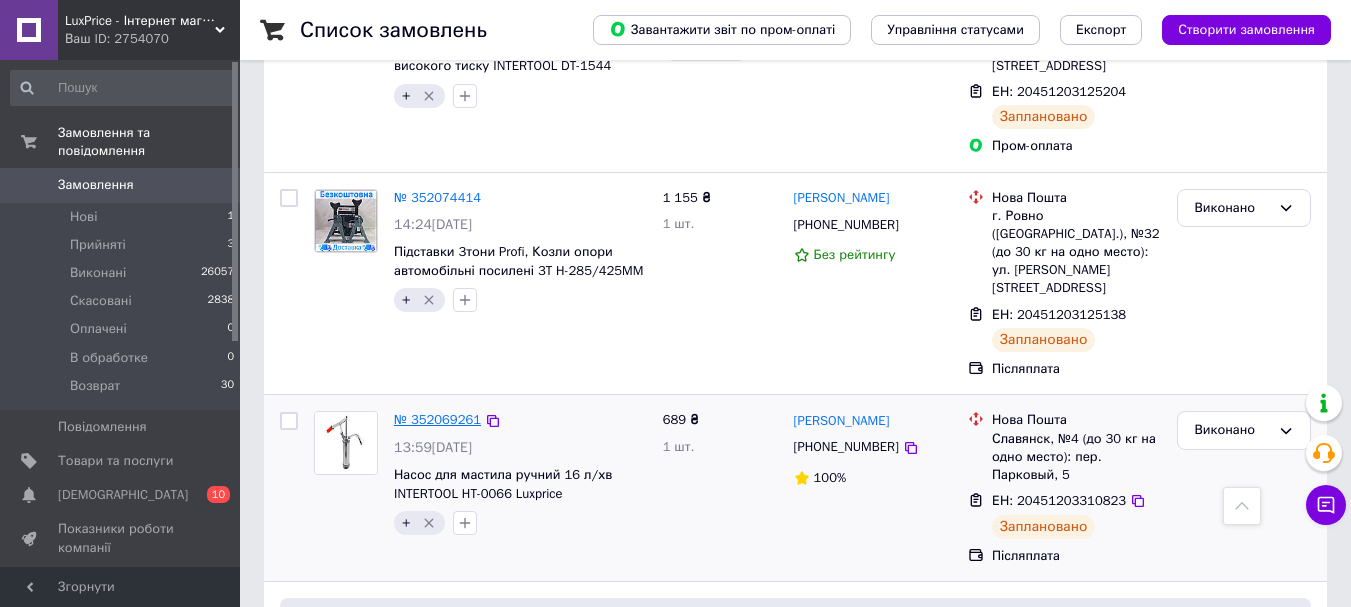 click on "№ 352069261" at bounding box center [437, 419] 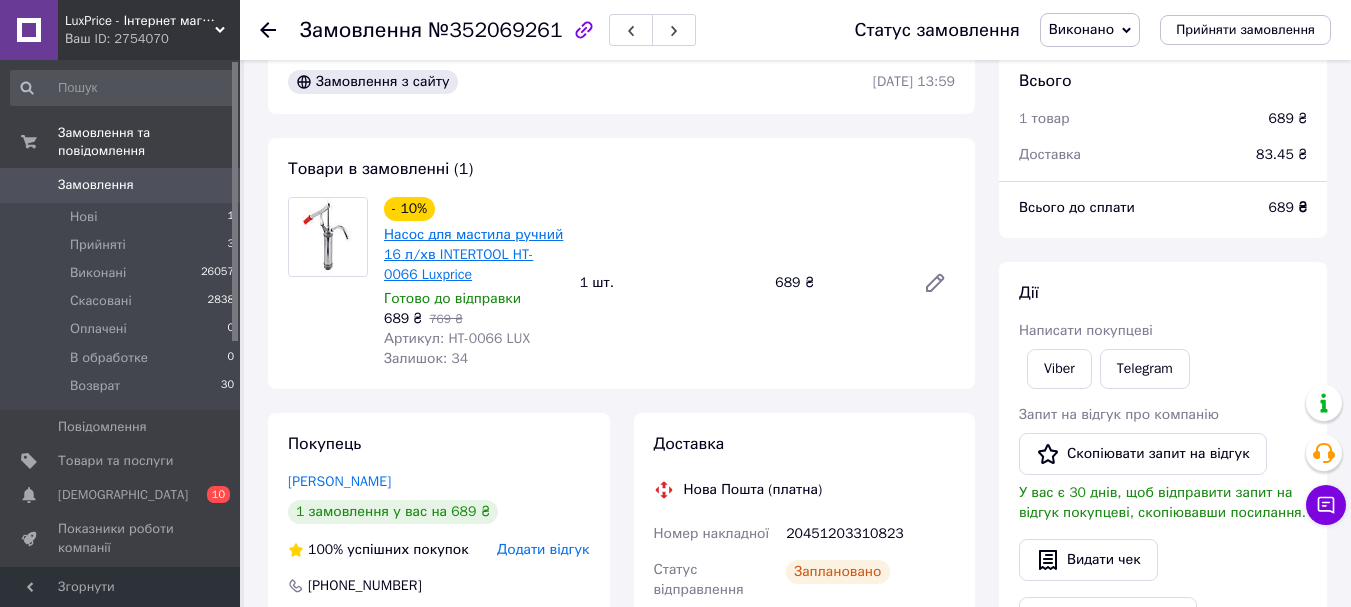 scroll, scrollTop: 6, scrollLeft: 0, axis: vertical 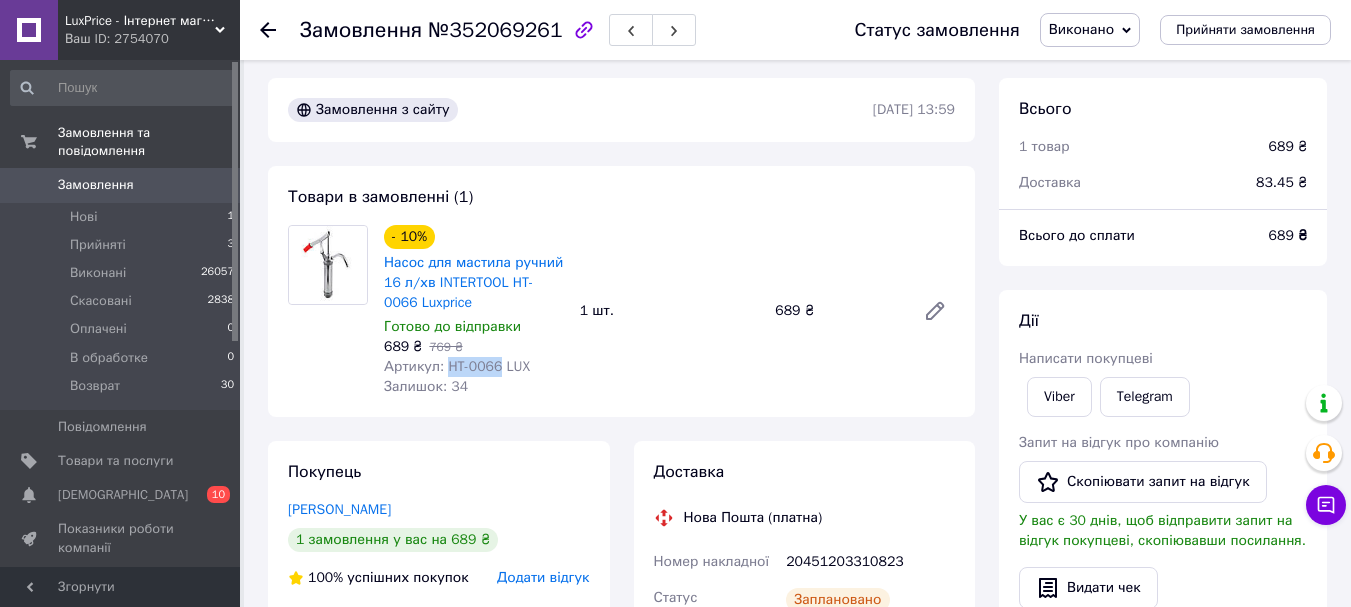 drag, startPoint x: 497, startPoint y: 366, endPoint x: 442, endPoint y: 367, distance: 55.00909 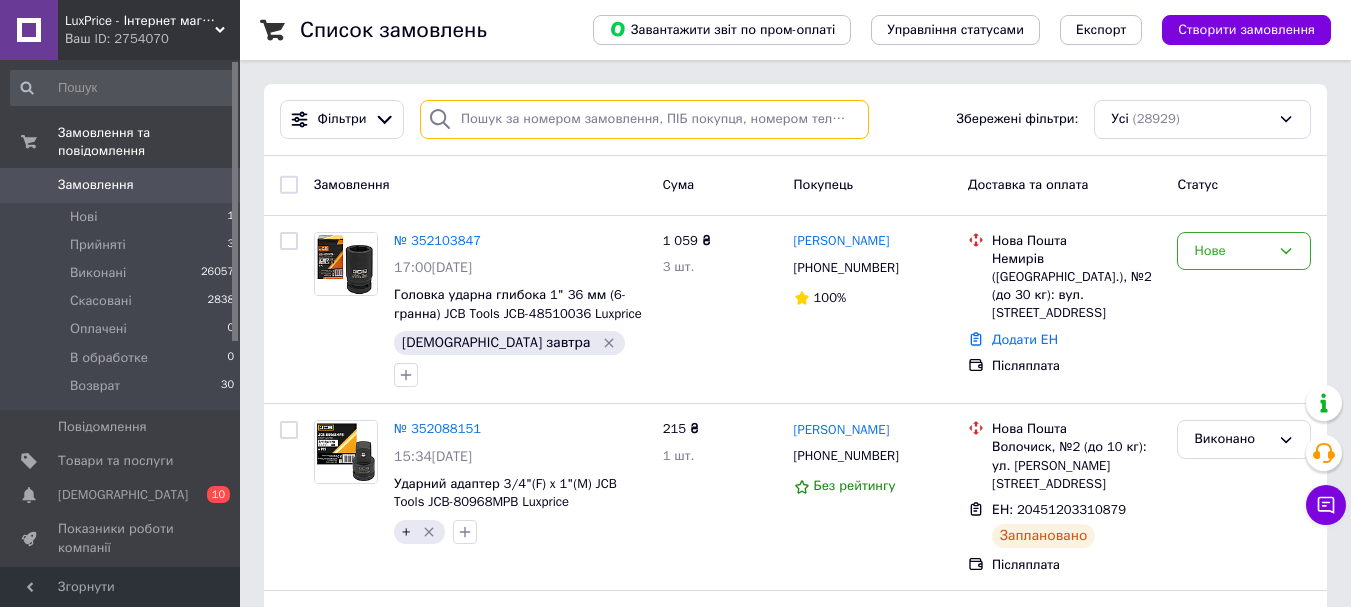 click at bounding box center [644, 119] 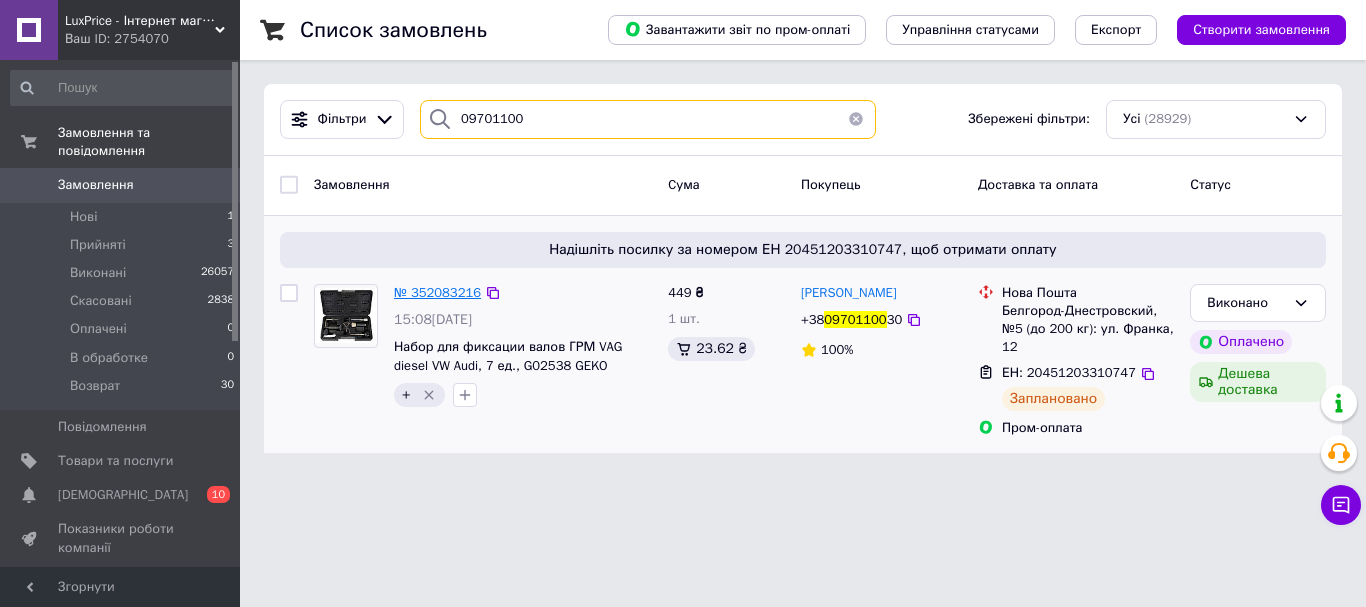 type on "09701100" 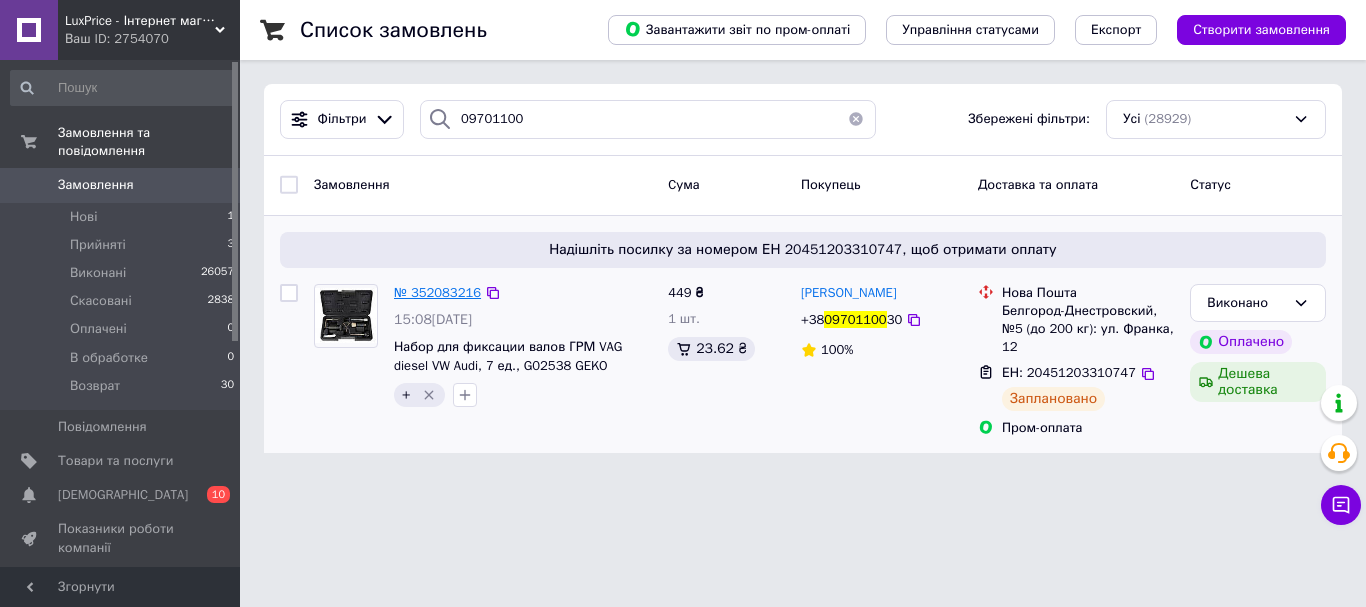 click on "№ 352083216" at bounding box center [437, 292] 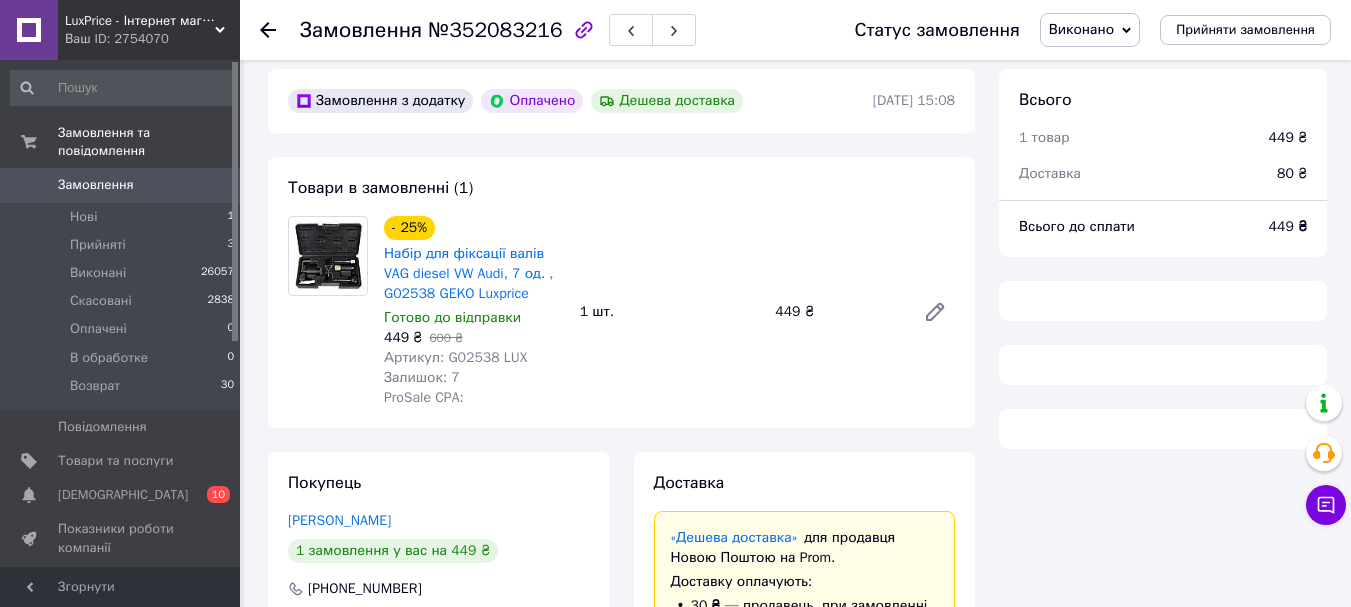 scroll, scrollTop: 100, scrollLeft: 0, axis: vertical 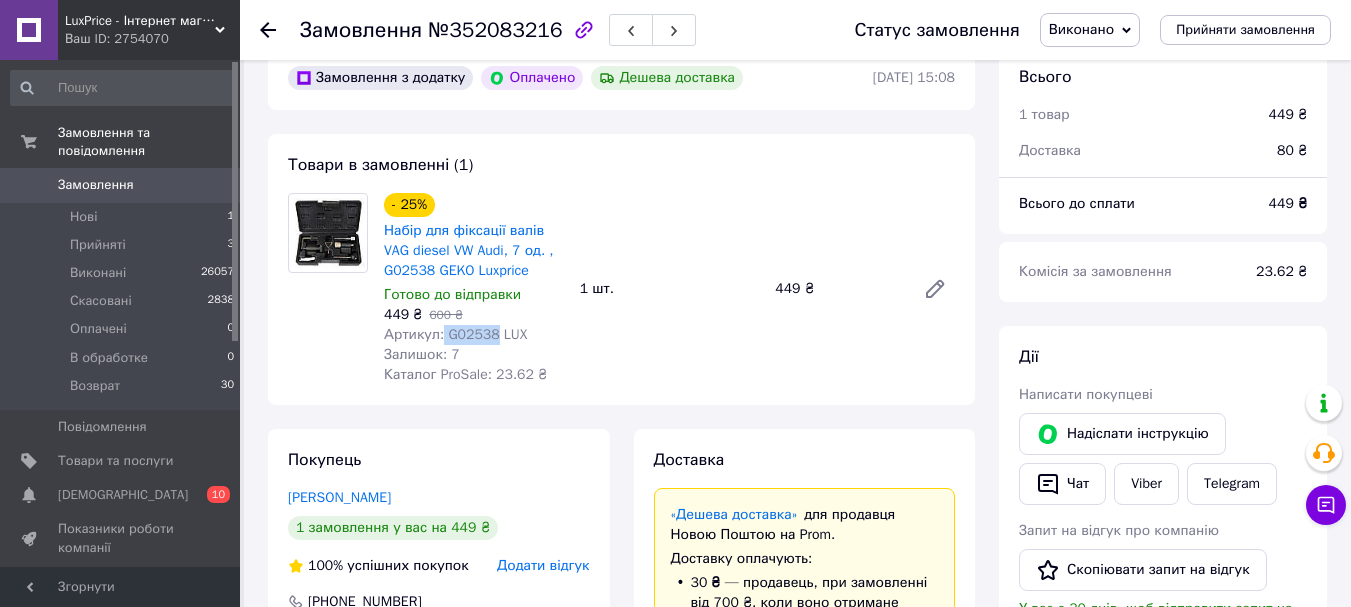 drag, startPoint x: 492, startPoint y: 337, endPoint x: 440, endPoint y: 340, distance: 52.086468 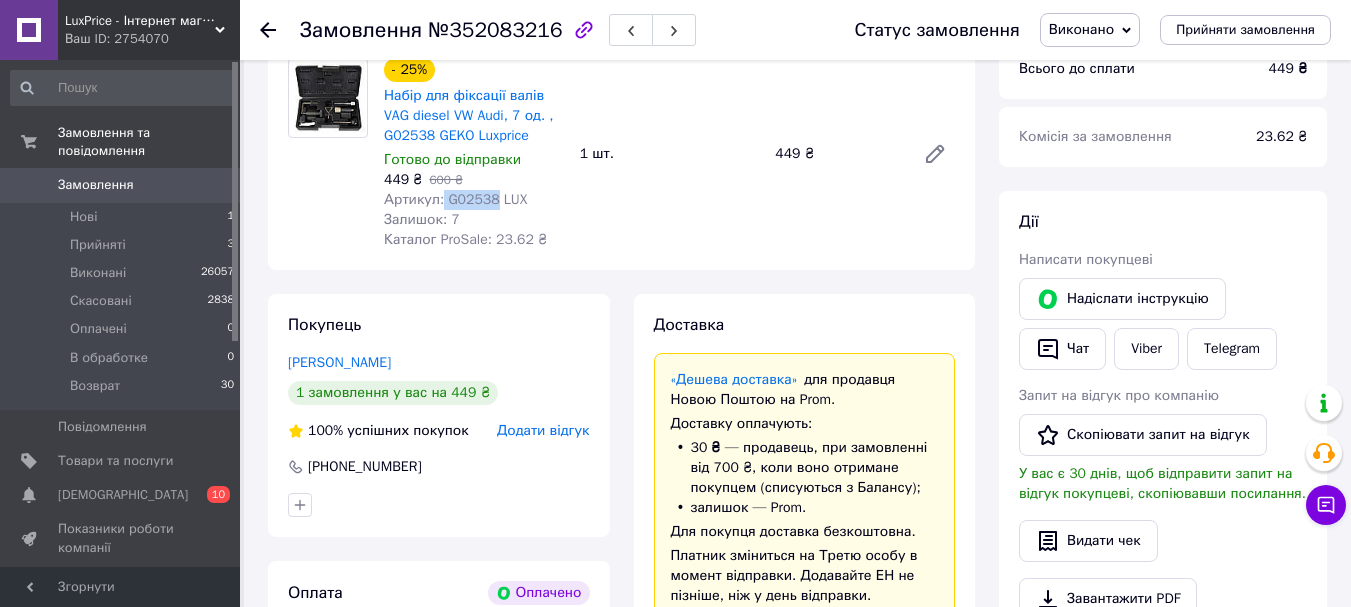 scroll, scrollTop: 600, scrollLeft: 0, axis: vertical 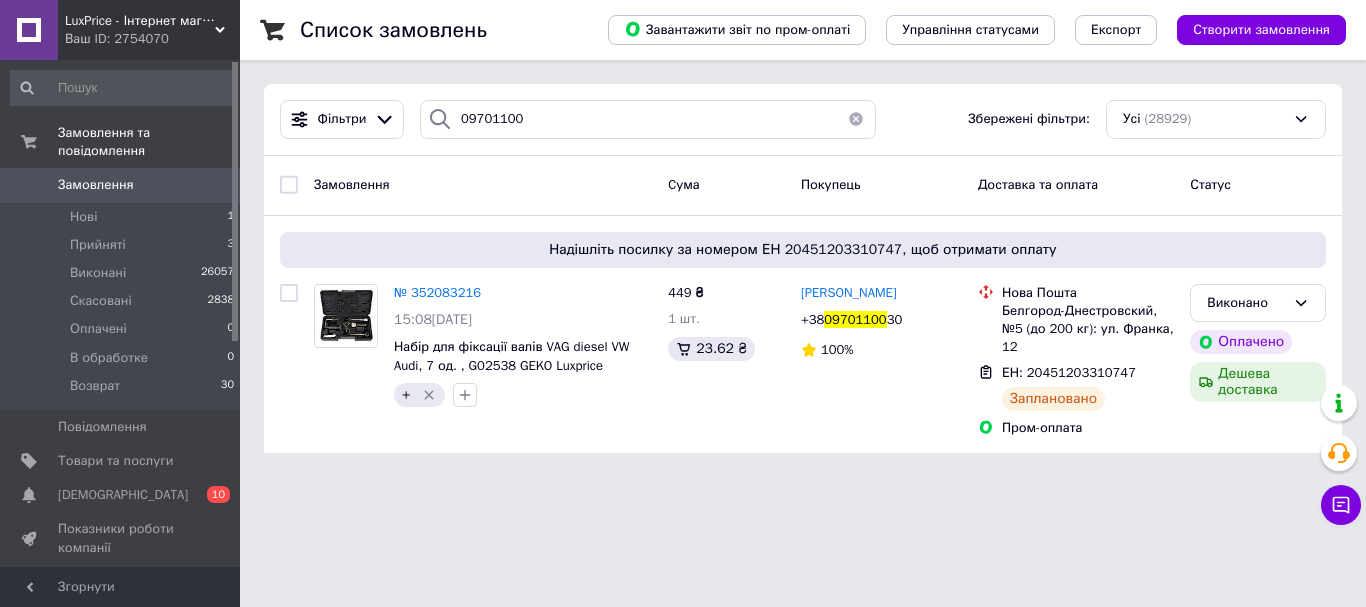 type on "0970110" 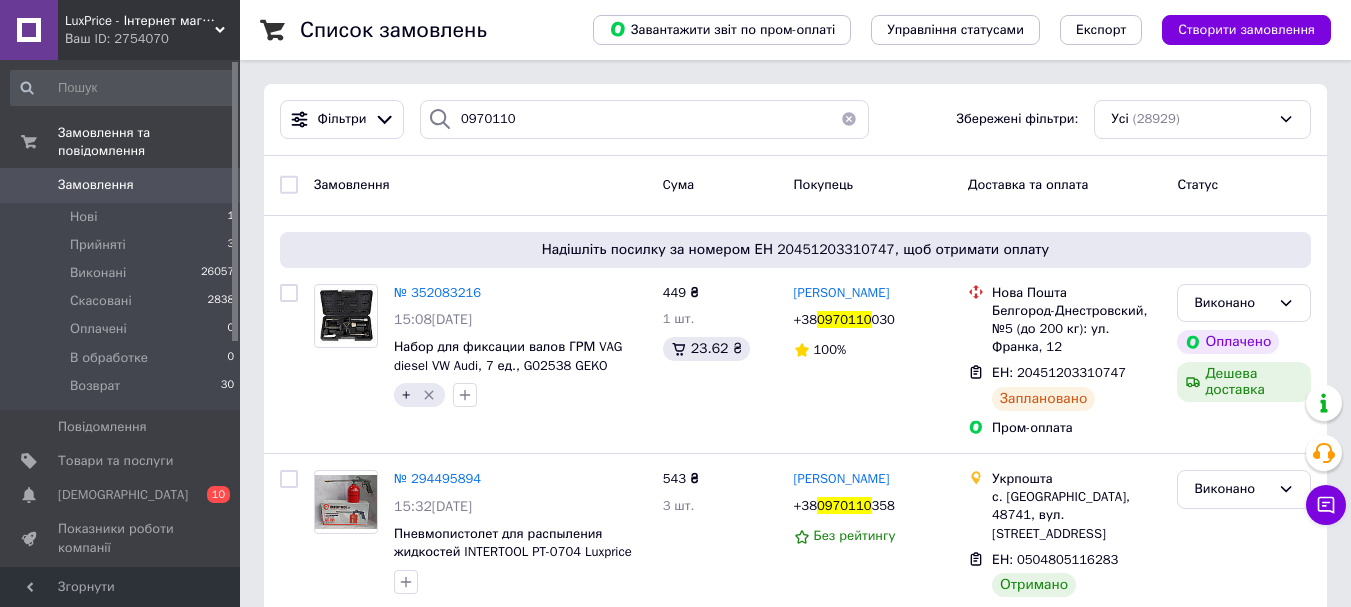 click at bounding box center [849, 119] 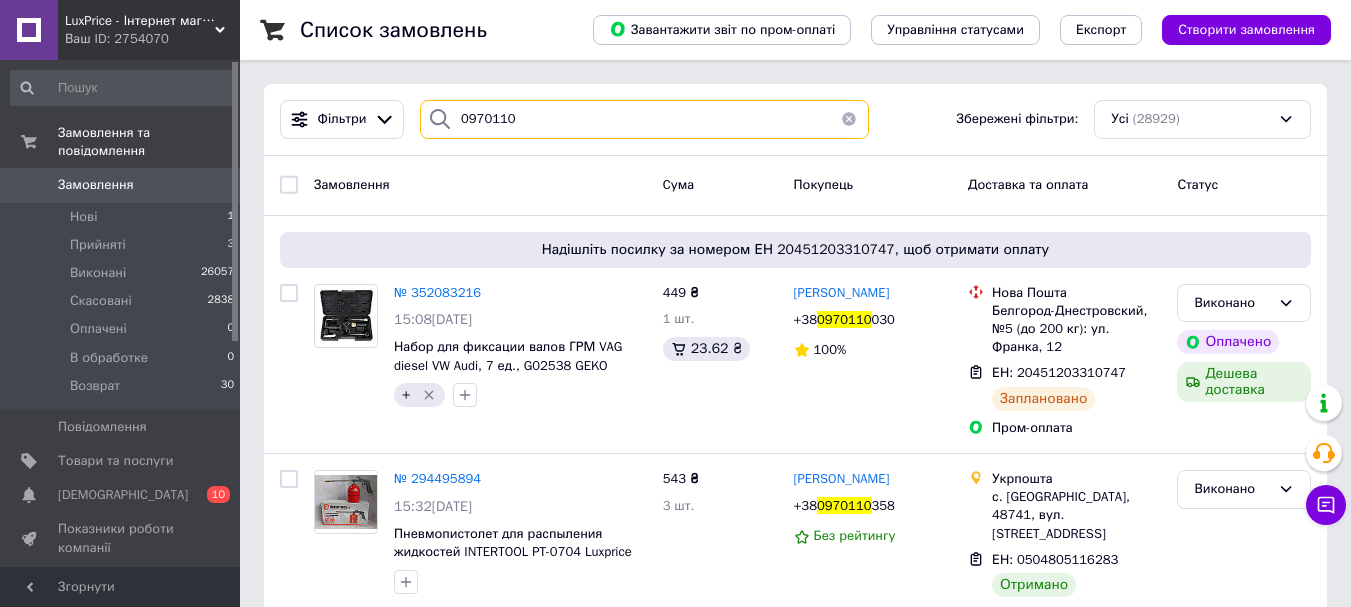 type 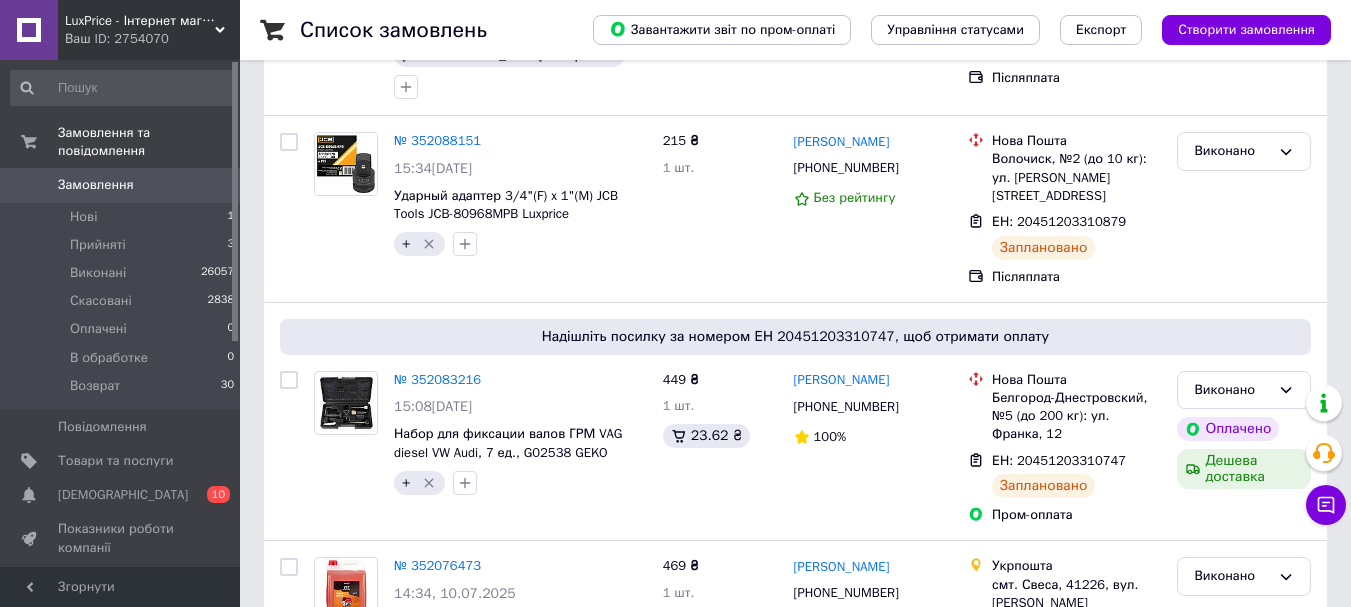 scroll, scrollTop: 0, scrollLeft: 0, axis: both 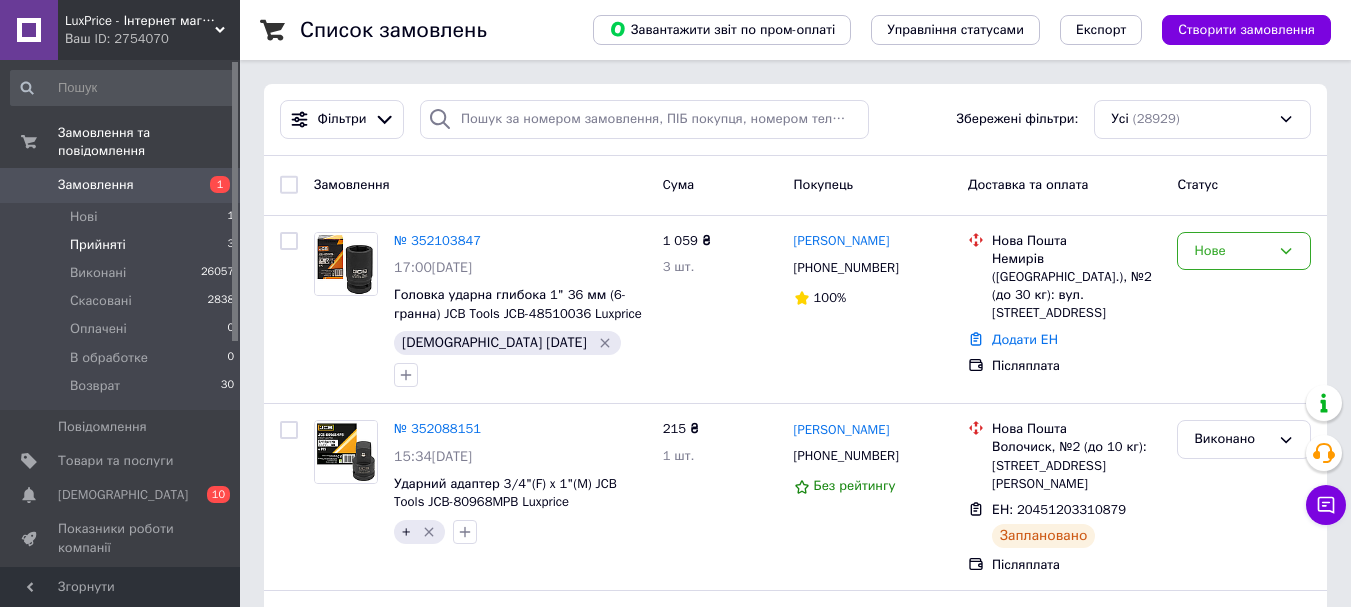 click on "Прийняті 3" at bounding box center [123, 245] 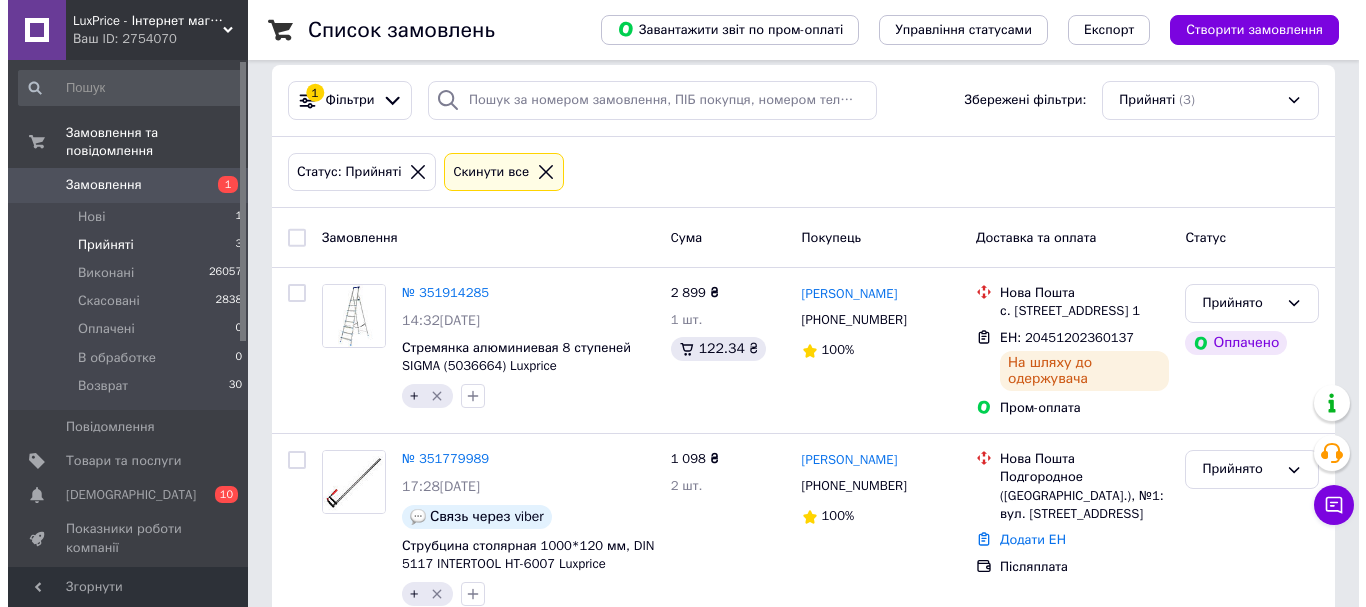 scroll, scrollTop: 0, scrollLeft: 0, axis: both 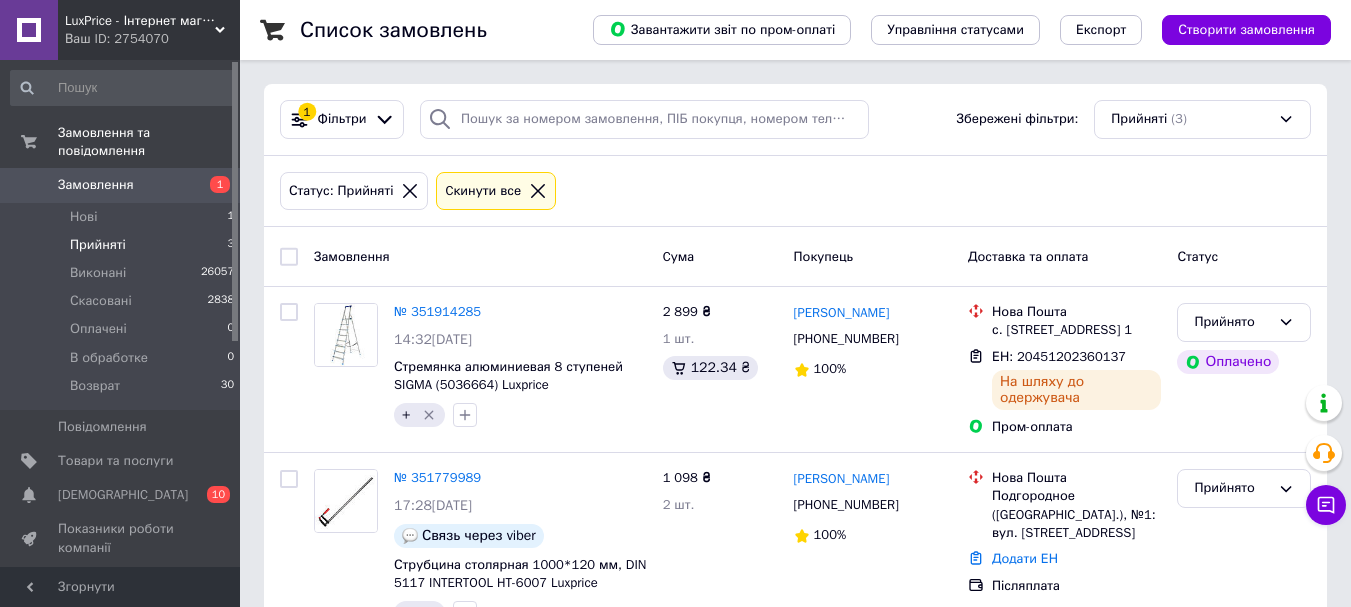 click on "Замовлення 1" at bounding box center [123, 185] 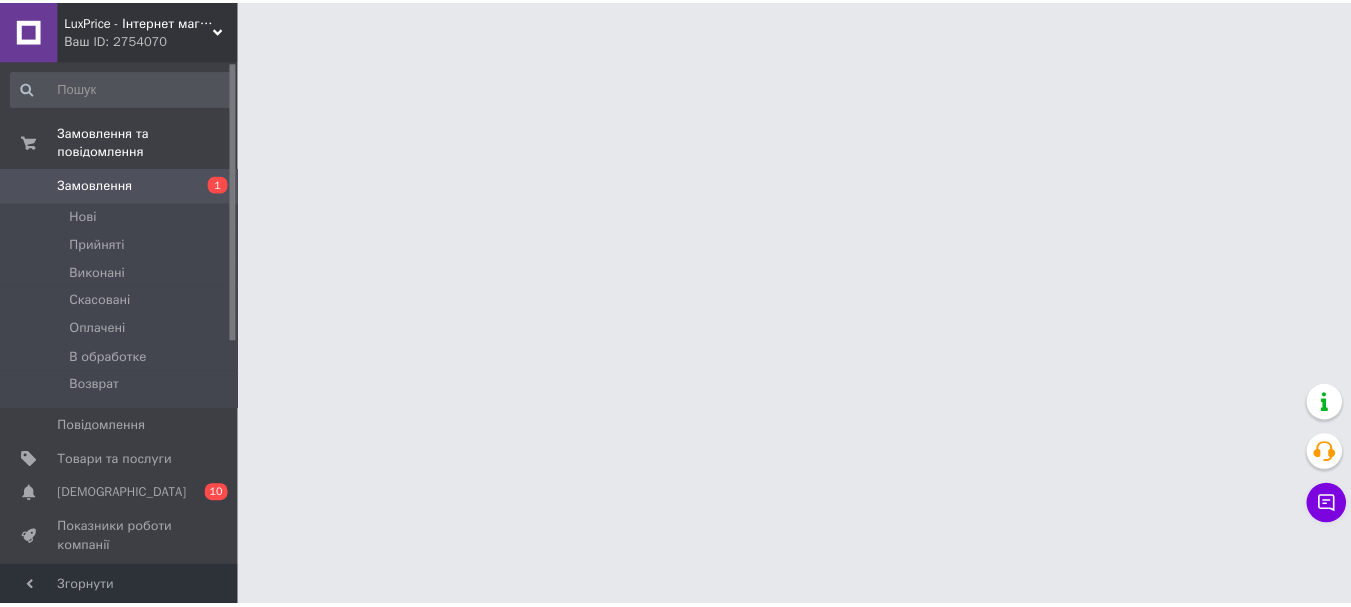 scroll, scrollTop: 0, scrollLeft: 0, axis: both 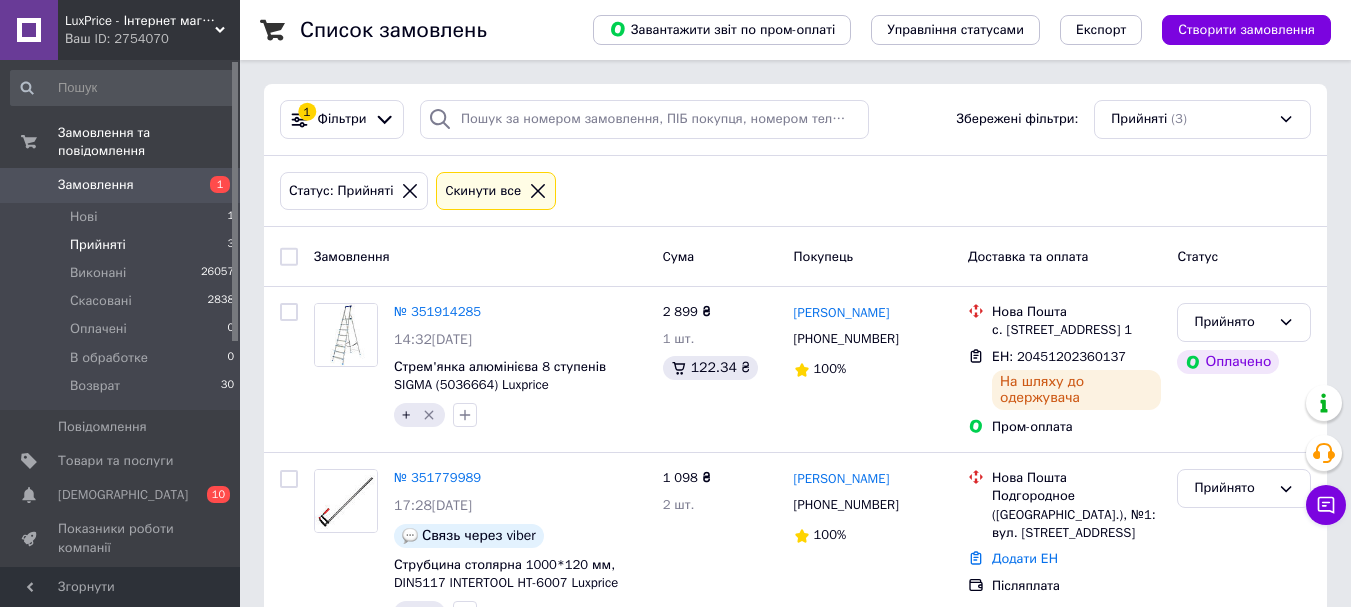 click 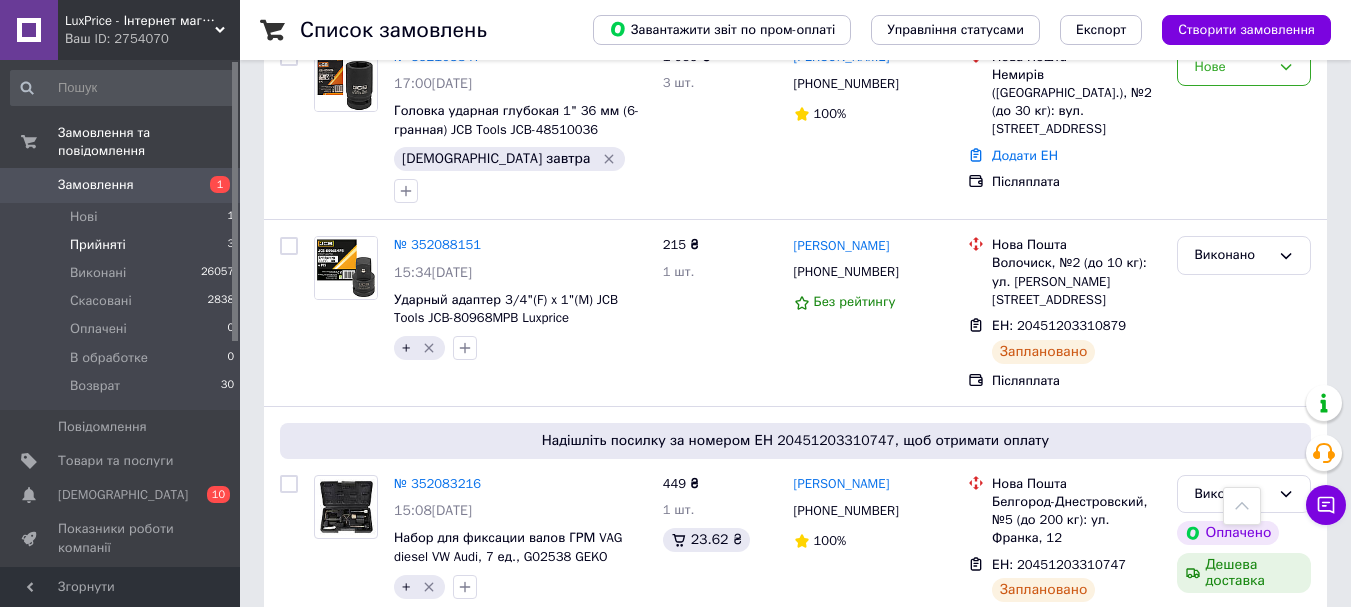 scroll, scrollTop: 0, scrollLeft: 0, axis: both 